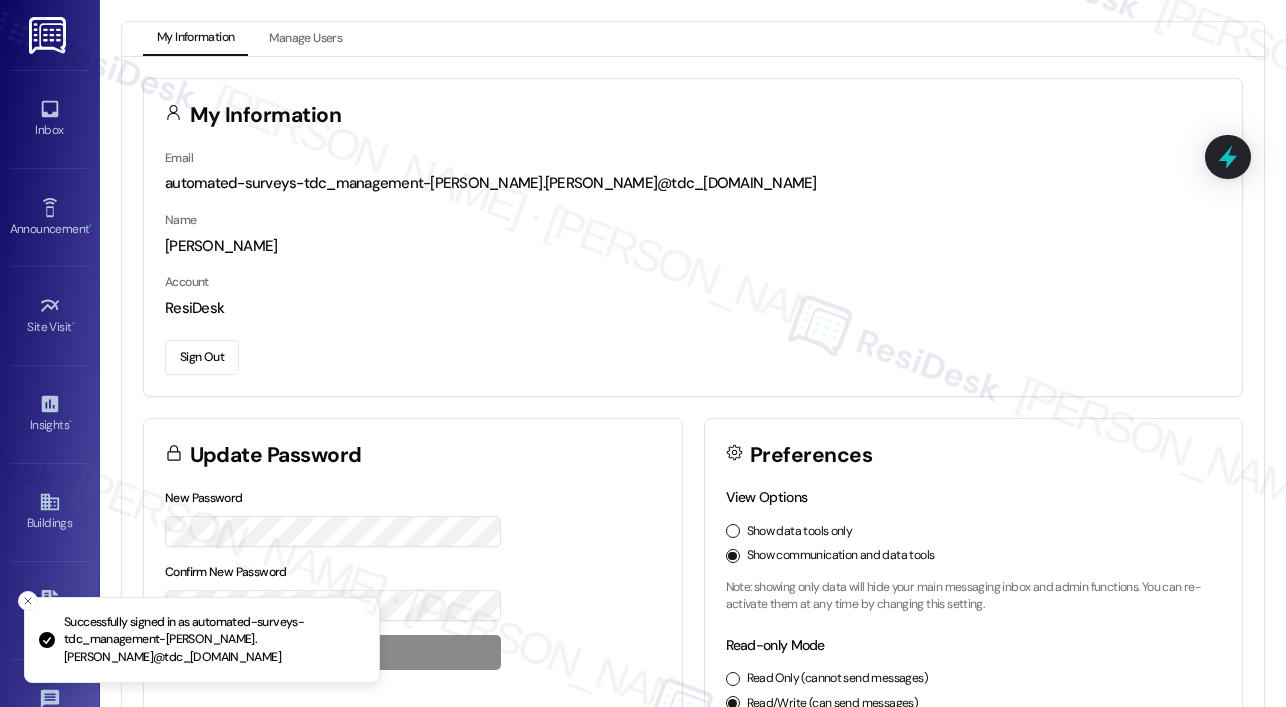 scroll, scrollTop: 0, scrollLeft: 0, axis: both 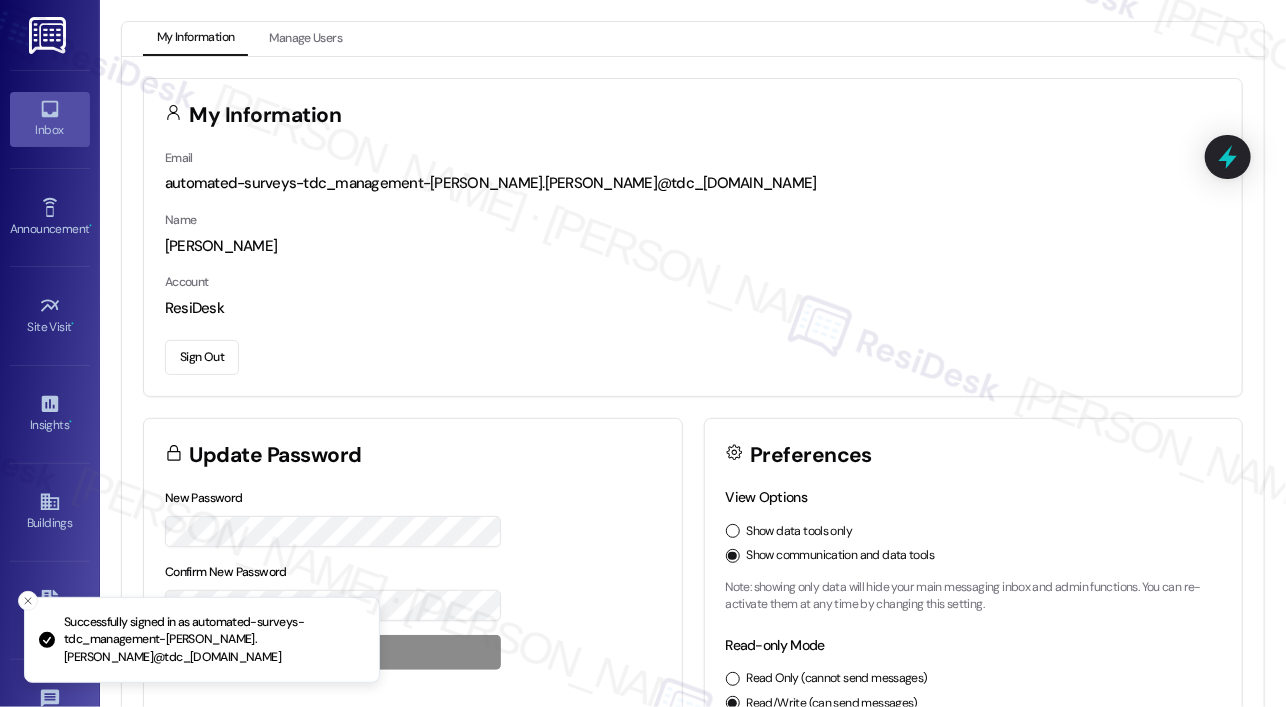 click 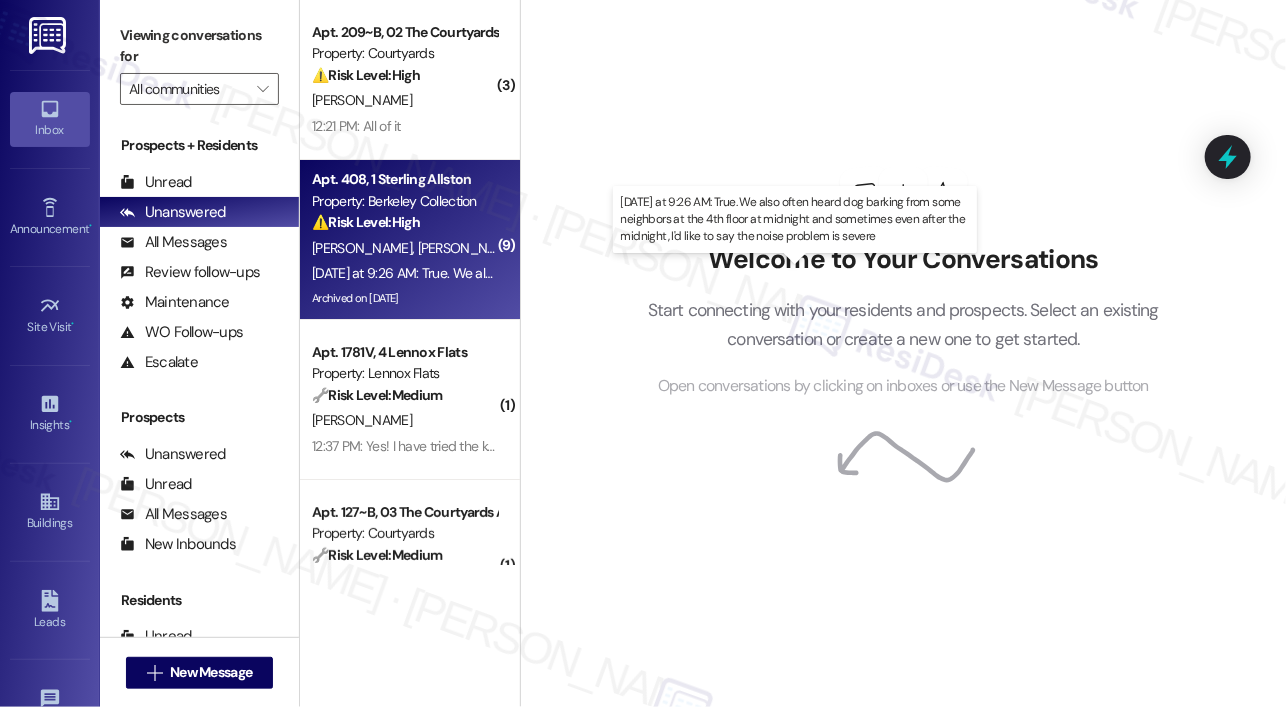 click on "Yesterday at 9:26 AM: True. We also often heard dog barking from some neighbors at the 4th floor at midnight and sometimes even after the midnight, I'd like to say the noise problem is severe Yesterday at 9:26 AM: True. We also often heard dog barking from some neighbors at the 4th floor at midnight and sometimes even after the midnight, I'd like to say the noise problem is severe" at bounding box center (855, 273) 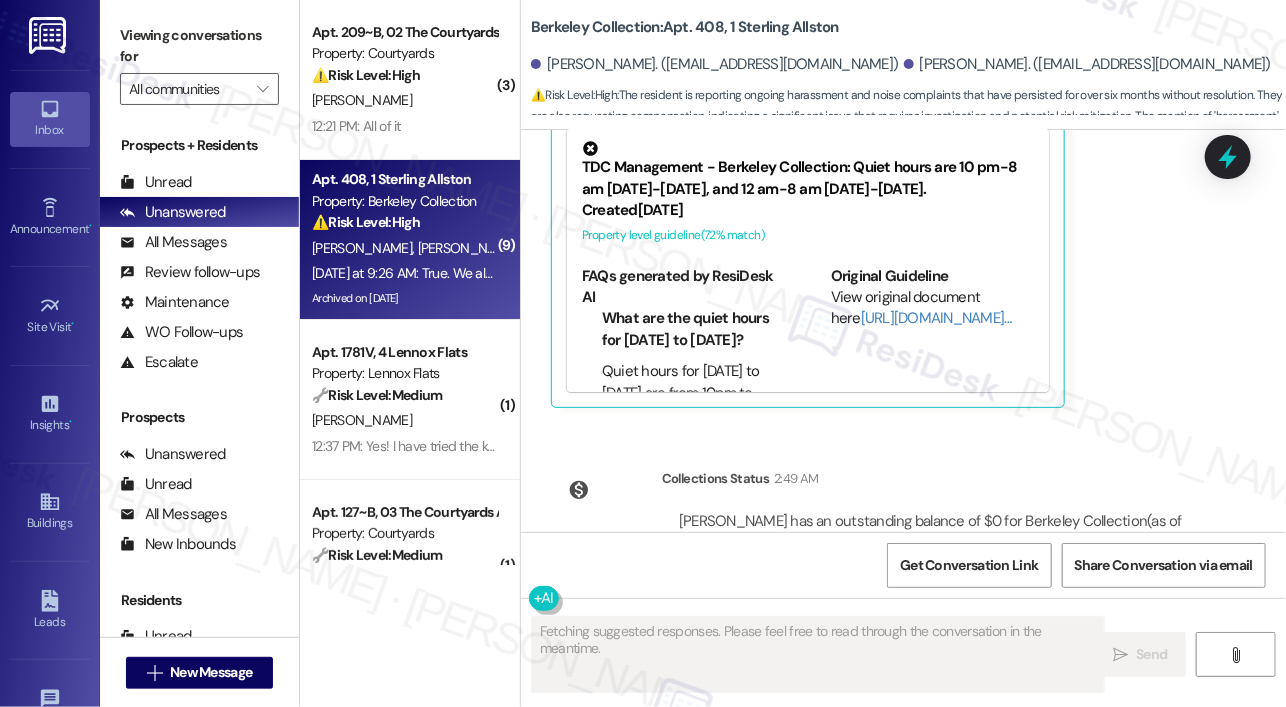 scroll, scrollTop: 13780, scrollLeft: 0, axis: vertical 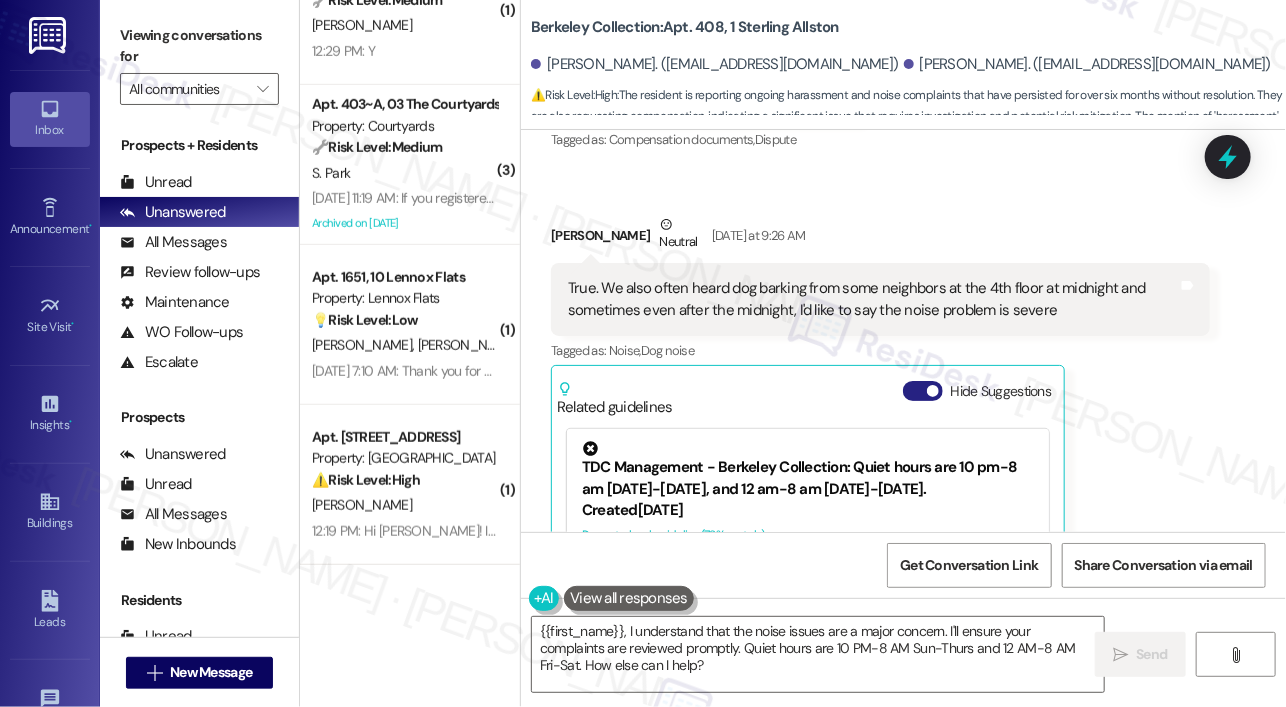 click on "Hide Suggestions" at bounding box center [923, 391] 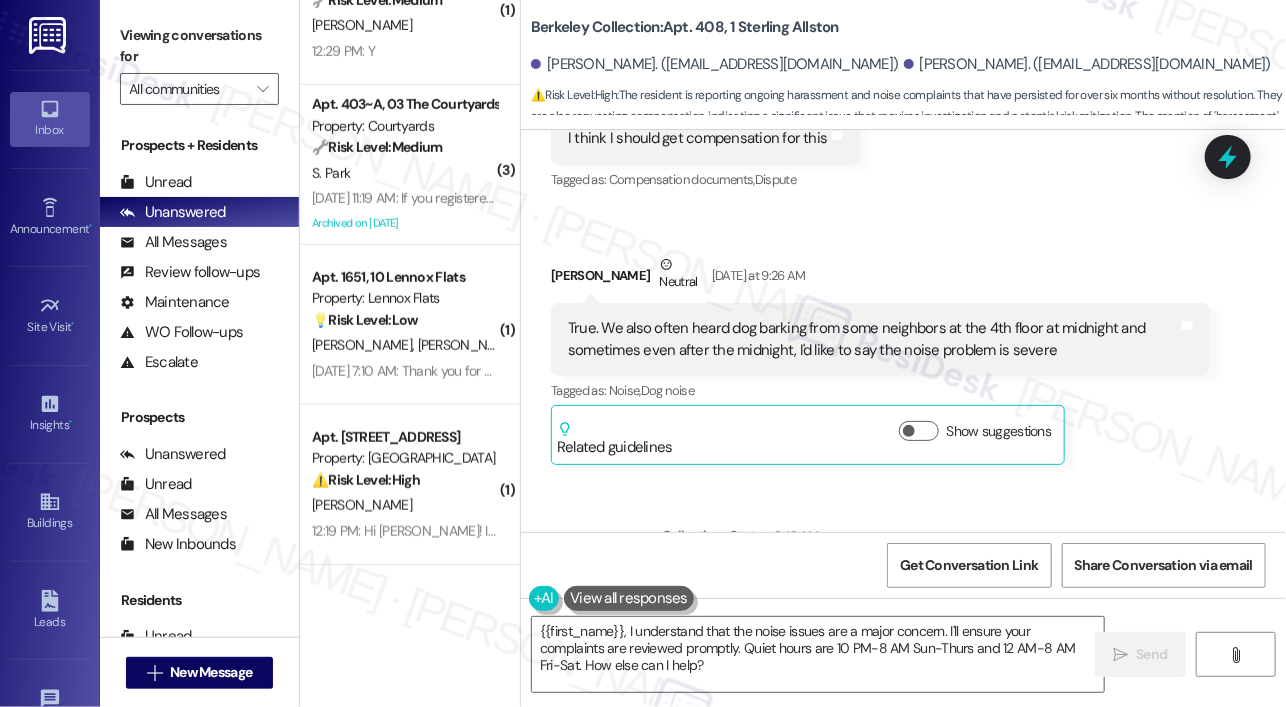 scroll, scrollTop: 13496, scrollLeft: 0, axis: vertical 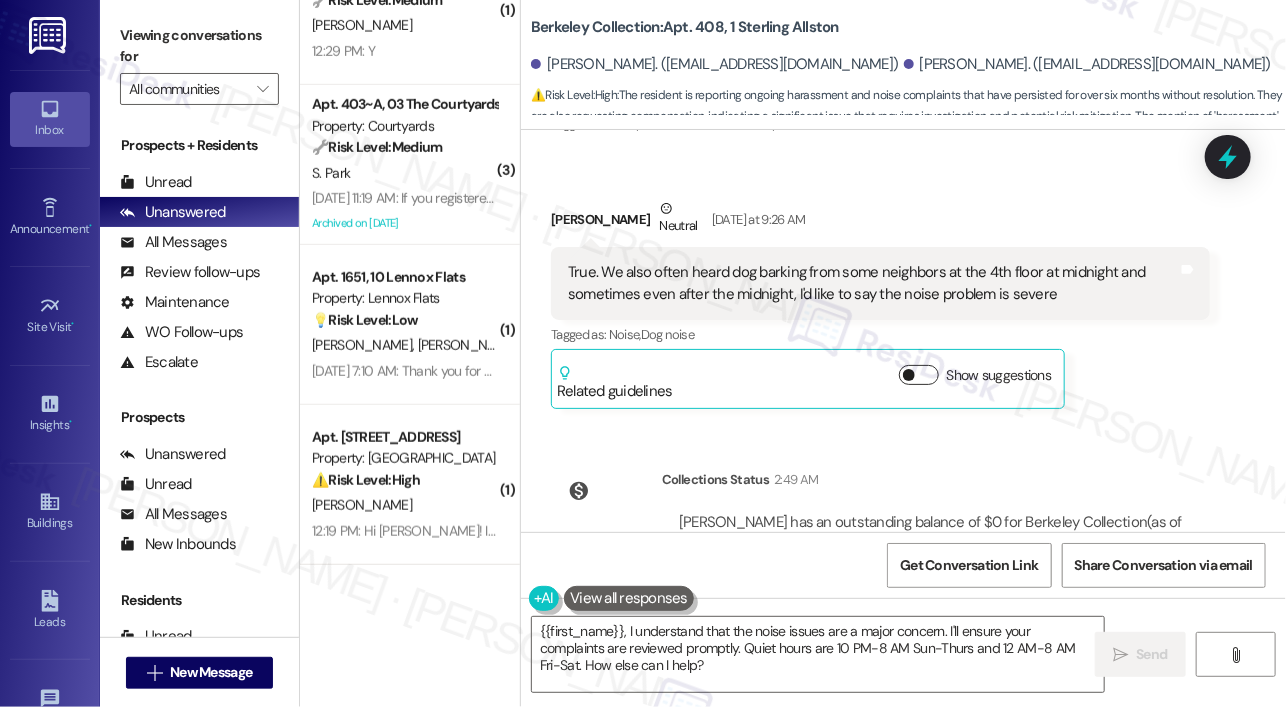 click at bounding box center (909, 375) 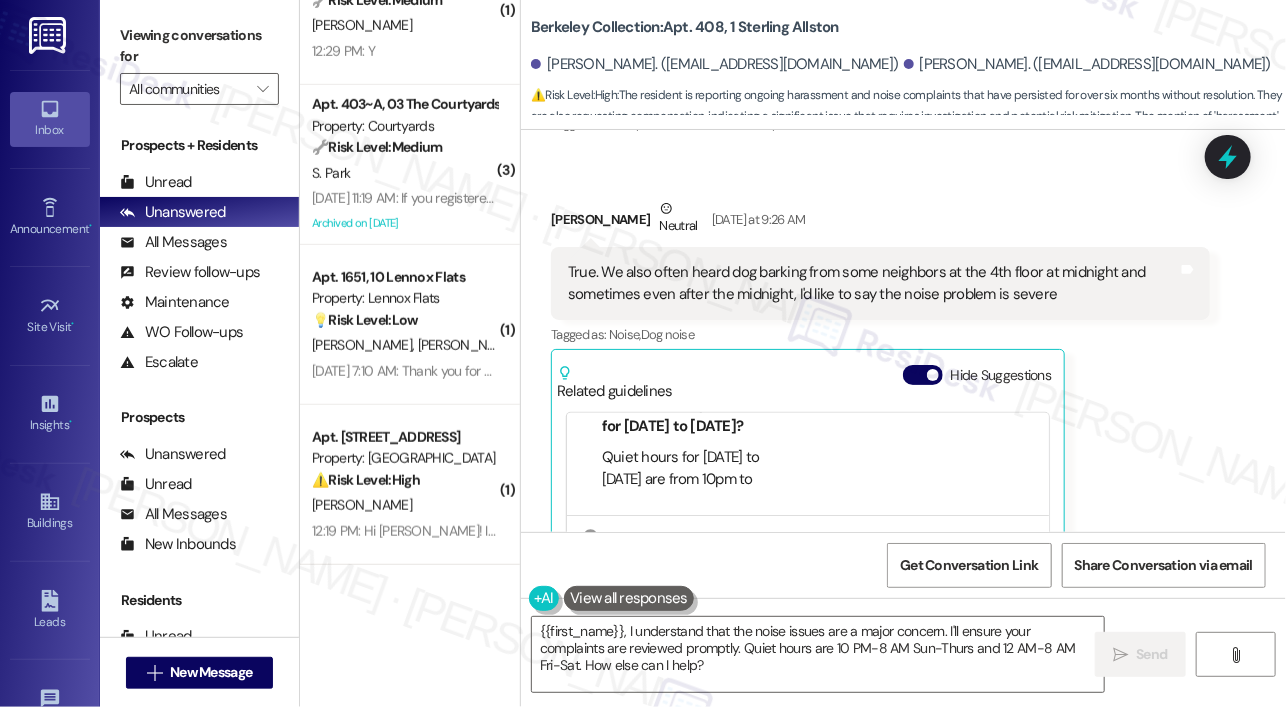 scroll, scrollTop: 200, scrollLeft: 0, axis: vertical 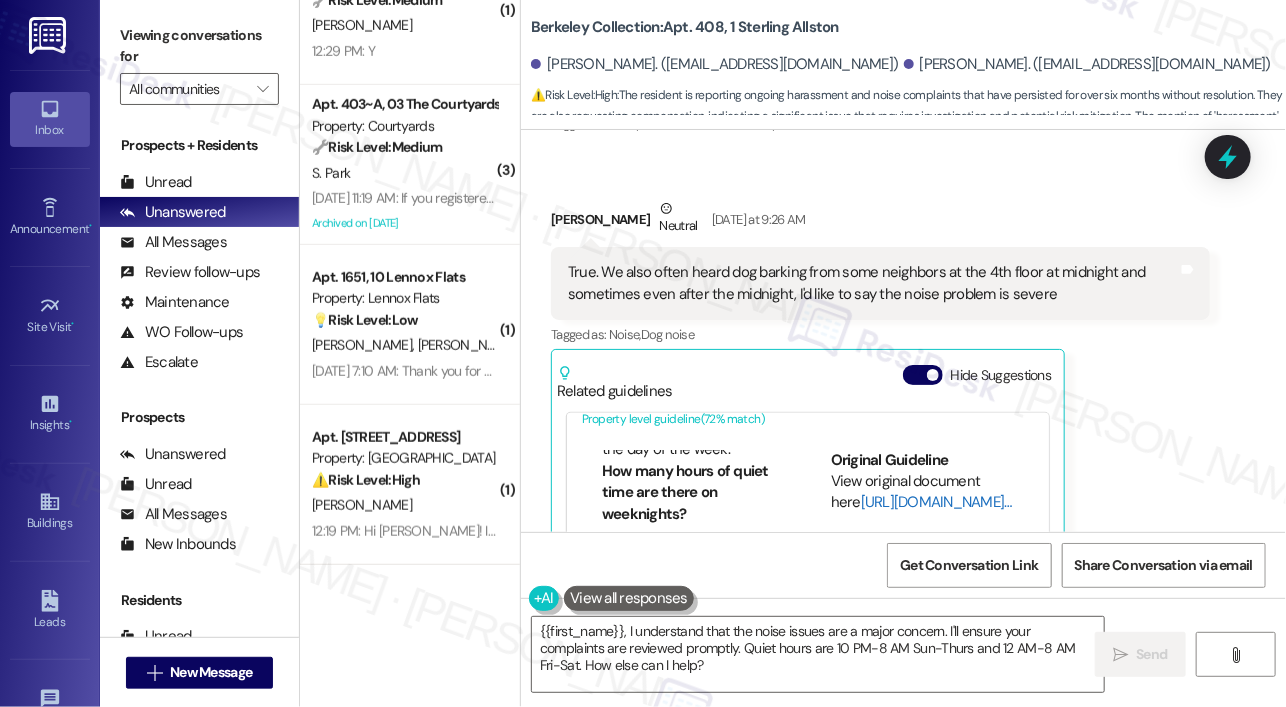 click on "[URL][DOMAIN_NAME]…" at bounding box center [936, 502] 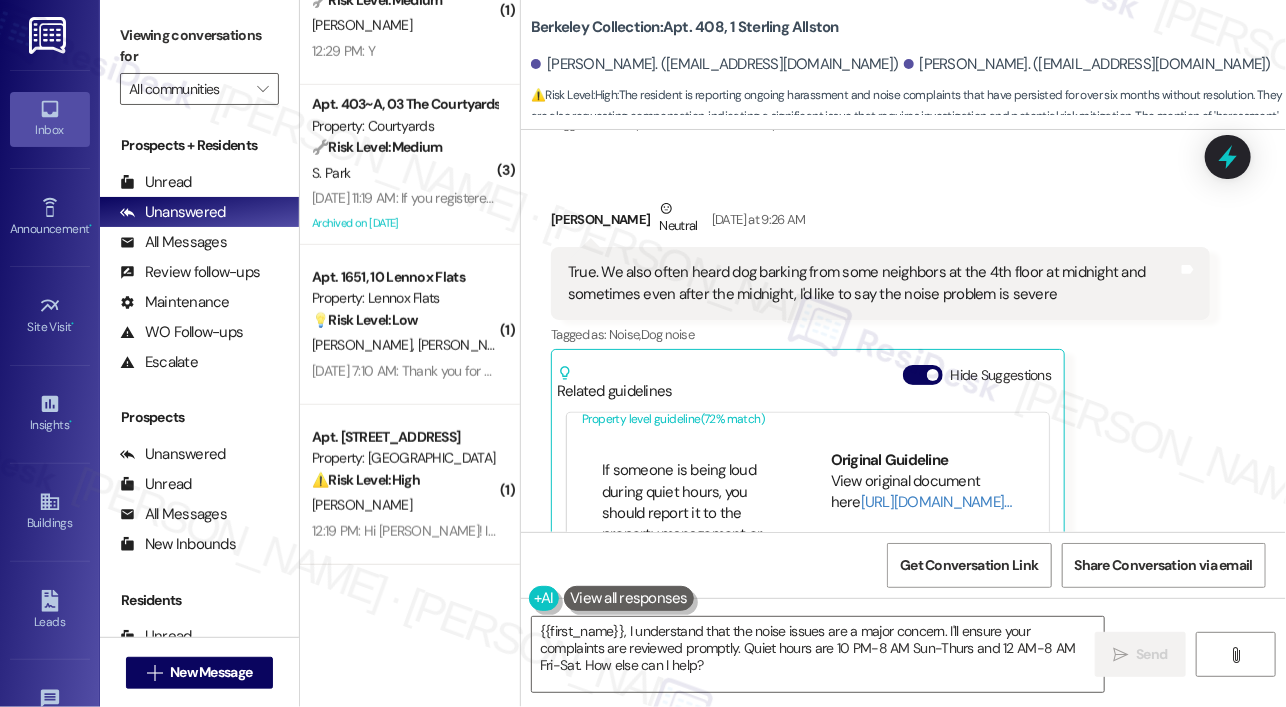 scroll, scrollTop: 900, scrollLeft: 0, axis: vertical 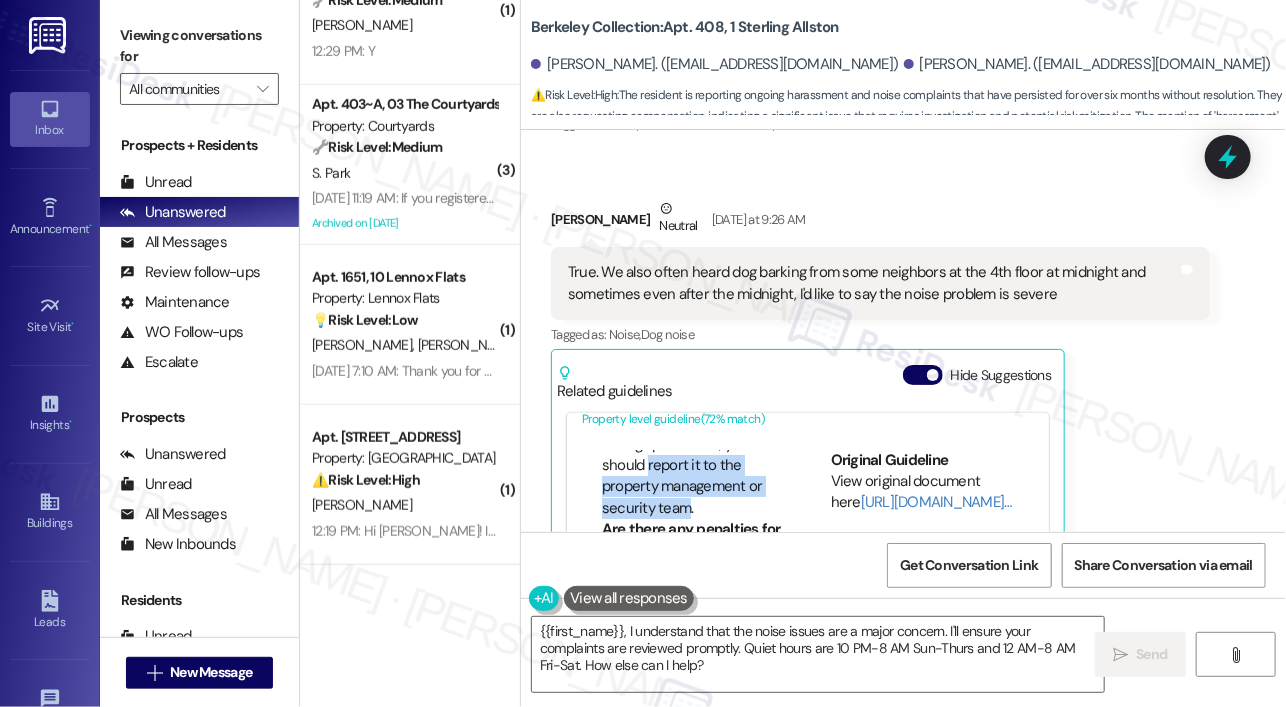 drag, startPoint x: 648, startPoint y: 393, endPoint x: 680, endPoint y: 425, distance: 45.254833 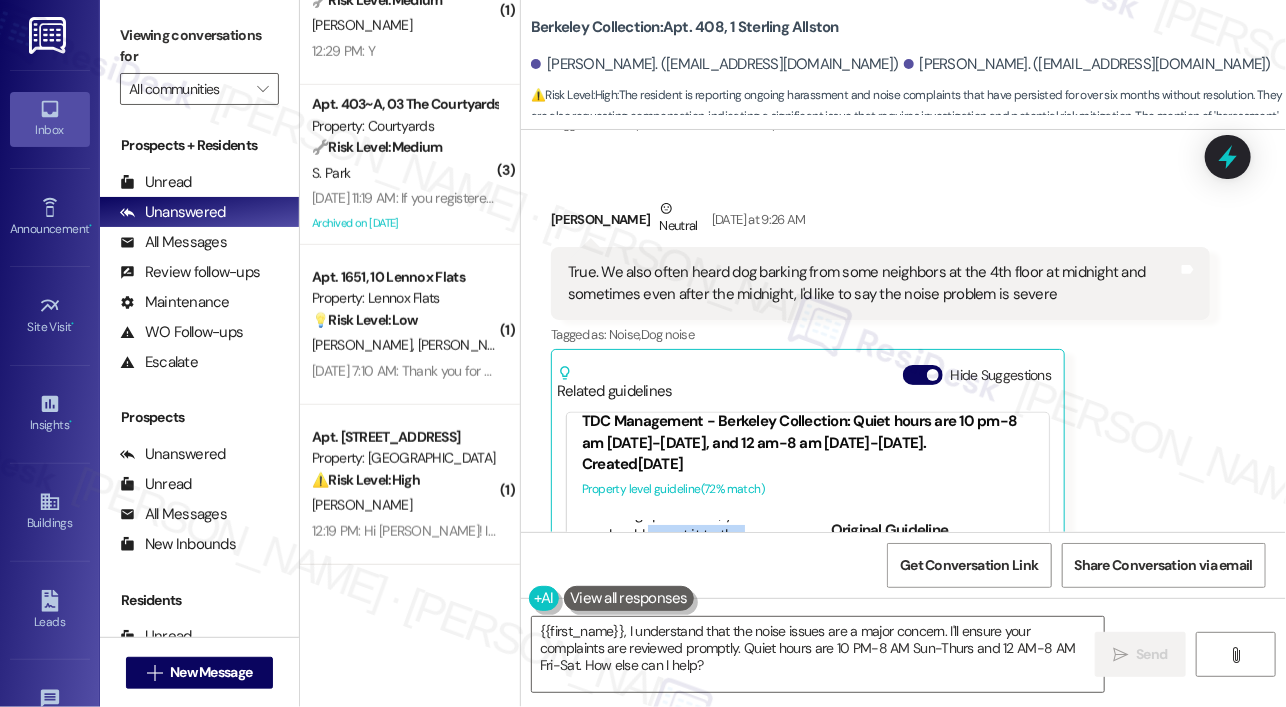 scroll, scrollTop: 0, scrollLeft: 0, axis: both 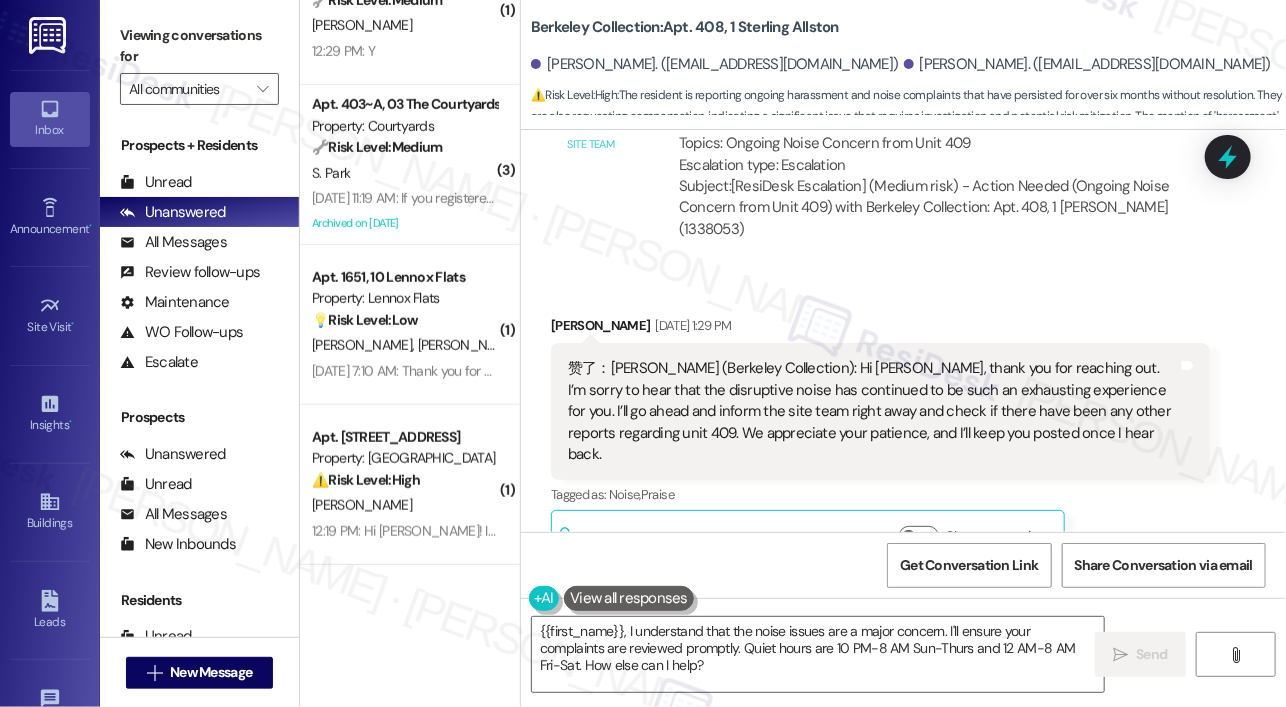 click on "赞了：Sarah (Berkeley Collection): Hi Haofeng, thank you for reaching out. I’m sorry to hear that the disruptive noise has continued to be such an exhausting experience for you. I’ll go ahead and inform the site team right away and check if there have been any other reports regarding unit 409. We appreciate your patience, and I’ll keep you posted once I hear back." at bounding box center (873, 411) 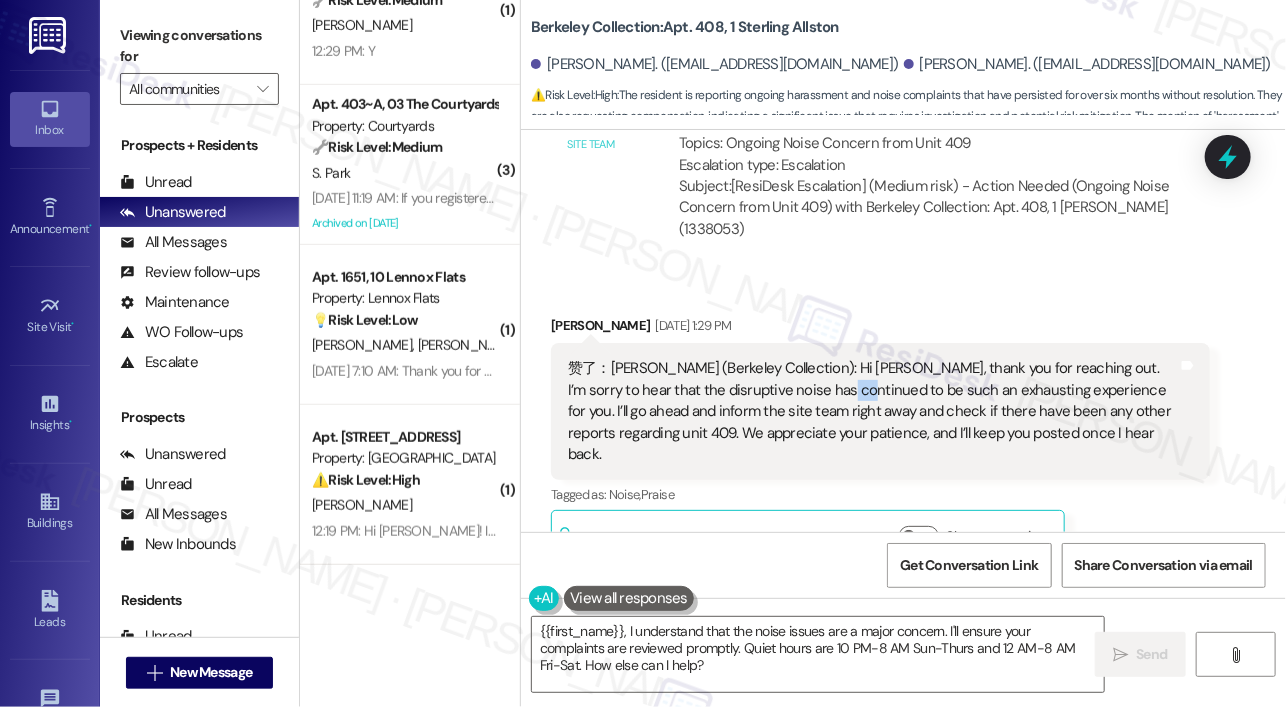 click on "赞了：Sarah (Berkeley Collection): Hi Haofeng, thank you for reaching out. I’m sorry to hear that the disruptive noise has continued to be such an exhausting experience for you. I’ll go ahead and inform the site team right away and check if there have been any other reports regarding unit 409. We appreciate your patience, and I’ll keep you posted once I hear back." at bounding box center [873, 411] 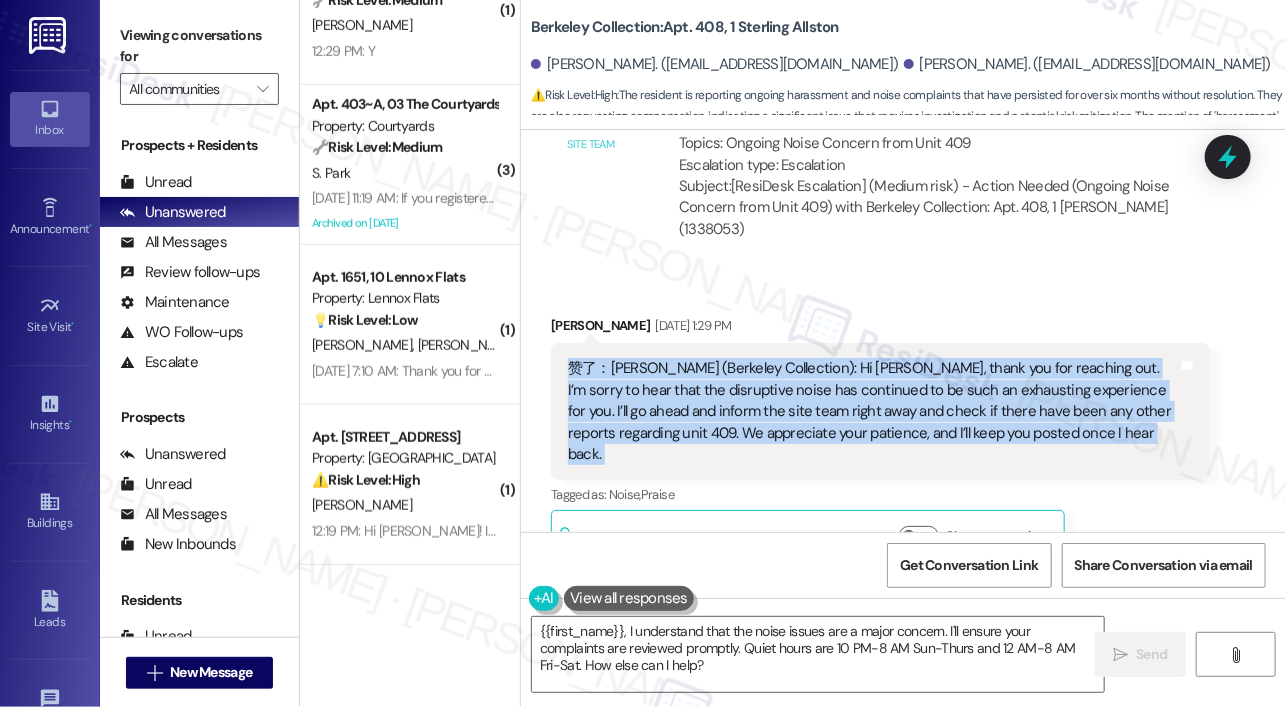 click on "赞了：Sarah (Berkeley Collection): Hi Haofeng, thank you for reaching out. I’m sorry to hear that the disruptive noise has continued to be such an exhausting experience for you. I’ll go ahead and inform the site team right away and check if there have been any other reports regarding unit 409. We appreciate your patience, and I’ll keep you posted once I hear back." at bounding box center (873, 411) 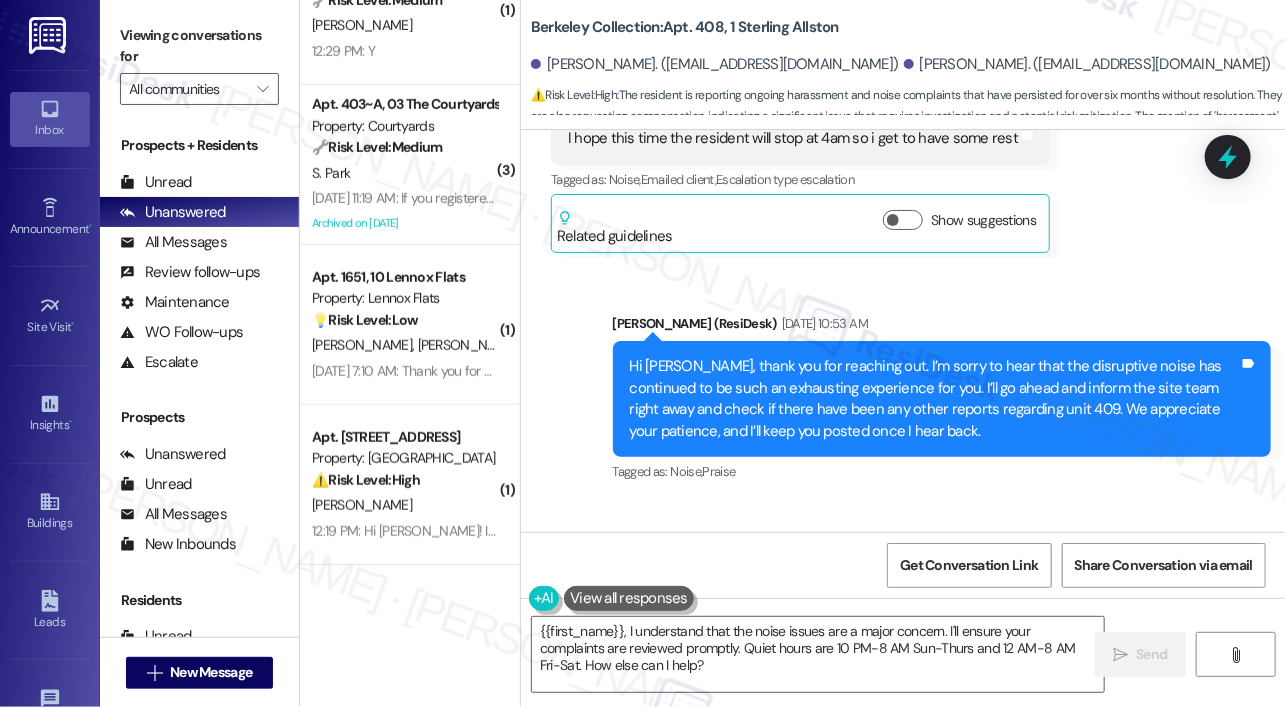 scroll, scrollTop: 10496, scrollLeft: 0, axis: vertical 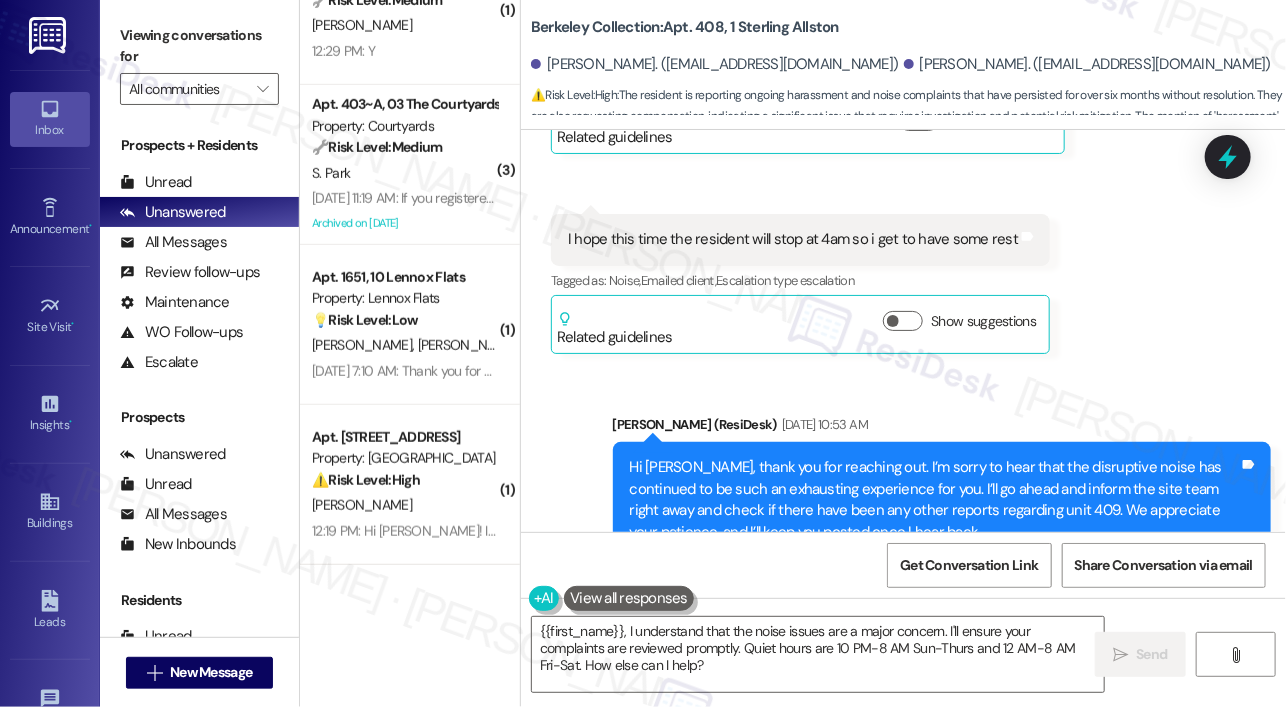 click on "Hi Haofeng, thank you for reaching out. I’m sorry to hear that the disruptive noise has continued to be such an exhausting experience for you. I’ll go ahead and inform the site team right away and check if there have been any other reports regarding unit 409. We appreciate your patience, and I’ll keep you posted once I hear back." at bounding box center (935, 500) 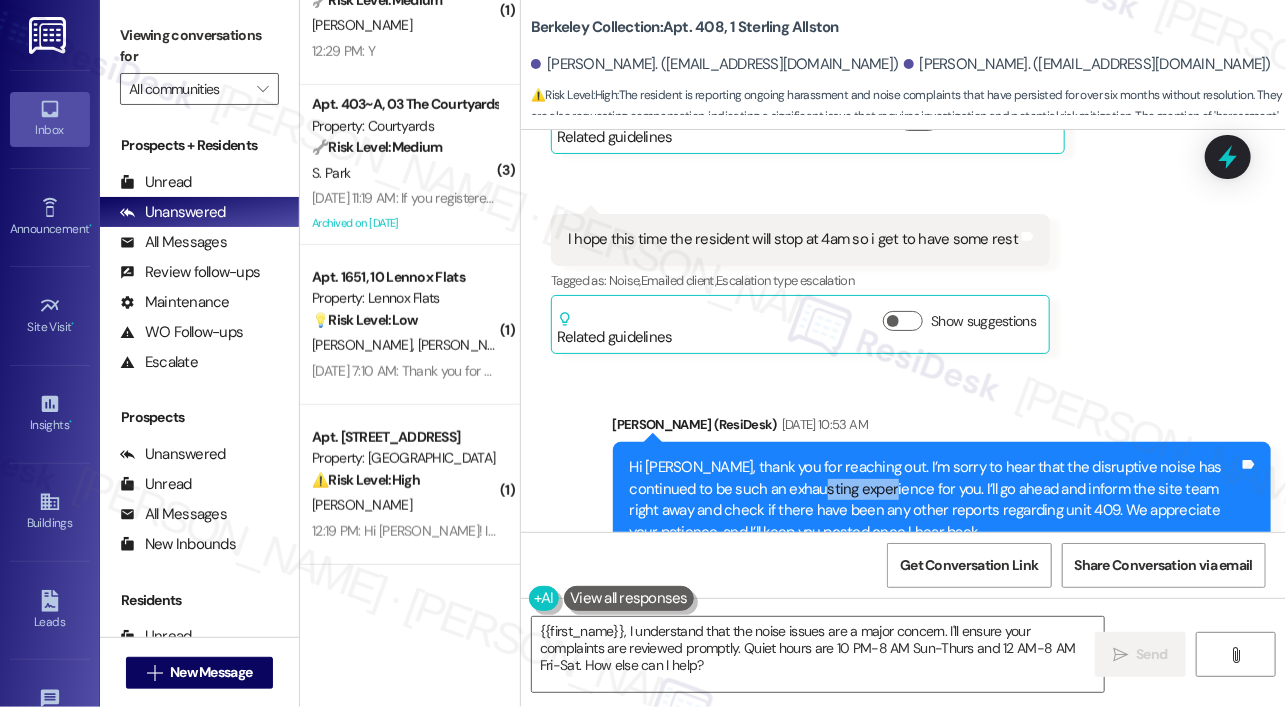 click on "Hi Haofeng, thank you for reaching out. I’m sorry to hear that the disruptive noise has continued to be such an exhausting experience for you. I’ll go ahead and inform the site team right away and check if there have been any other reports regarding unit 409. We appreciate your patience, and I’ll keep you posted once I hear back." at bounding box center (935, 500) 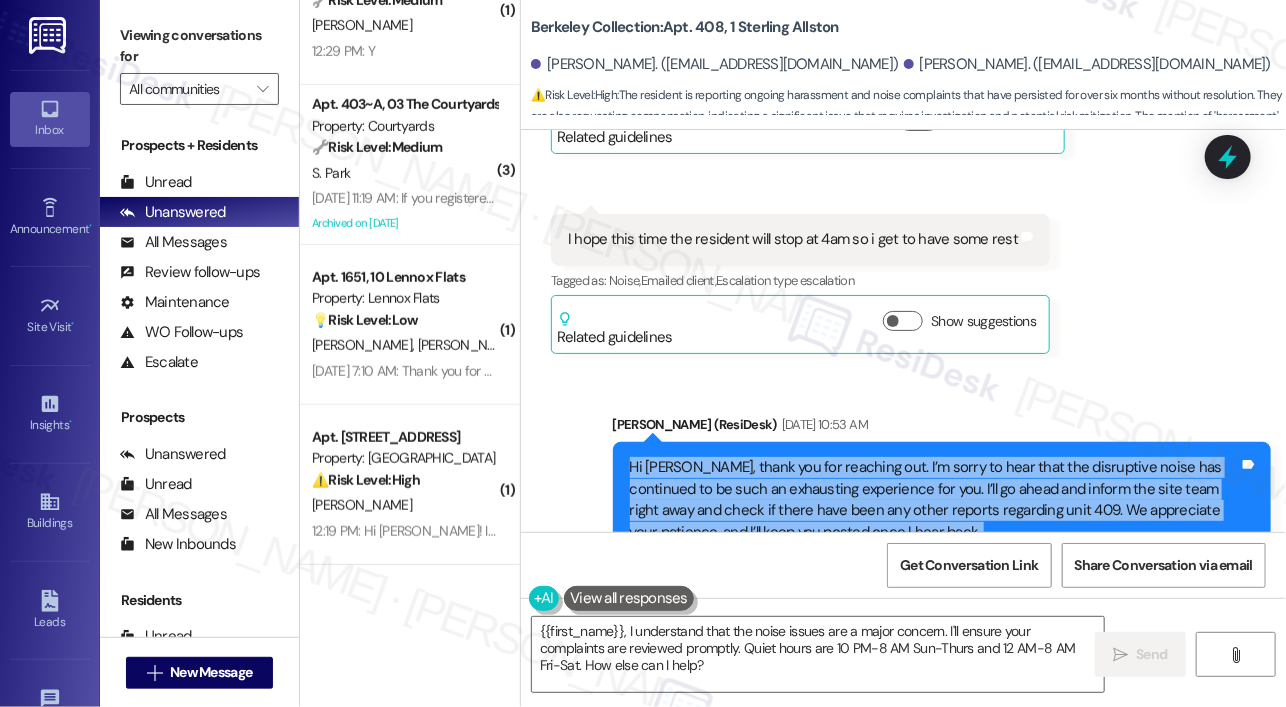 click on "Hi Haofeng, thank you for reaching out. I’m sorry to hear that the disruptive noise has continued to be such an exhausting experience for you. I’ll go ahead and inform the site team right away and check if there have been any other reports regarding unit 409. We appreciate your patience, and I’ll keep you posted once I hear back." at bounding box center (935, 500) 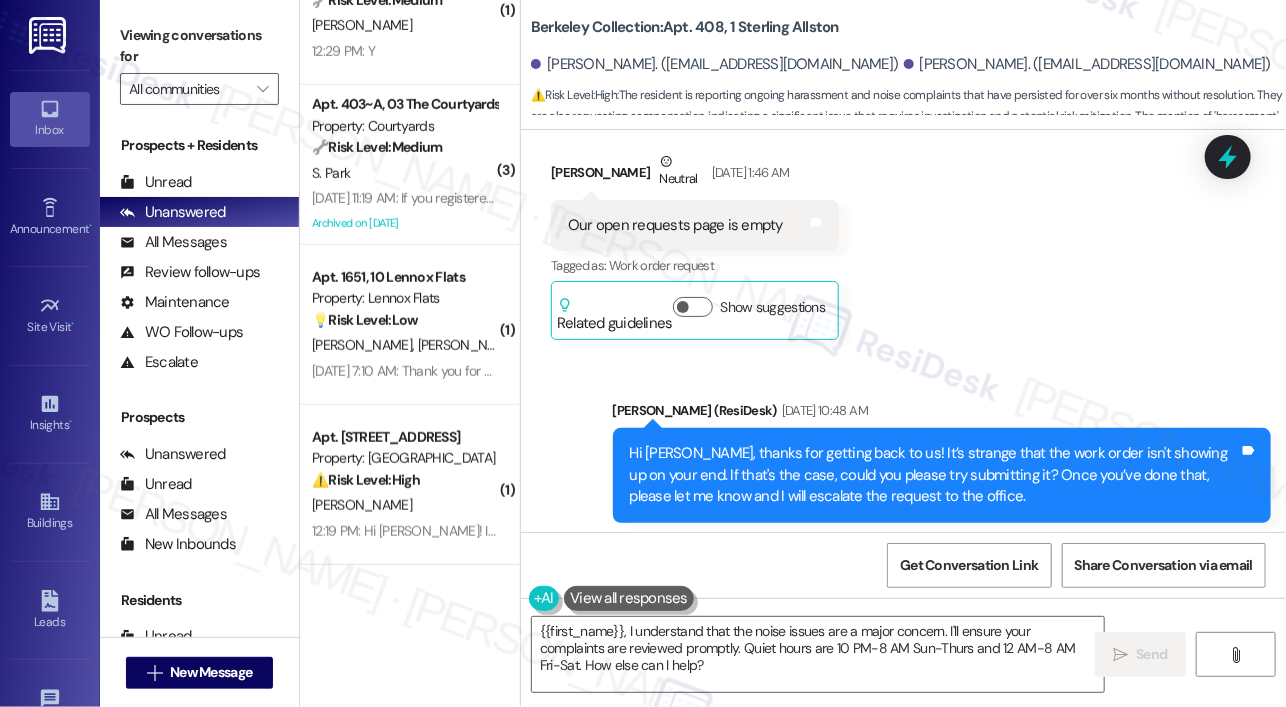 scroll, scrollTop: 7196, scrollLeft: 0, axis: vertical 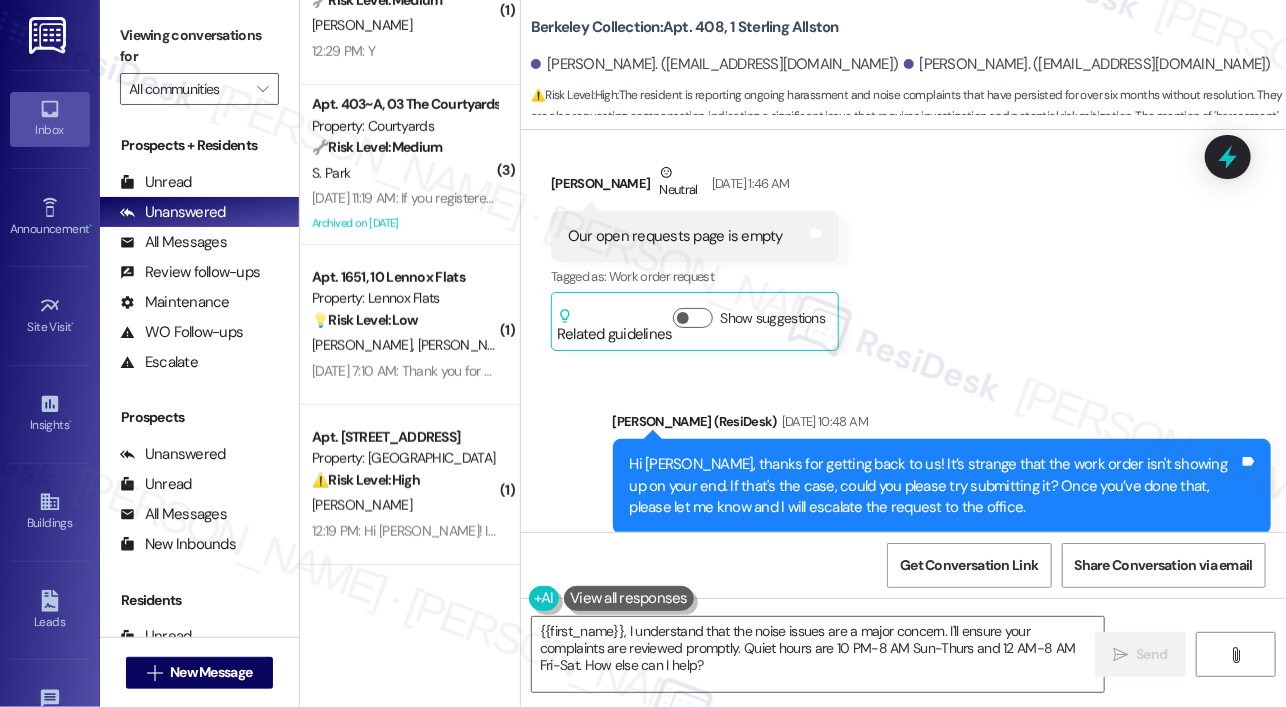 click on "Hi Haofeng, thanks for getting back to us! It’s strange that the work order isn't showing up on your end. If that's the case, could you please try submitting it? Once you’ve done that, please let me know and I will escalate the request to the office." at bounding box center (935, 486) 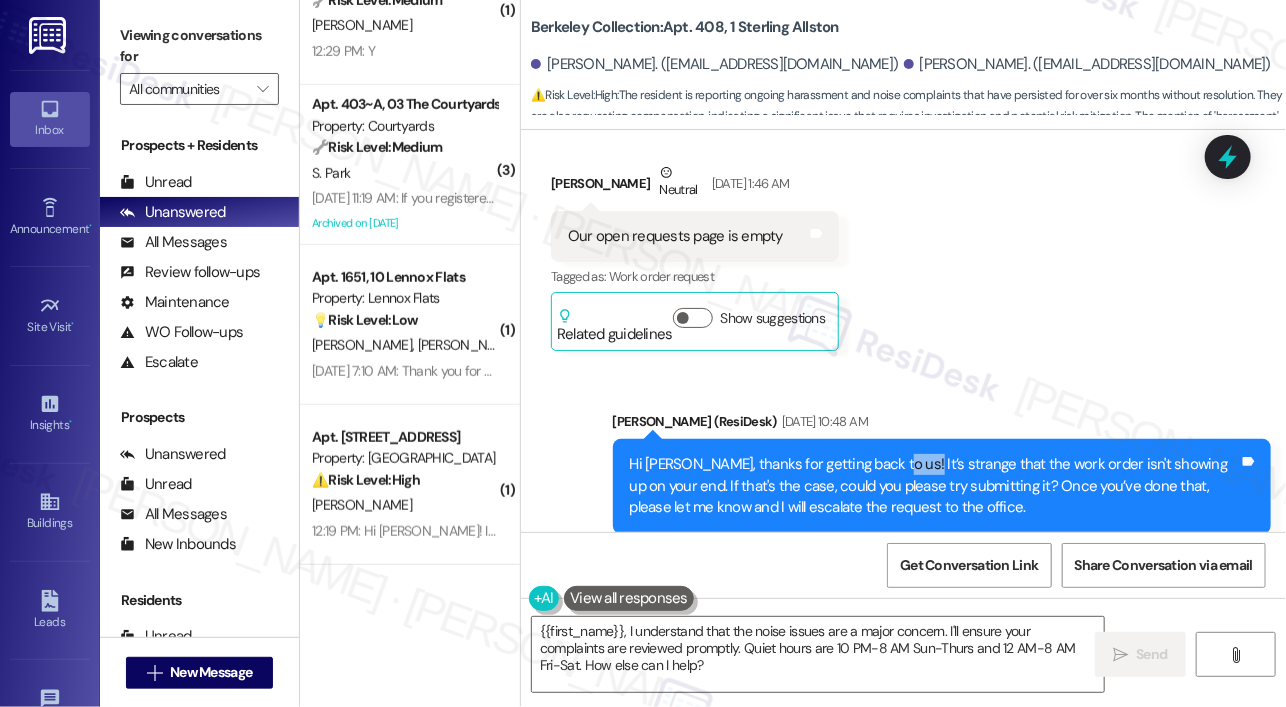 click on "Hi Haofeng, thanks for getting back to us! It’s strange that the work order isn't showing up on your end. If that's the case, could you please try submitting it? Once you’ve done that, please let me know and I will escalate the request to the office." at bounding box center [935, 486] 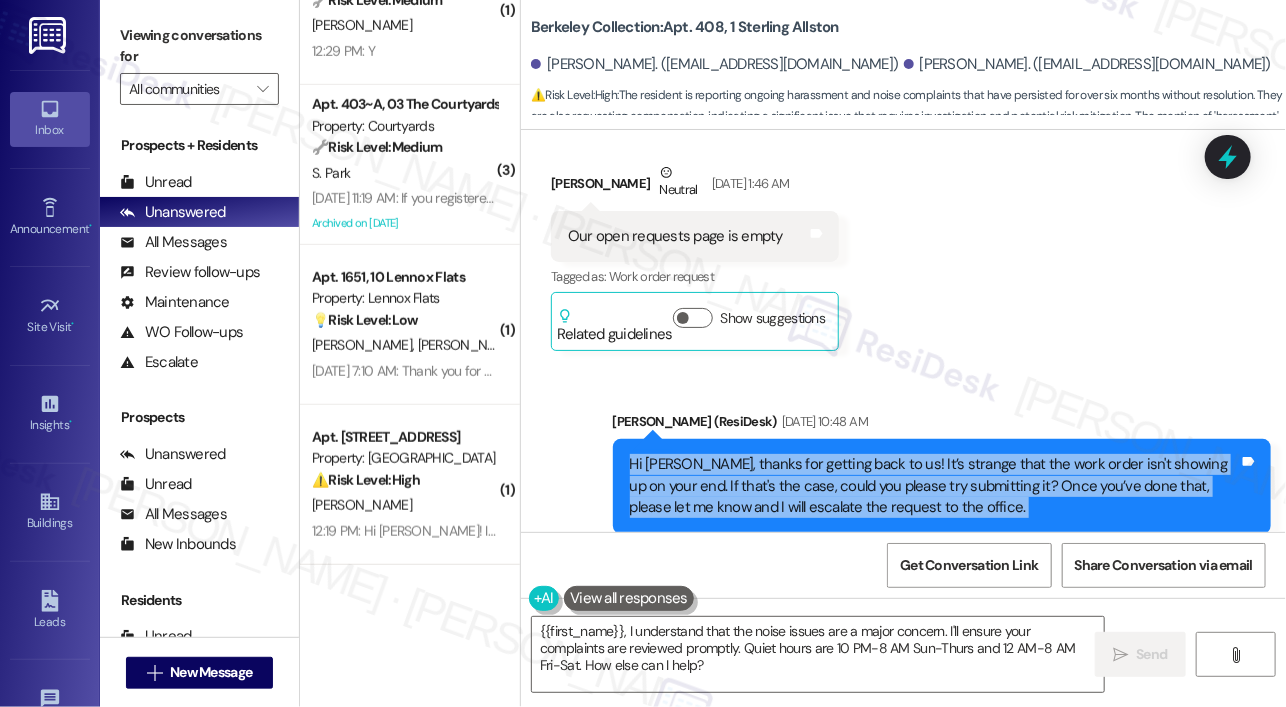 click on "Hi Haofeng, thanks for getting back to us! It’s strange that the work order isn't showing up on your end. If that's the case, could you please try submitting it? Once you’ve done that, please let me know and I will escalate the request to the office." at bounding box center (935, 486) 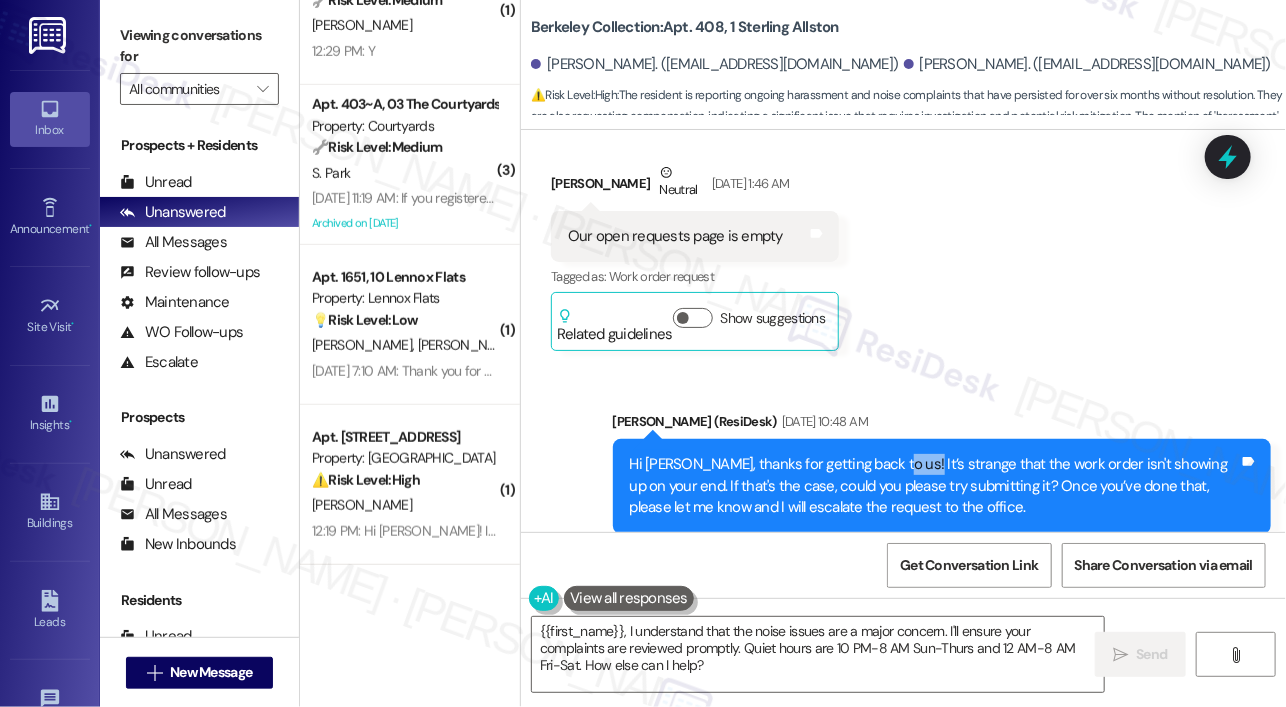 click on "Hi Haofeng, thanks for getting back to us! It’s strange that the work order isn't showing up on your end. If that's the case, could you please try submitting it? Once you’ve done that, please let me know and I will escalate the request to the office." at bounding box center (935, 486) 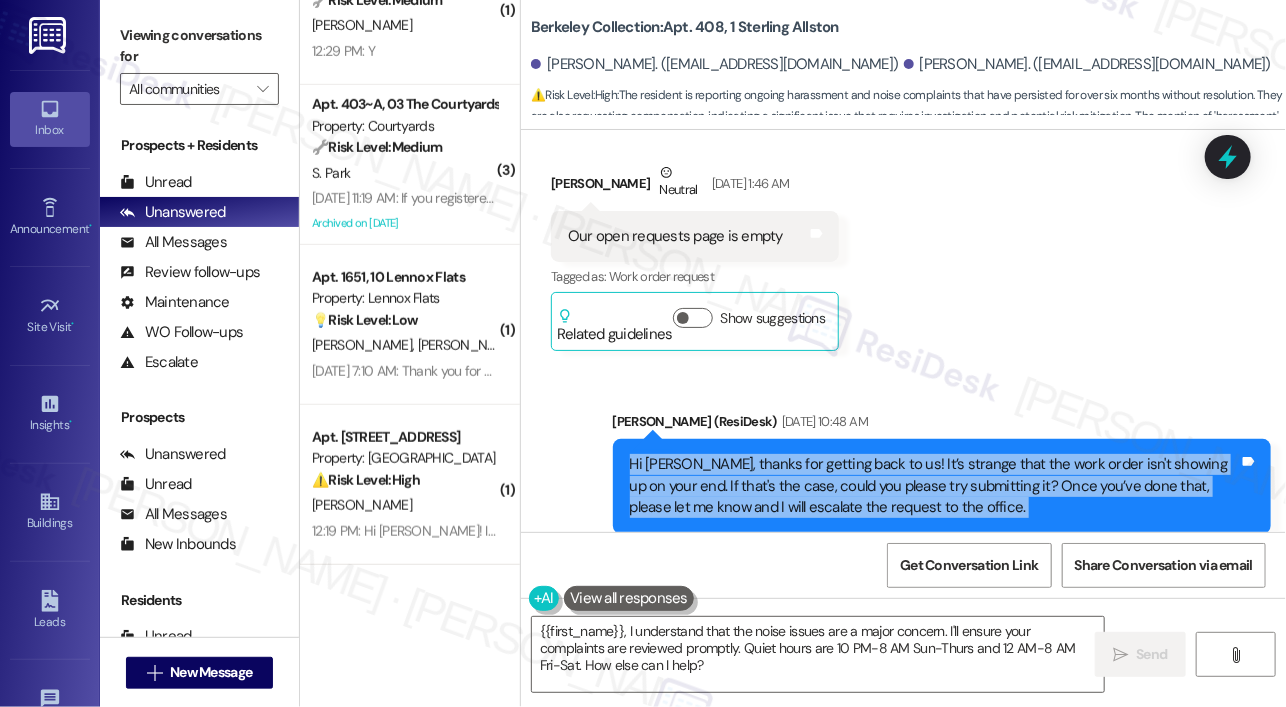 click on "Hi Haofeng, thanks for getting back to us! It’s strange that the work order isn't showing up on your end. If that's the case, could you please try submitting it? Once you’ve done that, please let me know and I will escalate the request to the office." at bounding box center [935, 486] 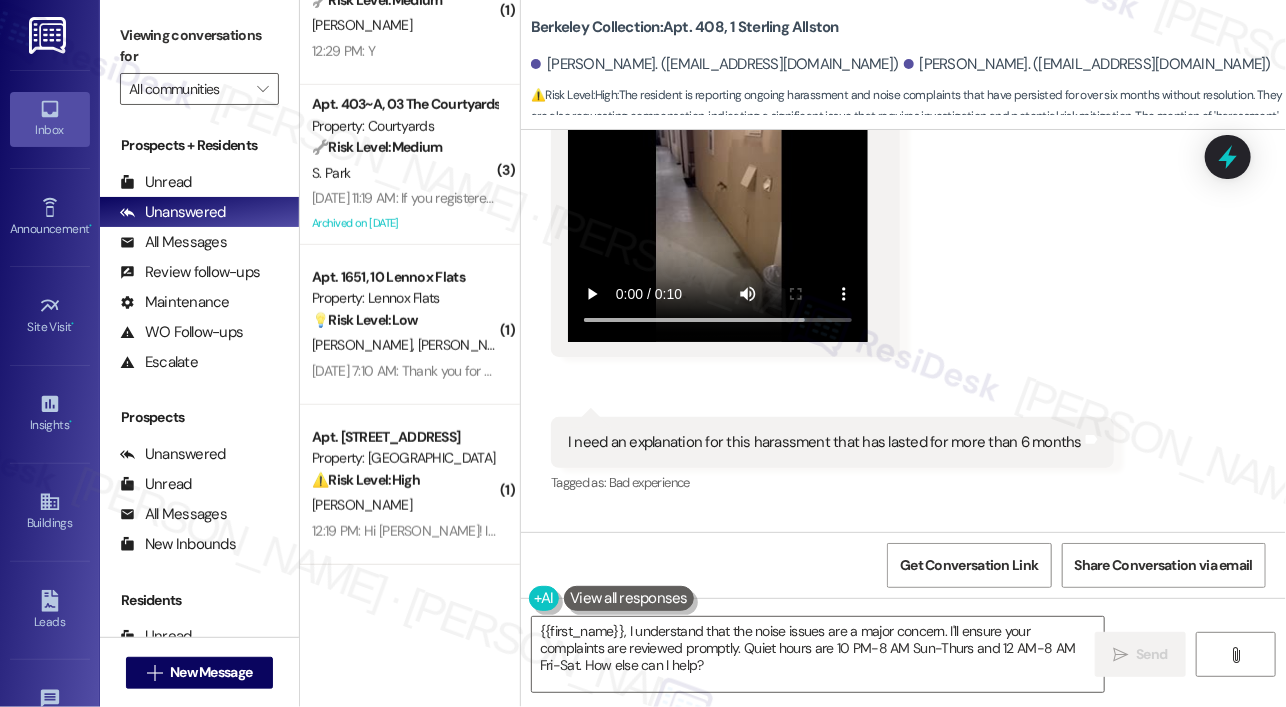 scroll, scrollTop: 13096, scrollLeft: 0, axis: vertical 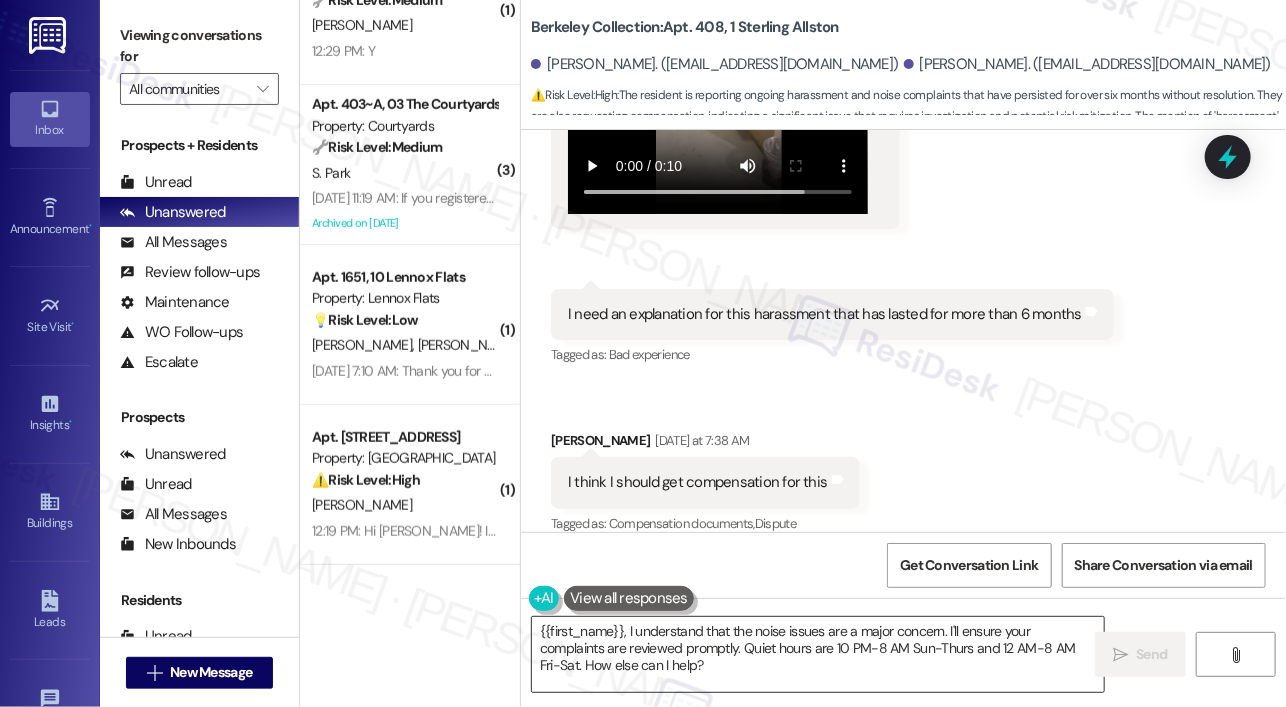 click on "{{first_name}}, I understand that the noise issues are a major concern. I'll ensure your complaints are reviewed promptly. Quiet hours are 10 PM-8 AM Sun-Thurs and 12 AM-8 AM Fri-Sat. How else can I help?" at bounding box center (818, 654) 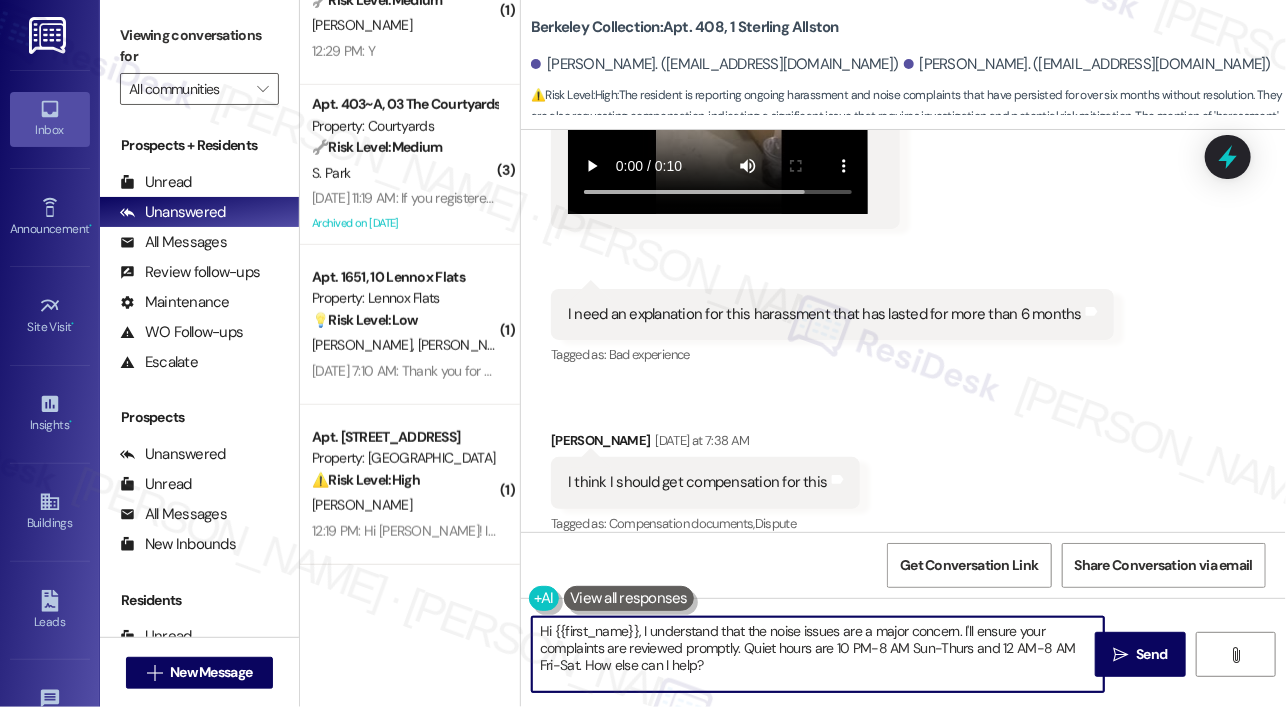 drag, startPoint x: 811, startPoint y: 661, endPoint x: 964, endPoint y: 630, distance: 156.10893 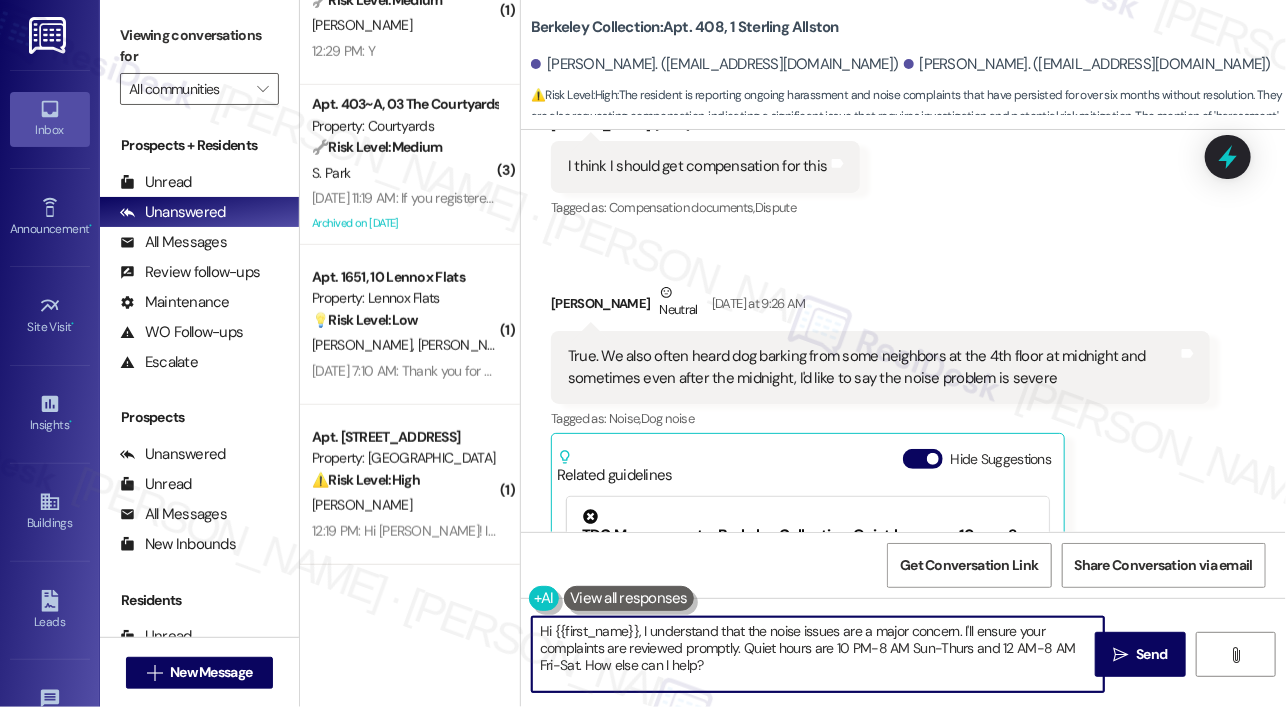 scroll, scrollTop: 13696, scrollLeft: 0, axis: vertical 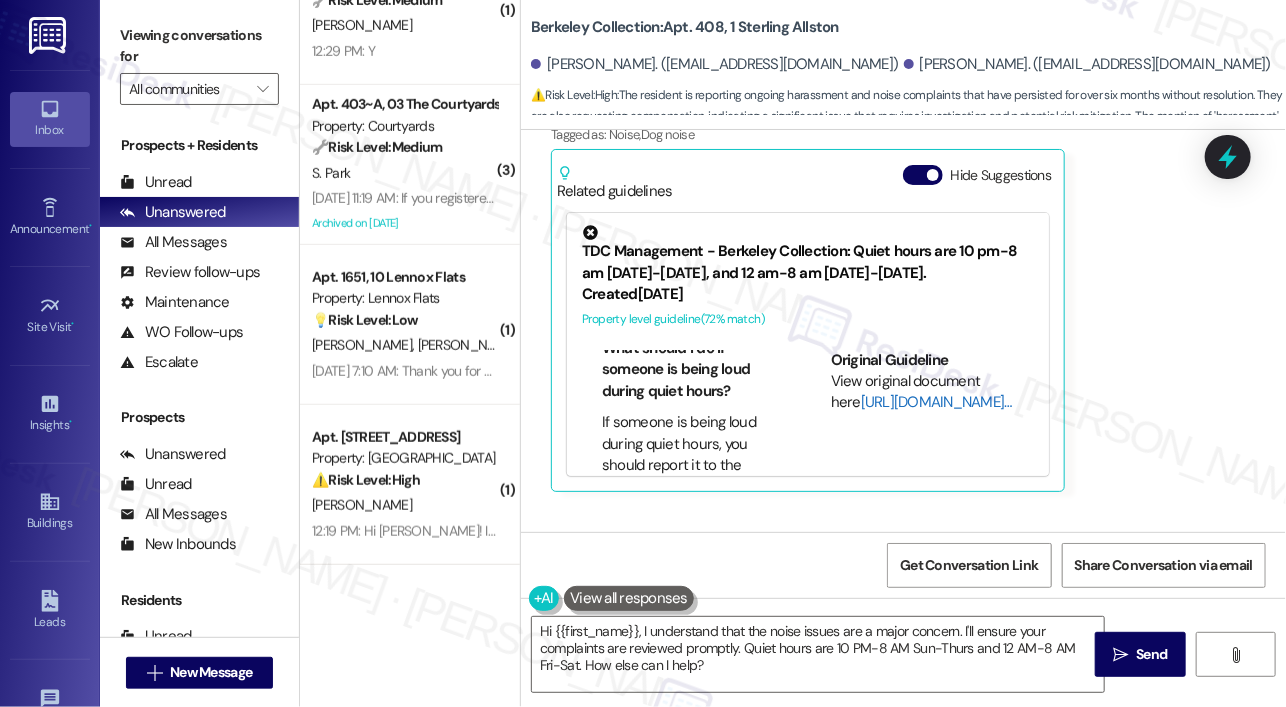click on "[URL][DOMAIN_NAME]…" at bounding box center [936, 402] 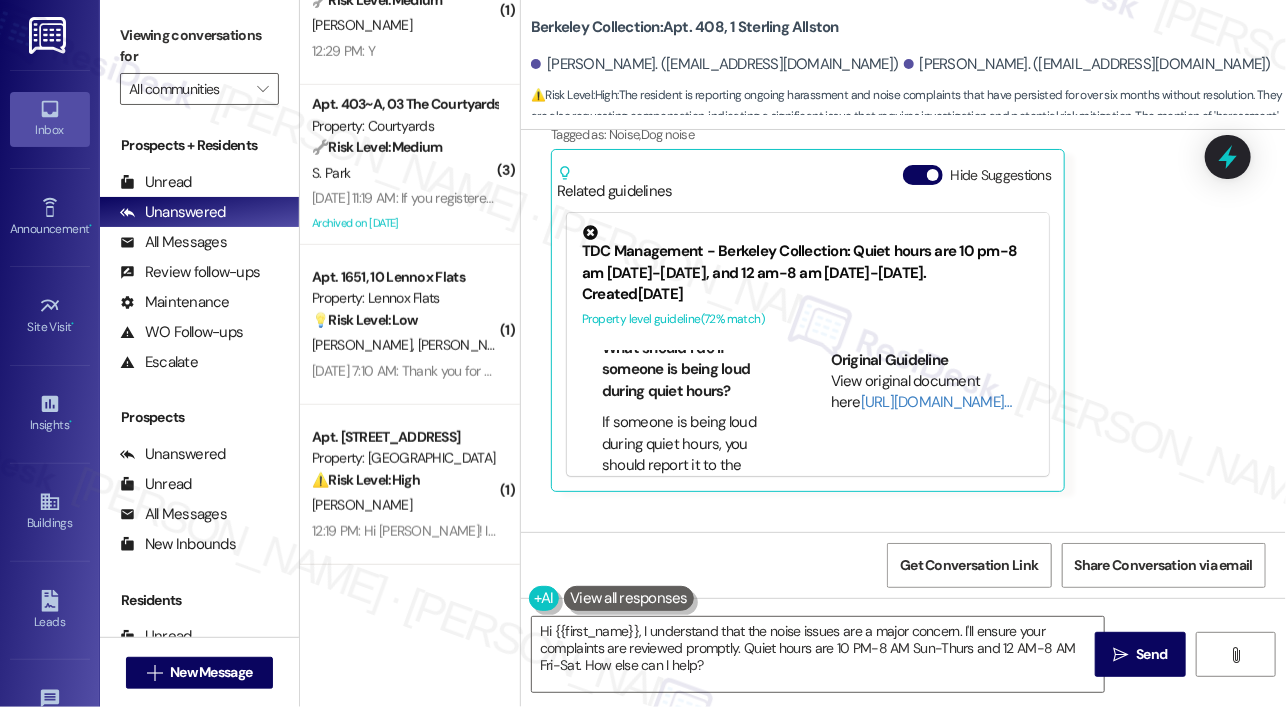 scroll, scrollTop: 900, scrollLeft: 0, axis: vertical 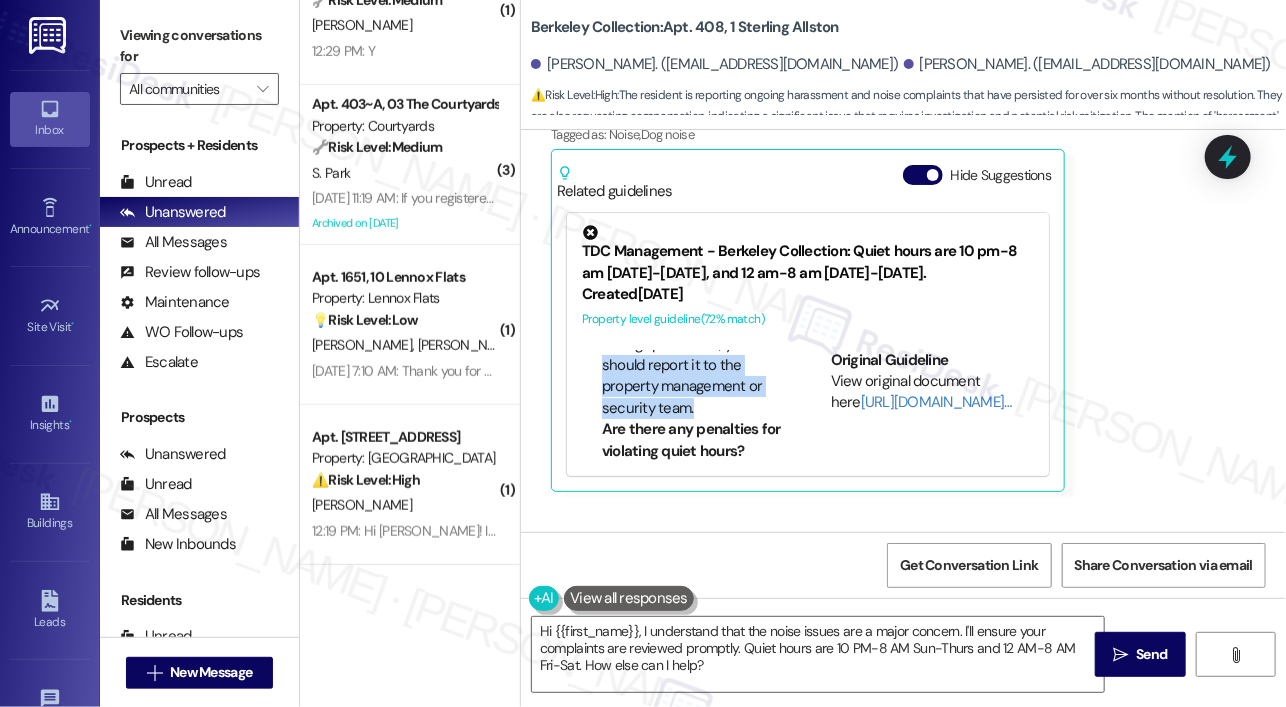 drag, startPoint x: 598, startPoint y: 286, endPoint x: 698, endPoint y: 333, distance: 110.49435 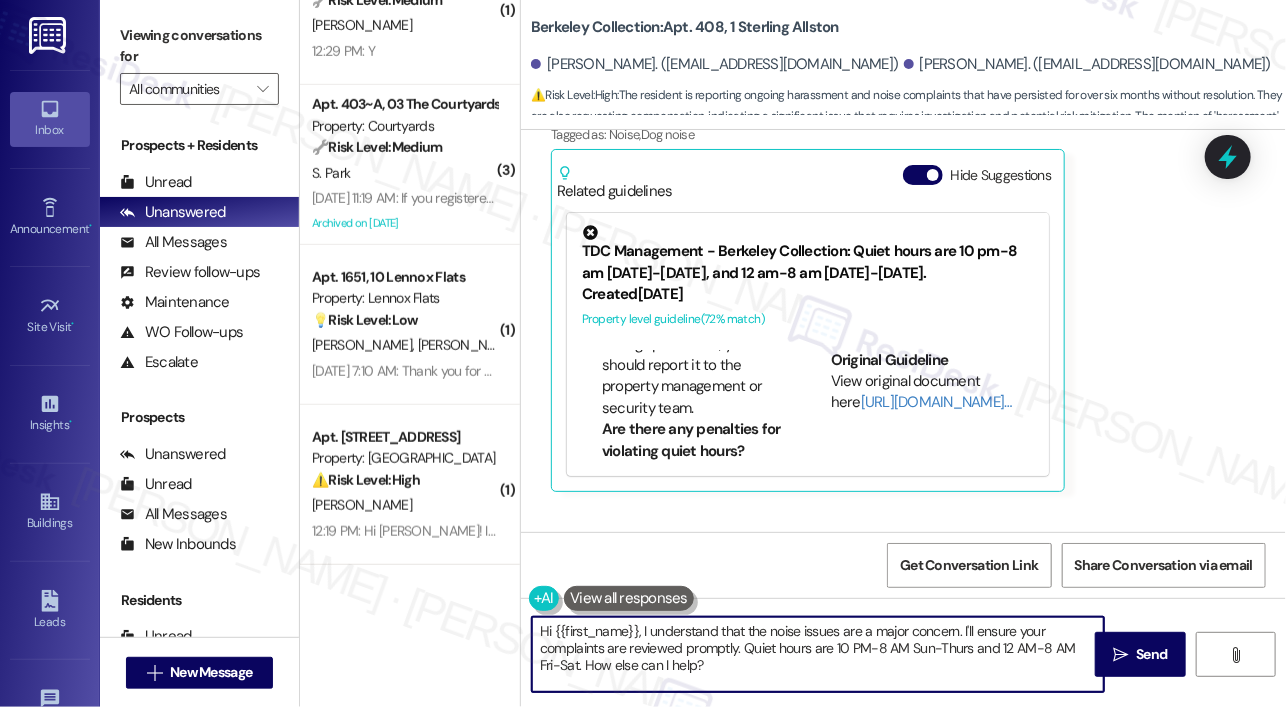 drag, startPoint x: 739, startPoint y: 660, endPoint x: 964, endPoint y: 637, distance: 226.1725 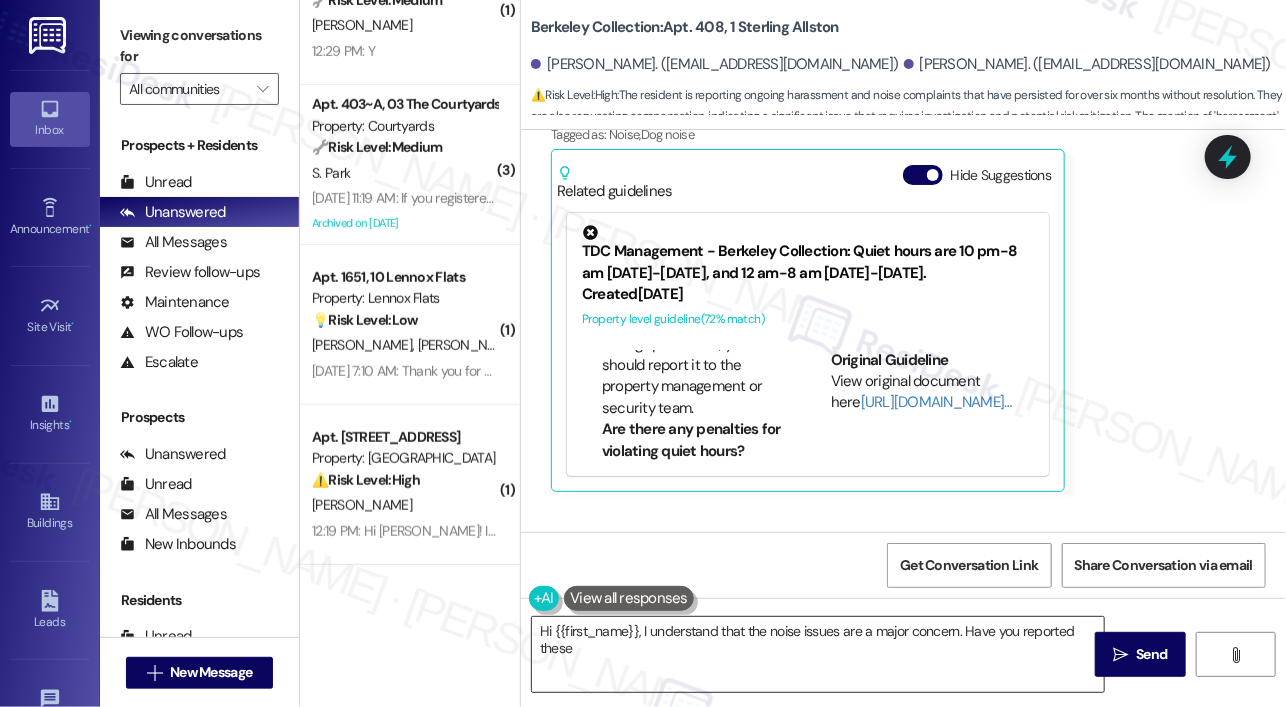 click on "Hi {{first_name}}, I understand that the noise issues are a major concern. Have you reported these" at bounding box center (818, 654) 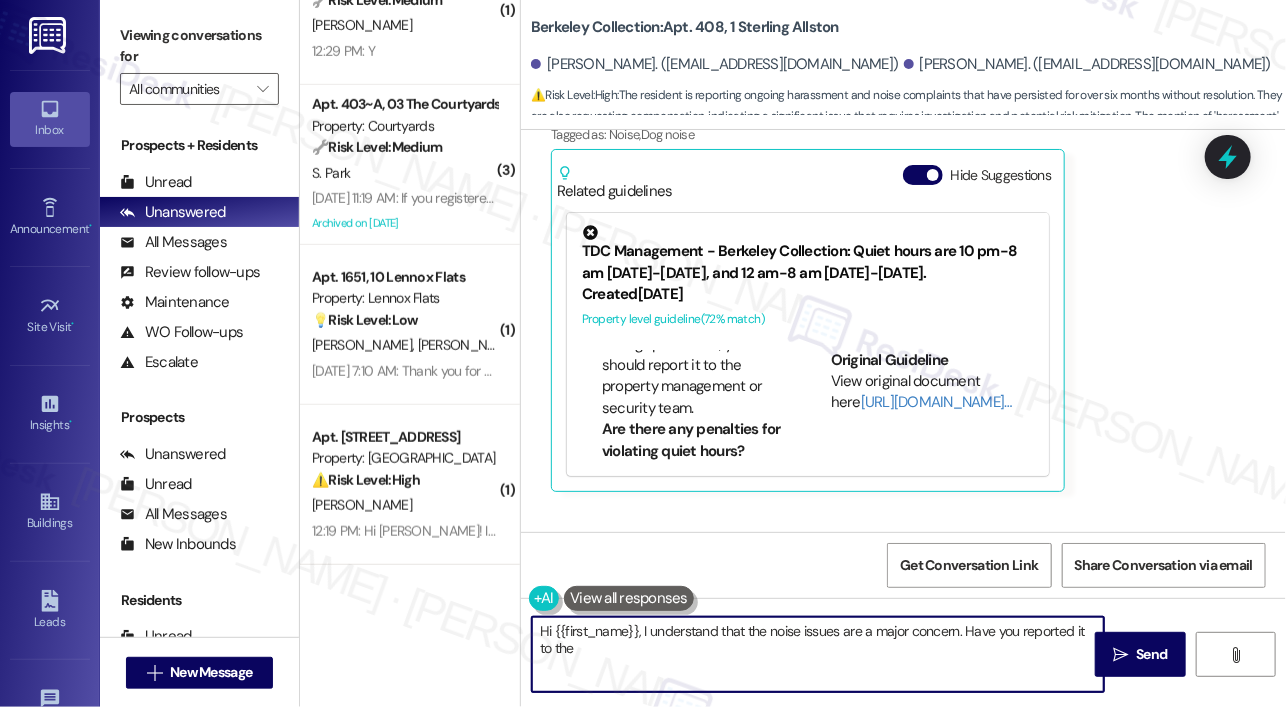 paste on "should report it to the property management or security team." 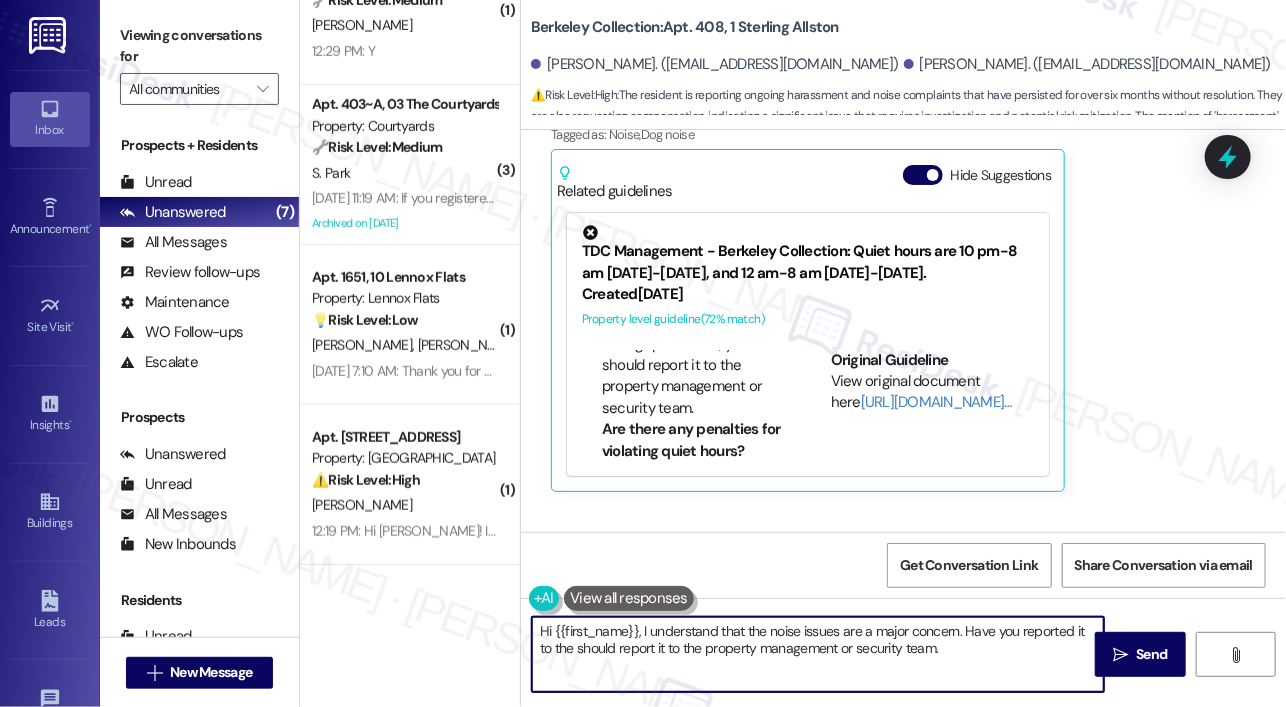 click on "Hi {{first_name}}, I understand that the noise issues are a major concern. Have you reported it to the should report it to the property management or security team." at bounding box center [818, 654] 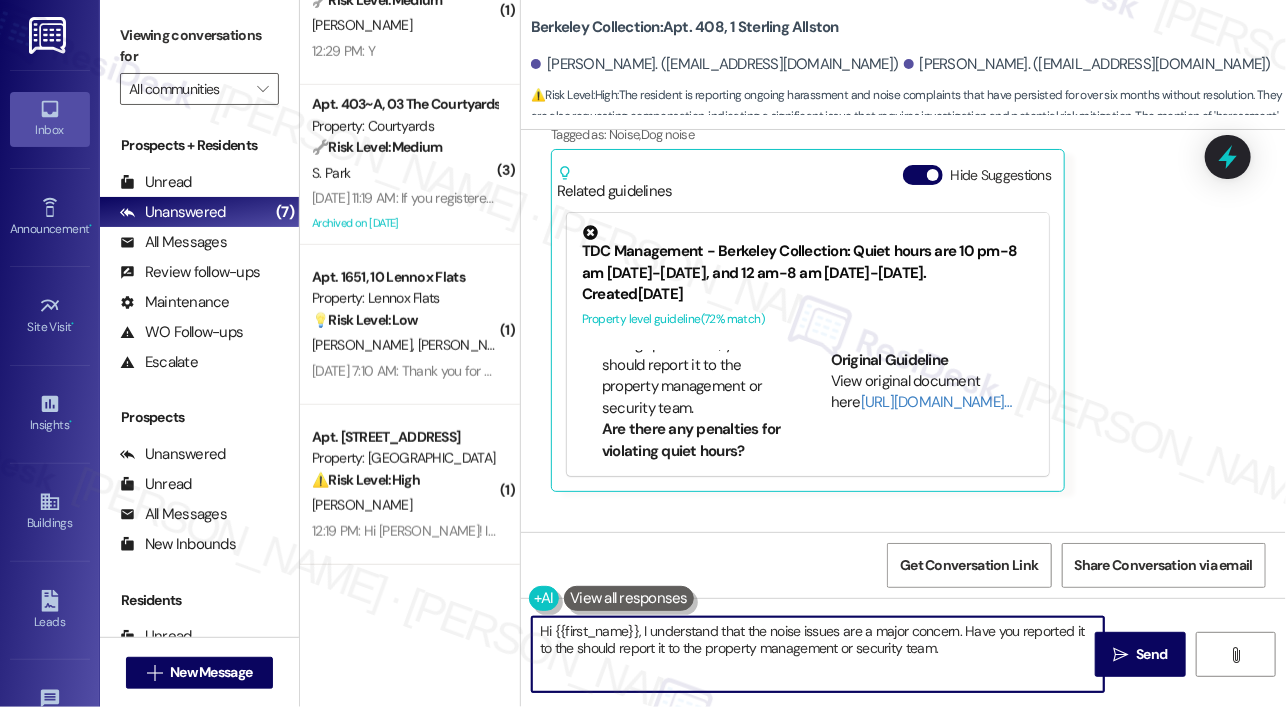 drag, startPoint x: 669, startPoint y: 649, endPoint x: 536, endPoint y: 649, distance: 133 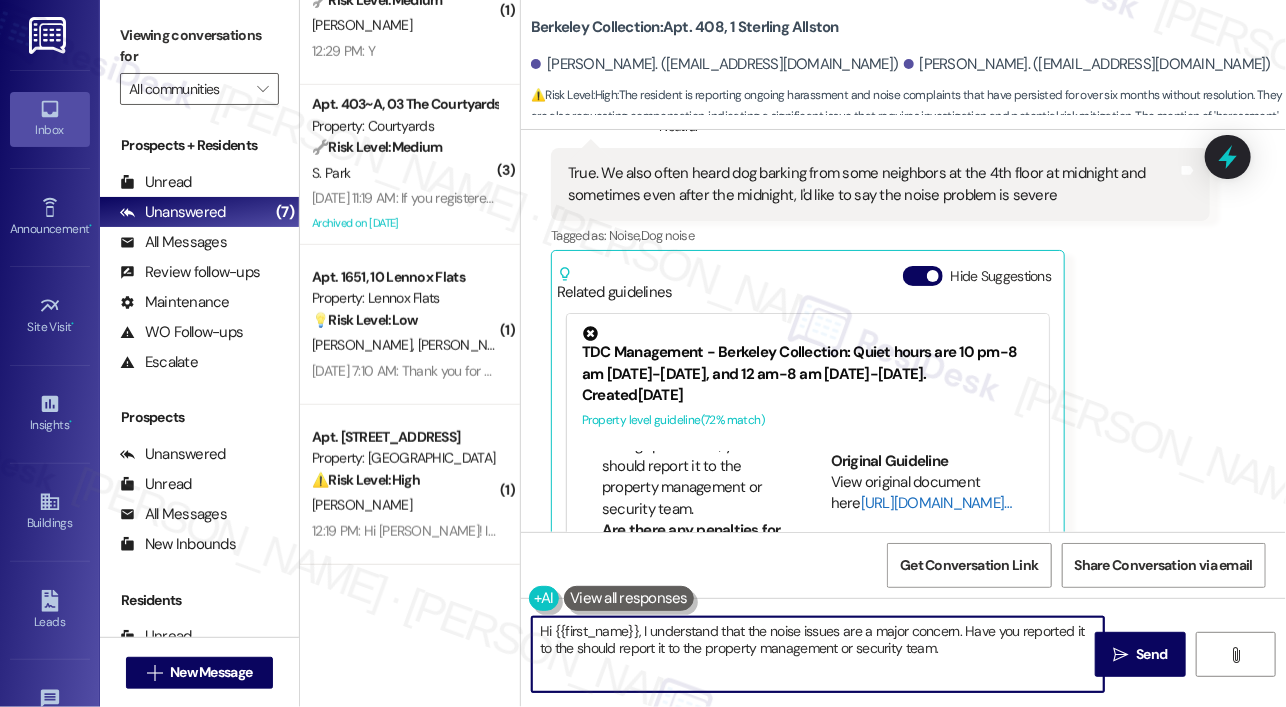 scroll, scrollTop: 13596, scrollLeft: 0, axis: vertical 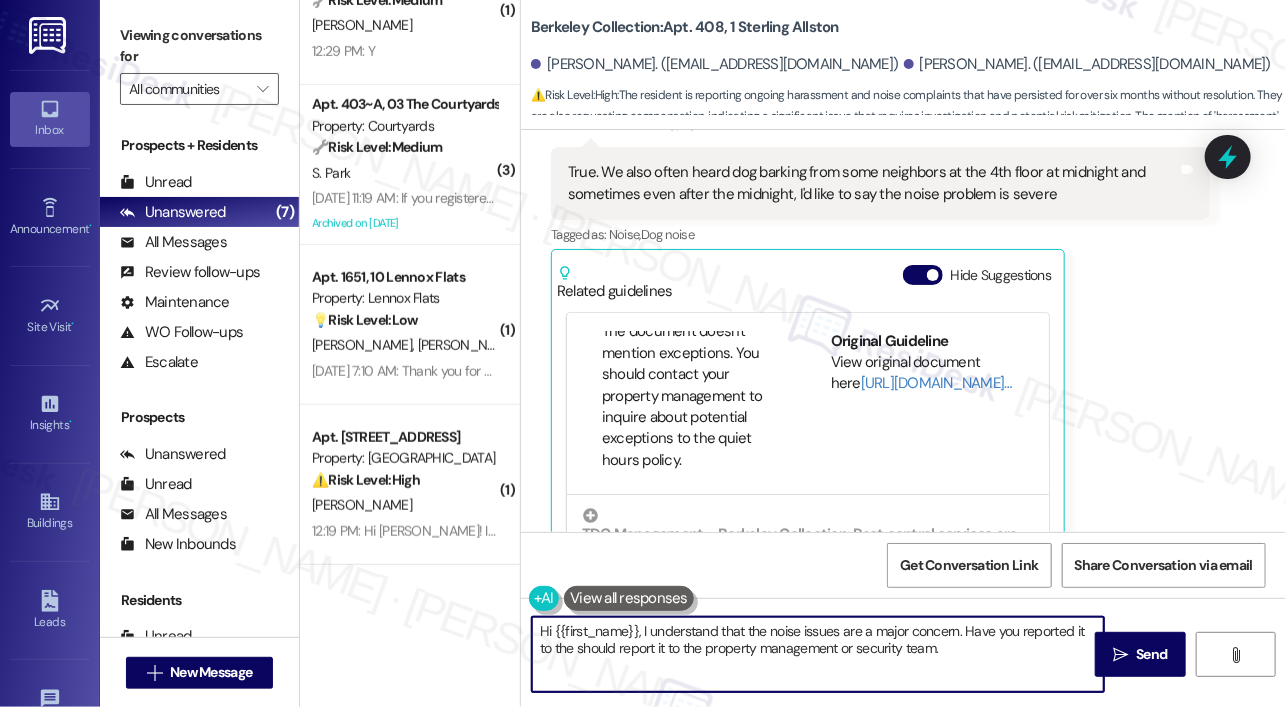 click on "Hi {{first_name}}, I understand that the noise issues are a major concern. Have you reported it to the should report it to the property management or security team." at bounding box center (818, 654) 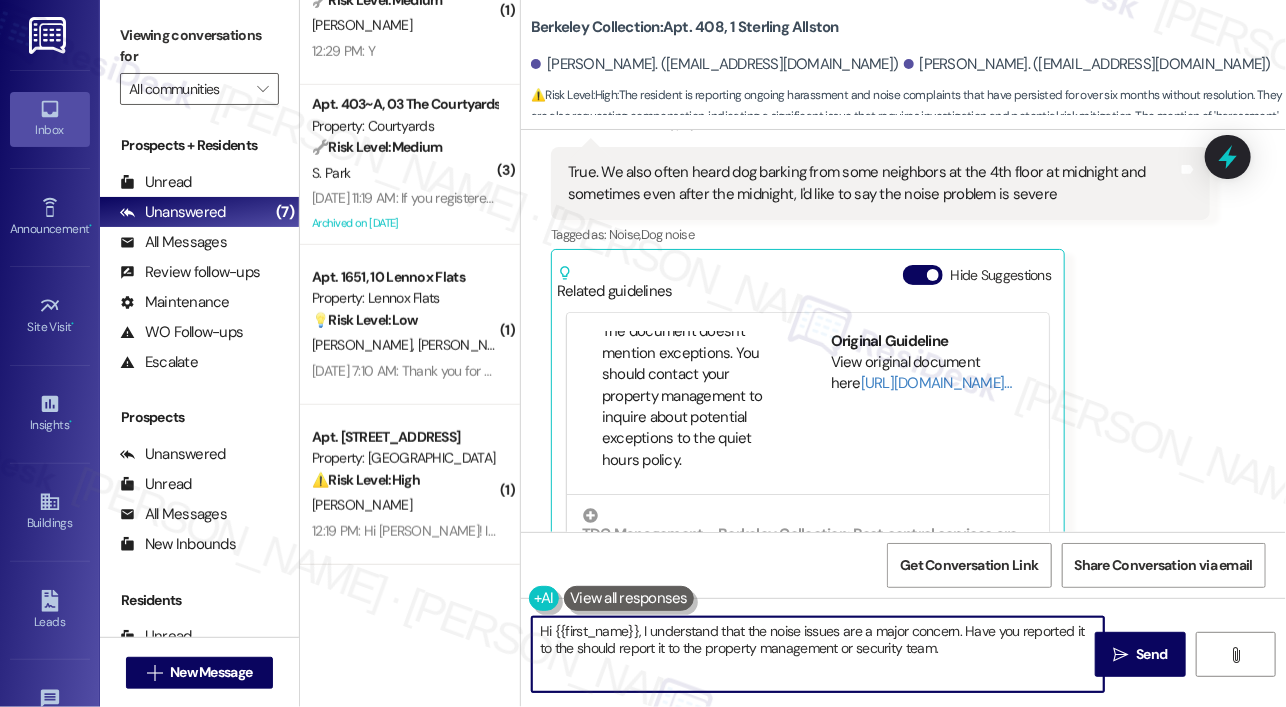 drag, startPoint x: 704, startPoint y: 649, endPoint x: 574, endPoint y: 649, distance: 130 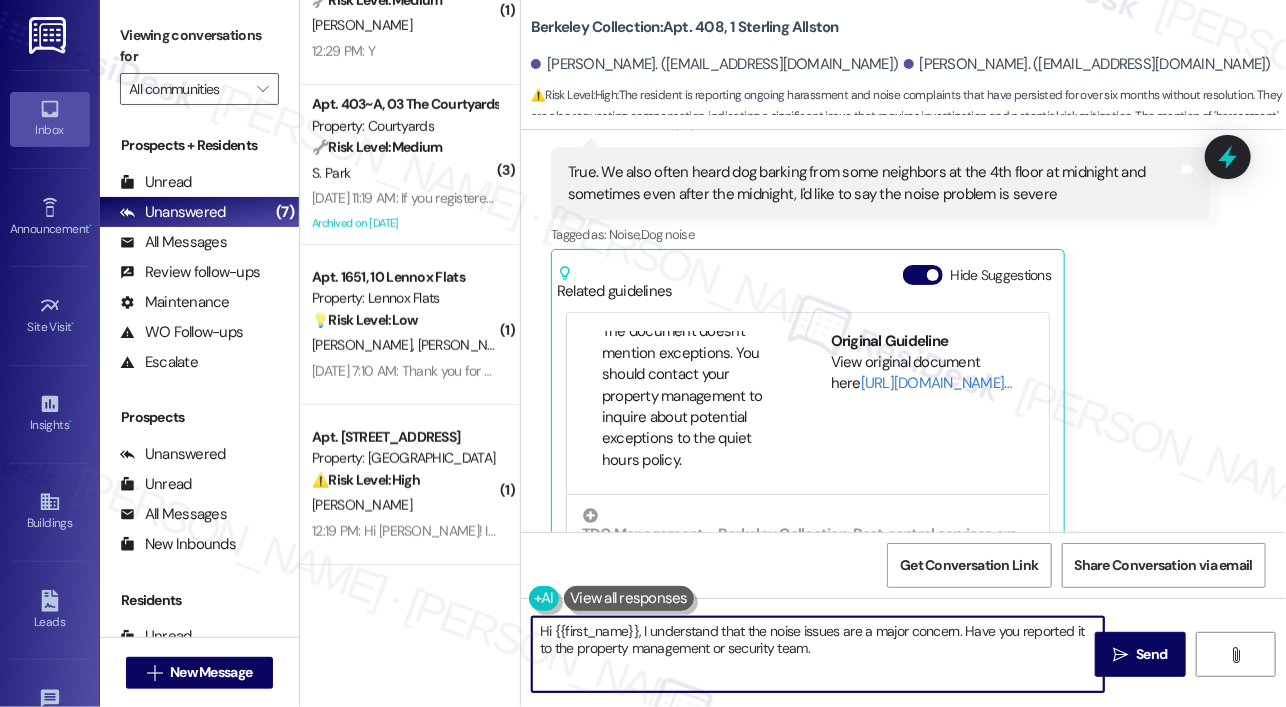 click on "Hi {{first_name}}, I understand that the noise issues are a major concern. Have you reported it to the property management or security team." at bounding box center (818, 654) 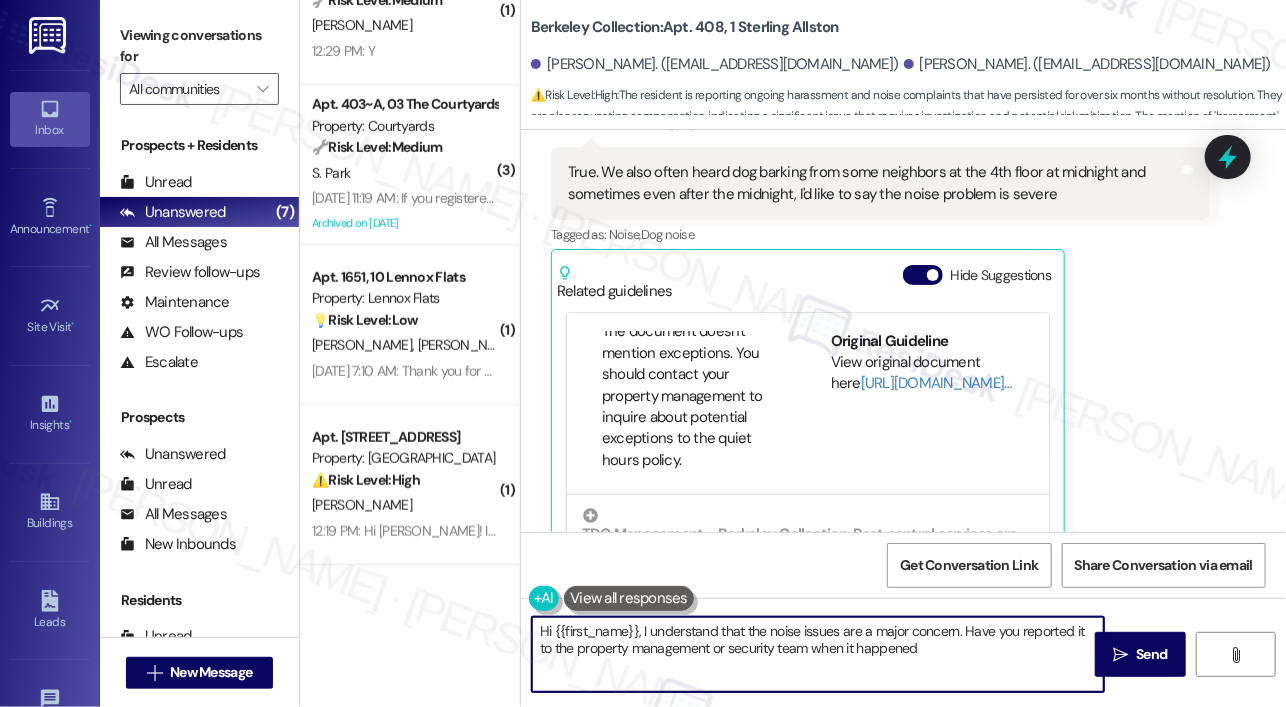 type on "Hi {{first_name}}, I understand that the noise issues are a major concern. Have you reported it to the property management or security team when it happened?" 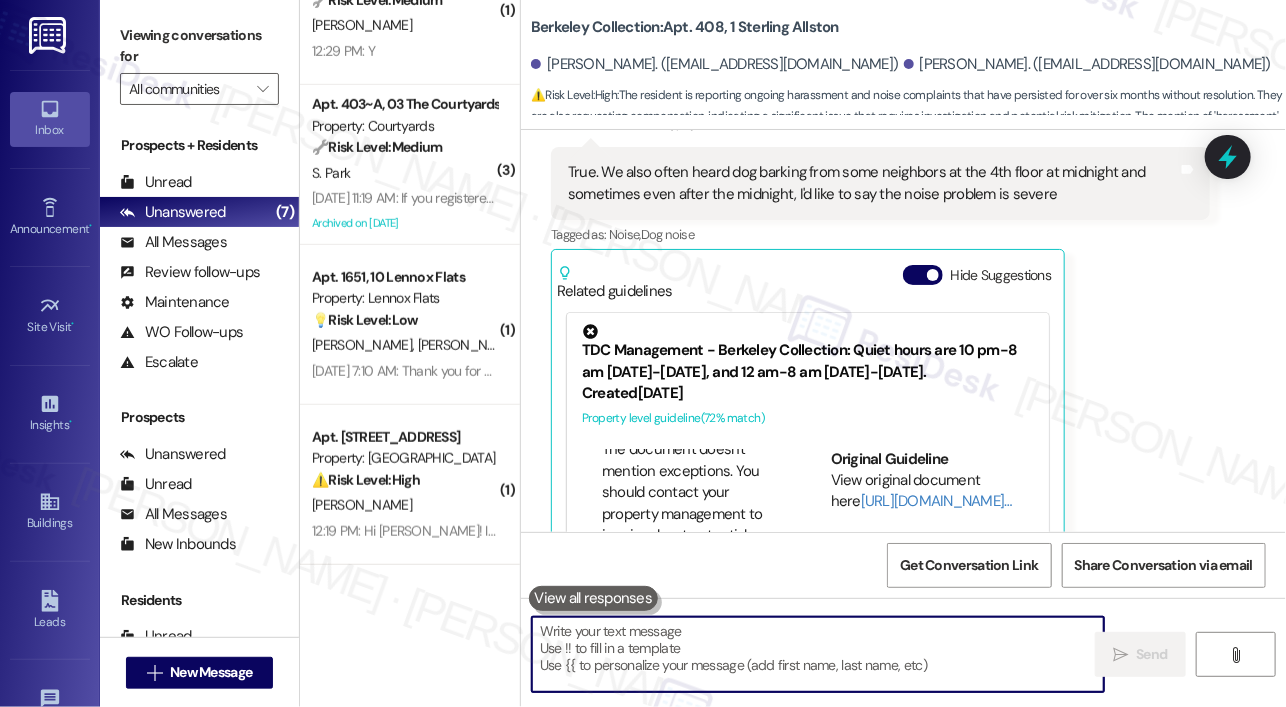 scroll, scrollTop: 0, scrollLeft: 0, axis: both 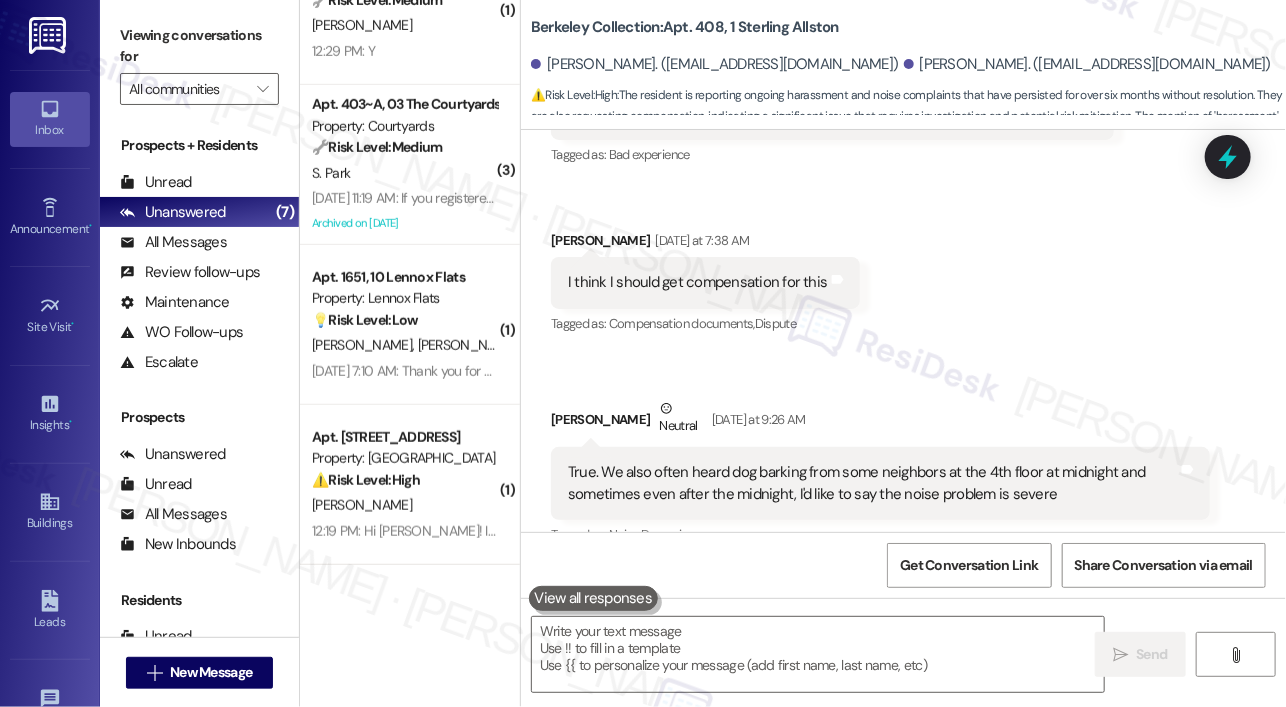 click on "Received via SMS Haofeng Liu Question Yesterday at 7:14 AM Did you inform the leasing office? Tags and notes Tagged as:   Bad communication Click to highlight conversations about Bad communication Received via SMS 7:15 AM Haofeng Liu Yesterday at 7:15 AM It's so intolerable  Tags and notes Tagged as:   Bad experience Click to highlight conversations about Bad experience Received via SMS 7:17 AM Haofeng Liu   Neutral Yesterday at 7:17 AM Previously my friend was punished by about a hundred dollars immediately because of one report. I've submitted more than five complaint and never heard back from anyone. Problem is never solved.  Tags and notes Tagged as:   Complaint ,  Click to highlight conversations about Complaint Bad experience Click to highlight conversations about Bad experience  Related guidelines Show suggestions Received via SMS 7:17 AM Haofeng Liu Question Yesterday at 7:17 AM what made these two cases different? Tags and notes Received via SMS Haofeng Liu Yesterday at 7:31 AM 3GP  attachment" at bounding box center [903, -62] 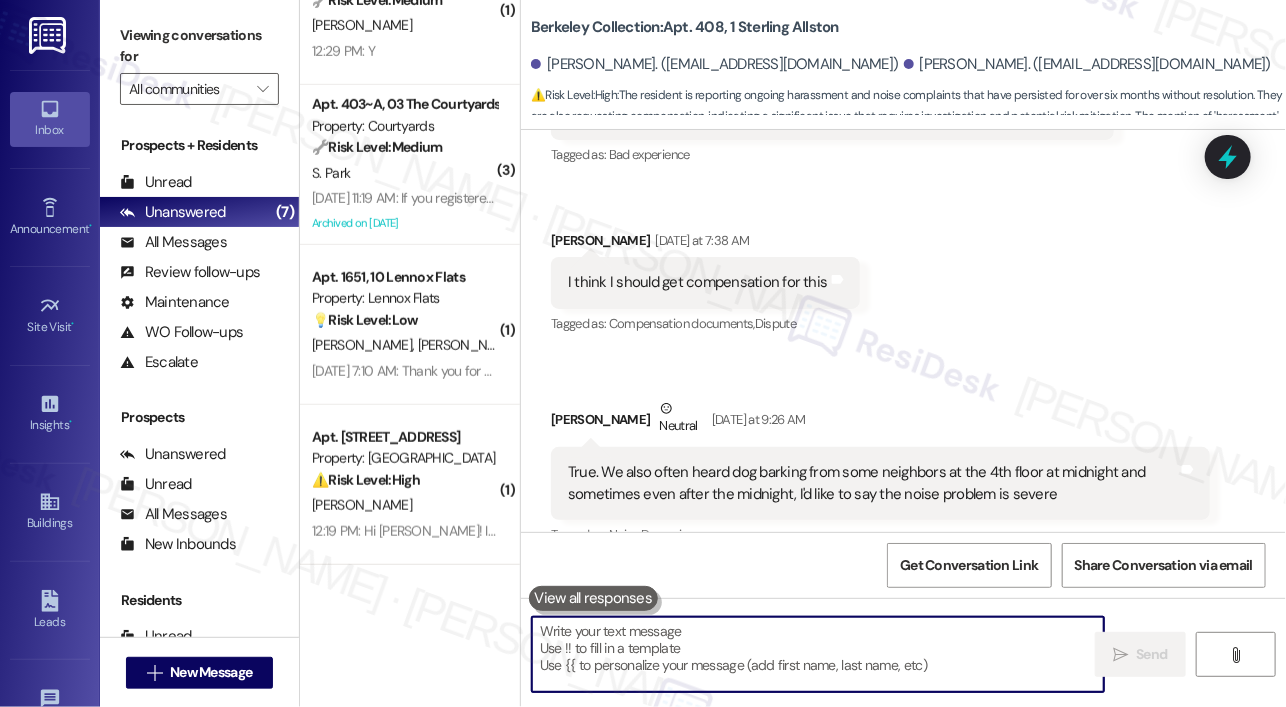 click at bounding box center [818, 654] 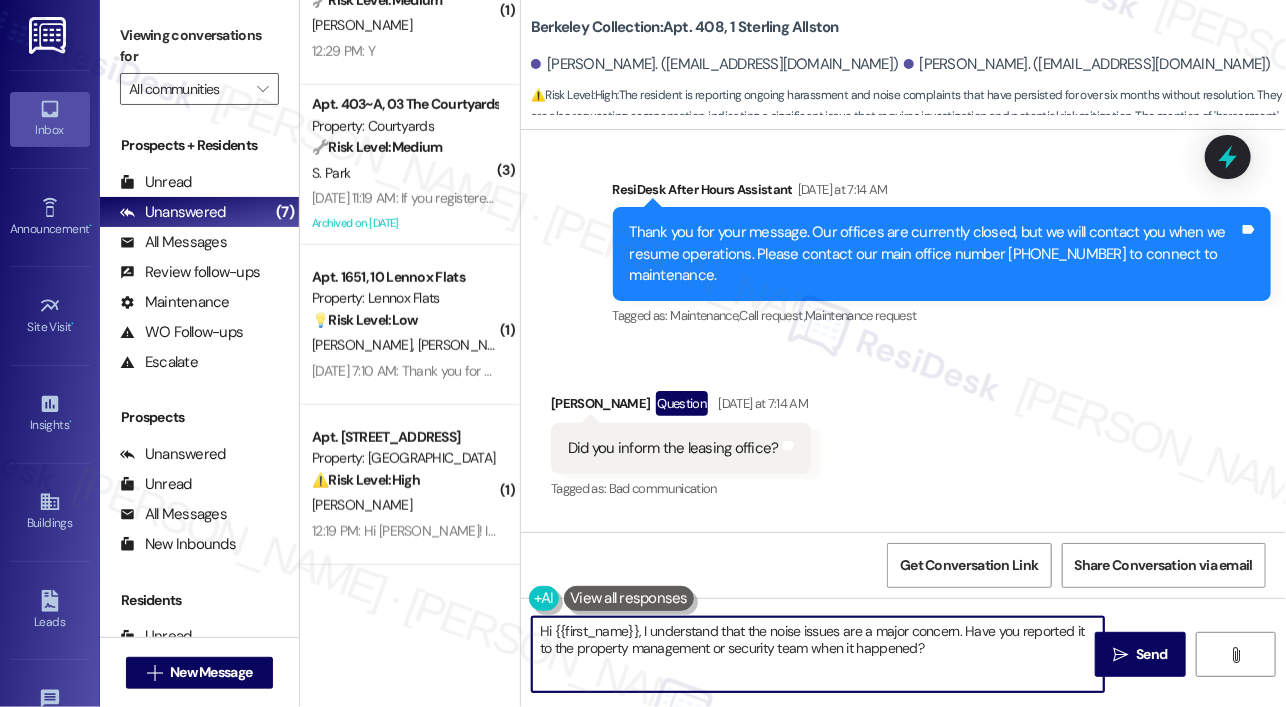 scroll, scrollTop: 11796, scrollLeft: 0, axis: vertical 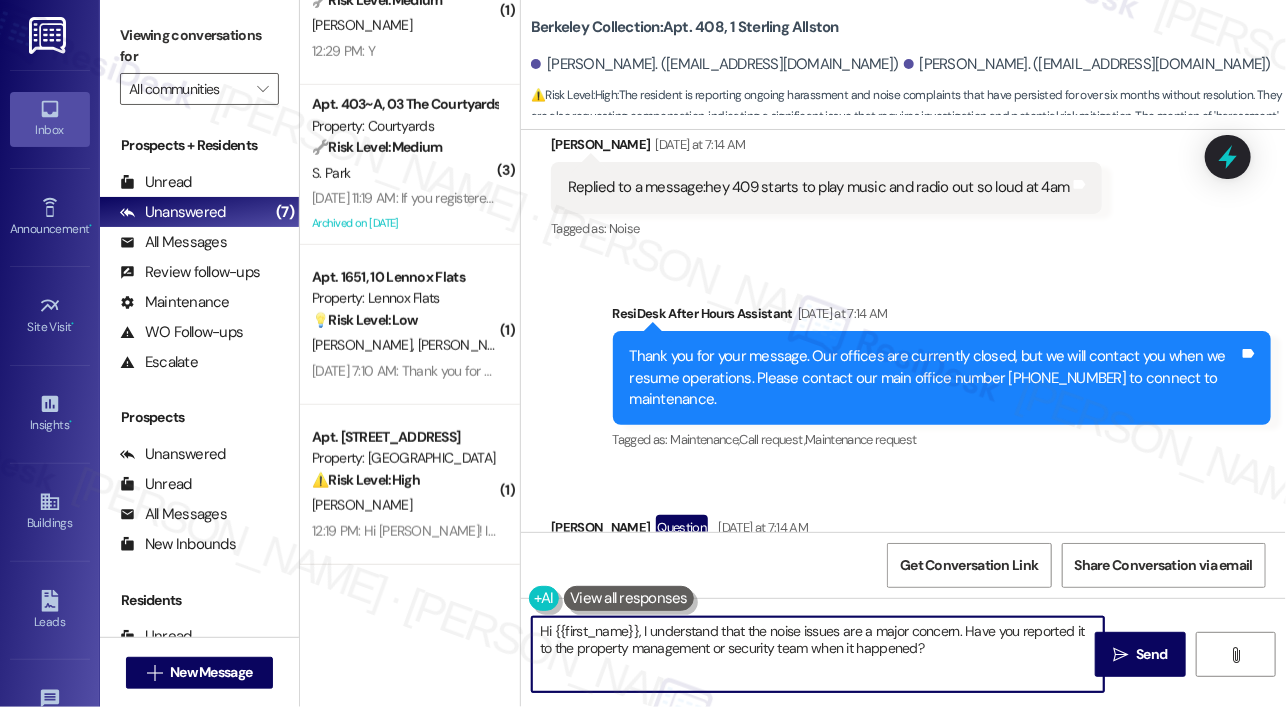 click on "Did you inform the leasing office?" at bounding box center [673, 572] 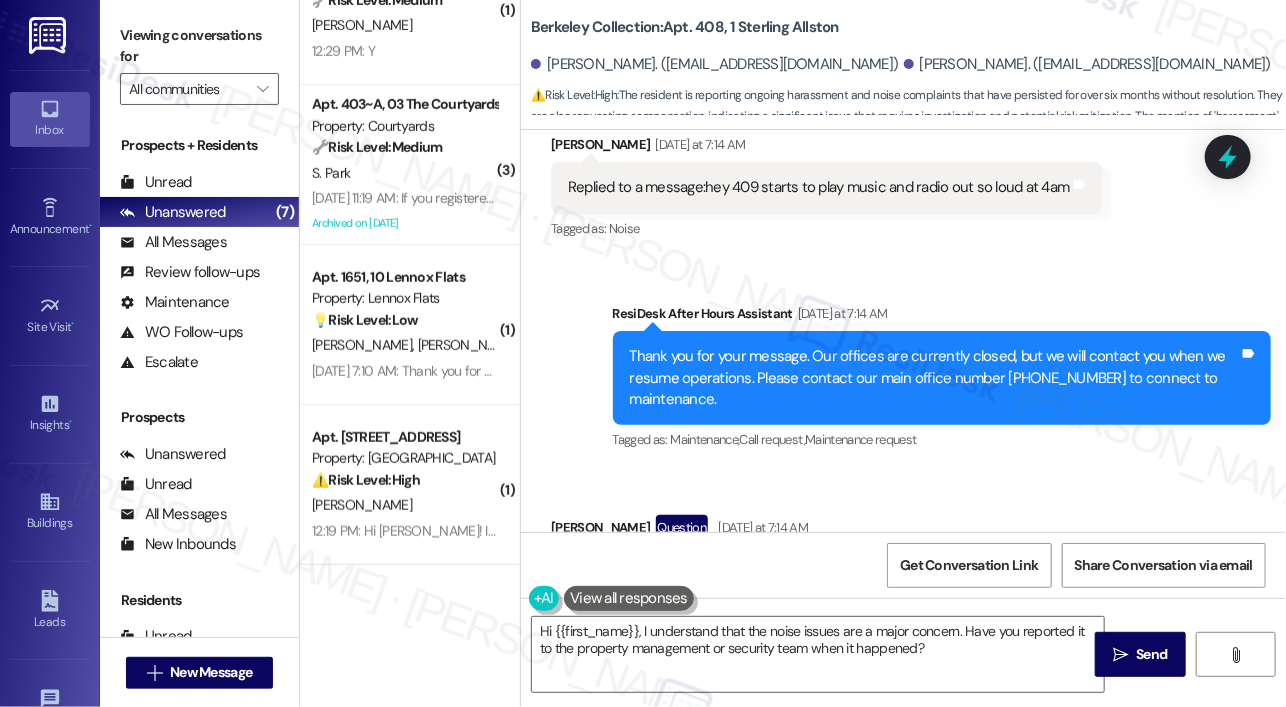 click on "Did you inform the leasing office?" at bounding box center (673, 572) 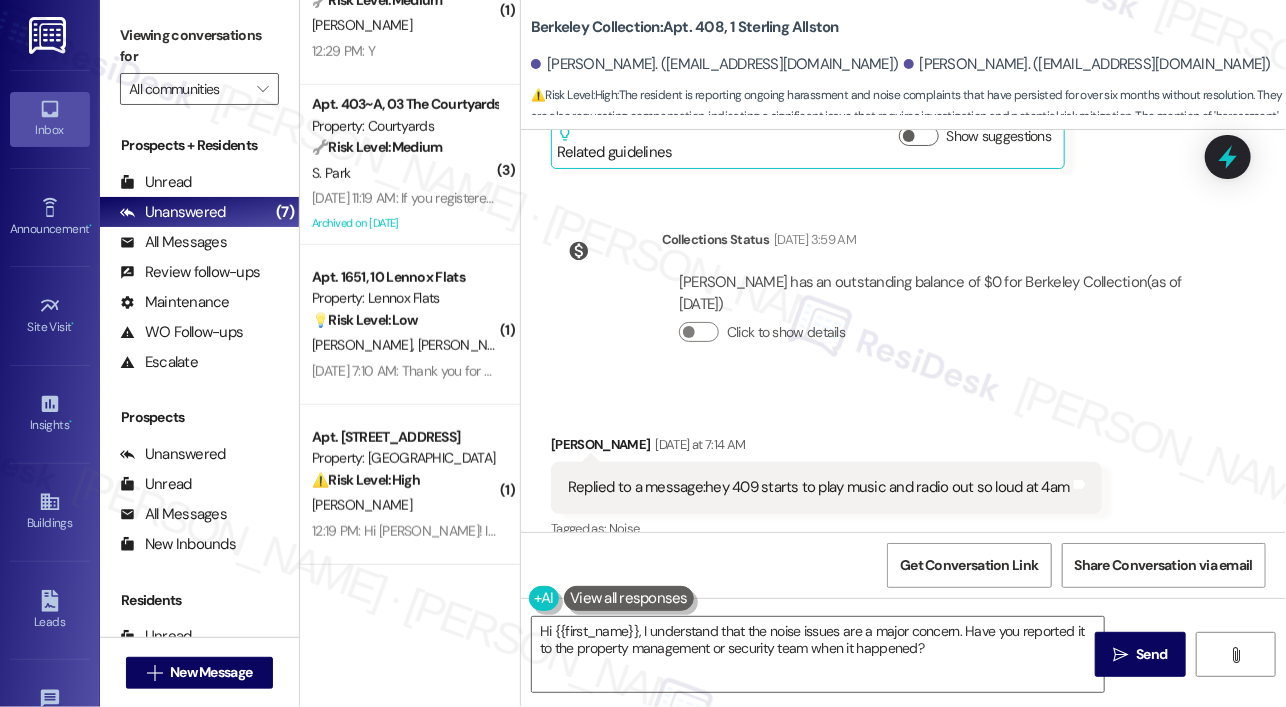 click on "Replied to a message:hey 409 starts to play music and radio out so loud at 4am" at bounding box center (819, 487) 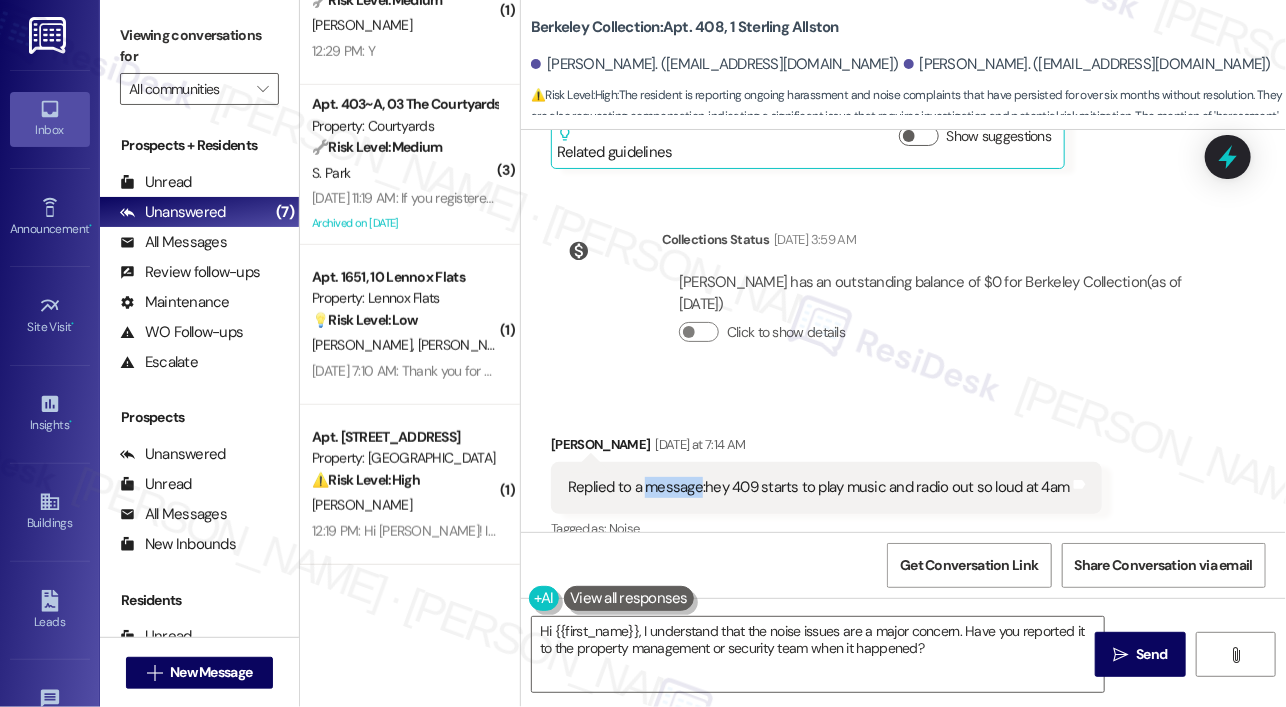 click on "Replied to a message:hey 409 starts to play music and radio out so loud at 4am" at bounding box center [819, 487] 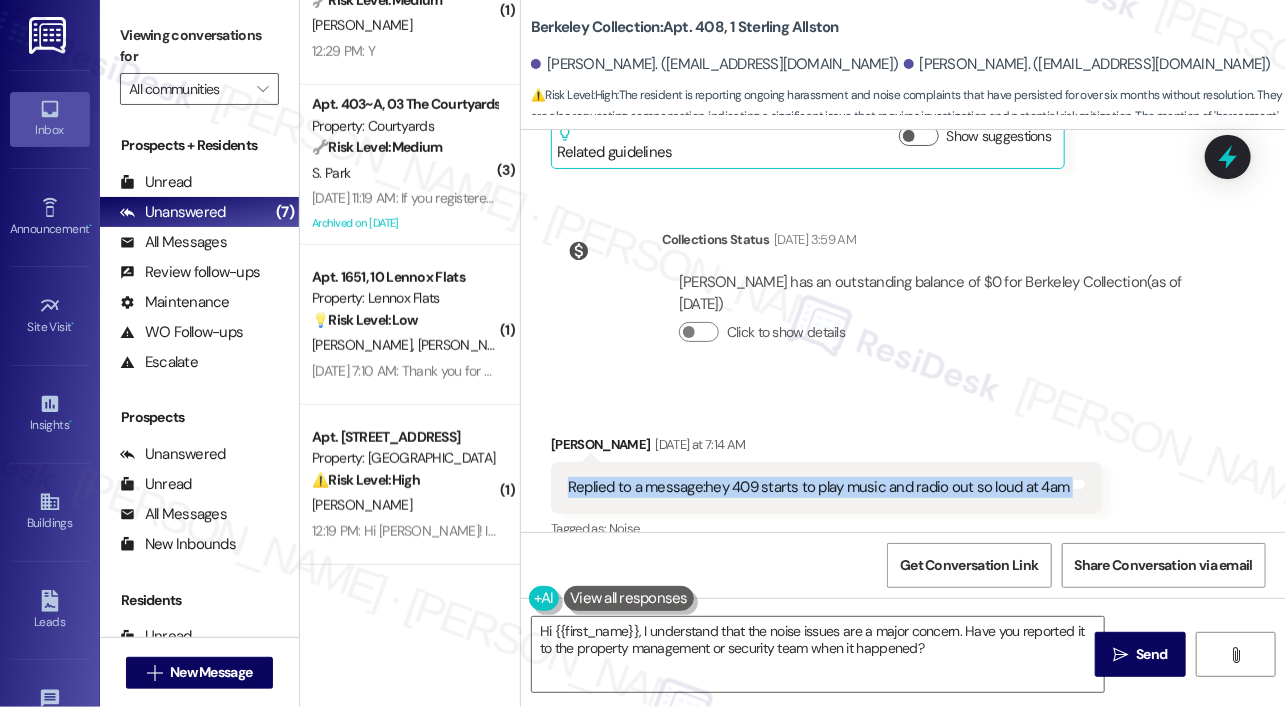click on "Replied to a message:hey 409 starts to play music and radio out so loud at 4am" at bounding box center [819, 487] 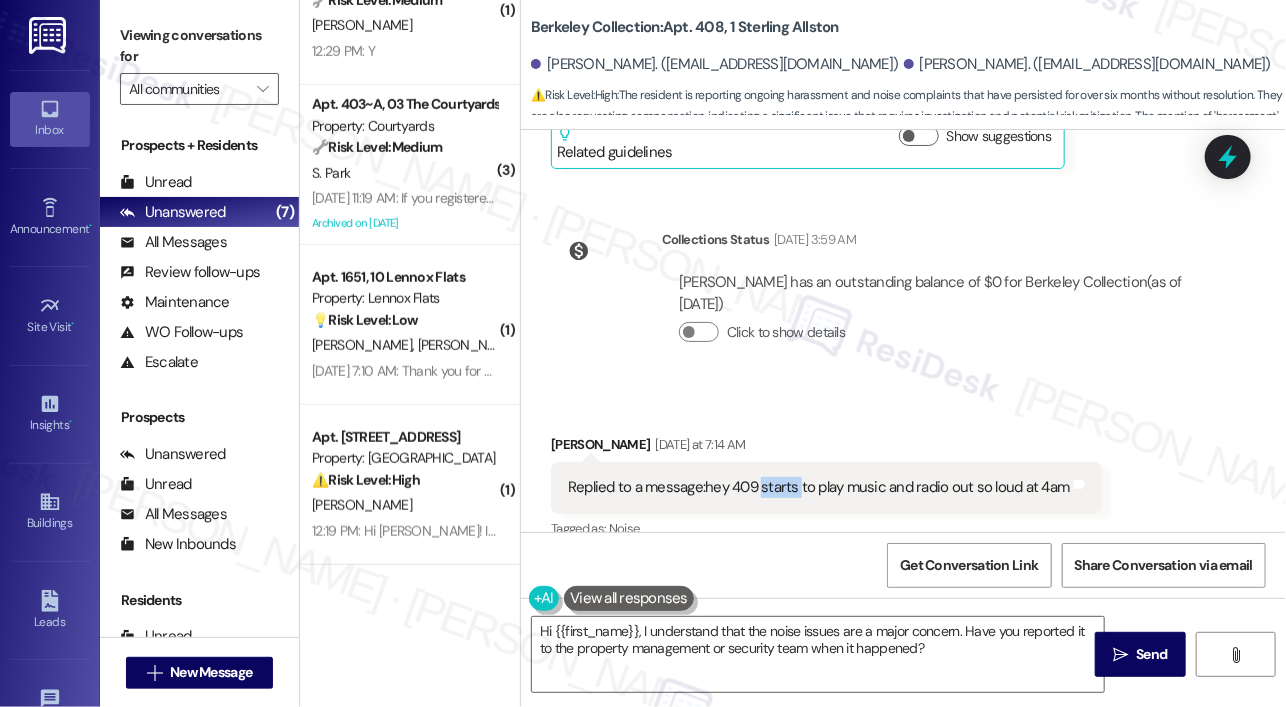 click on "Replied to a message:hey 409 starts to play music and radio out so loud at 4am" at bounding box center (819, 487) 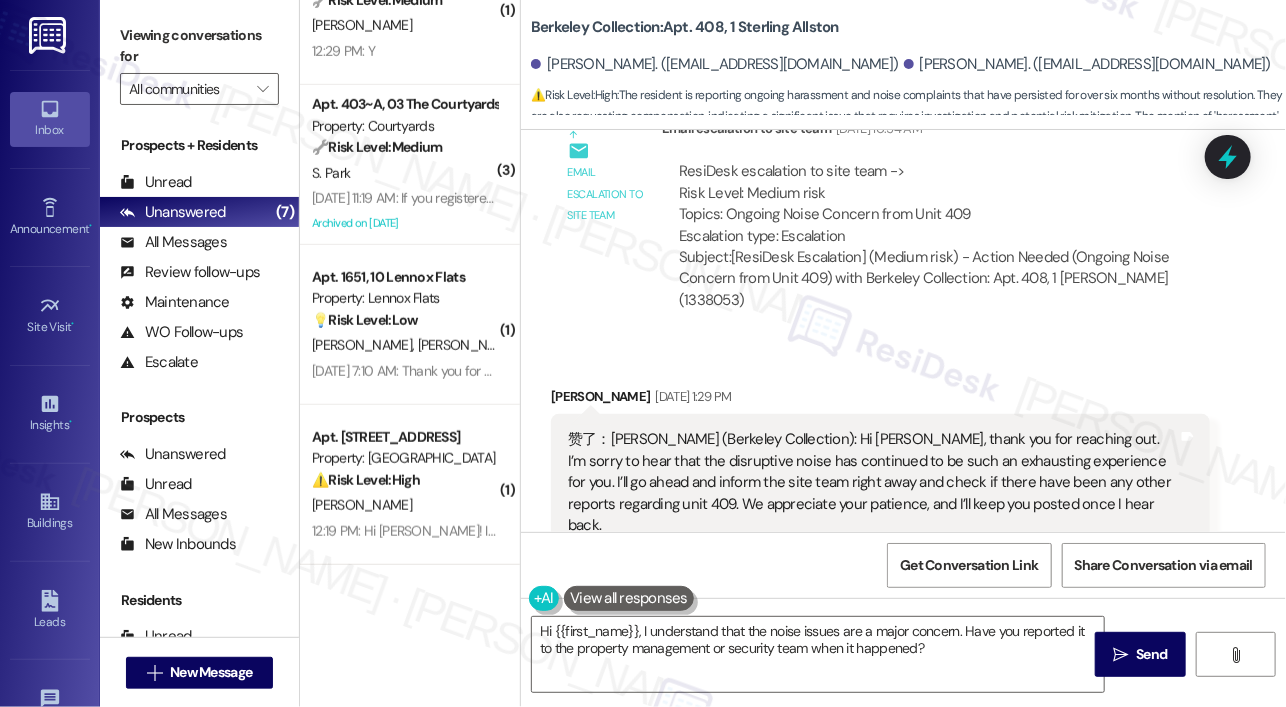 scroll, scrollTop: 10796, scrollLeft: 0, axis: vertical 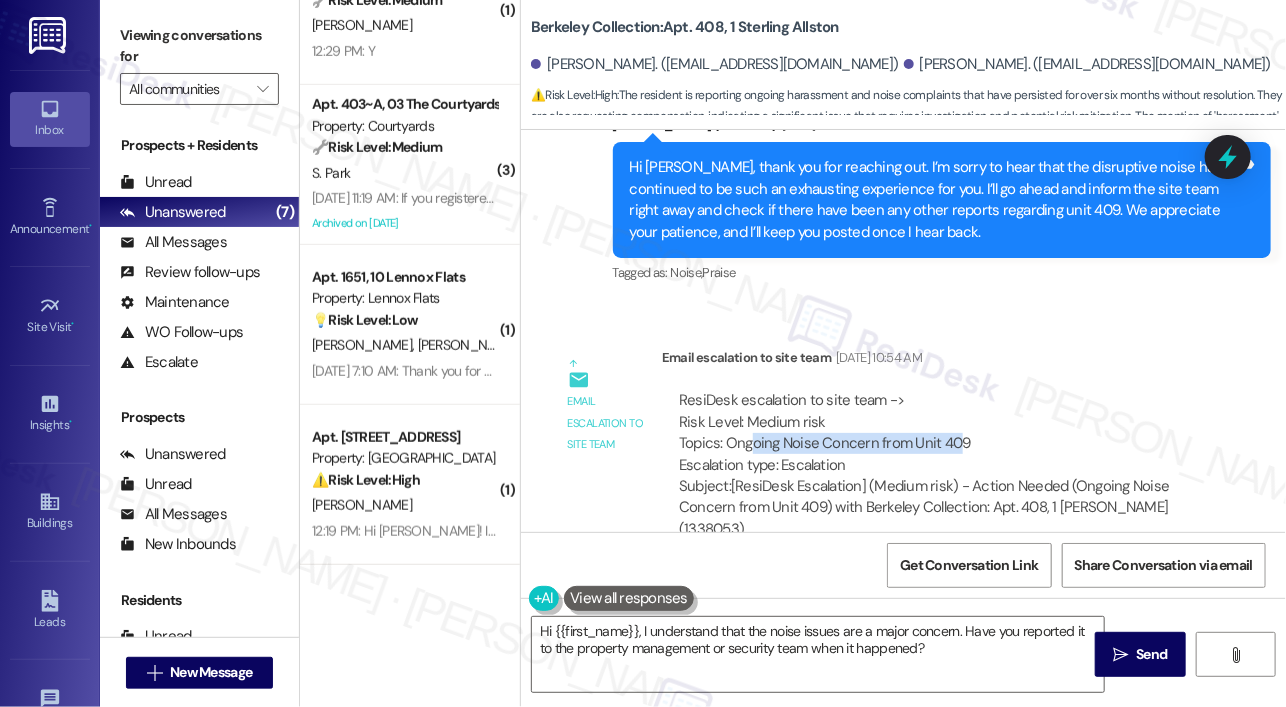 drag, startPoint x: 752, startPoint y: 369, endPoint x: 969, endPoint y: 375, distance: 217.08293 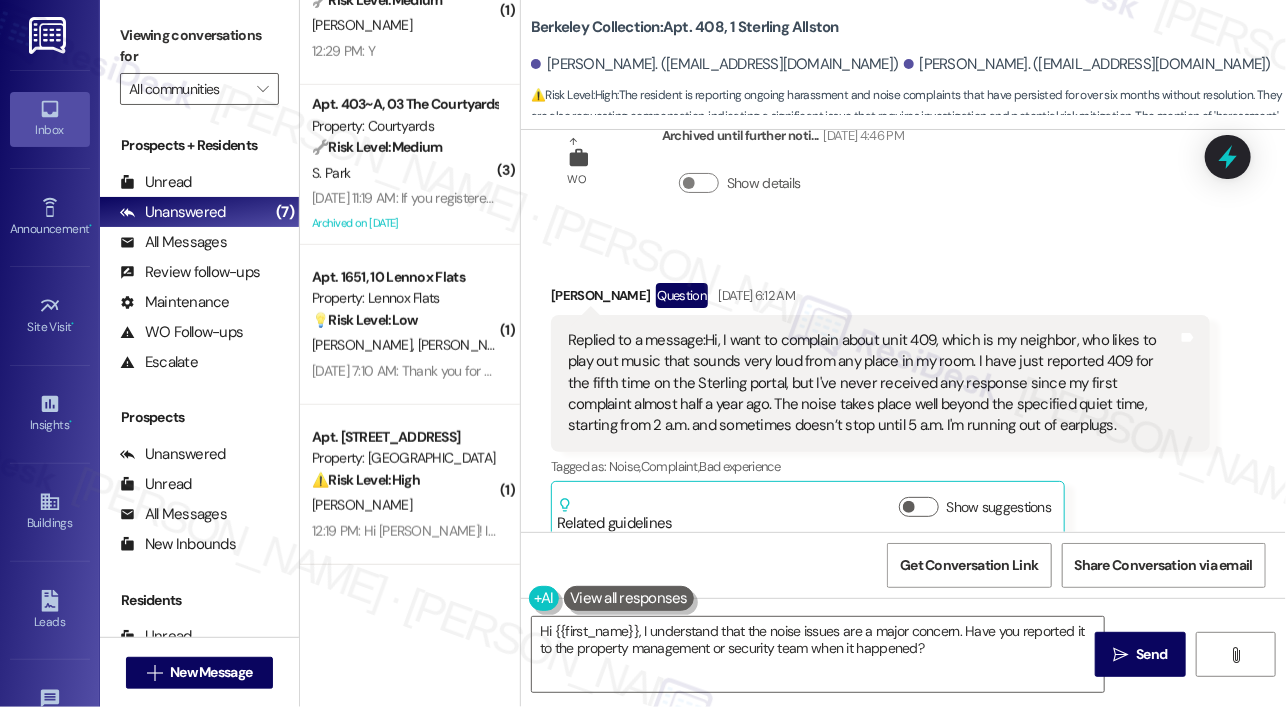 scroll, scrollTop: 8896, scrollLeft: 0, axis: vertical 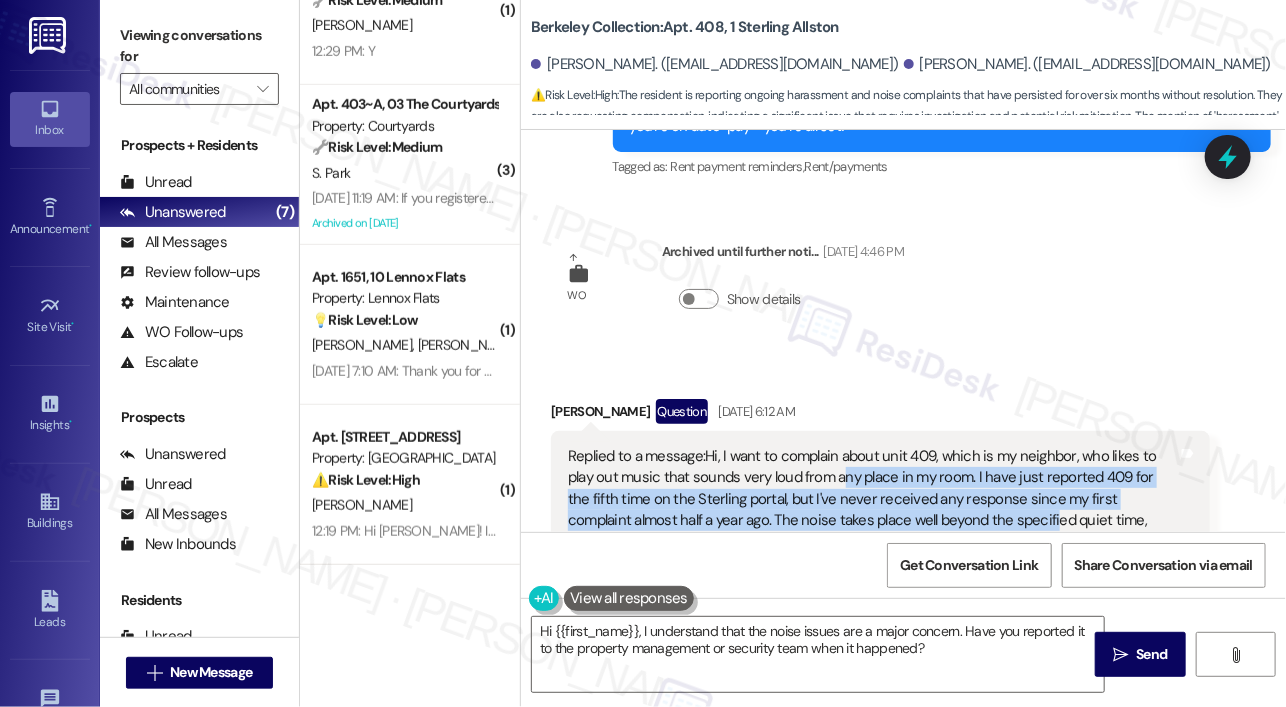 drag, startPoint x: 844, startPoint y: 394, endPoint x: 981, endPoint y: 456, distance: 150.37619 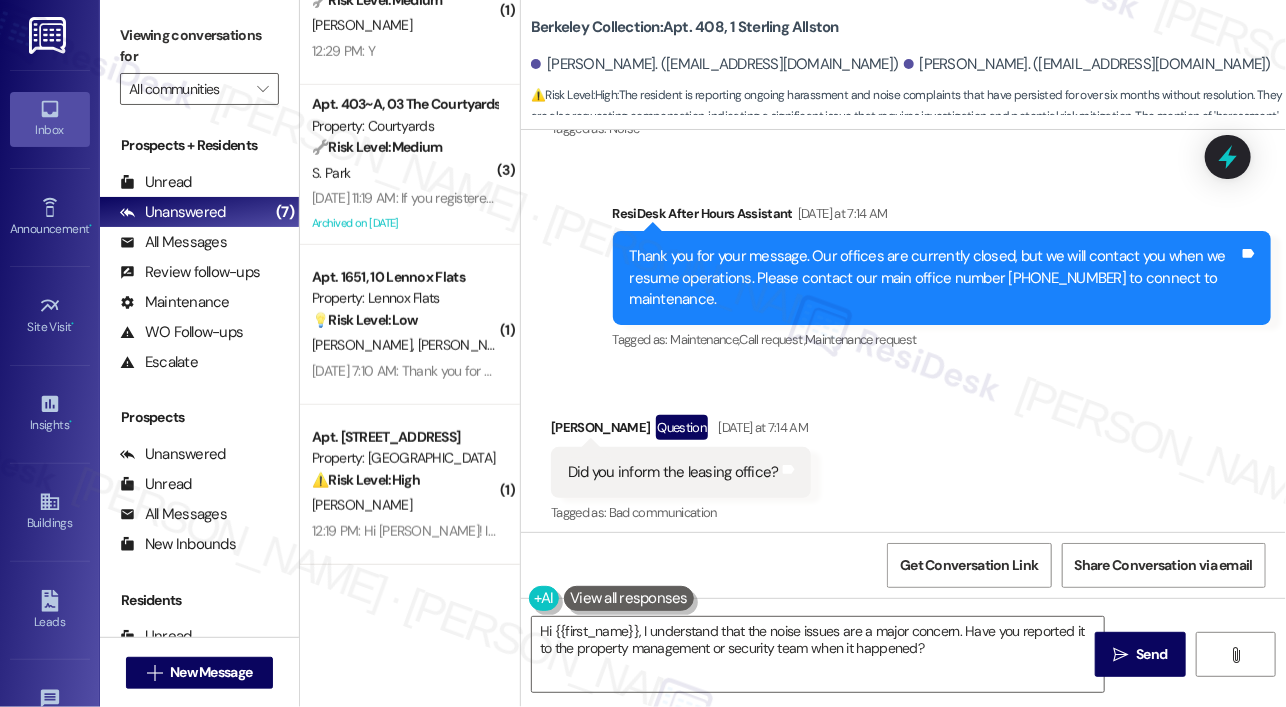 scroll, scrollTop: 12196, scrollLeft: 0, axis: vertical 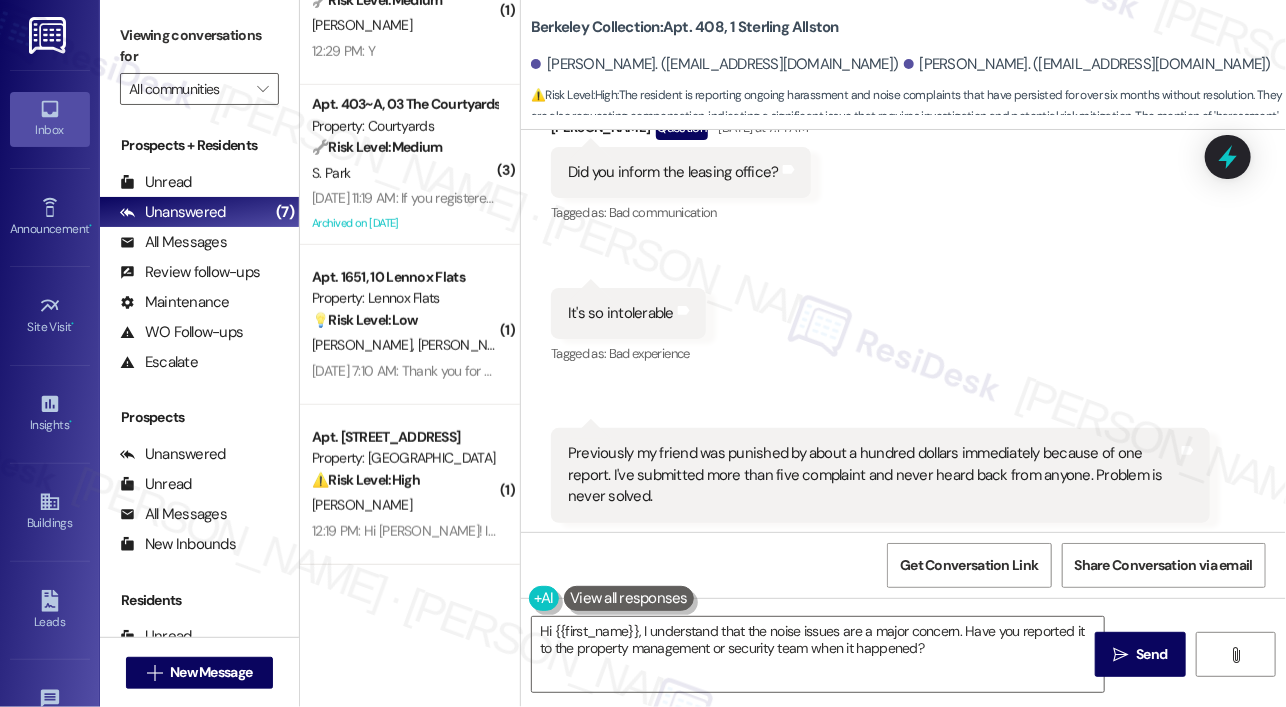 click on "Previously my friend was punished by about a hundred dollars immediately because of one report. I've submitted more than five complaint and never heard back from anyone. Problem is never solved." at bounding box center [873, 475] 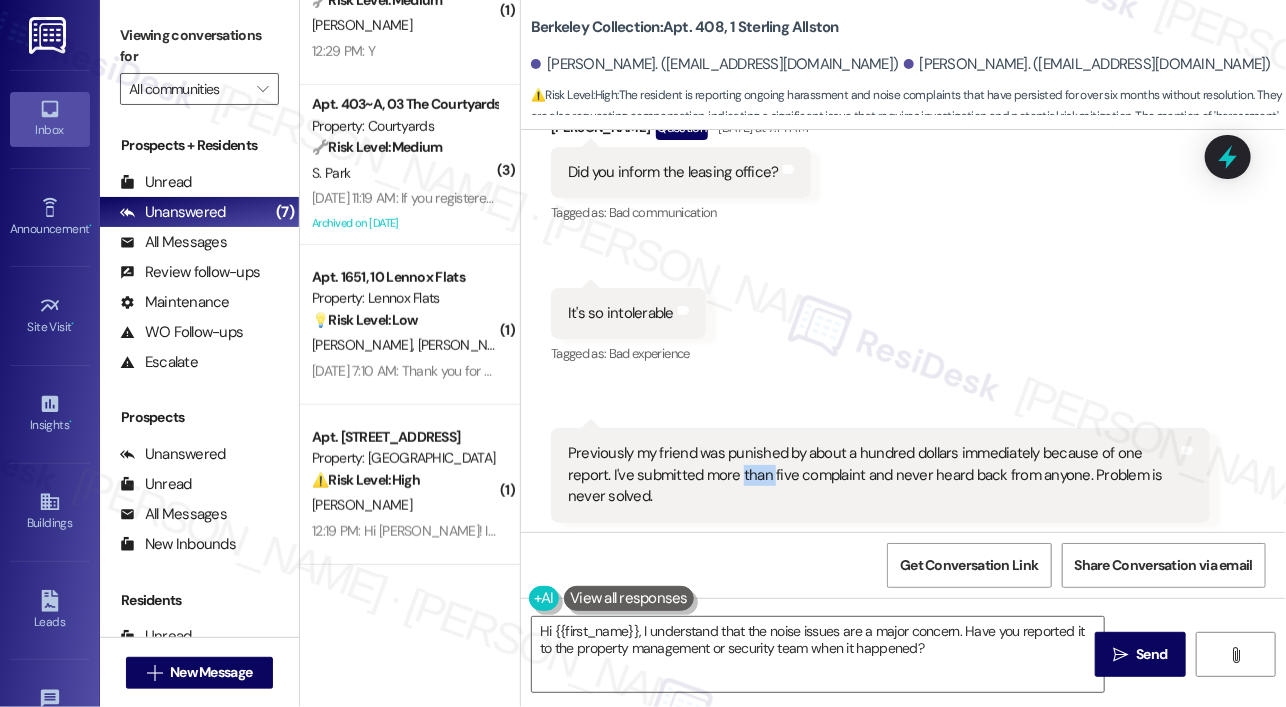 click on "Previously my friend was punished by about a hundred dollars immediately because of one report. I've submitted more than five complaint and never heard back from anyone. Problem is never solved." at bounding box center [873, 475] 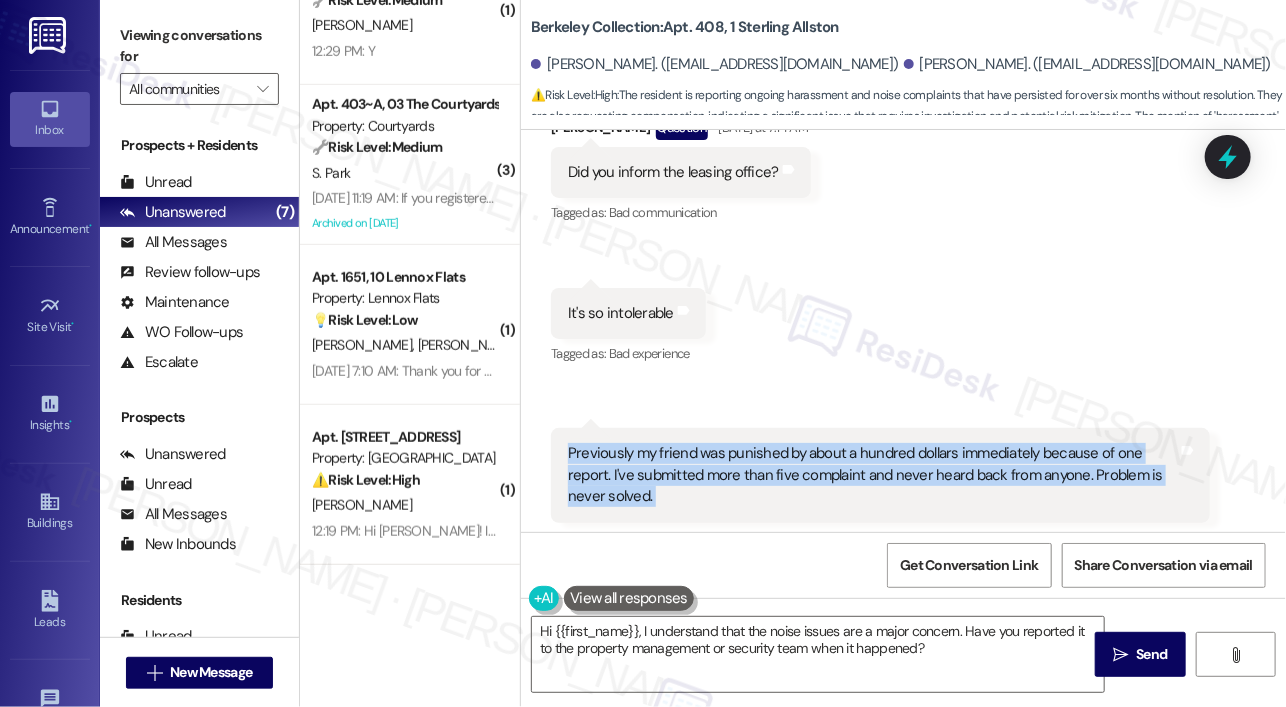 click on "Previously my friend was punished by about a hundred dollars immediately because of one report. I've submitted more than five complaint and never heard back from anyone. Problem is never solved." at bounding box center (873, 475) 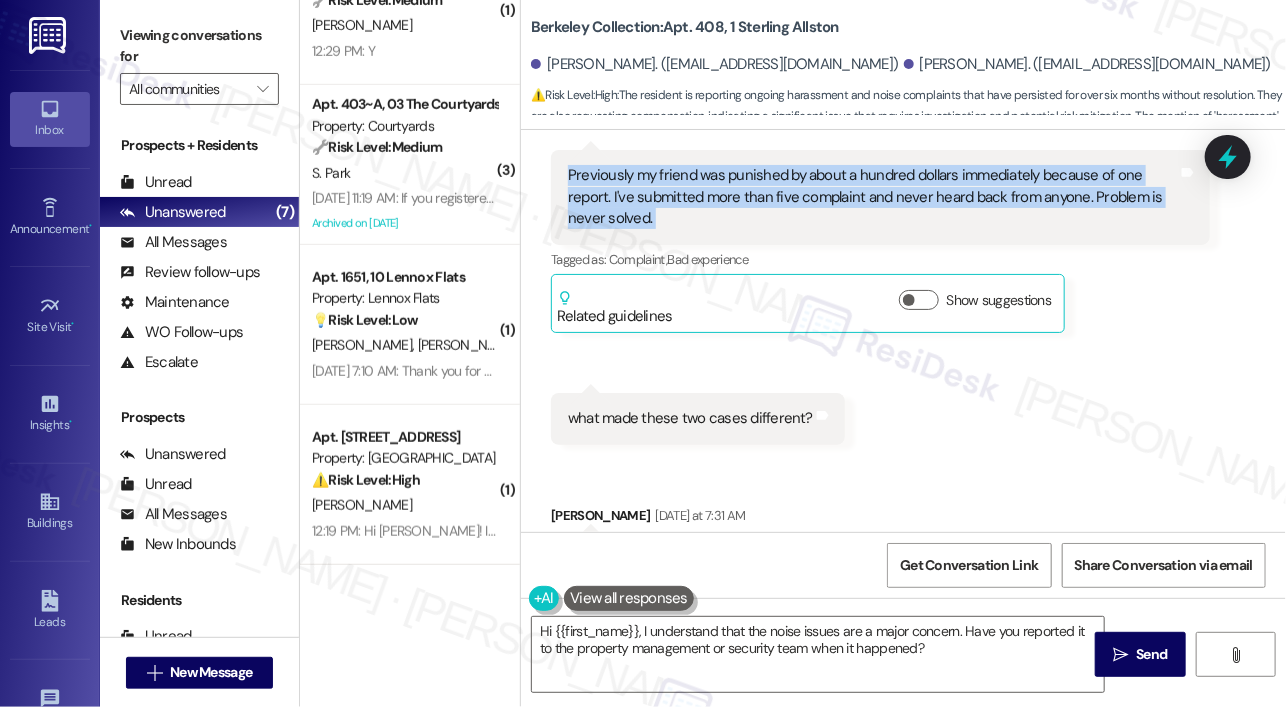 scroll, scrollTop: 12496, scrollLeft: 0, axis: vertical 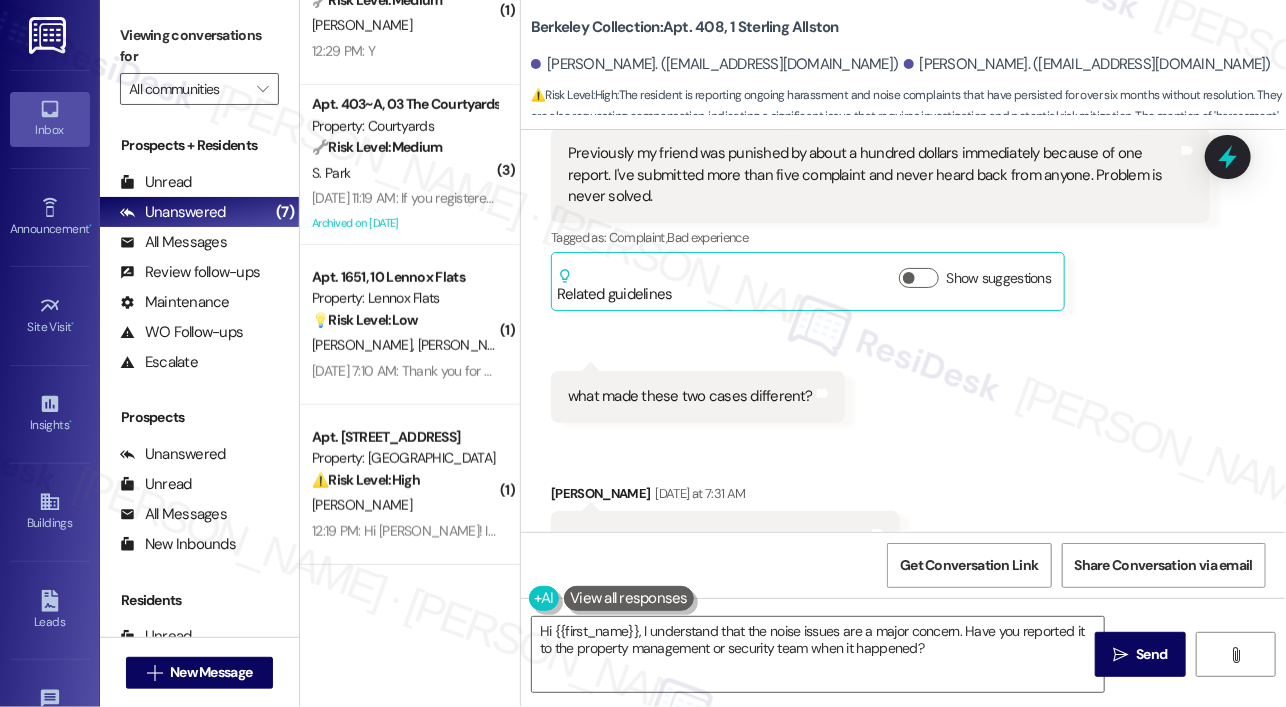 click on "what made these two cases different? Tags and notes" at bounding box center (698, 396) 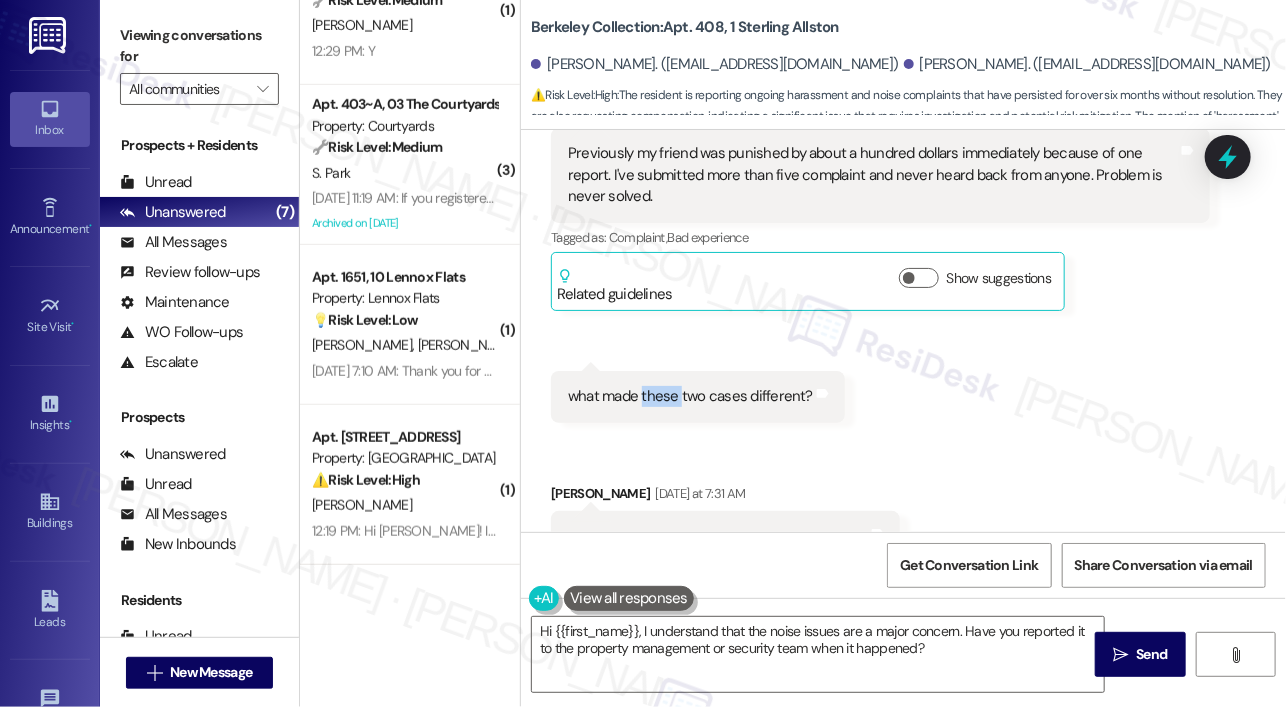 click on "what made these two cases different?" at bounding box center (690, 396) 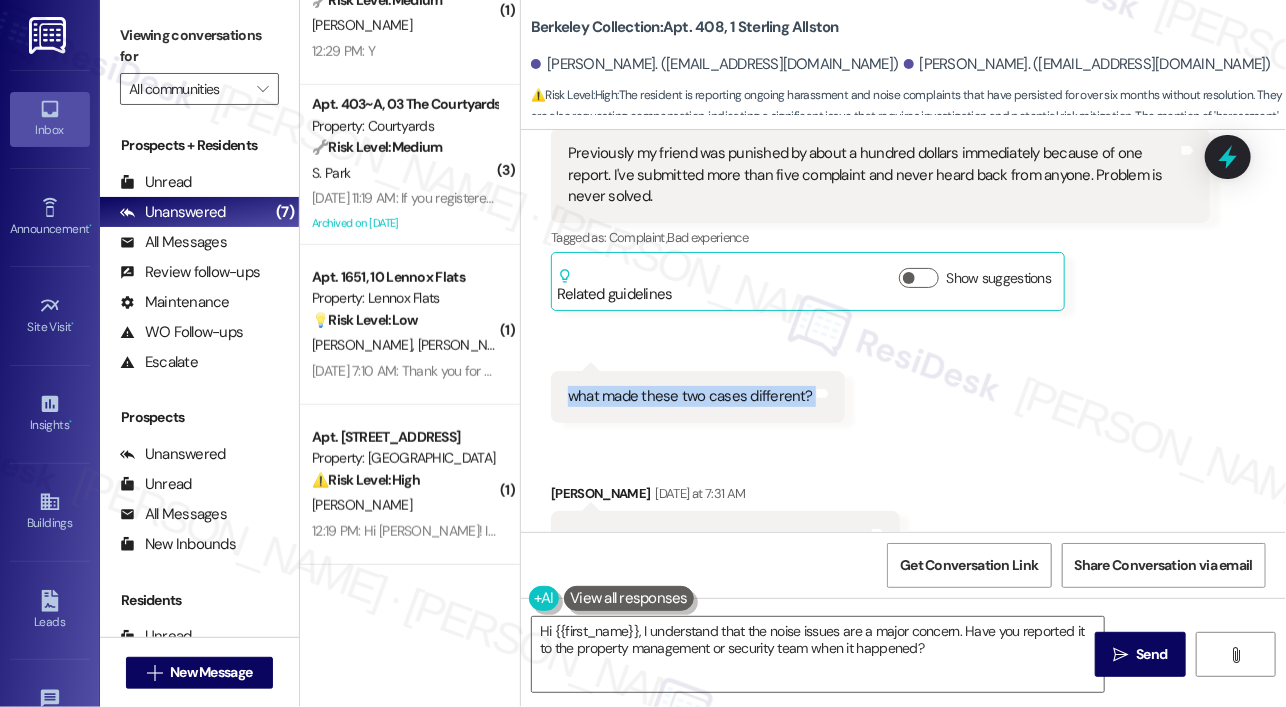 click on "what made these two cases different?" at bounding box center [690, 396] 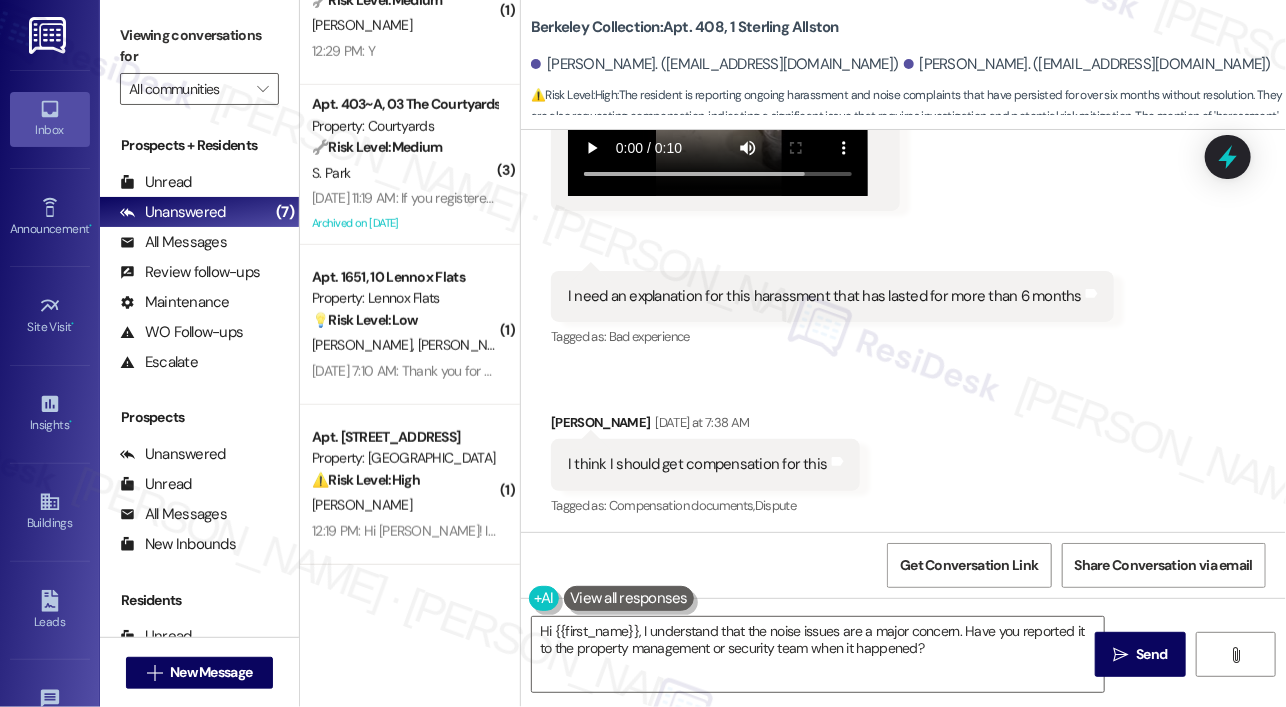 scroll, scrollTop: 12996, scrollLeft: 0, axis: vertical 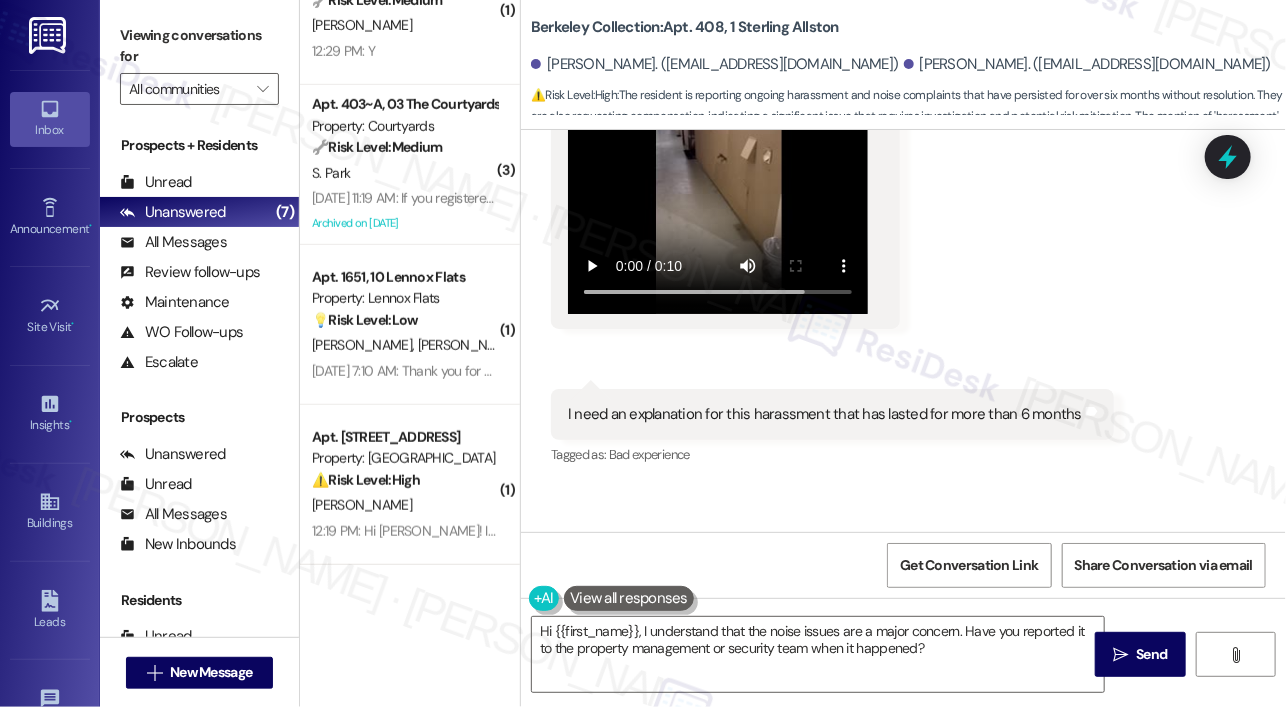click on "I need an explanation for this harassment that has lasted for more than 6 months Tags and notes" at bounding box center (832, 414) 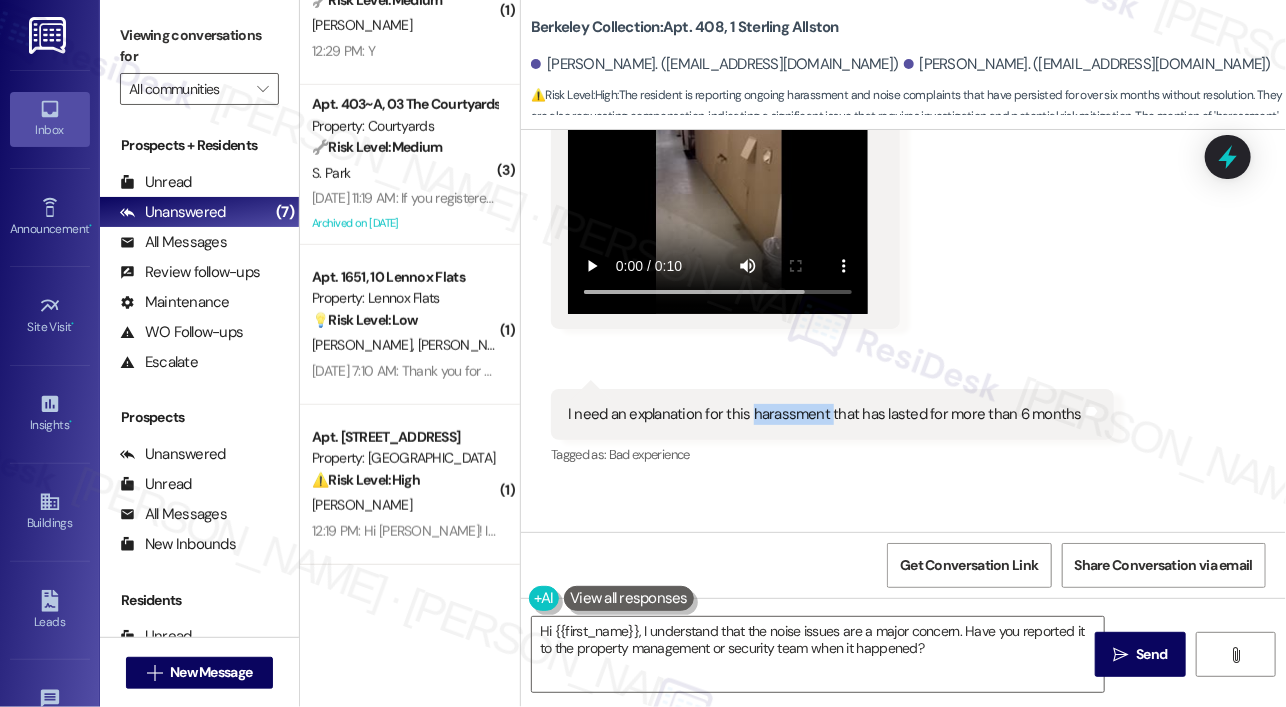 click on "I need an explanation for this harassment that has lasted for more than 6 months Tags and notes" at bounding box center (832, 414) 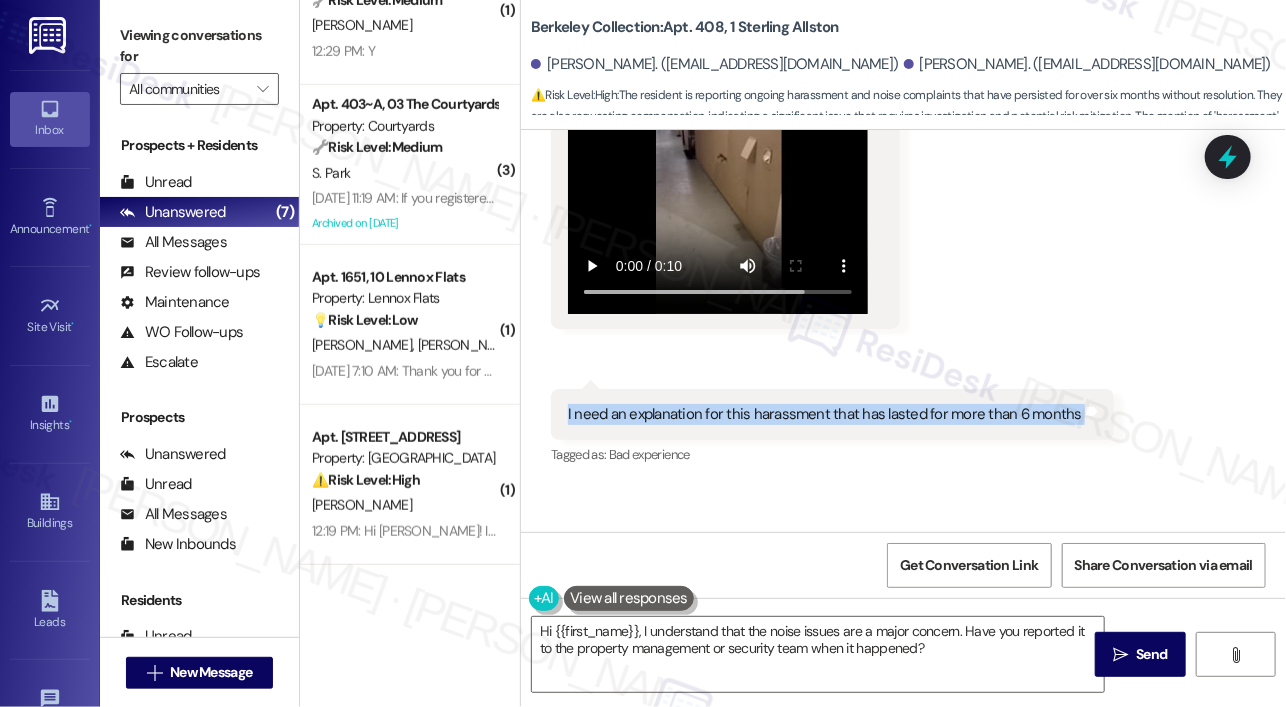 click on "I need an explanation for this harassment that has lasted for more than 6 months Tags and notes" at bounding box center [832, 414] 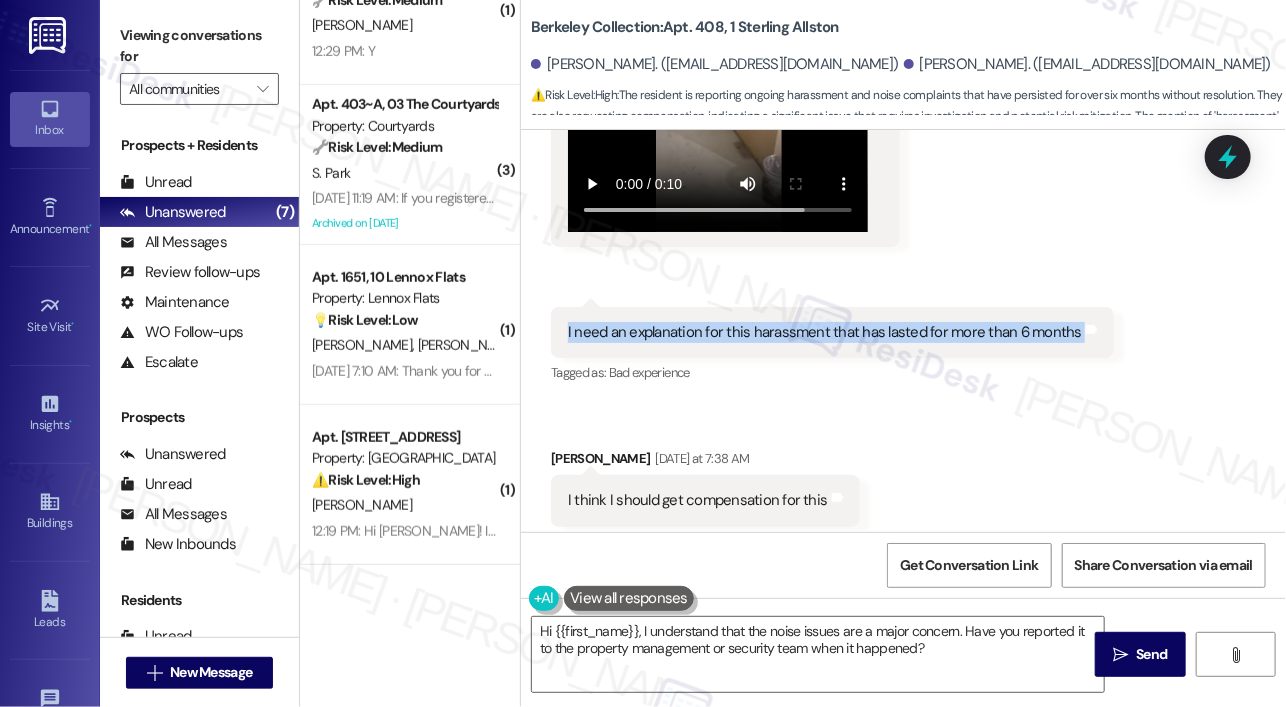 scroll, scrollTop: 13096, scrollLeft: 0, axis: vertical 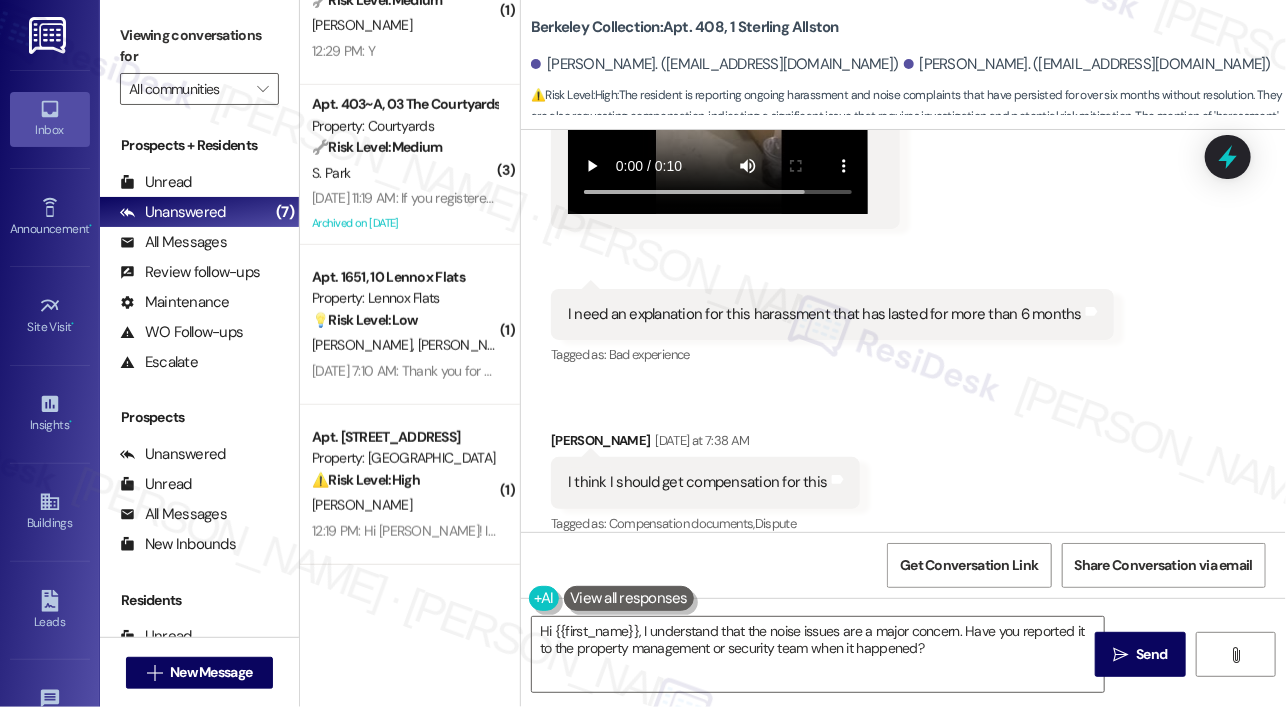 click on "I think I should get compensation for this" at bounding box center [698, 482] 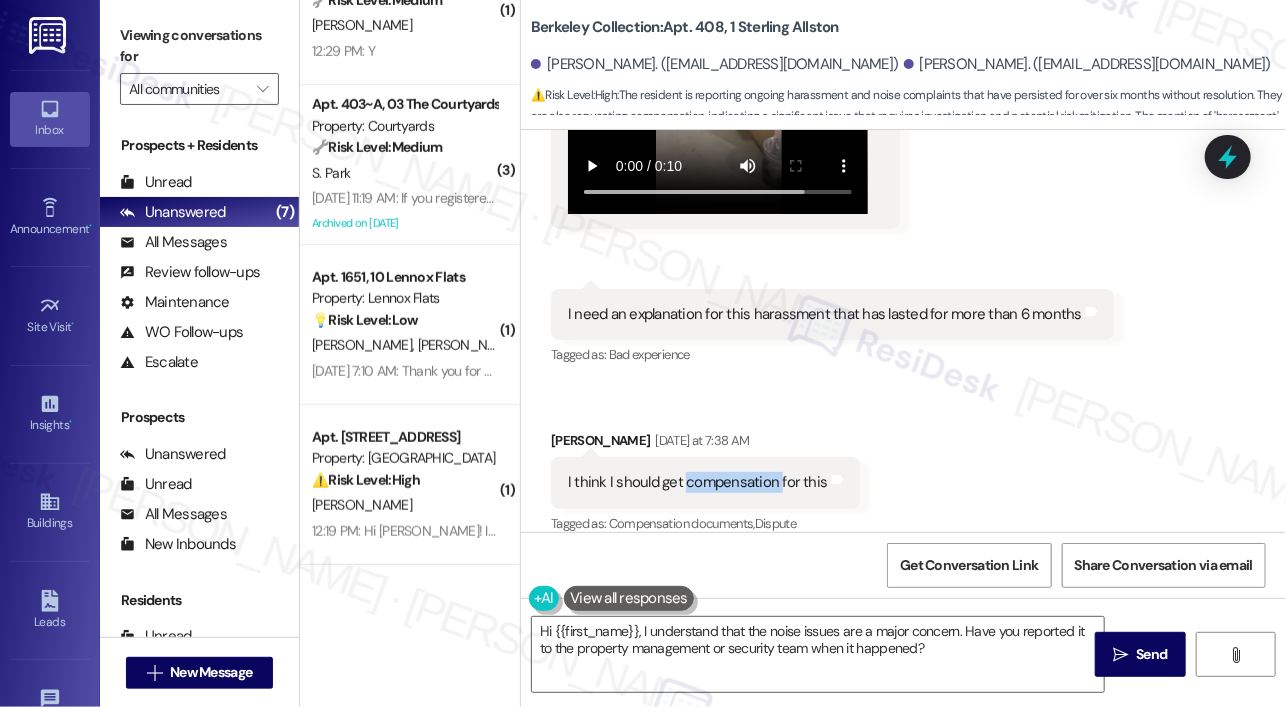 click on "I think I should get compensation for this" at bounding box center [698, 482] 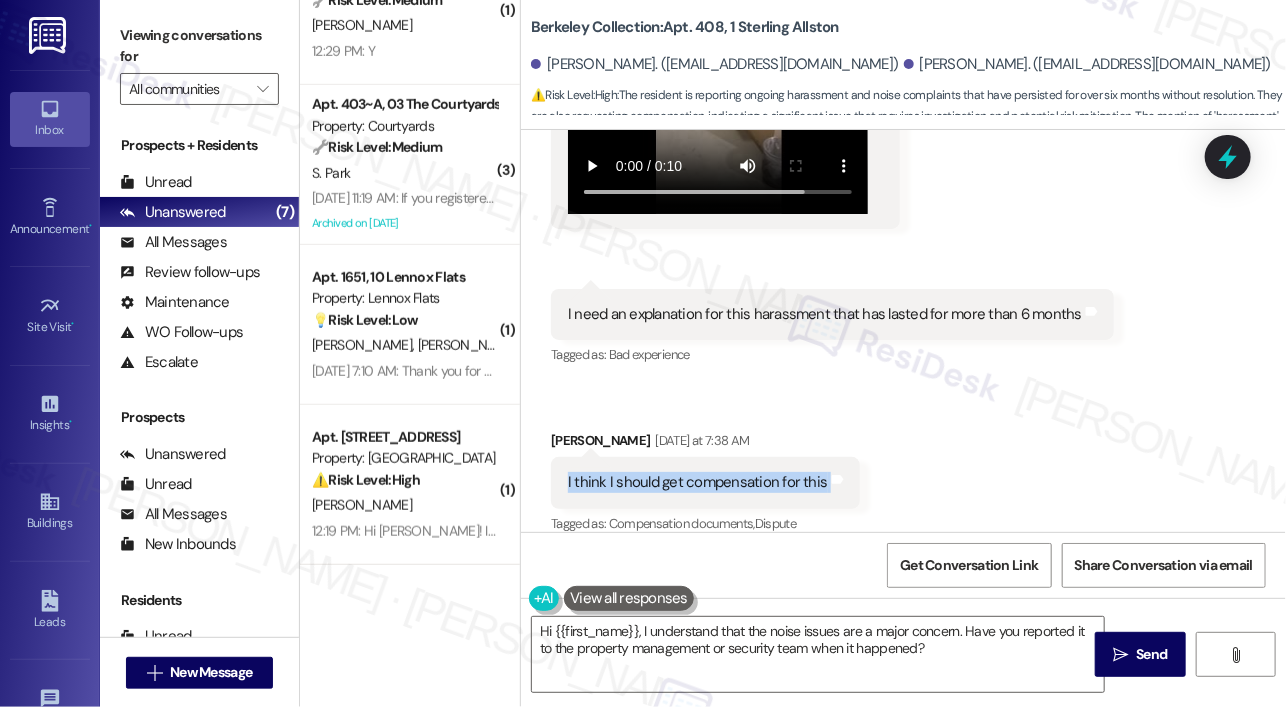 click on "I think I should get compensation for this" at bounding box center (698, 482) 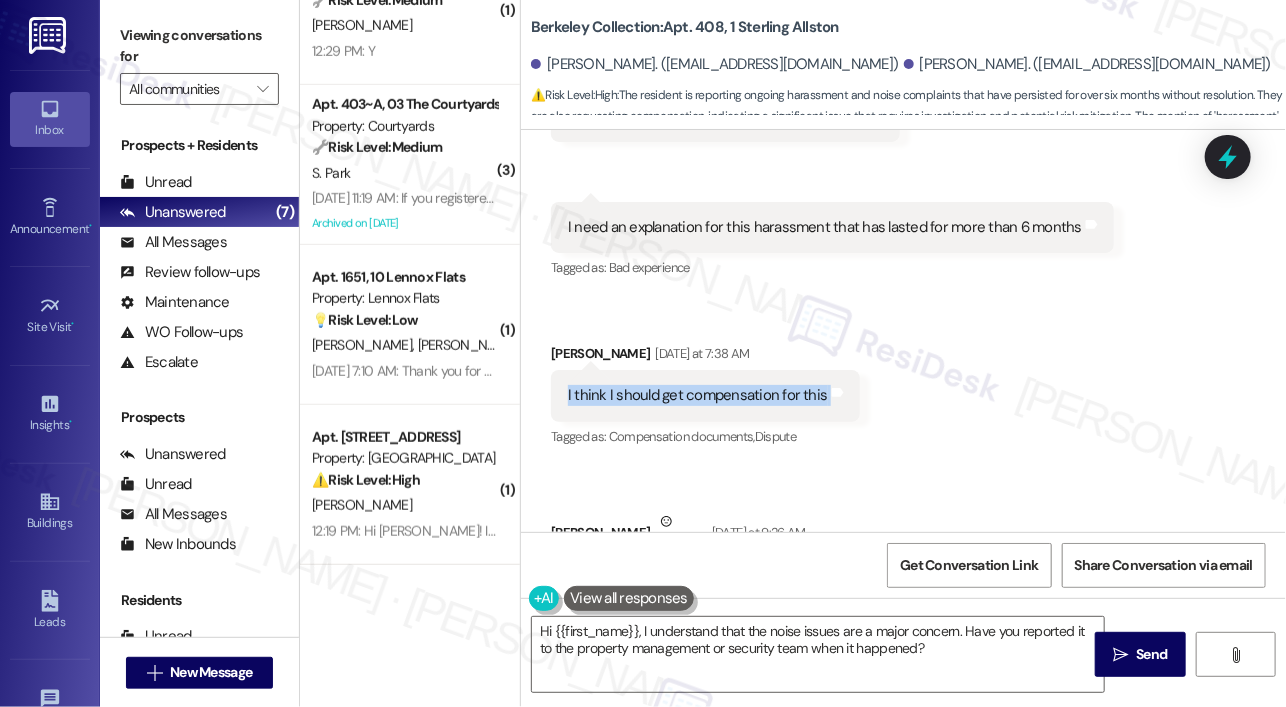 scroll, scrollTop: 13096, scrollLeft: 0, axis: vertical 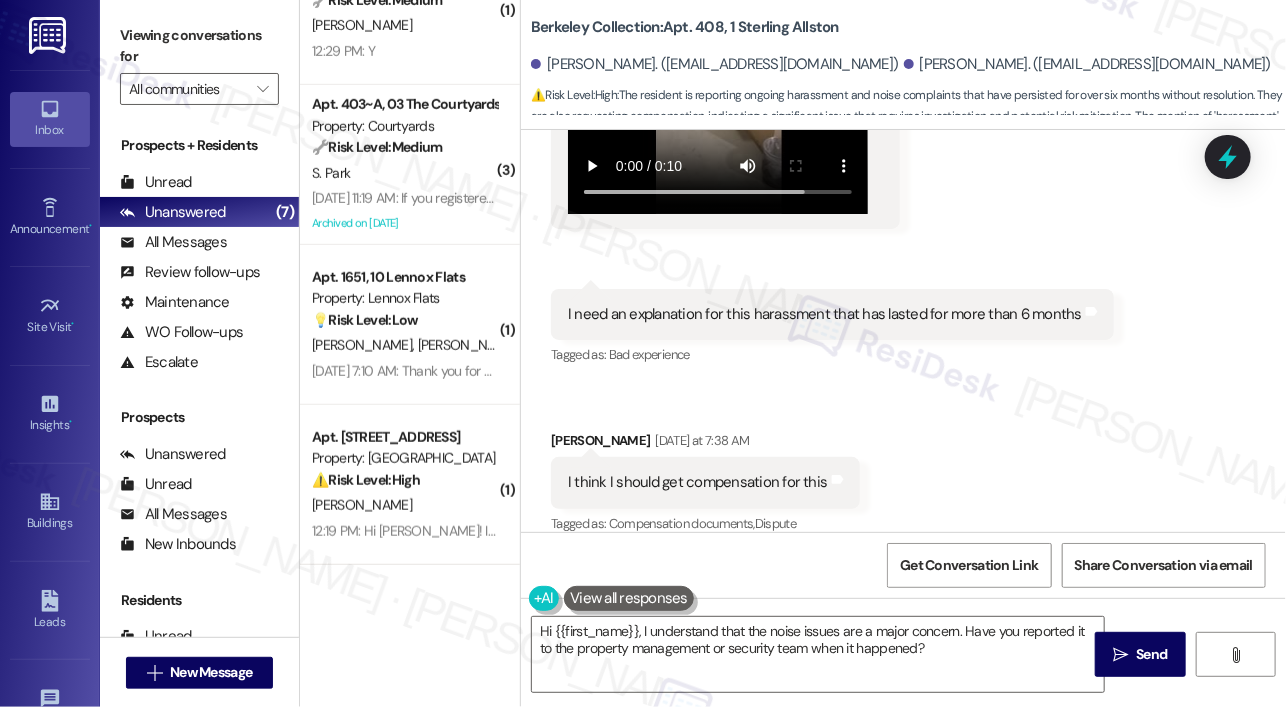 click on "I need an explanation for this harassment that has lasted for more than 6 months Tags and notes" at bounding box center [832, 314] 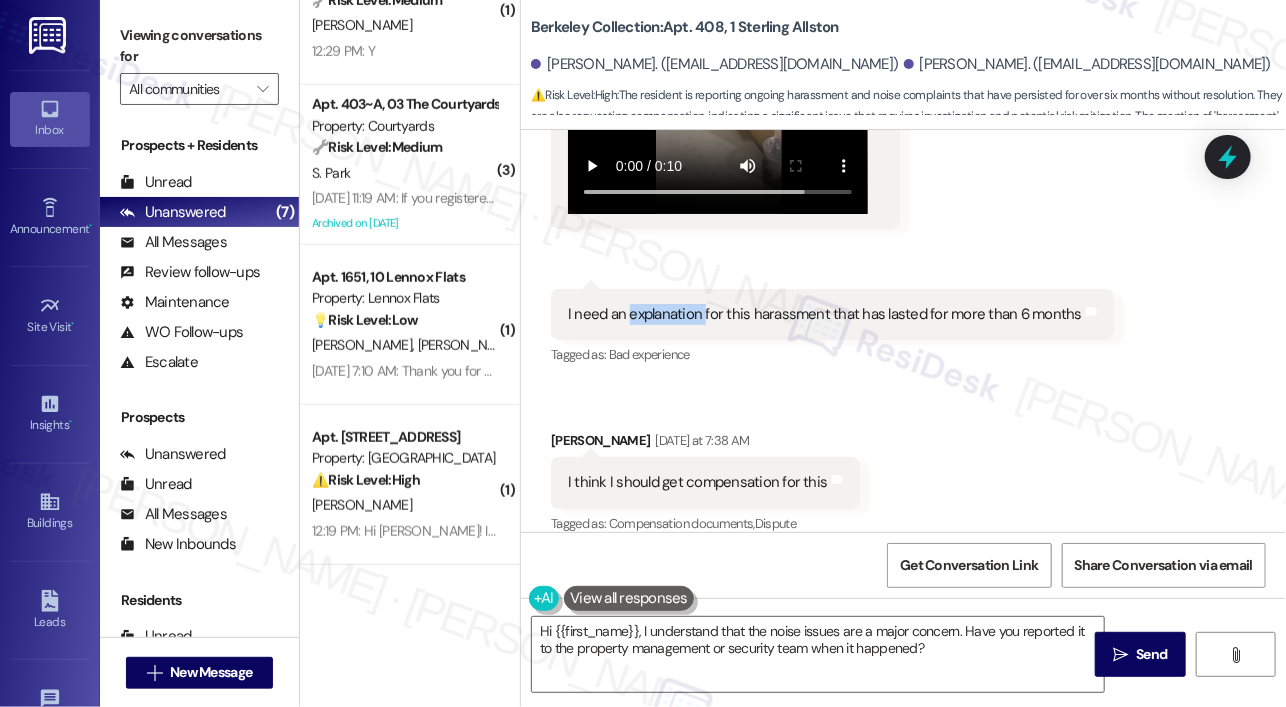 click on "I need an explanation for this harassment that has lasted for more than 6 months Tags and notes" at bounding box center (832, 314) 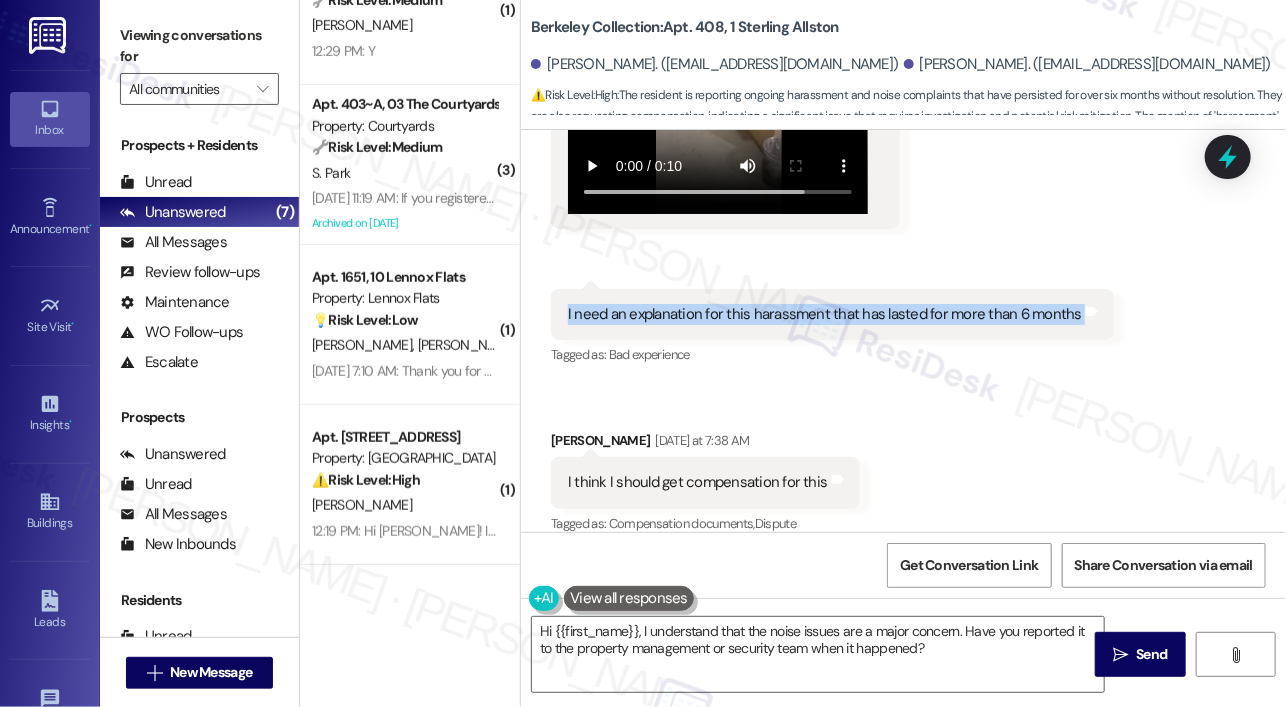 click on "I need an explanation for this harassment that has lasted for more than 6 months Tags and notes" at bounding box center [832, 314] 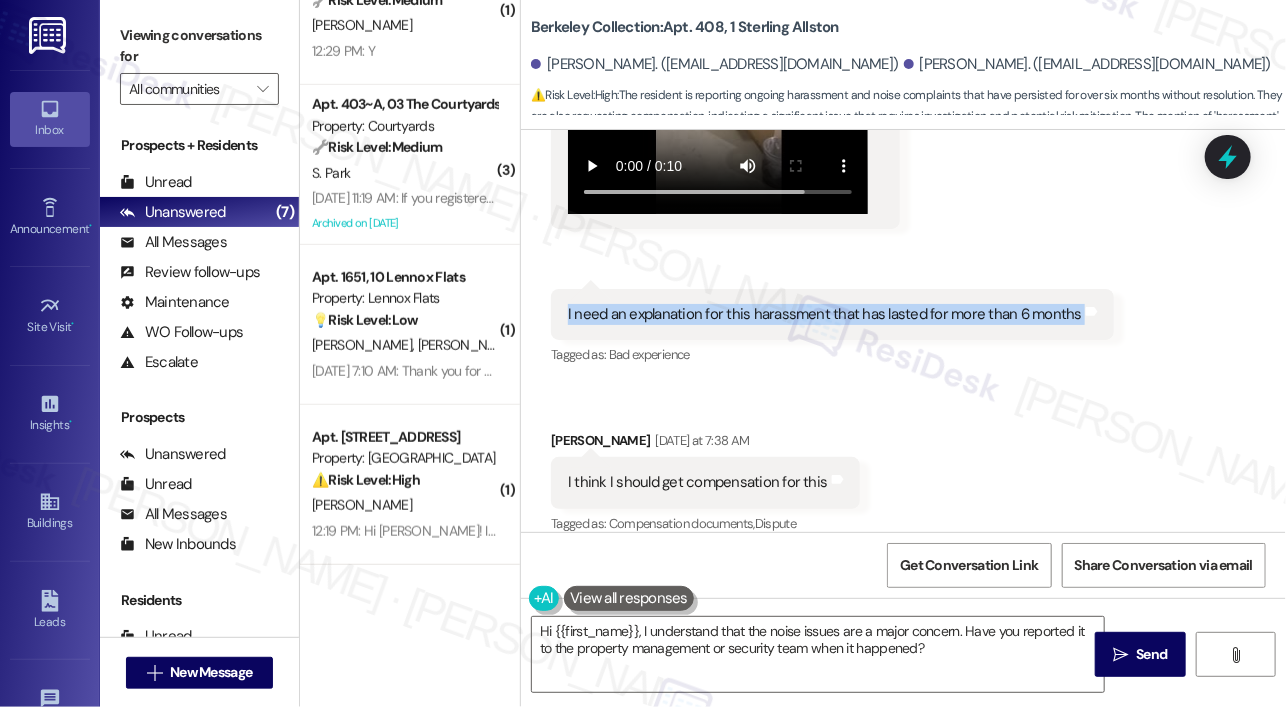 copy on "I need an explanation for this harassment that has lasted for more than 6 months Tags and notes" 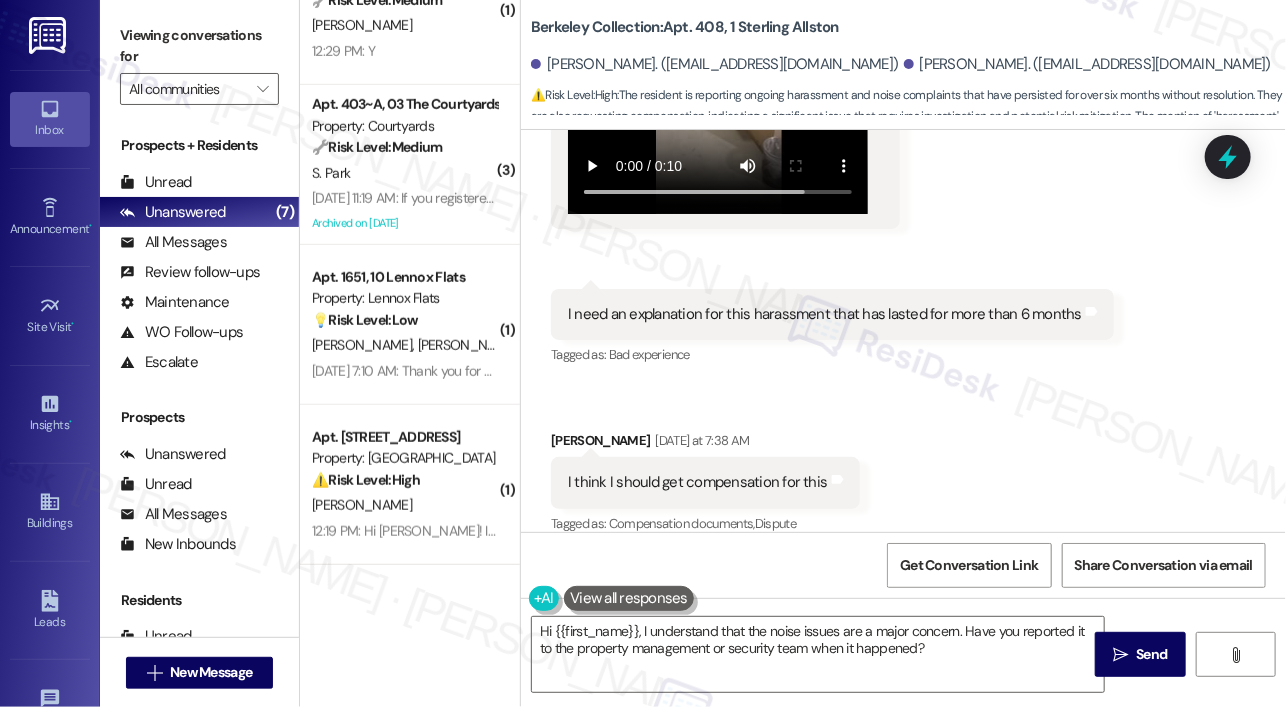 drag, startPoint x: 1202, startPoint y: 317, endPoint x: 1185, endPoint y: 318, distance: 17.029387 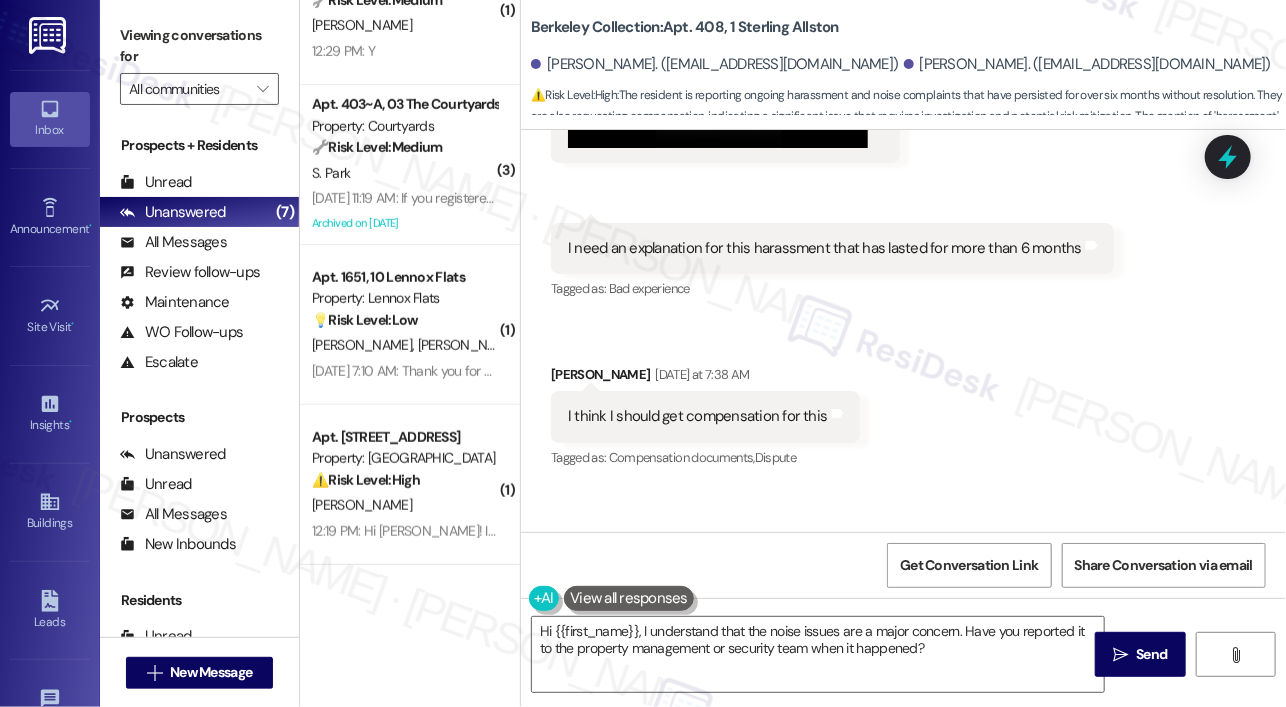 scroll, scrollTop: 13196, scrollLeft: 0, axis: vertical 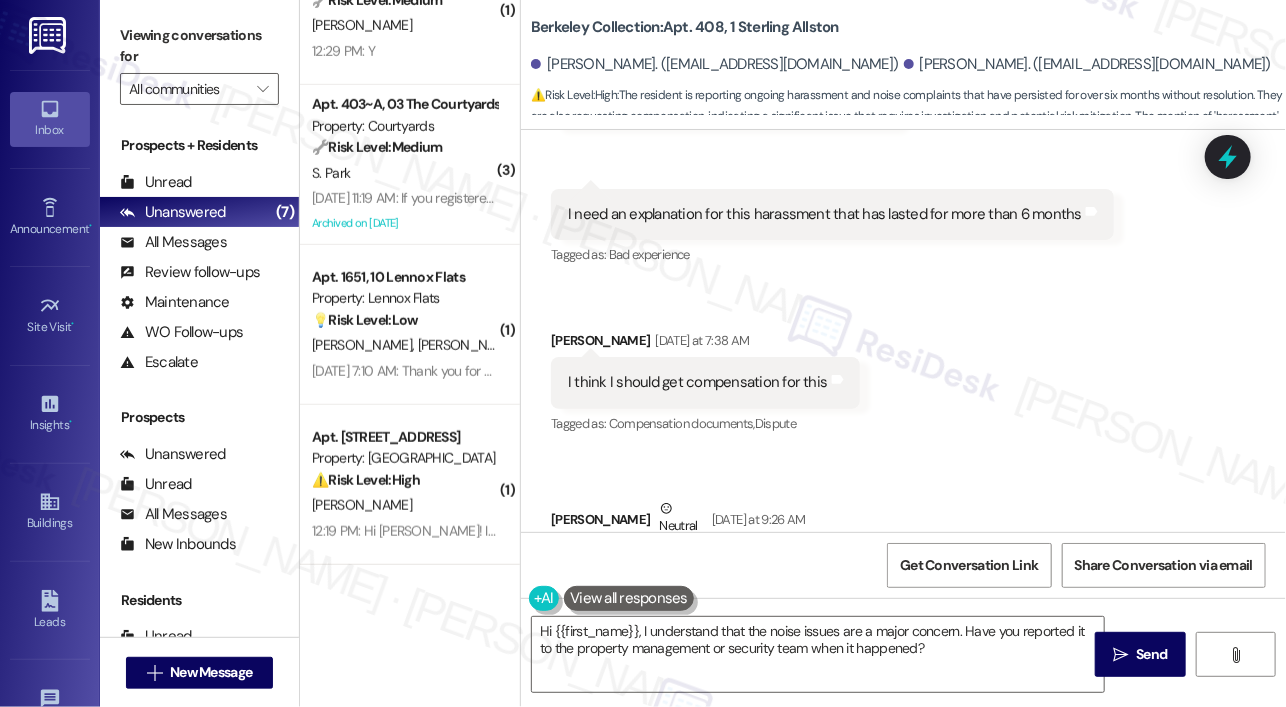 click on "I think I should get compensation for this" at bounding box center [698, 382] 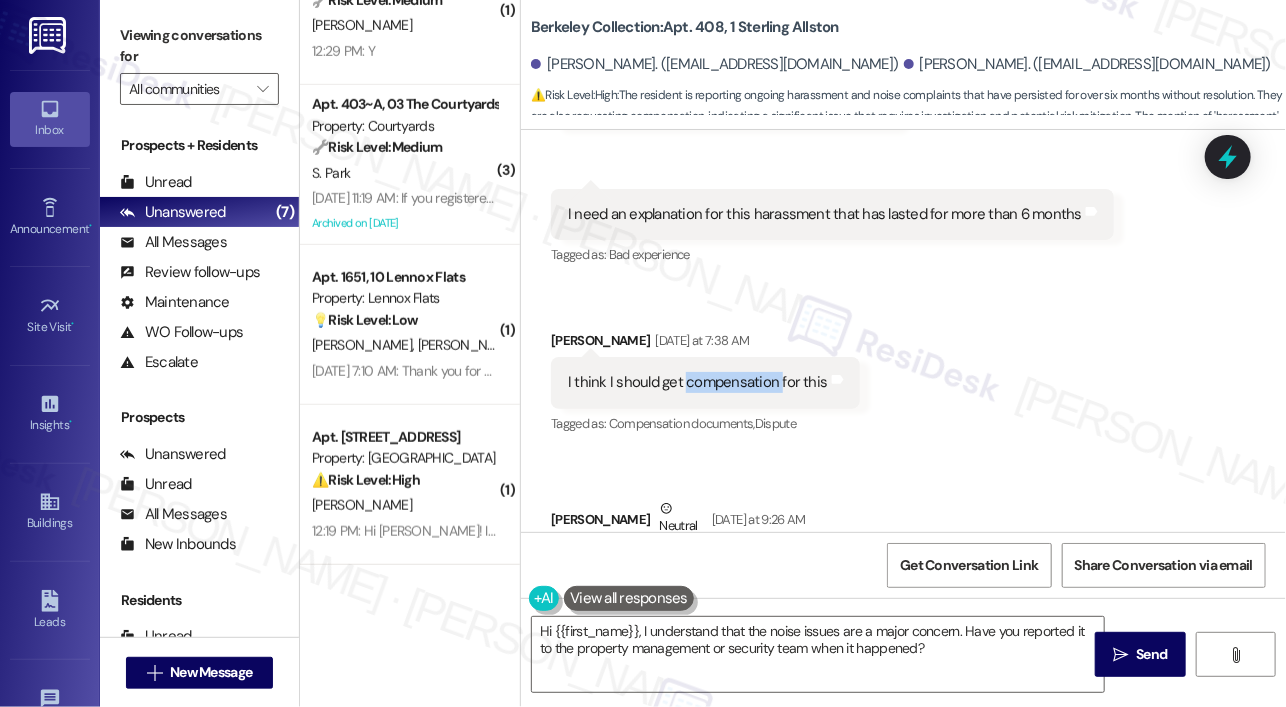 click on "I think I should get compensation for this" at bounding box center [698, 382] 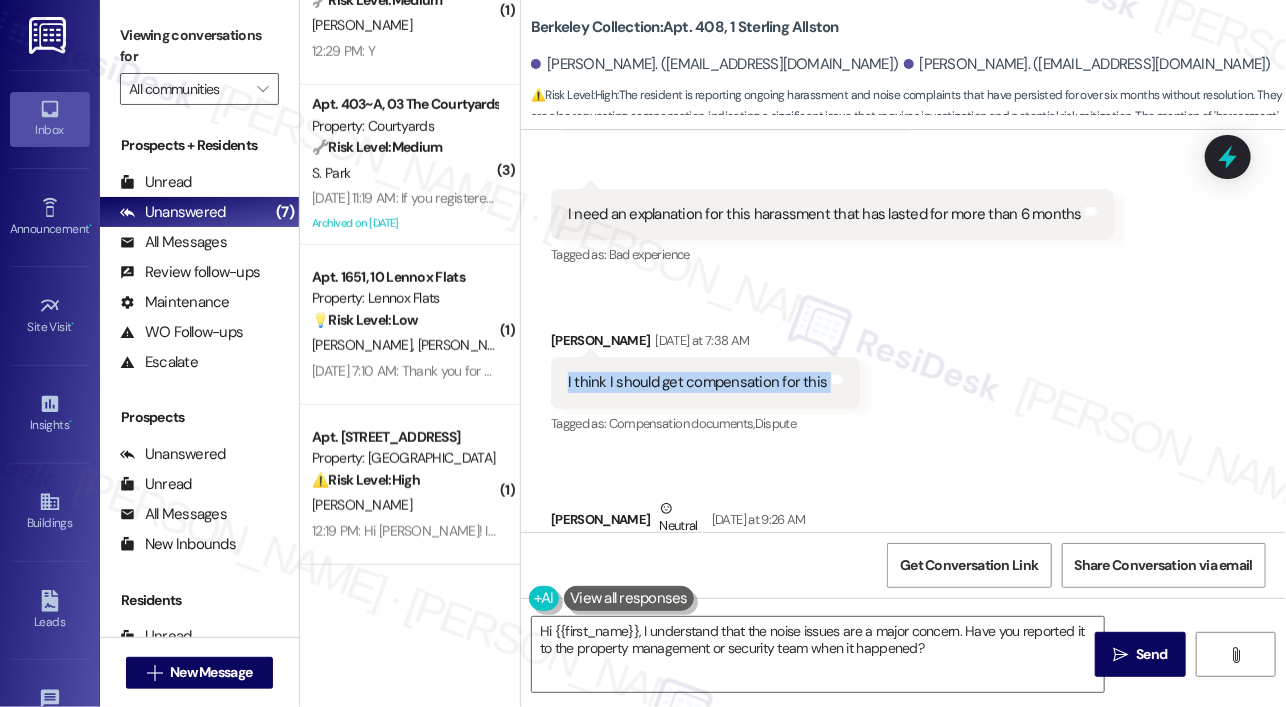 click on "I think I should get compensation for this" at bounding box center [698, 382] 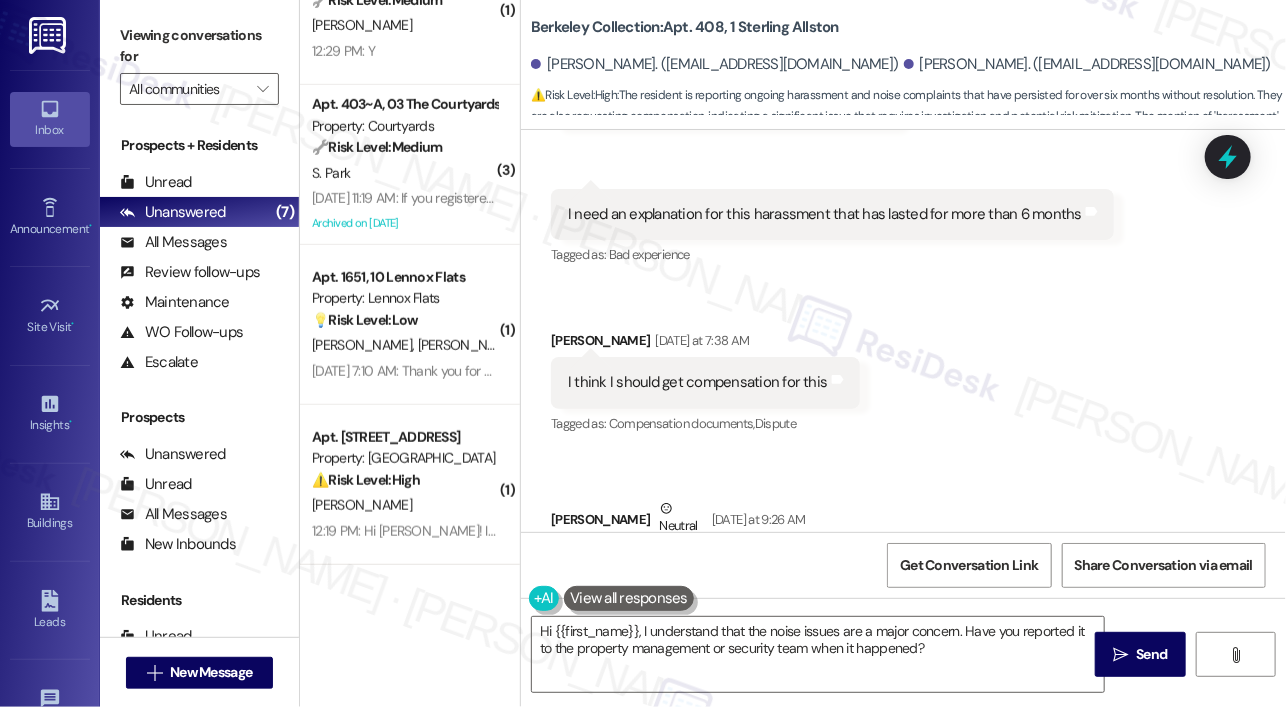 drag, startPoint x: 1251, startPoint y: 381, endPoint x: 1228, endPoint y: 381, distance: 23 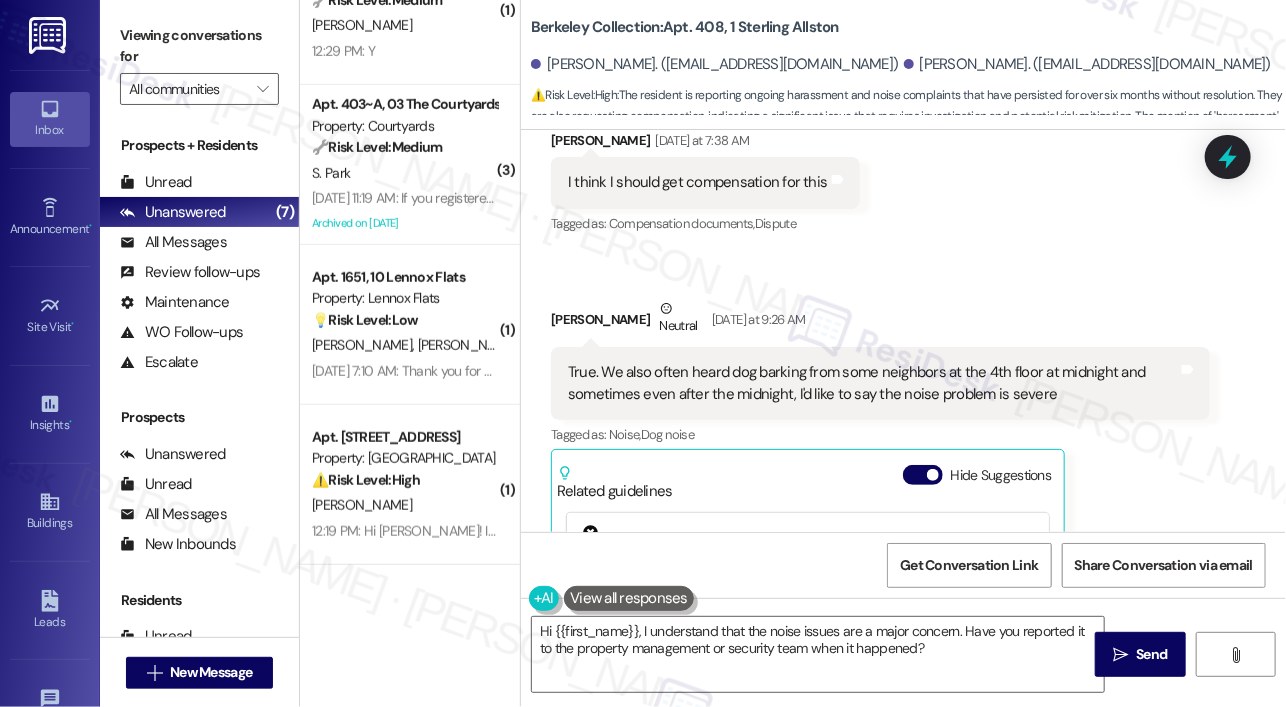 click on "True. We also often heard dog barking from some neighbors at the 4th floor at midnight and sometimes even after the midnight, I'd like to say the noise problem is severe" at bounding box center [873, 383] 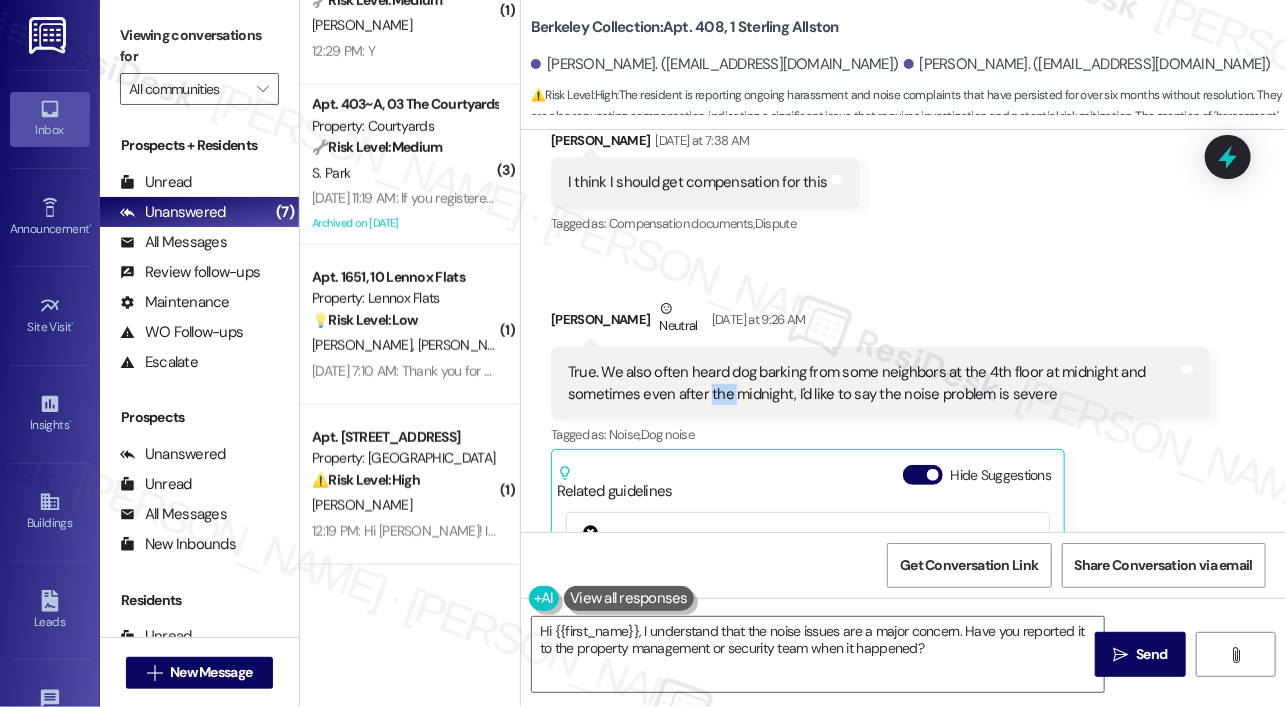 click on "True. We also often heard dog barking from some neighbors at the 4th floor at midnight and sometimes even after the midnight, I'd like to say the noise problem is severe" at bounding box center (873, 383) 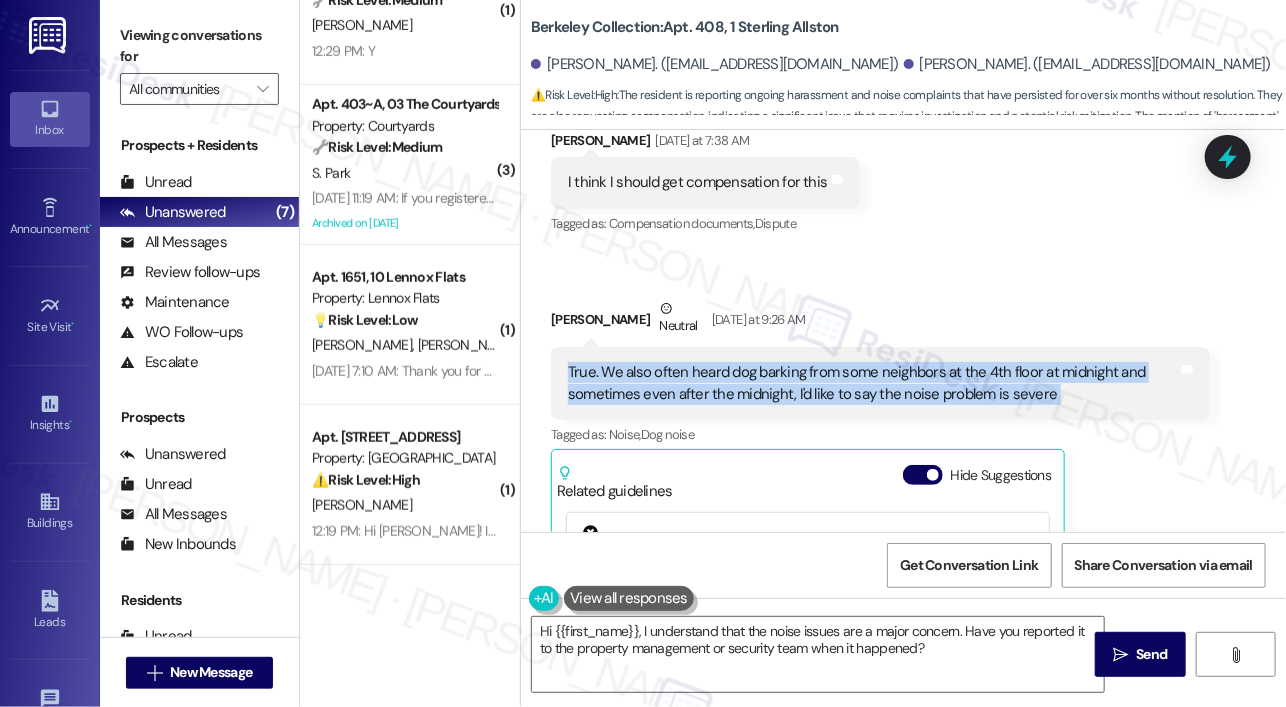 click on "True. We also often heard dog barking from some neighbors at the 4th floor at midnight and sometimes even after the midnight, I'd like to say the noise problem is severe" at bounding box center [873, 383] 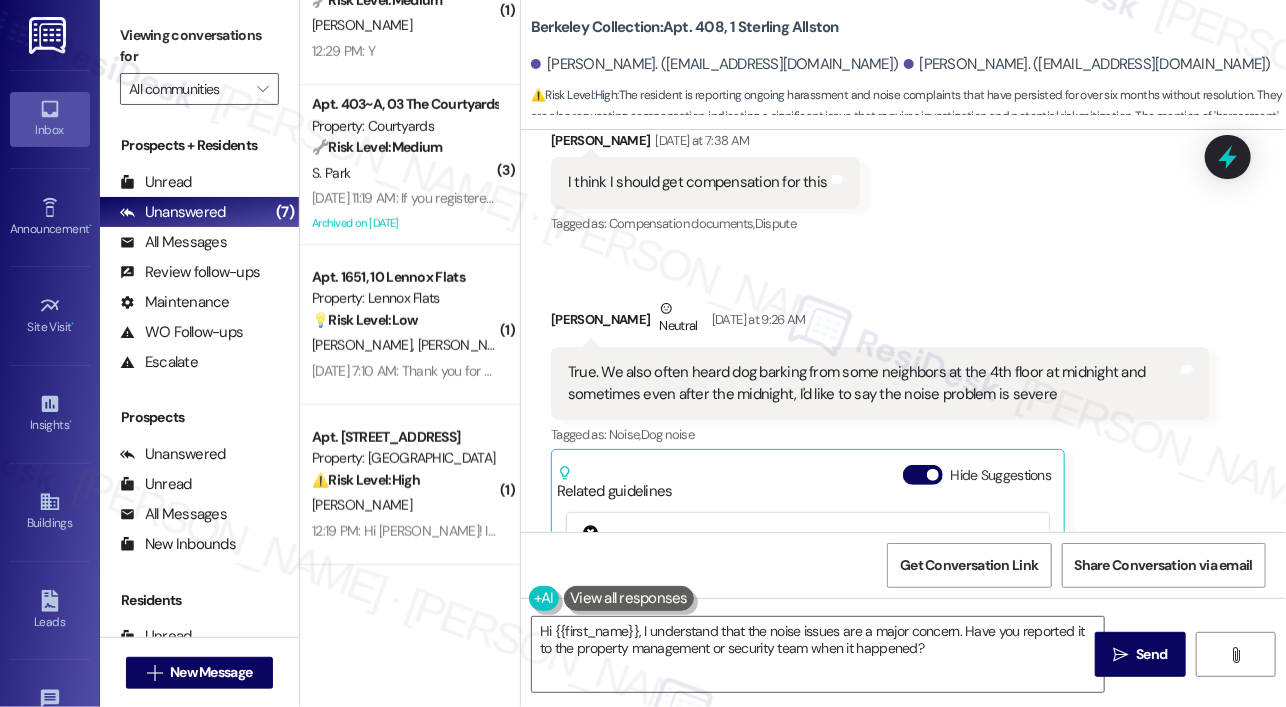 click on "Received via SMS Haofeng Liu Question Yesterday at 7:14 AM Did you inform the leasing office? Tags and notes Tagged as:   Bad communication Click to highlight conversations about Bad communication Received via SMS 7:15 AM Haofeng Liu Yesterday at 7:15 AM It's so intolerable  Tags and notes Tagged as:   Bad experience Click to highlight conversations about Bad experience Received via SMS 7:17 AM Haofeng Liu   Neutral Yesterday at 7:17 AM Previously my friend was punished by about a hundred dollars immediately because of one report. I've submitted more than five complaint and never heard back from anyone. Problem is never solved.  Tags and notes Tagged as:   Complaint ,  Click to highlight conversations about Complaint Bad experience Click to highlight conversations about Bad experience  Related guidelines Show suggestions Received via SMS 7:17 AM Haofeng Liu Question Yesterday at 7:17 AM what made these two cases different? Tags and notes Received via SMS Haofeng Liu Yesterday at 7:31 AM 3GP  attachment" at bounding box center (903, -162) 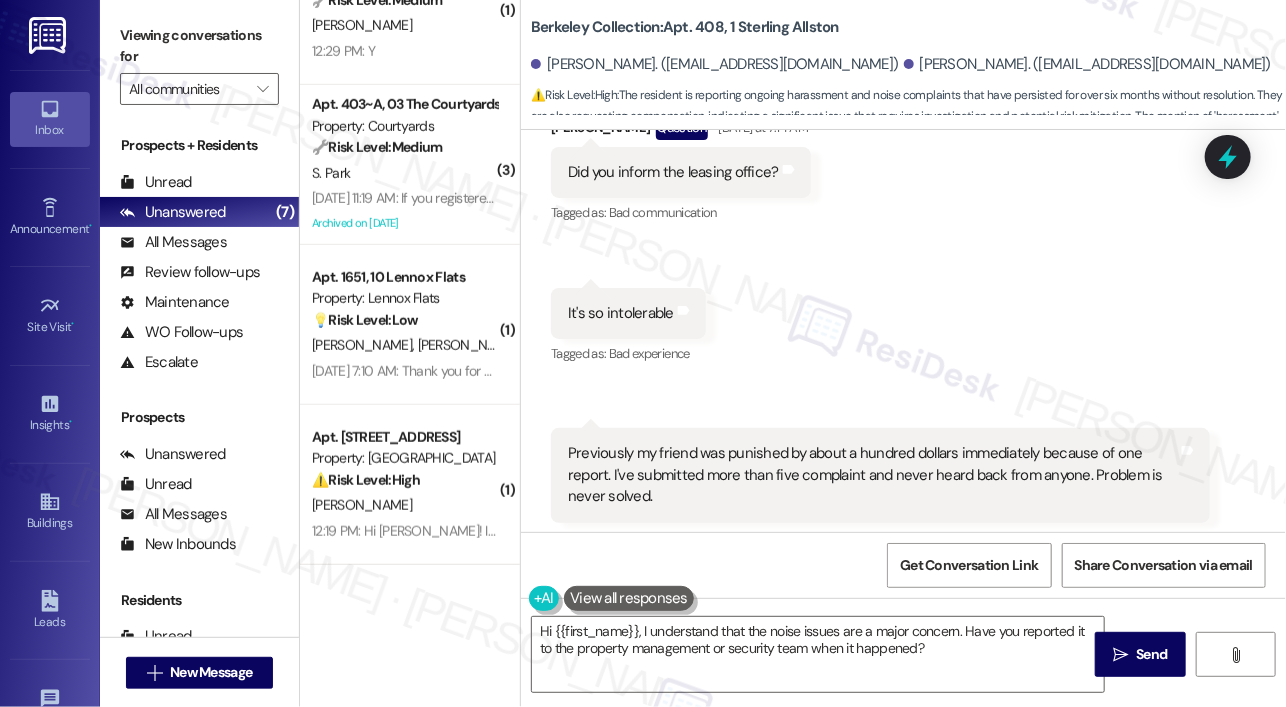scroll, scrollTop: 12396, scrollLeft: 0, axis: vertical 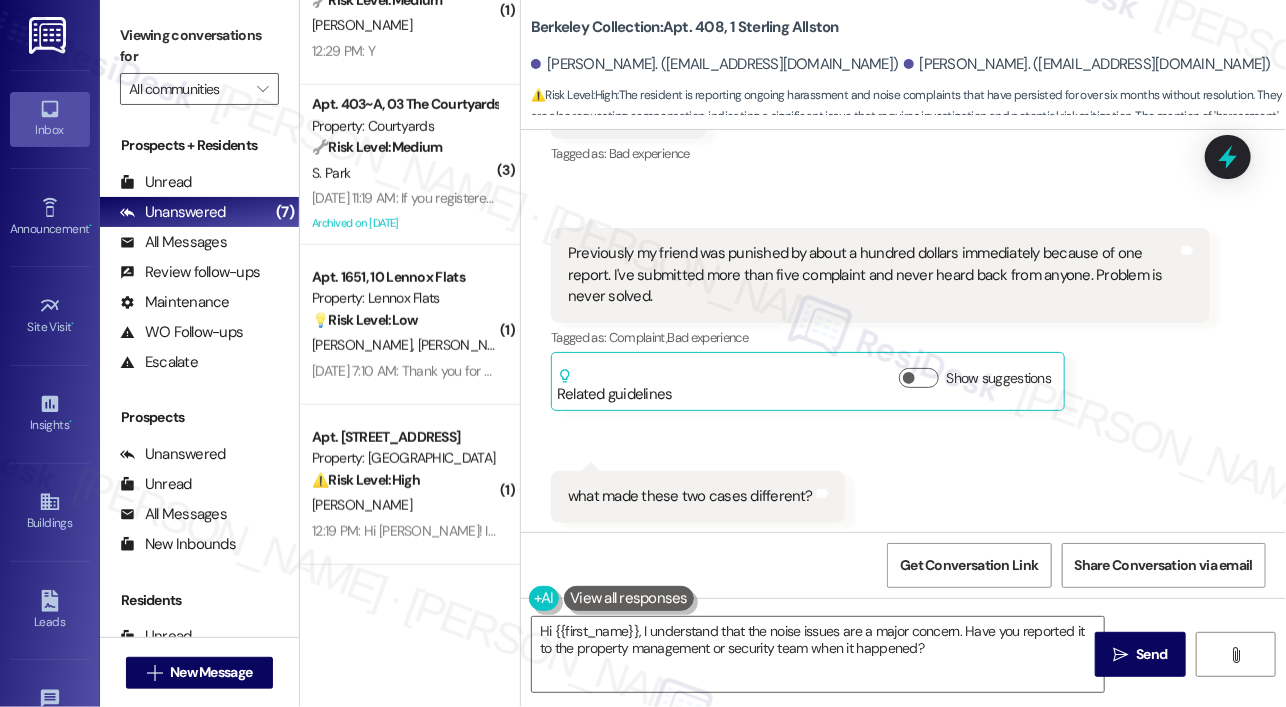 drag, startPoint x: 1255, startPoint y: 443, endPoint x: 1225, endPoint y: 443, distance: 30 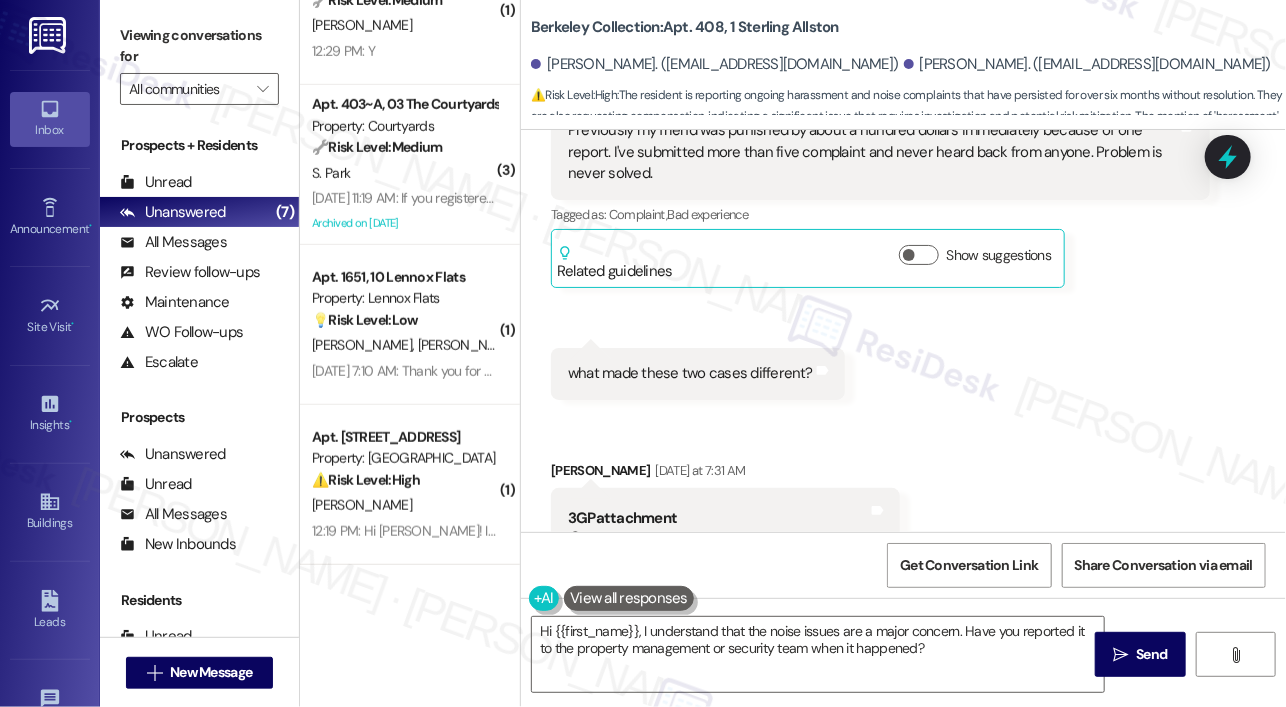 scroll, scrollTop: 12296, scrollLeft: 0, axis: vertical 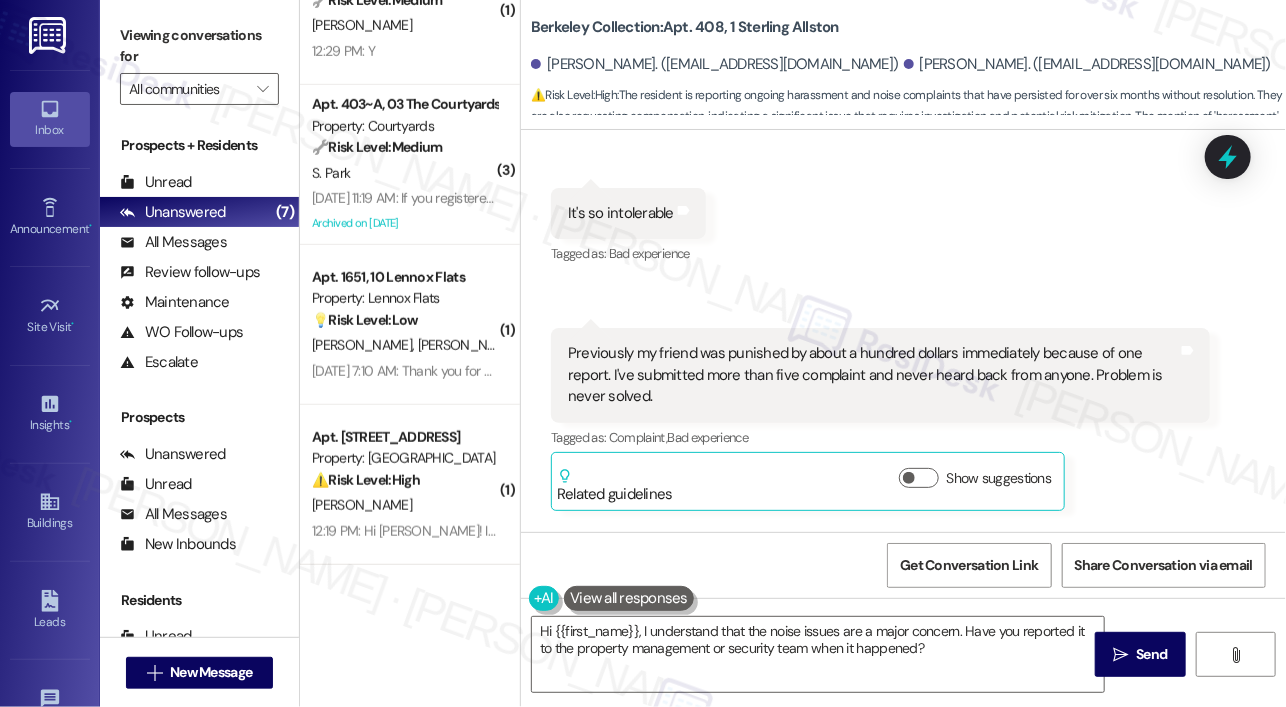 click on "what made these two cases different?" at bounding box center (690, 596) 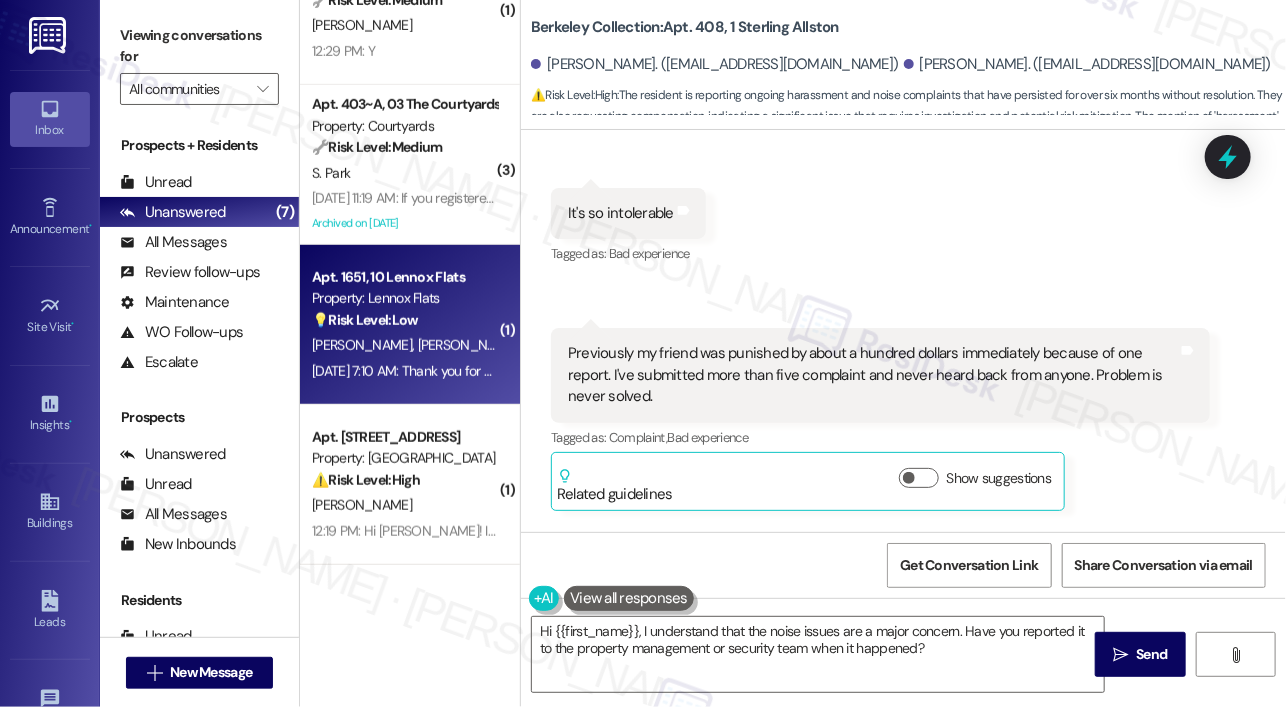 copy on "what made these two cases different? Tags and notes Received via SMS" 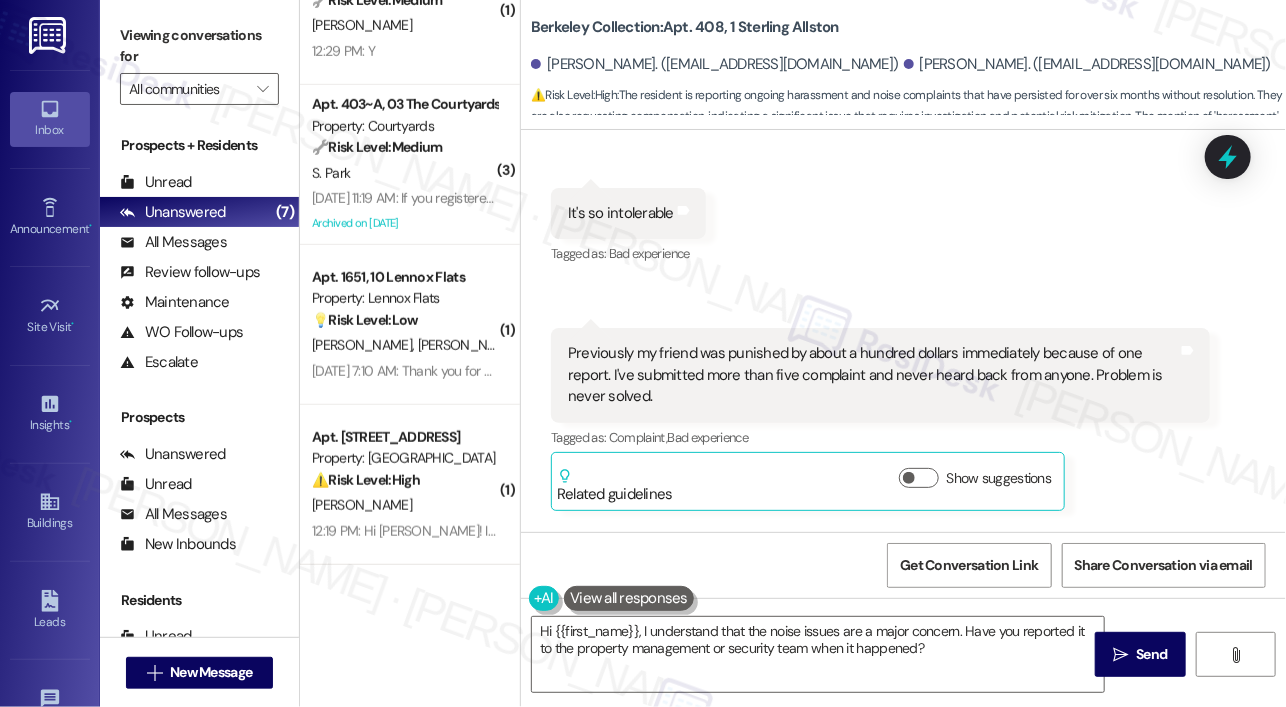 click on "Received via SMS Haofeng Liu Question Yesterday at 7:14 AM Did you inform the leasing office? Tags and notes Tagged as:   Bad communication Click to highlight conversations about Bad communication Received via SMS 7:15 AM Haofeng Liu Yesterday at 7:15 AM It's so intolerable  Tags and notes Tagged as:   Bad experience Click to highlight conversations about Bad experience Received via SMS 7:17 AM Haofeng Liu   Neutral Yesterday at 7:17 AM Previously my friend was punished by about a hundred dollars immediately because of one report. I've submitted more than five complaint and never heard back from anyone. Problem is never solved.  Tags and notes Tagged as:   Complaint ,  Click to highlight conversations about Complaint Bad experience Click to highlight conversations about Bad experience  Related guidelines Show suggestions Received via SMS 7:17 AM Haofeng Liu Question Yesterday at 7:17 AM what made these two cases different? Tags and notes Received via SMS Haofeng Liu Yesterday at 7:31 AM 3GP  attachment" at bounding box center (903, 938) 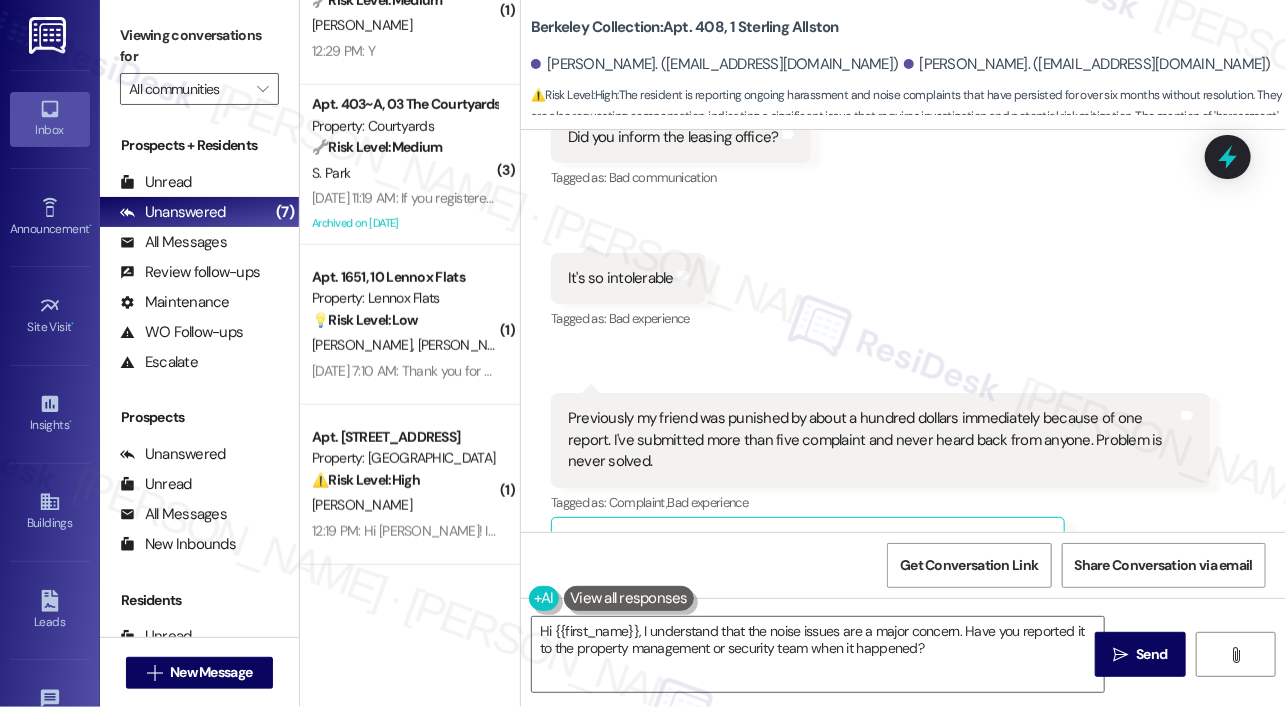 scroll, scrollTop: 12196, scrollLeft: 0, axis: vertical 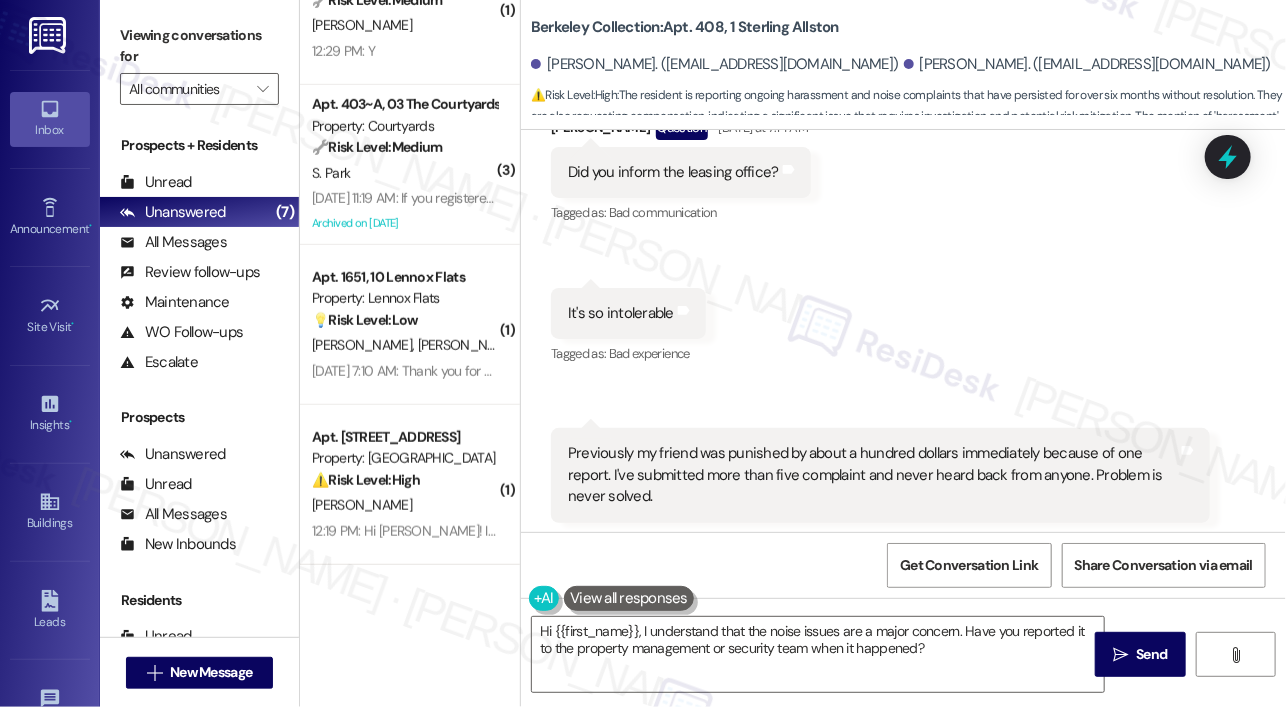 click on "Previously my friend was punished by about a hundred dollars immediately because of one report. I've submitted more than five complaint and never heard back from anyone. Problem is never solved." at bounding box center (873, 475) 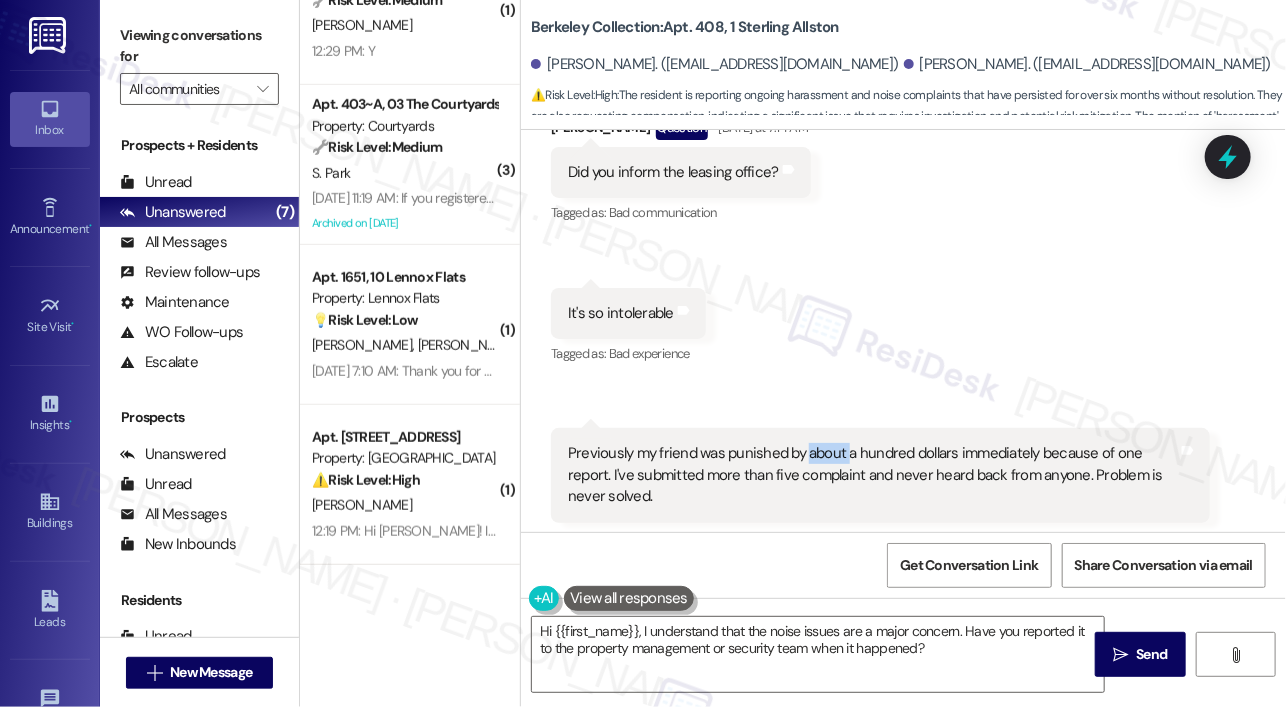 click on "Previously my friend was punished by about a hundred dollars immediately because of one report. I've submitted more than five complaint and never heard back from anyone. Problem is never solved." at bounding box center [873, 475] 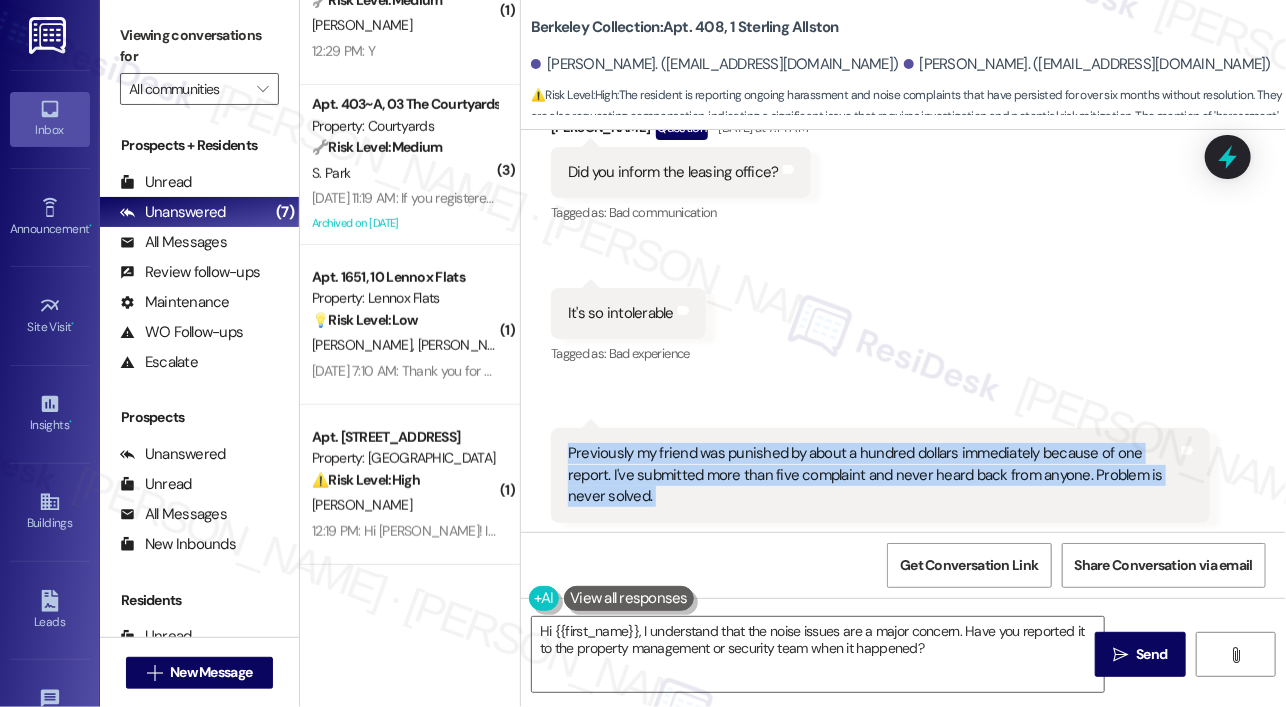 click on "Previously my friend was punished by about a hundred dollars immediately because of one report. I've submitted more than five complaint and never heard back from anyone. Problem is never solved." at bounding box center [873, 475] 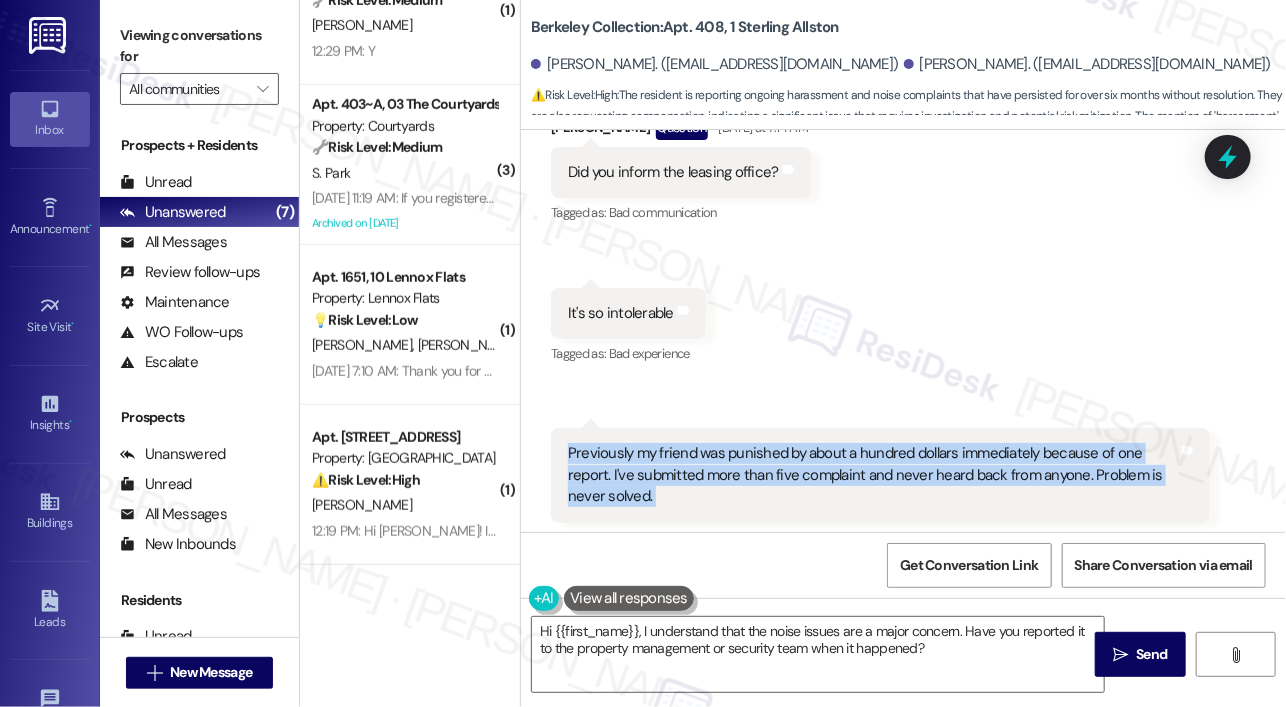 click on "Previously my friend was punished by about a hundred dollars immediately because of one report. I've submitted more than five complaint and never heard back from anyone. Problem is never solved.  Tags and notes" at bounding box center (880, 475) 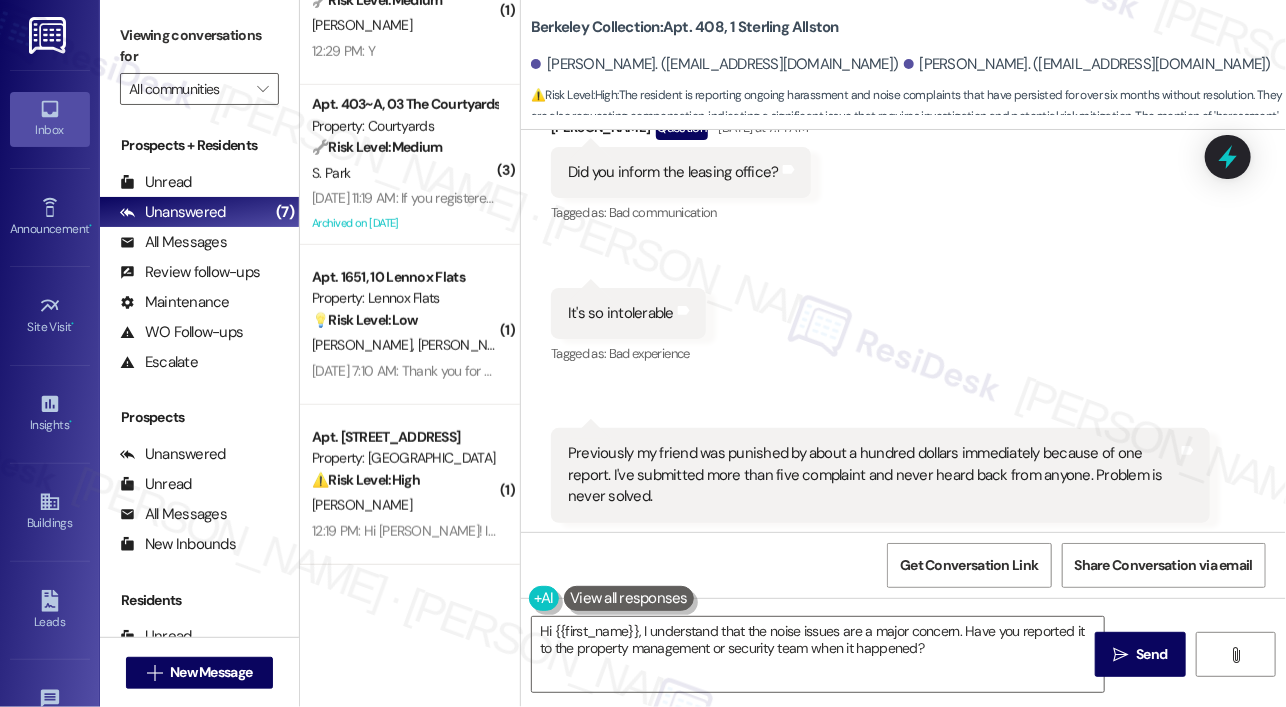 scroll, scrollTop: 11996, scrollLeft: 0, axis: vertical 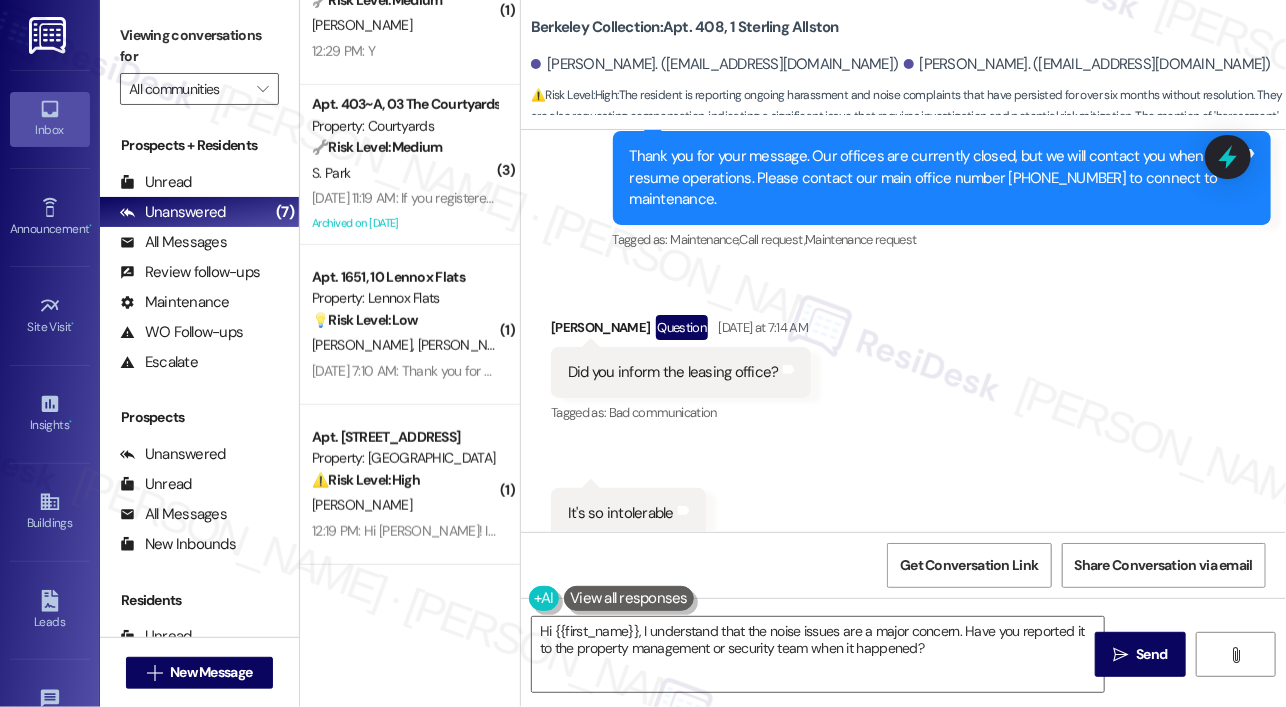 click on "It's so intolerable" at bounding box center [621, 513] 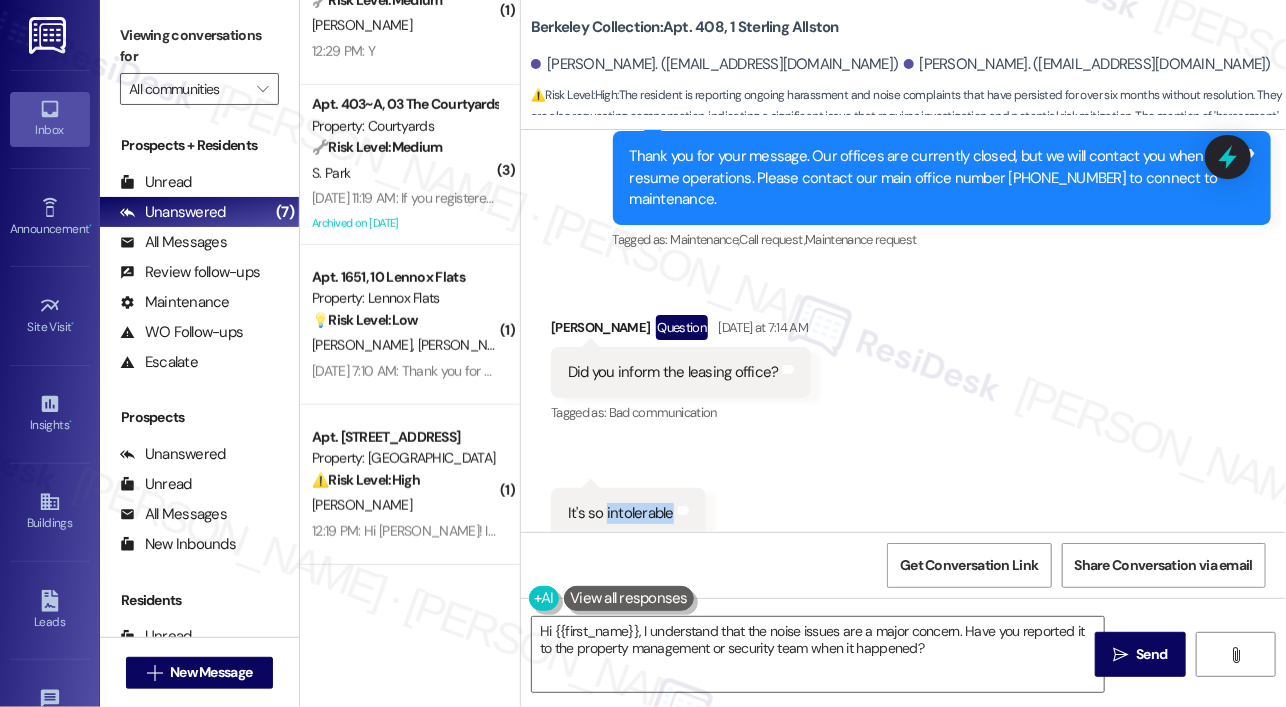click on "It's so intolerable" at bounding box center [621, 513] 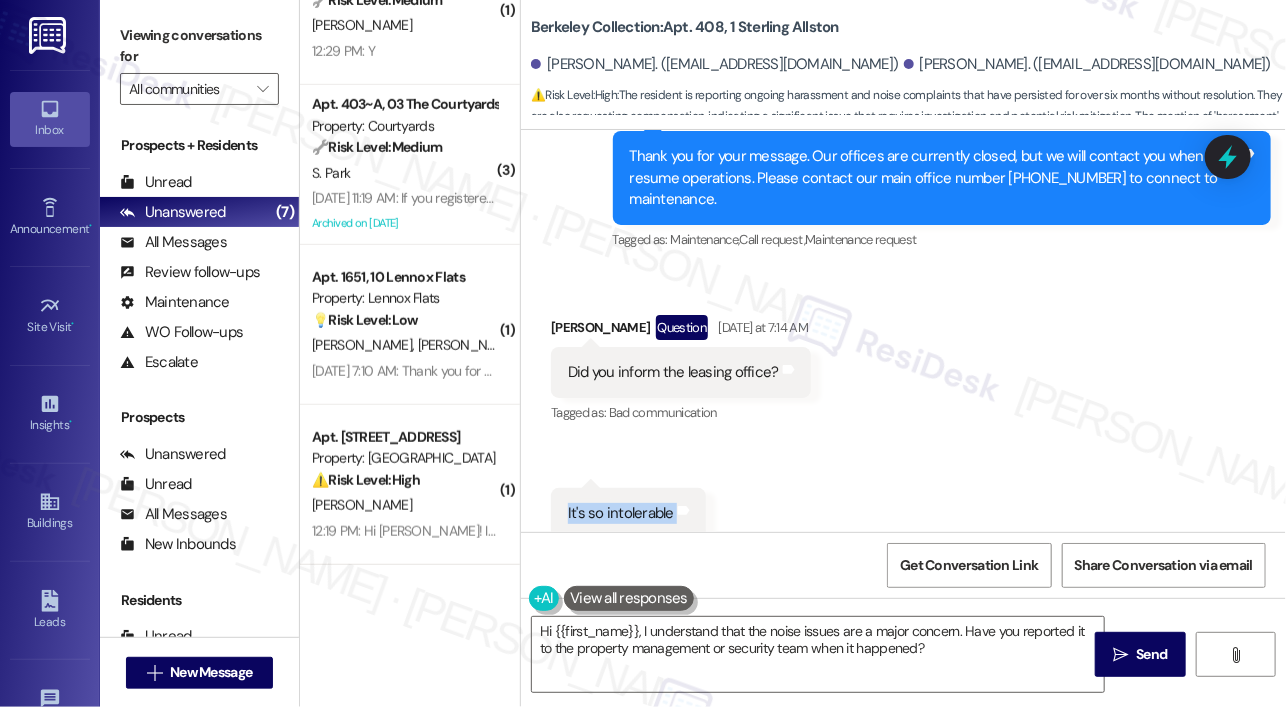 click on "It's so intolerable" at bounding box center [621, 513] 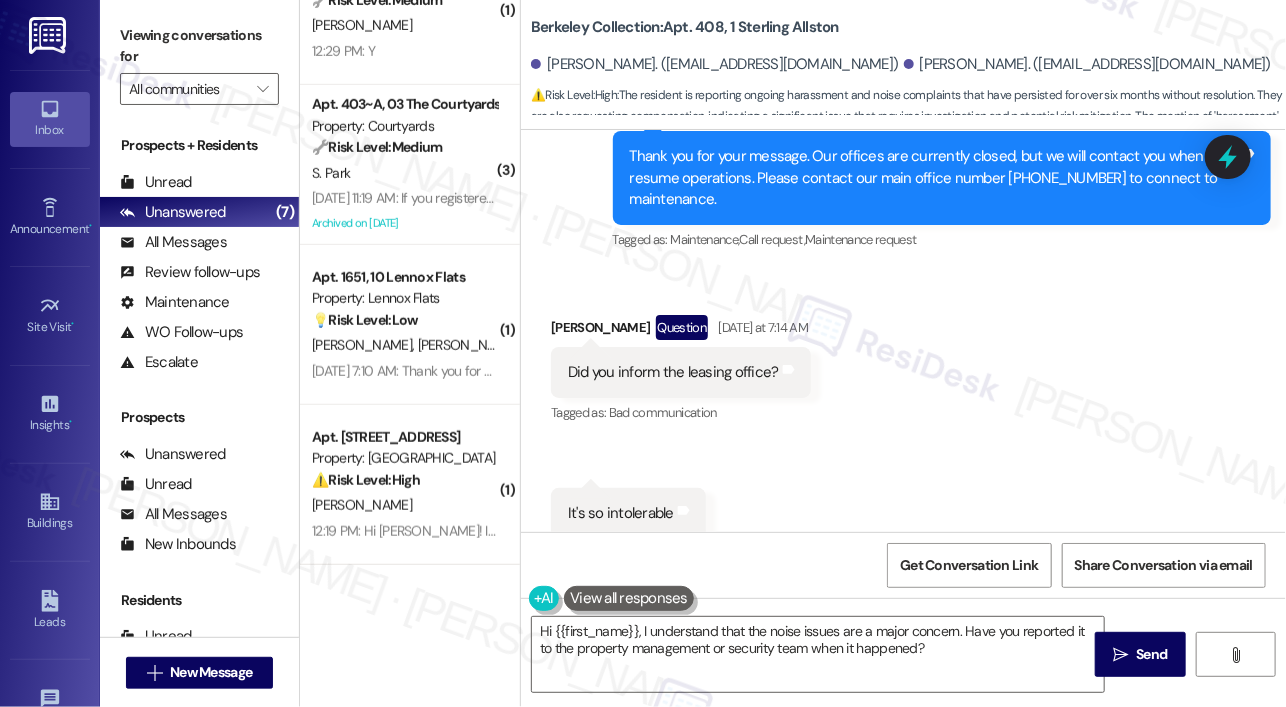 click on "Received via SMS Haofeng Liu Question Yesterday at 7:14 AM Did you inform the leasing office? Tags and notes Tagged as:   Bad communication Click to highlight conversations about Bad communication Received via SMS 7:15 AM Haofeng Liu Yesterday at 7:15 AM It's so intolerable  Tags and notes Tagged as:   Bad experience Click to highlight conversations about Bad experience Received via SMS 7:17 AM Haofeng Liu   Neutral Yesterday at 7:17 AM Previously my friend was punished by about a hundred dollars immediately because of one report. I've submitted more than five complaint and never heard back from anyone. Problem is never solved.  Tags and notes Tagged as:   Complaint ,  Click to highlight conversations about Complaint Bad experience Click to highlight conversations about Bad experience  Related guidelines Show suggestions Received via SMS 7:17 AM Haofeng Liu Question Yesterday at 7:17 AM what made these two cases different? Tags and notes Received via SMS Haofeng Liu Yesterday at 7:31 AM 3GP  attachment" at bounding box center (903, 1238) 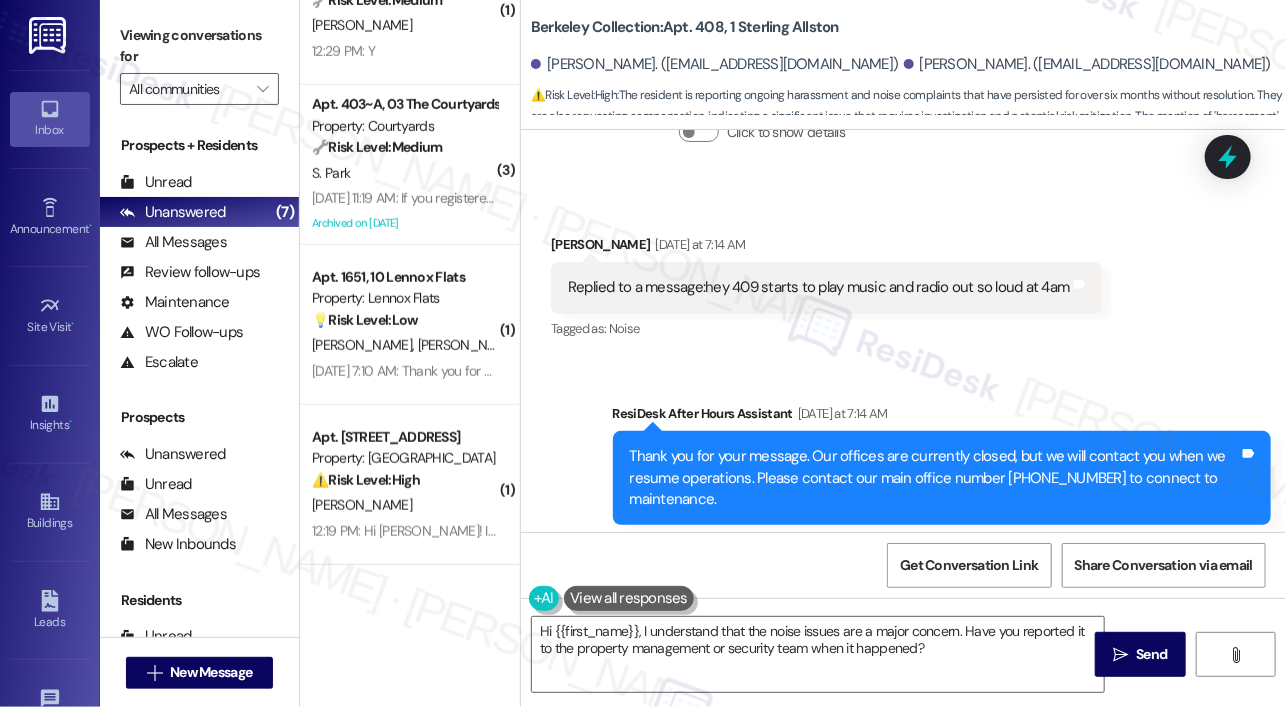 scroll, scrollTop: 11496, scrollLeft: 0, axis: vertical 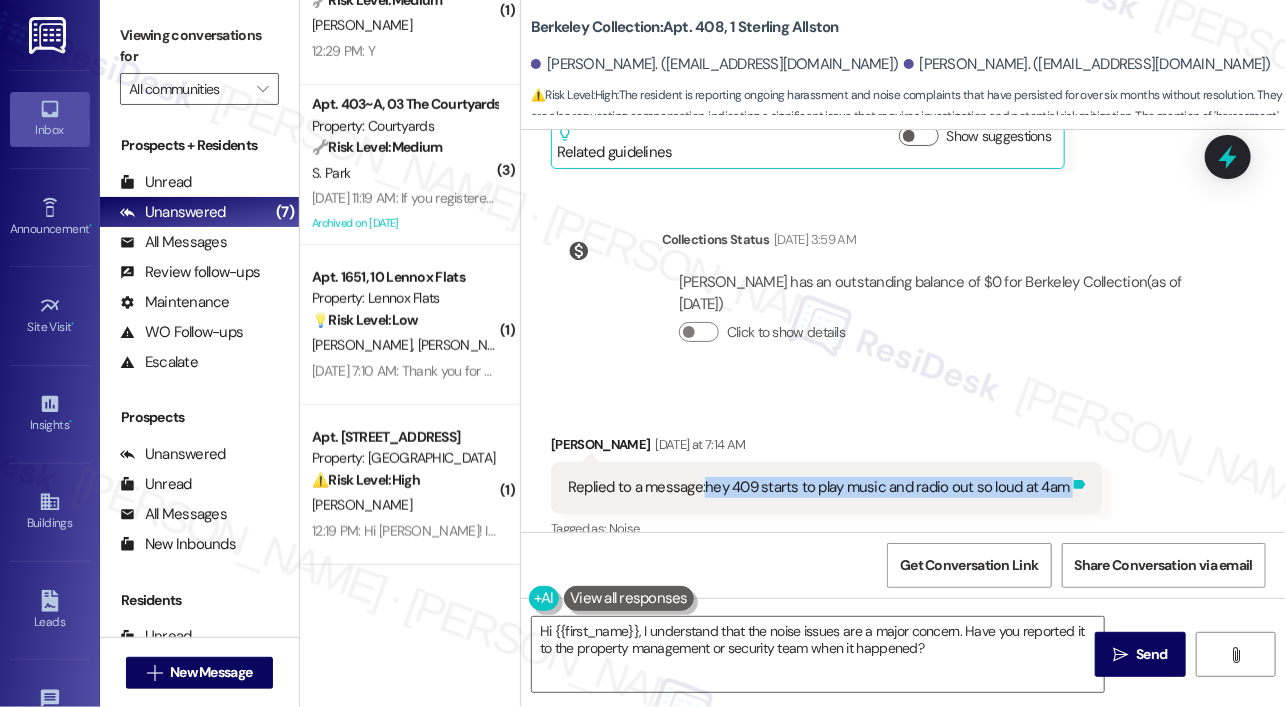 drag, startPoint x: 705, startPoint y: 387, endPoint x: 1074, endPoint y: 397, distance: 369.13547 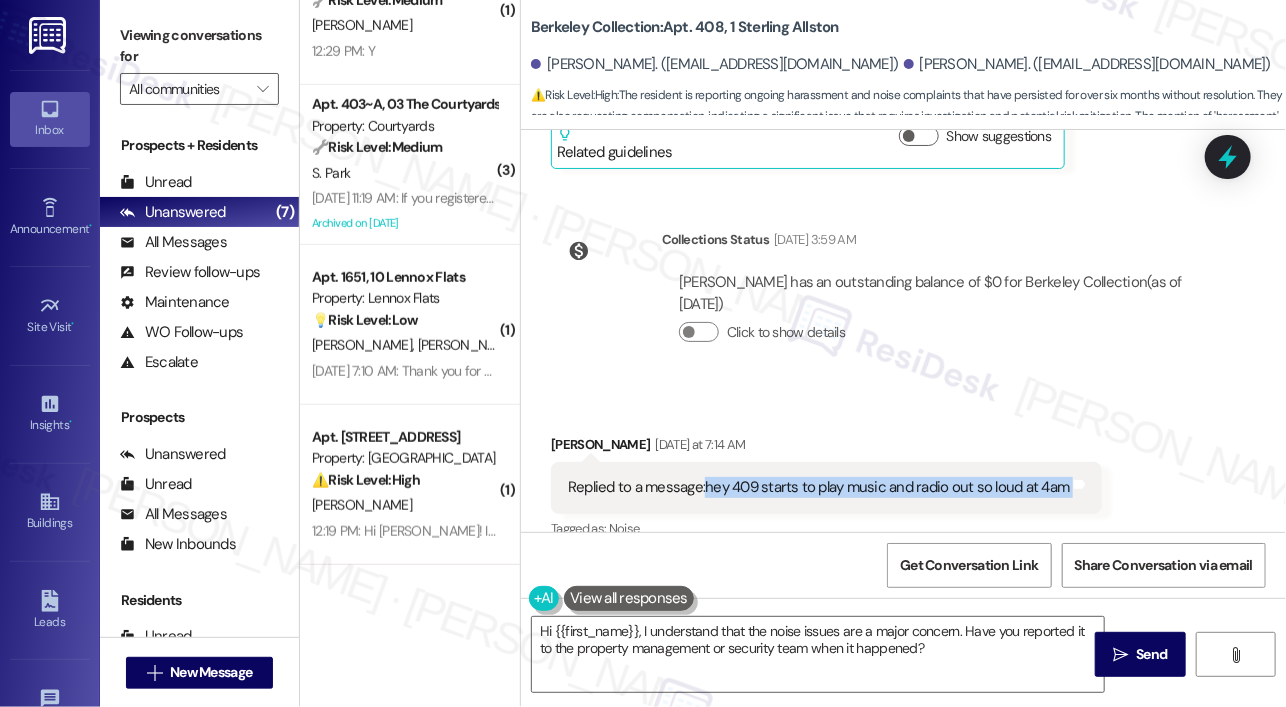 copy on "hey 409 starts to play music and radio out so loud at 4am Tags and notes" 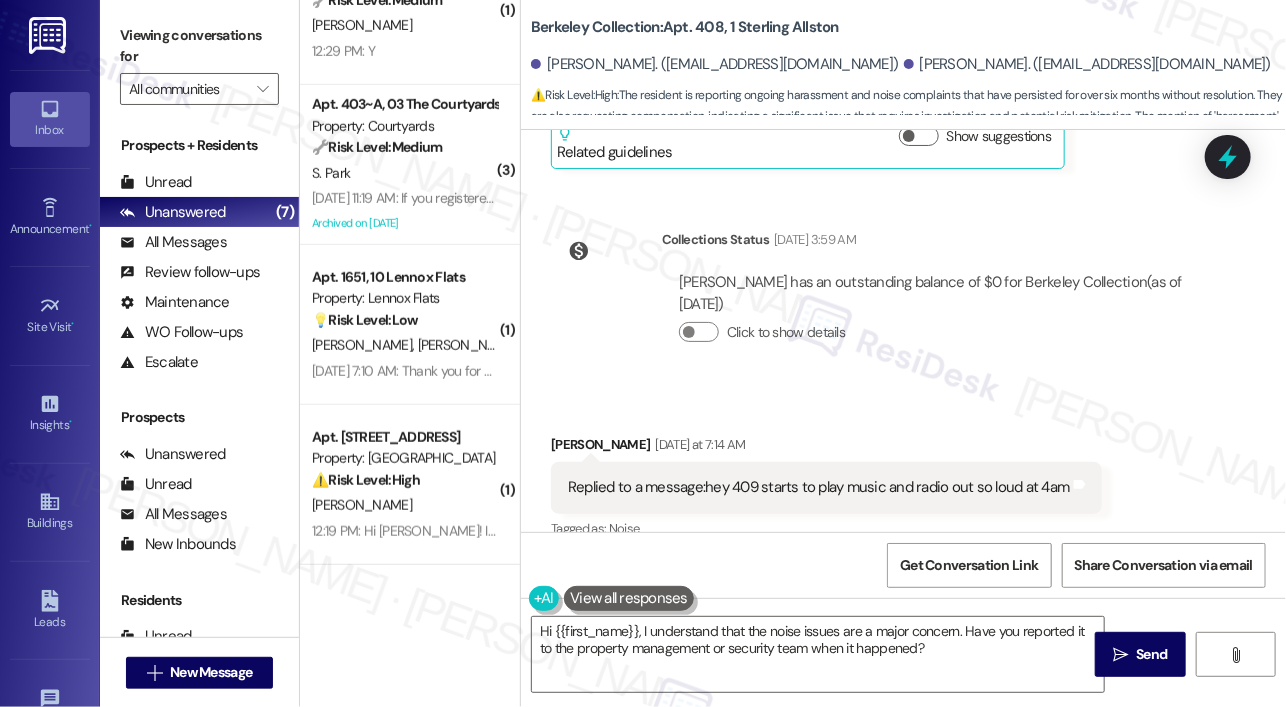 click on "Sent via SMS ResiDesk After Hours Assistant Yesterday at 7:14 AM Thank you for your message. Our offices are currently closed, but we will contact you when we resume operations. Please contact our main office number 510-849-2000 to connect to maintenance. Tags and notes Tagged as:   Maintenance ,  Click to highlight conversations about Maintenance Call request ,  Click to highlight conversations about Call request Maintenance request Click to highlight conversations about Maintenance request" at bounding box center [903, 664] 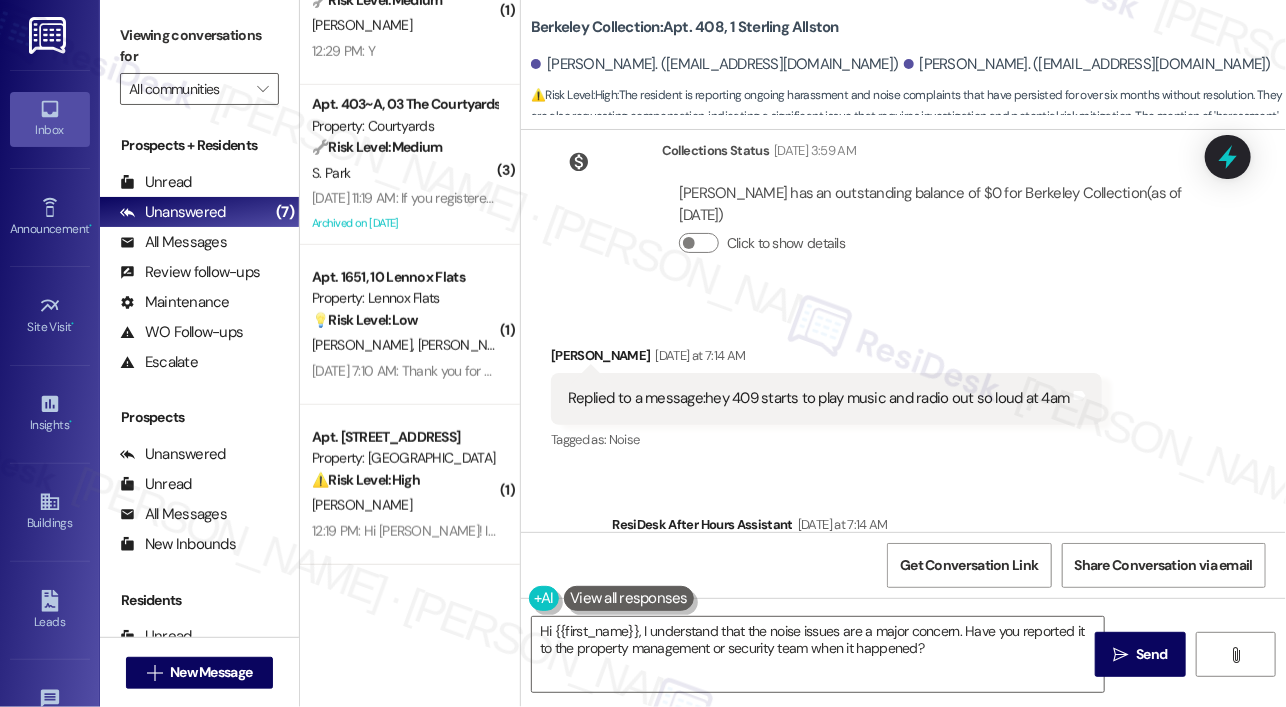 scroll, scrollTop: 12096, scrollLeft: 0, axis: vertical 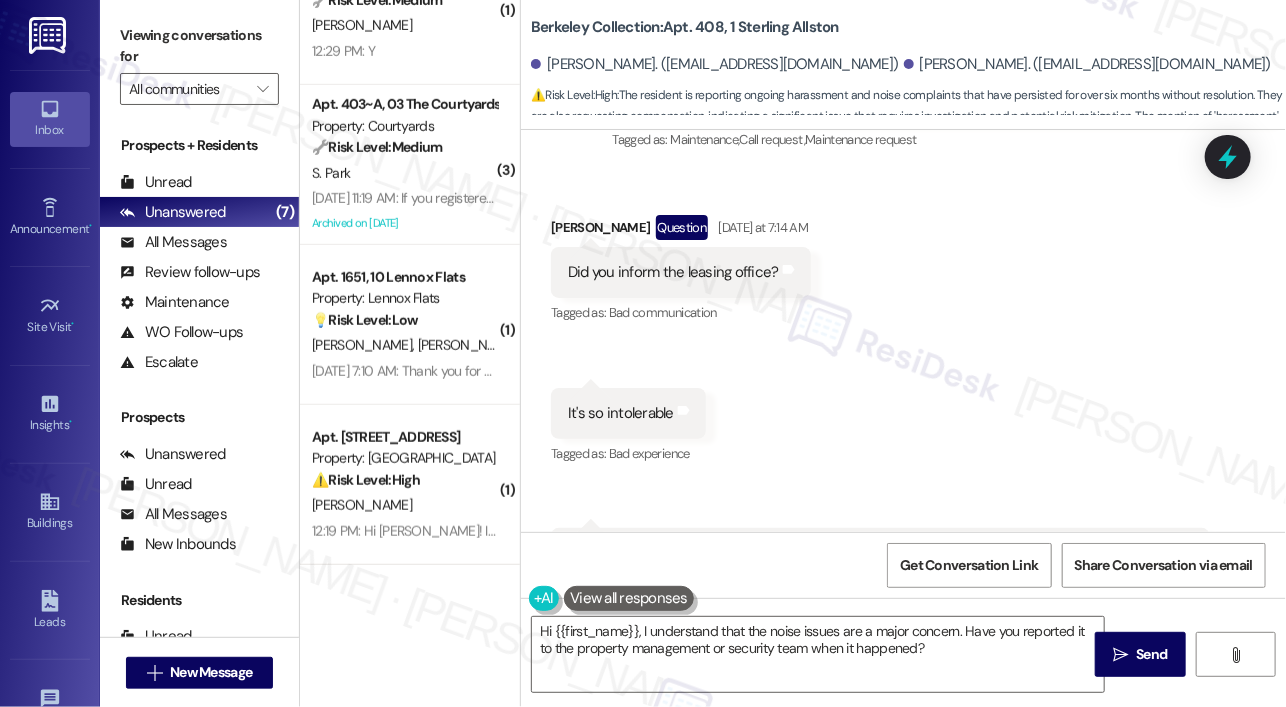 click on "Received via SMS Haofeng Liu Question Yesterday at 7:14 AM Did you inform the leasing office? Tags and notes Tagged as:   Bad communication Click to highlight conversations about Bad communication Received via SMS 7:15 AM Haofeng Liu Yesterday at 7:15 AM It's so intolerable  Tags and notes Tagged as:   Bad experience Click to highlight conversations about Bad experience Received via SMS 7:17 AM Haofeng Liu   Neutral Yesterday at 7:17 AM Previously my friend was punished by about a hundred dollars immediately because of one report. I've submitted more than five complaint and never heard back from anyone. Problem is never solved.  Tags and notes Tagged as:   Complaint ,  Click to highlight conversations about Complaint Bad experience Click to highlight conversations about Bad experience  Related guidelines Show suggestions Received via SMS 7:17 AM Haofeng Liu Question Yesterday at 7:17 AM what made these two cases different? Tags and notes Received via SMS Haofeng Liu Yesterday at 7:31 AM 3GP  attachment" at bounding box center [903, 1138] 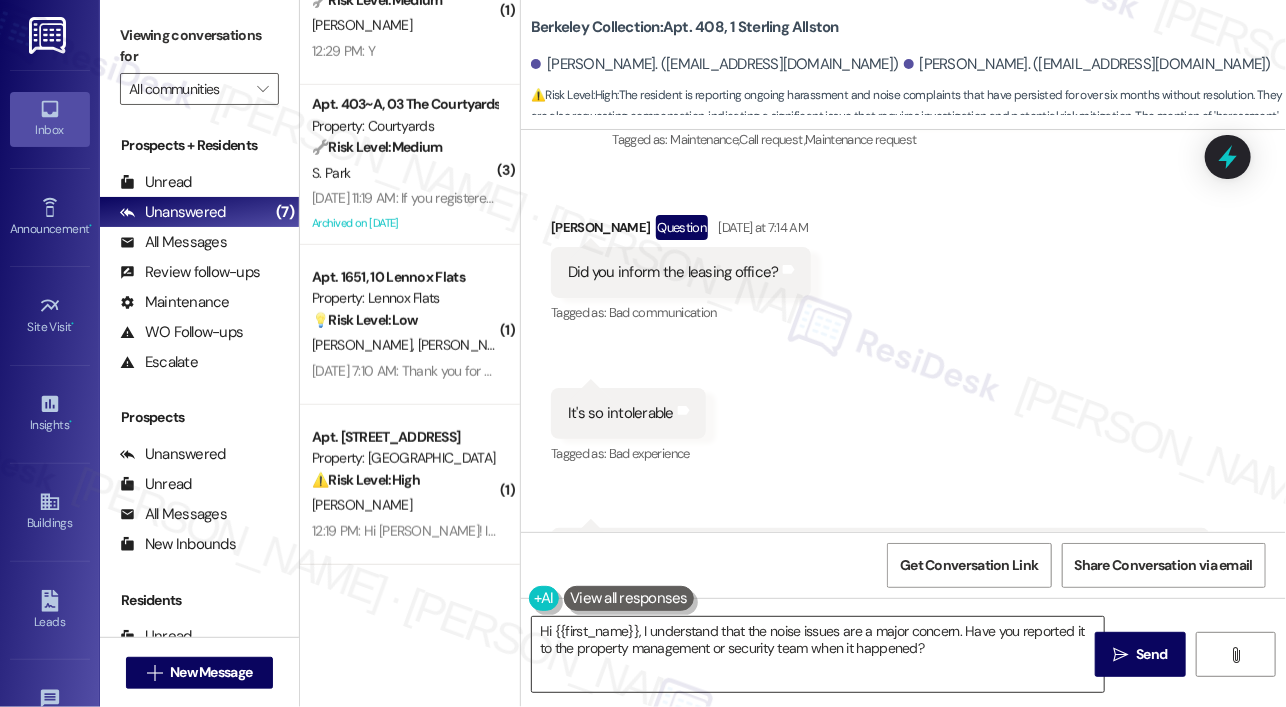 click on "Hi {{first_name}}, I understand that the noise issues are a major concern. Have you reported it to the property management or security team when it happened?" at bounding box center (818, 654) 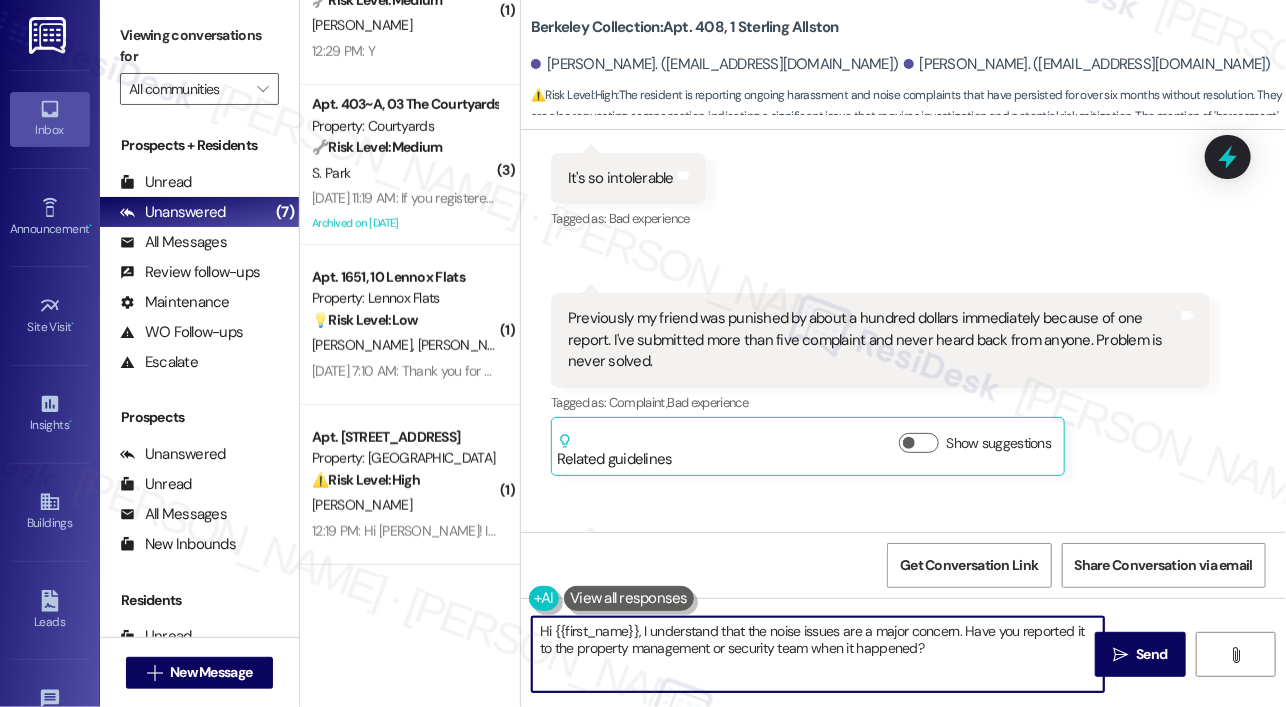 scroll, scrollTop: 12296, scrollLeft: 0, axis: vertical 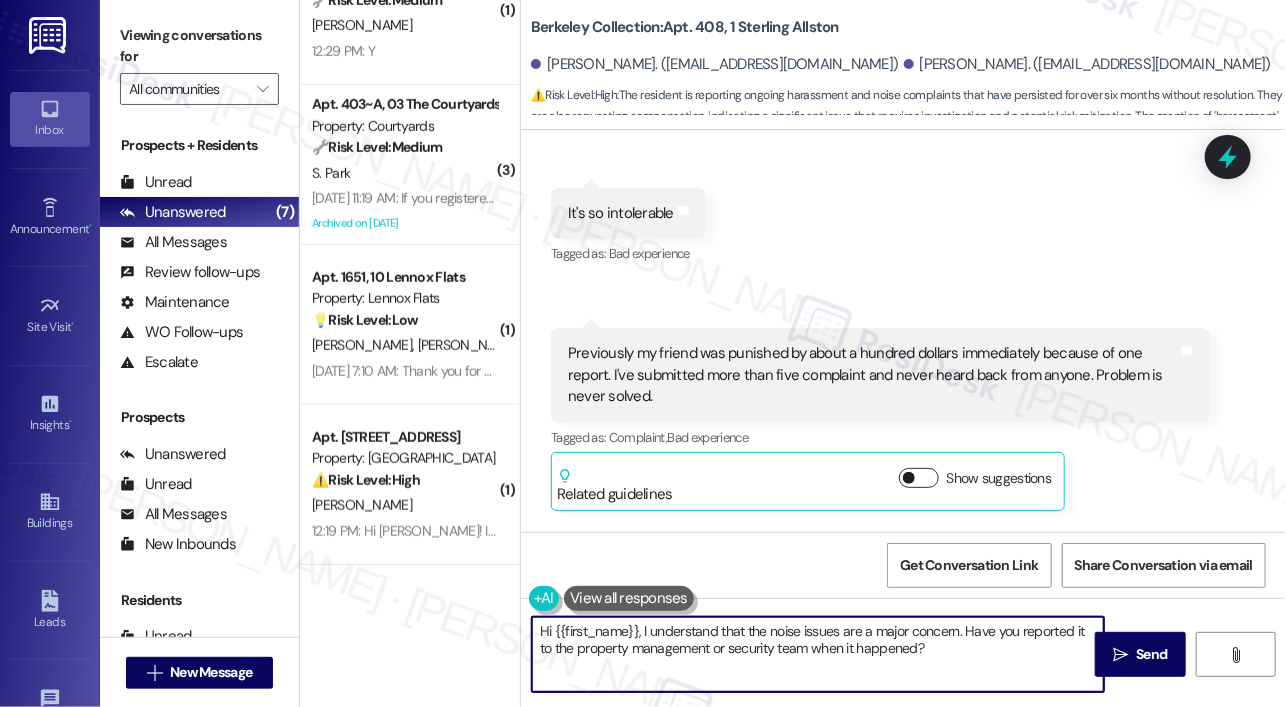 click on "Show suggestions" at bounding box center [919, 478] 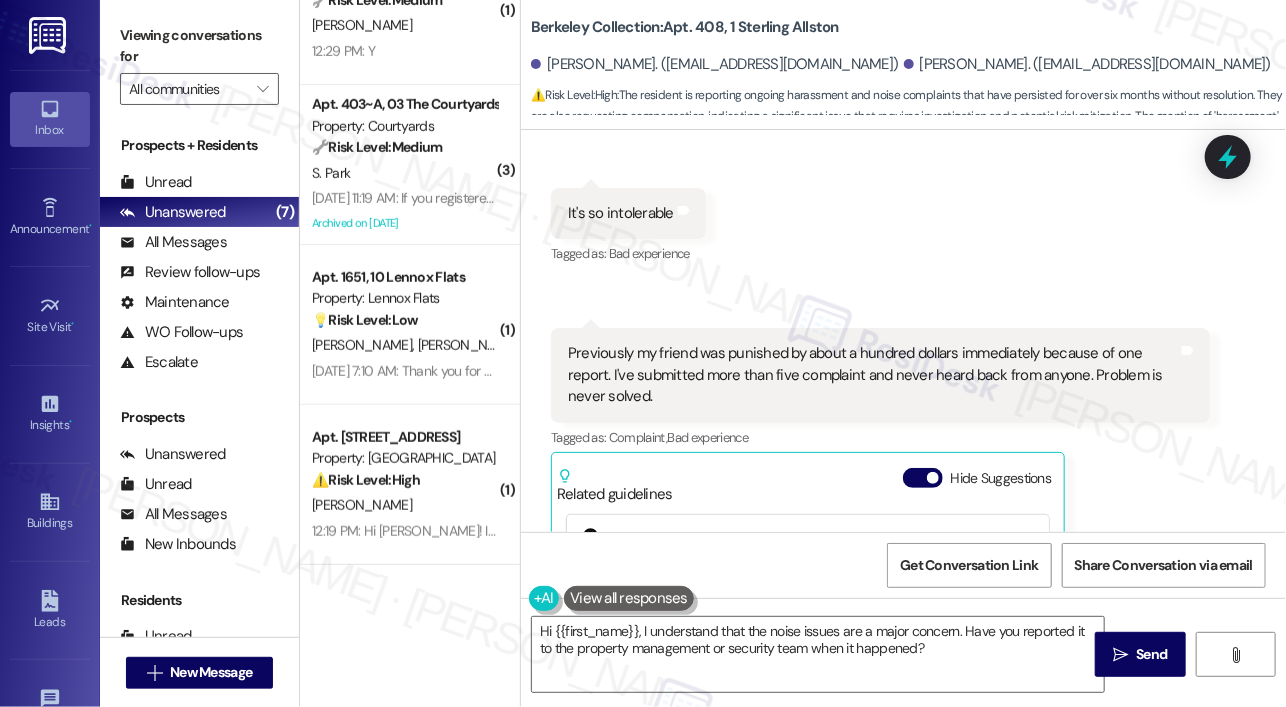 scroll, scrollTop: 12496, scrollLeft: 0, axis: vertical 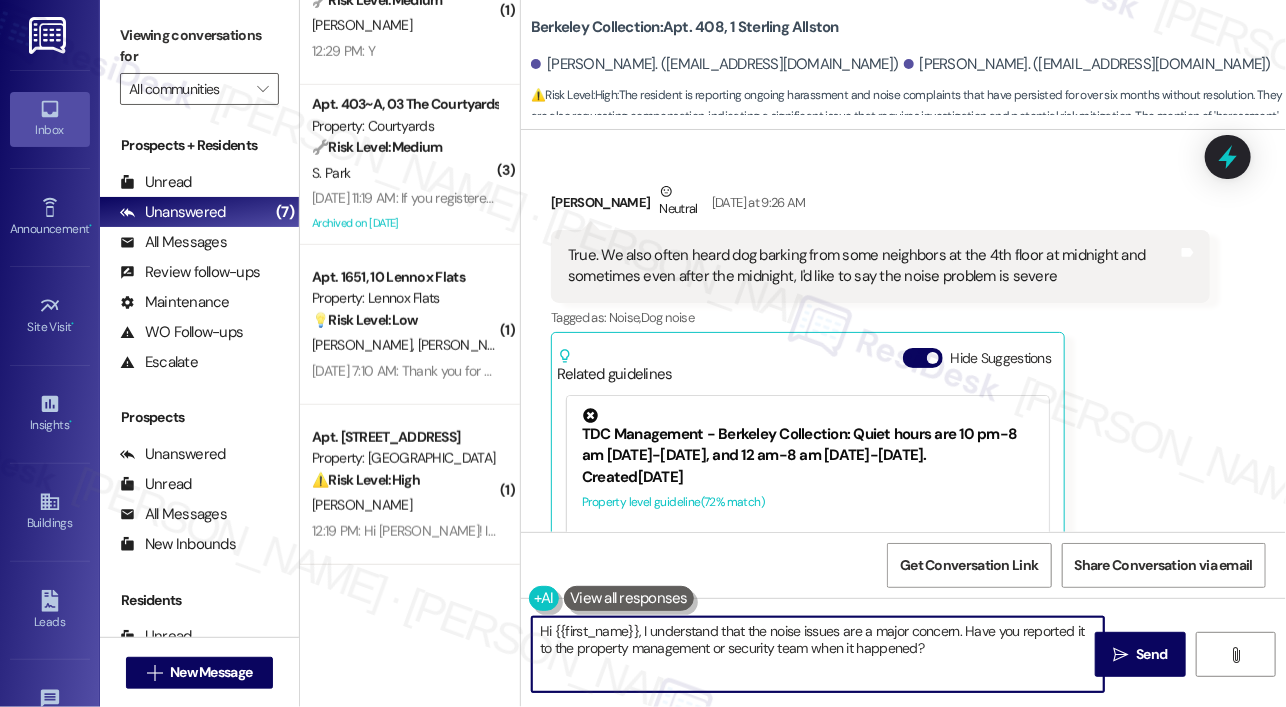 click on "Hi {{first_name}}, I understand that the noise issues are a major concern. Have you reported it to the property management or security team when it happened?" at bounding box center (818, 654) 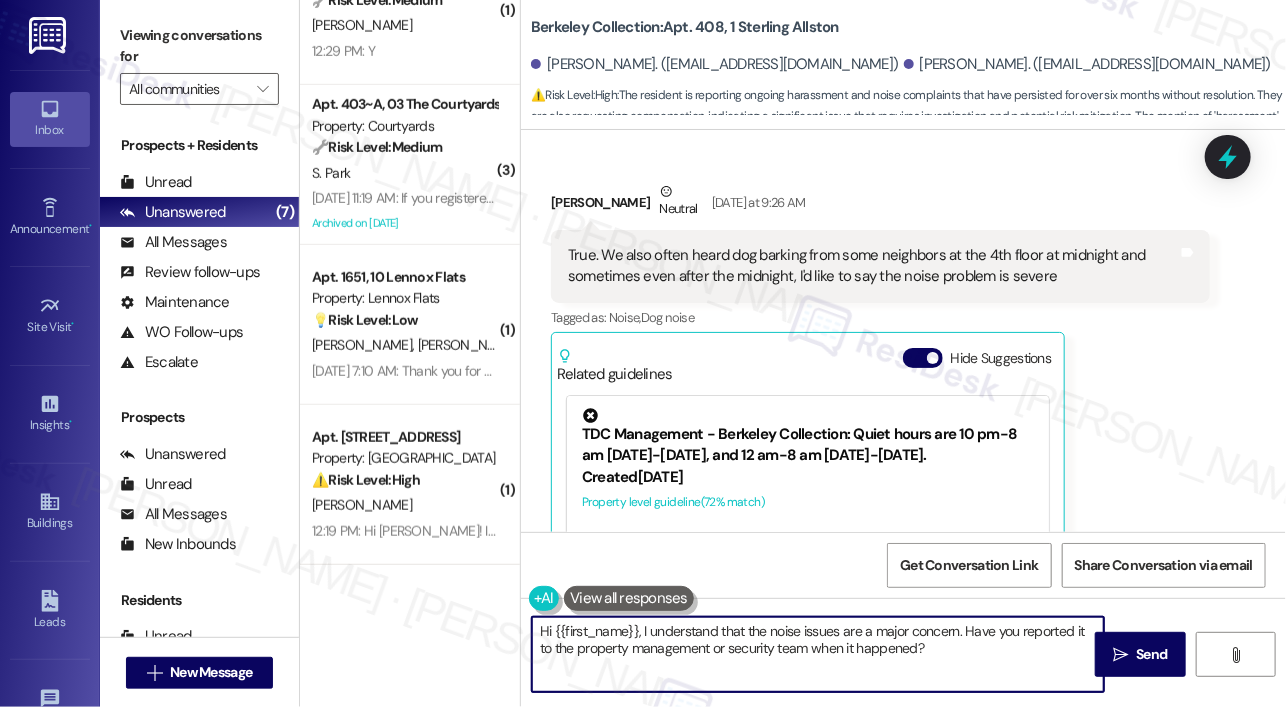 scroll, scrollTop: 0, scrollLeft: 0, axis: both 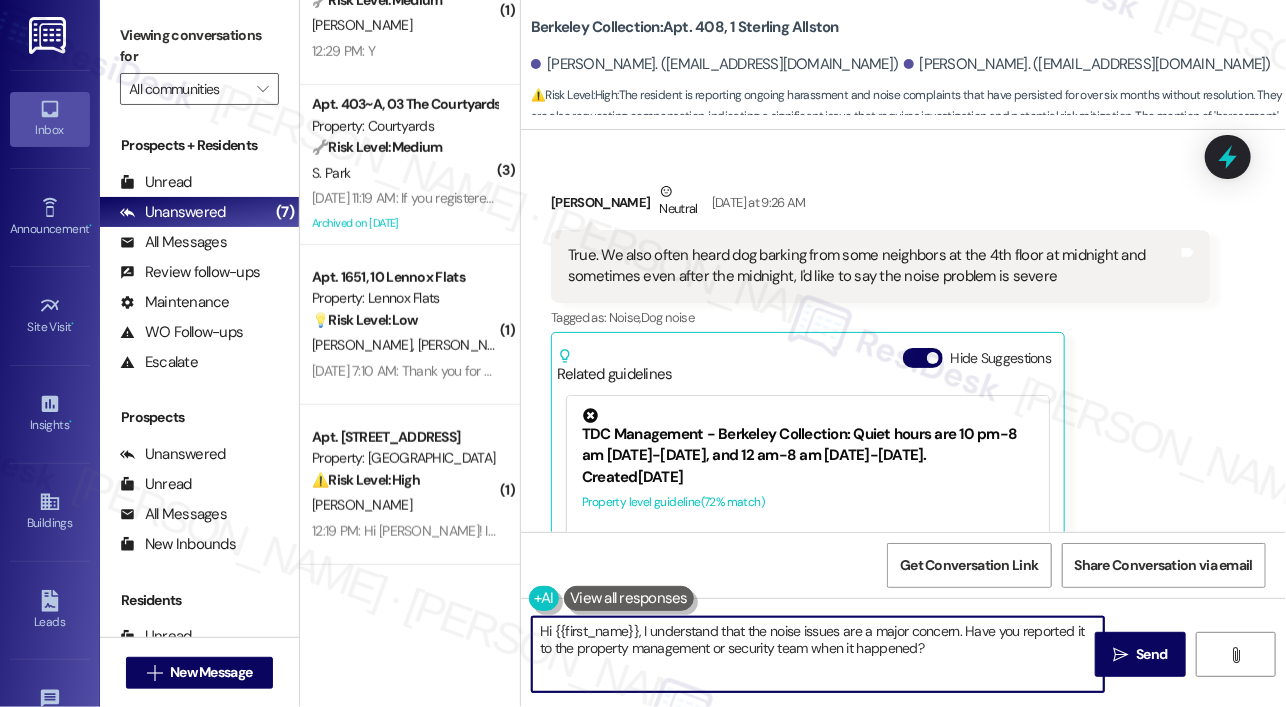click on "Hi {{first_name}}, I understand that the noise issues are a major concern. Have you reported it to the property management or security team when it happened?" at bounding box center [818, 654] 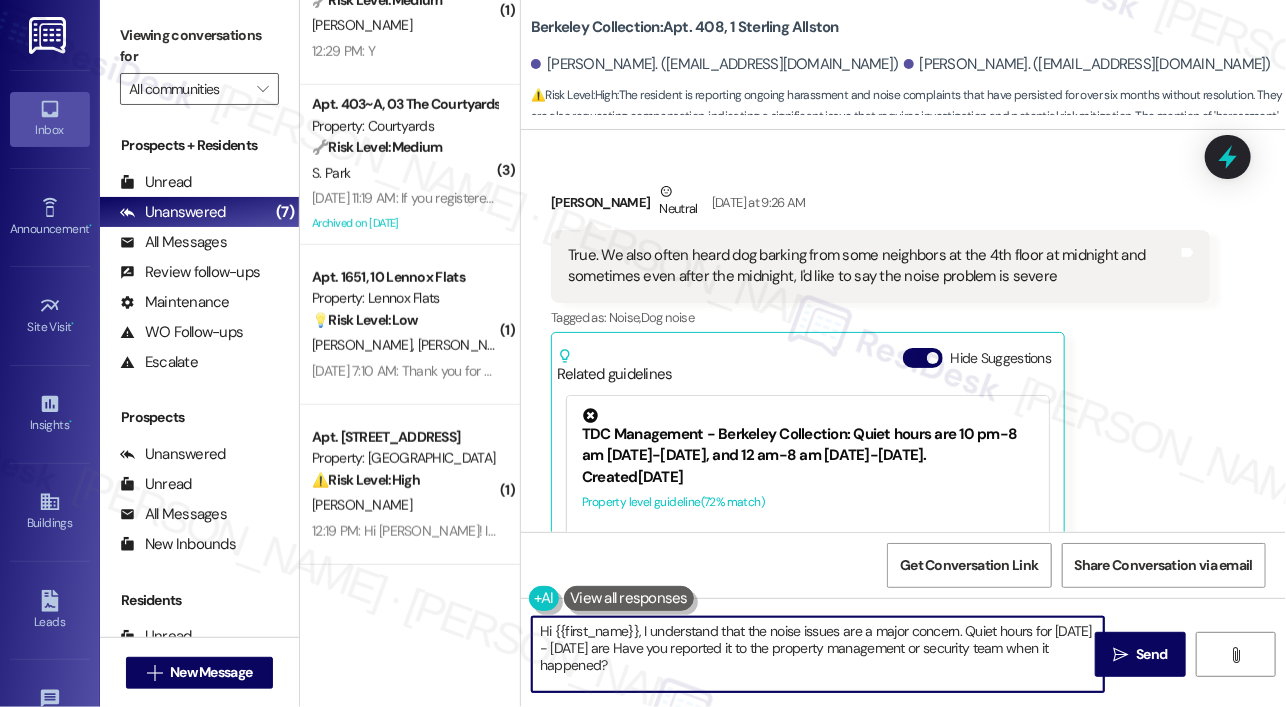 scroll, scrollTop: 800, scrollLeft: 0, axis: vertical 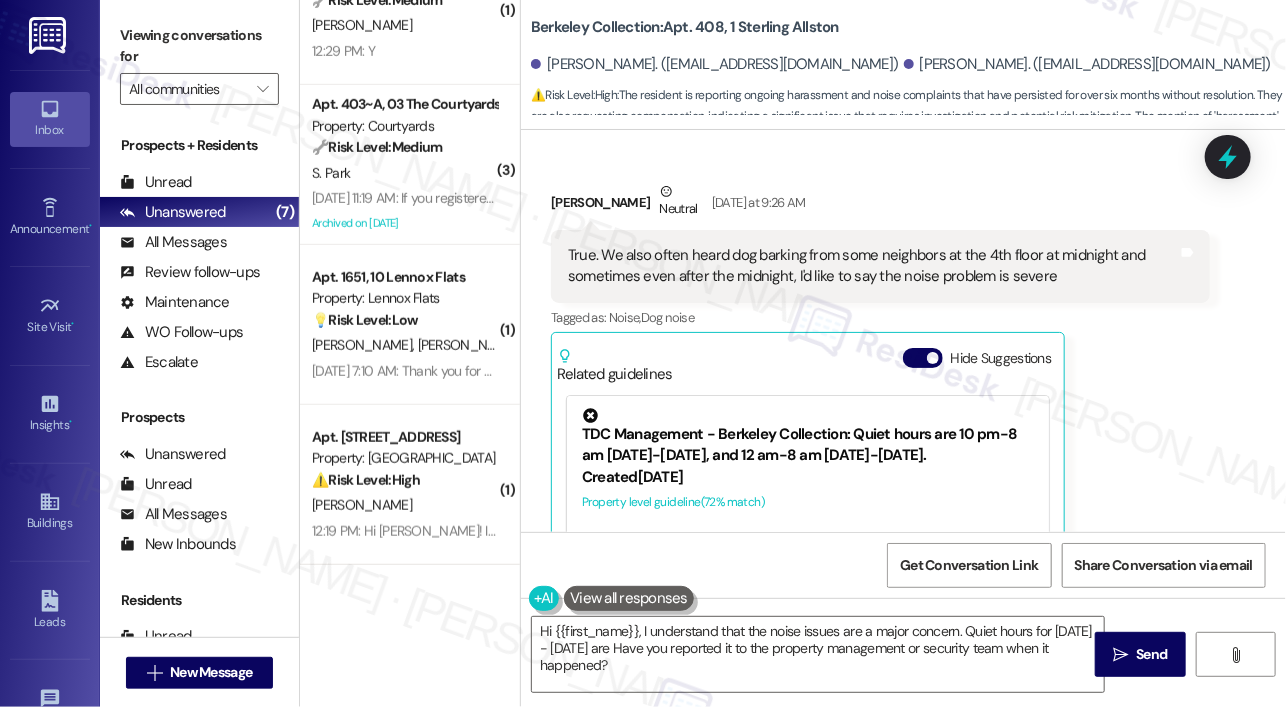 drag, startPoint x: 654, startPoint y: 471, endPoint x: 710, endPoint y: 486, distance: 57.974133 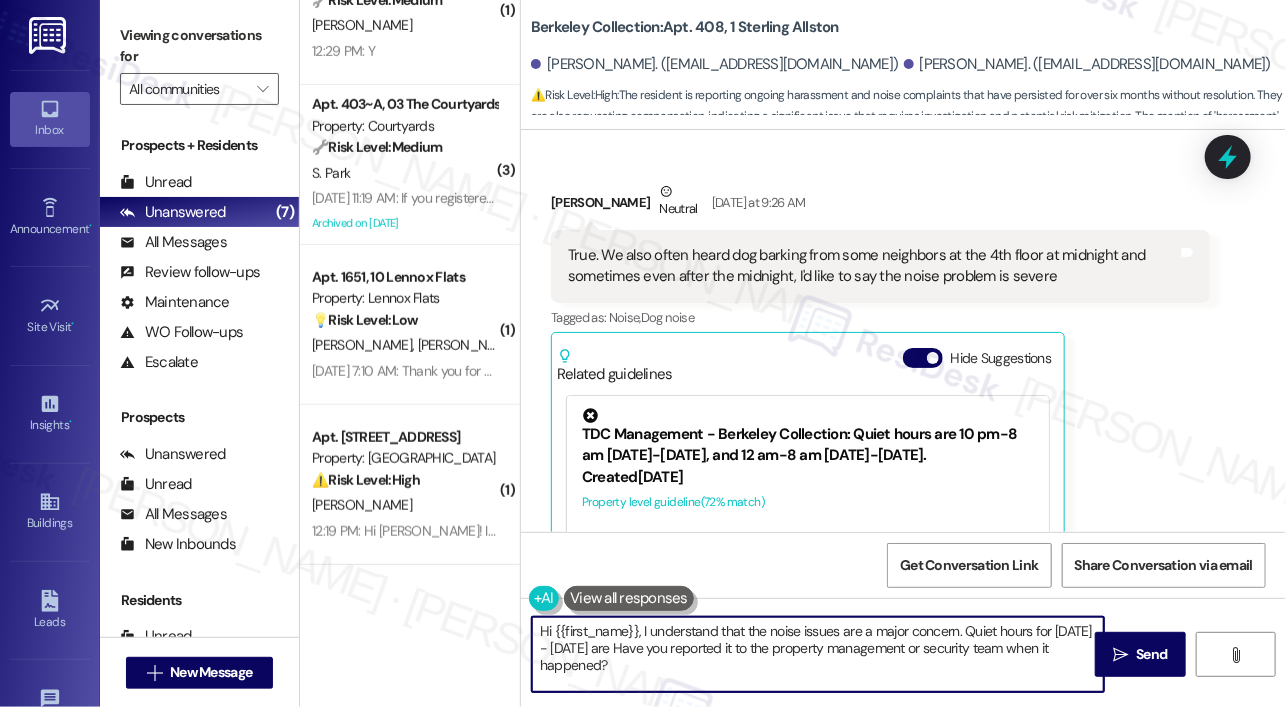 drag, startPoint x: 703, startPoint y: 659, endPoint x: 956, endPoint y: 639, distance: 253.78928 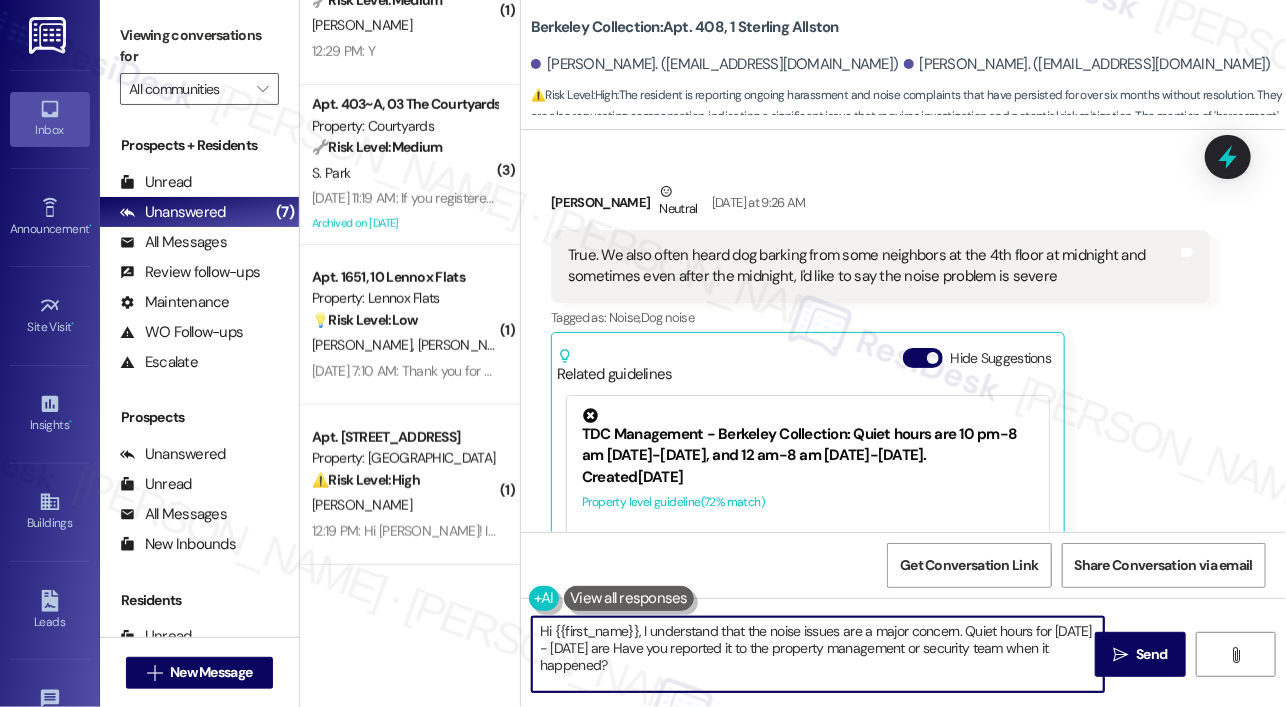 drag, startPoint x: 964, startPoint y: 633, endPoint x: 673, endPoint y: 647, distance: 291.33658 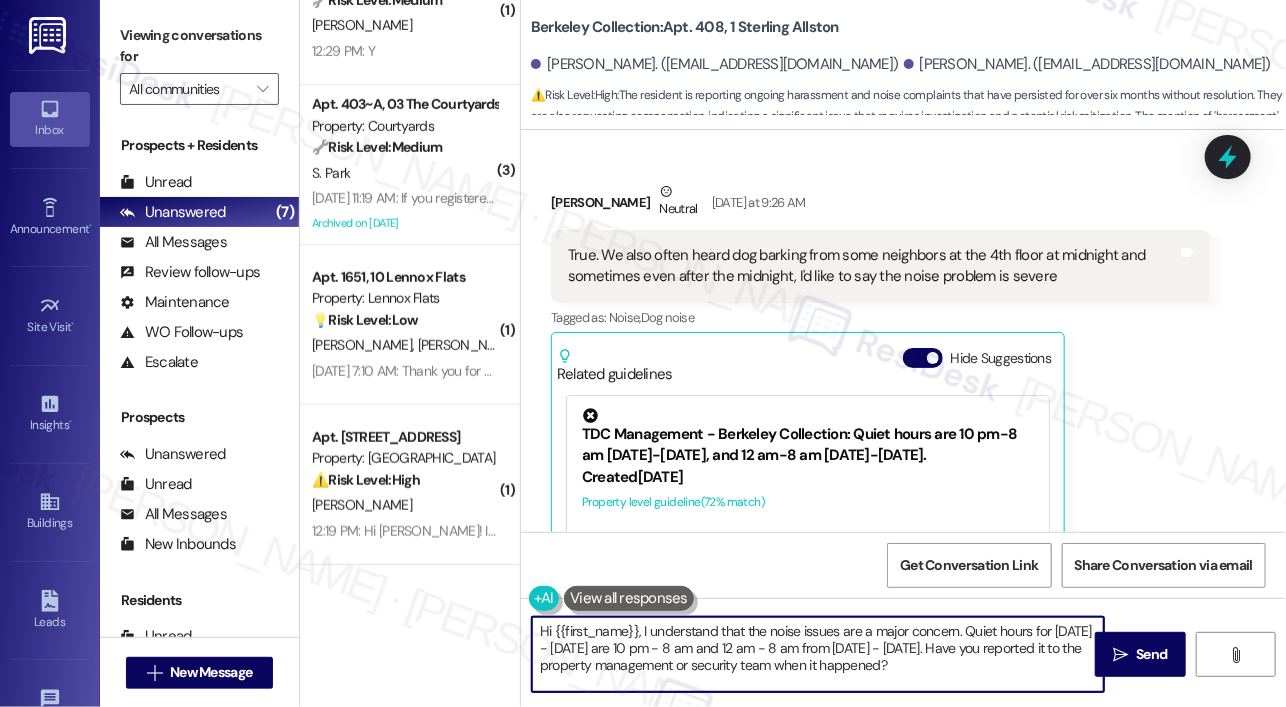 scroll, scrollTop: 1446, scrollLeft: 0, axis: vertical 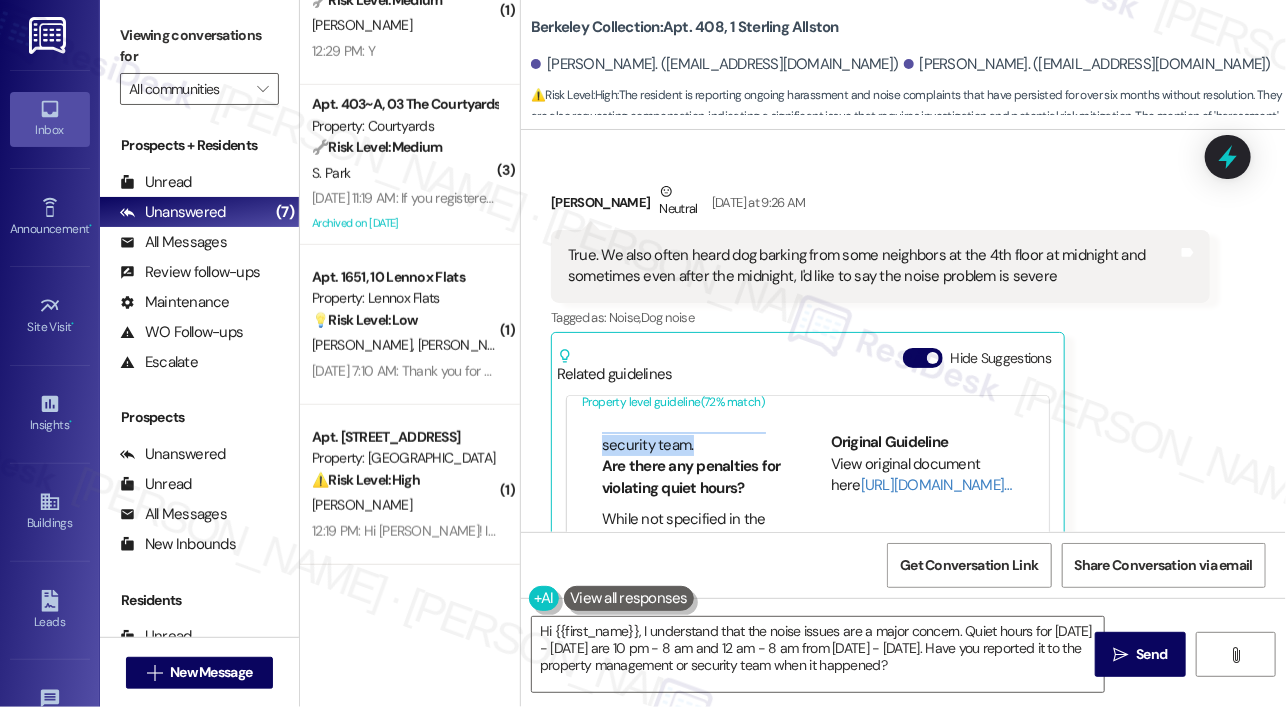 drag, startPoint x: 720, startPoint y: 408, endPoint x: 718, endPoint y: 373, distance: 35.057095 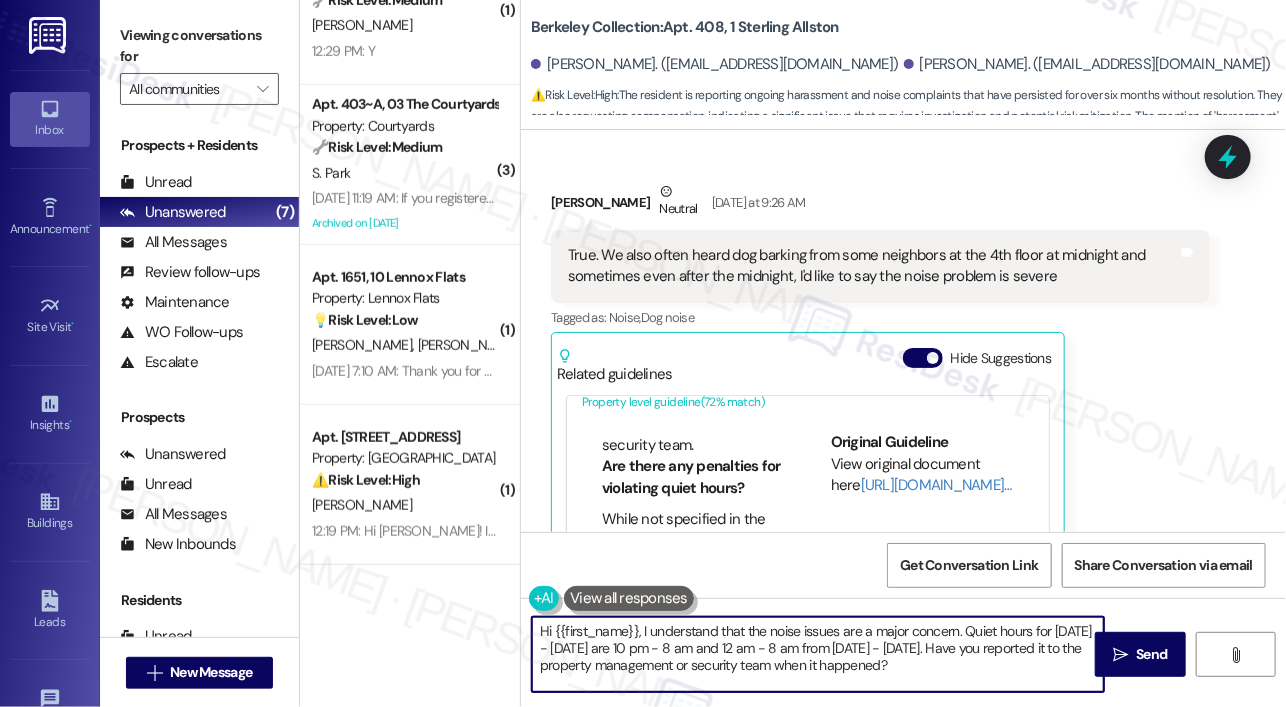 drag, startPoint x: 1008, startPoint y: 671, endPoint x: 998, endPoint y: 645, distance: 27.856777 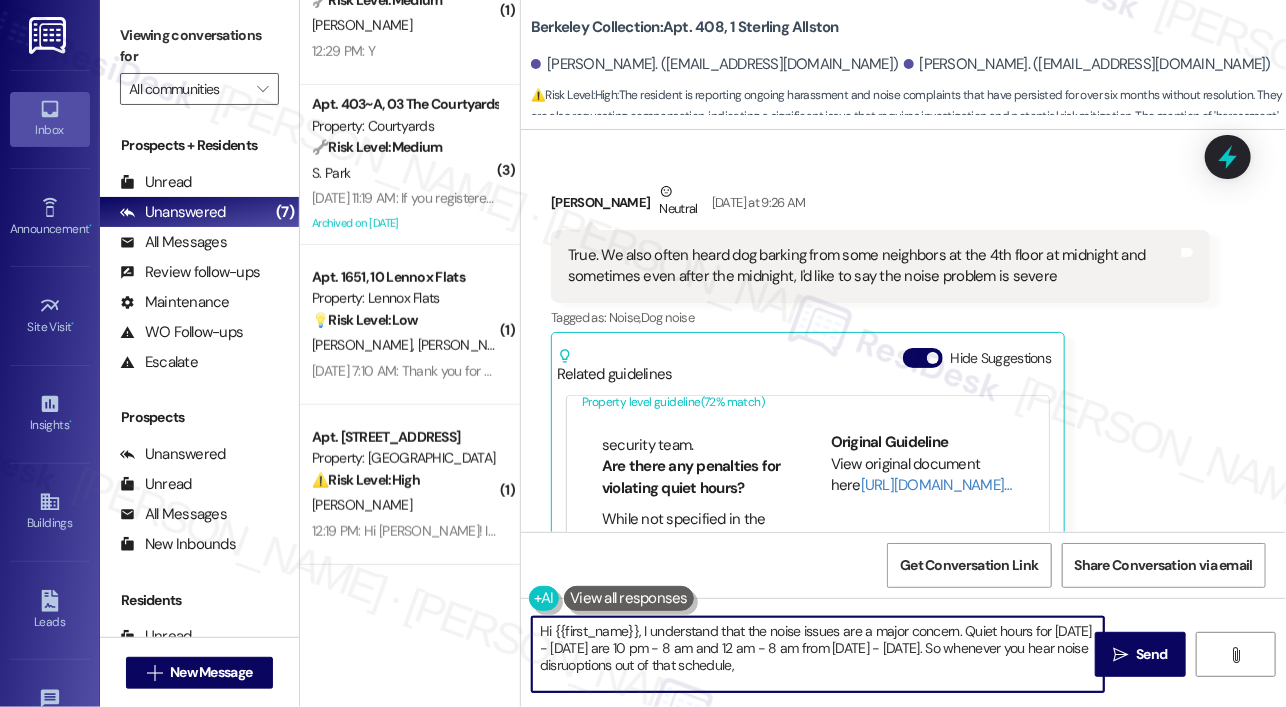 paste on "you should report it to the property management or security team." 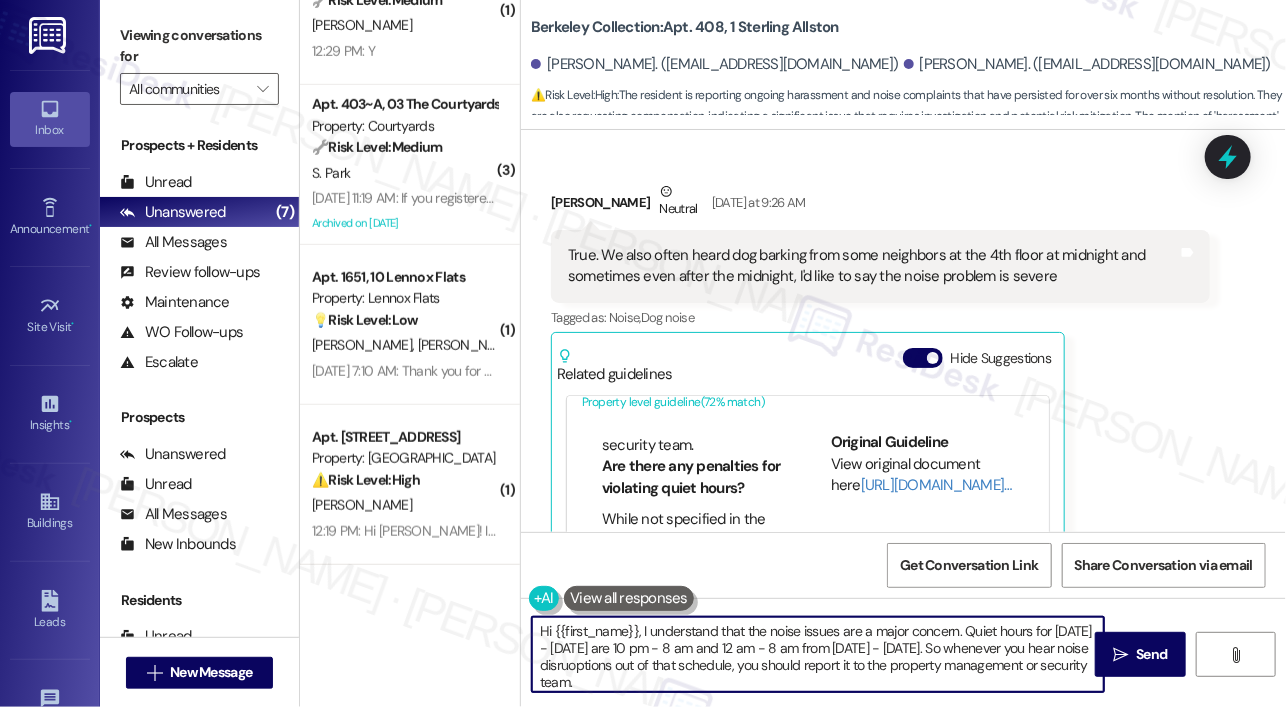 click on "Hi {{first_name}}, I understand that the noise issues are a major concern. Quiet hours for Sunday - Thursday are 10 pm - 8 am and 12 am - 8 am from Friday - Saturday. So whenever you hear noise disruoptions out of that schedule, you should report it to the property management or security team." at bounding box center (818, 654) 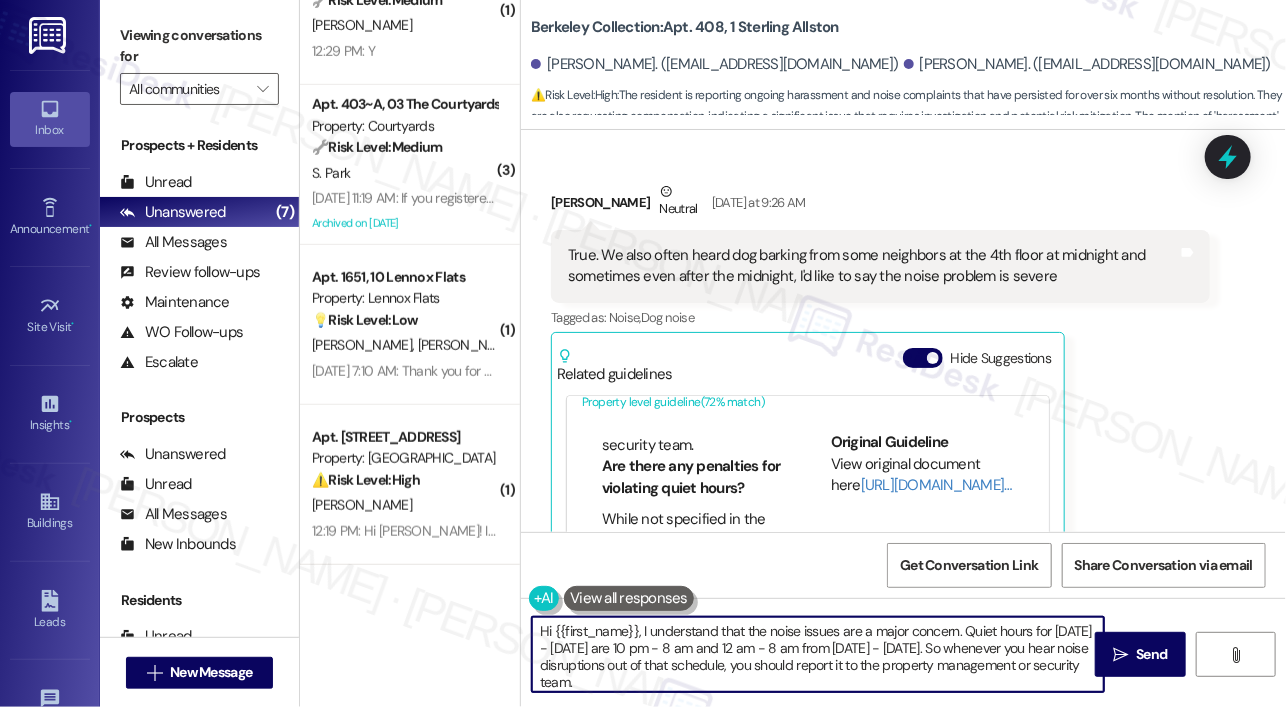 click on "Hi {{first_name}}, I understand that the noise issues are a major concern. Quiet hours for Sunday - Thursday are 10 pm - 8 am and 12 am - 8 am from Friday - Saturday. So whenever you hear noise disruptions out of that schedule, you should report it to the property management or security team." at bounding box center (818, 654) 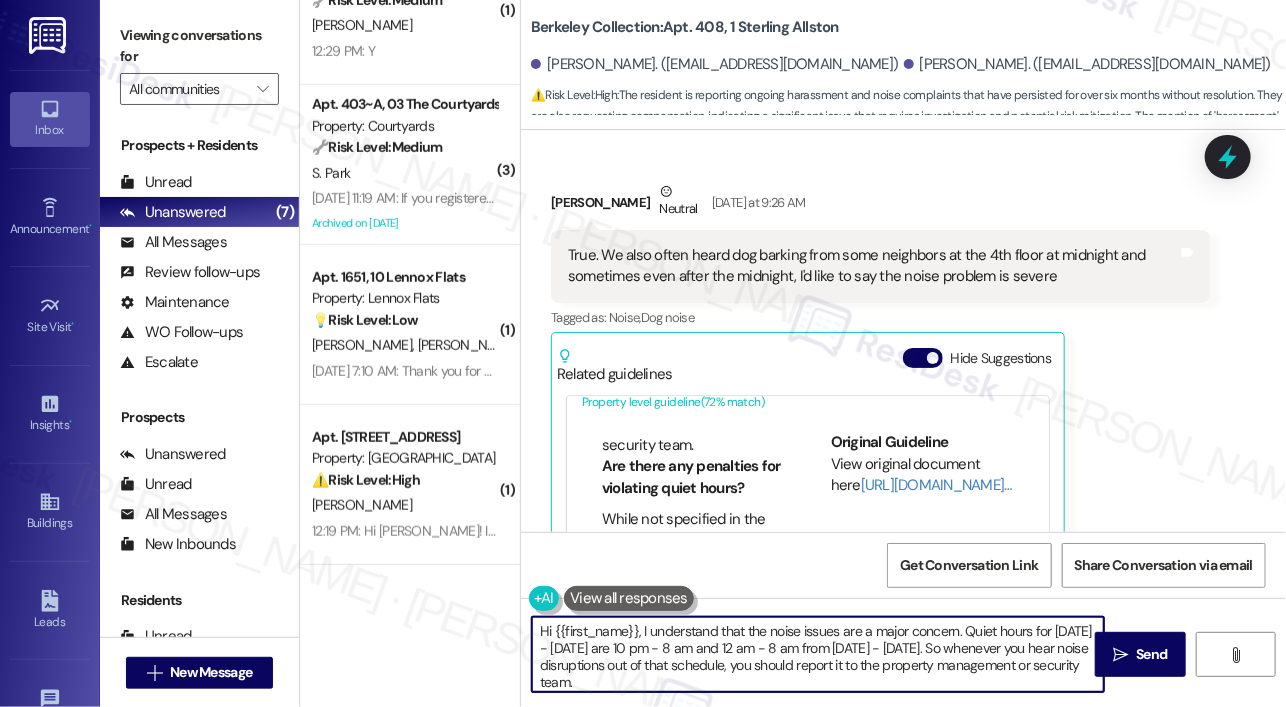 click on "Hi {{first_name}}, I understand that the noise issues are a major concern. Quiet hours for Sunday - Thursday are 10 pm - 8 am and 12 am - 8 am from Friday - Saturday. So whenever you hear noise disruptions out of that schedule, you should report it to the property management or security team." at bounding box center [818, 654] 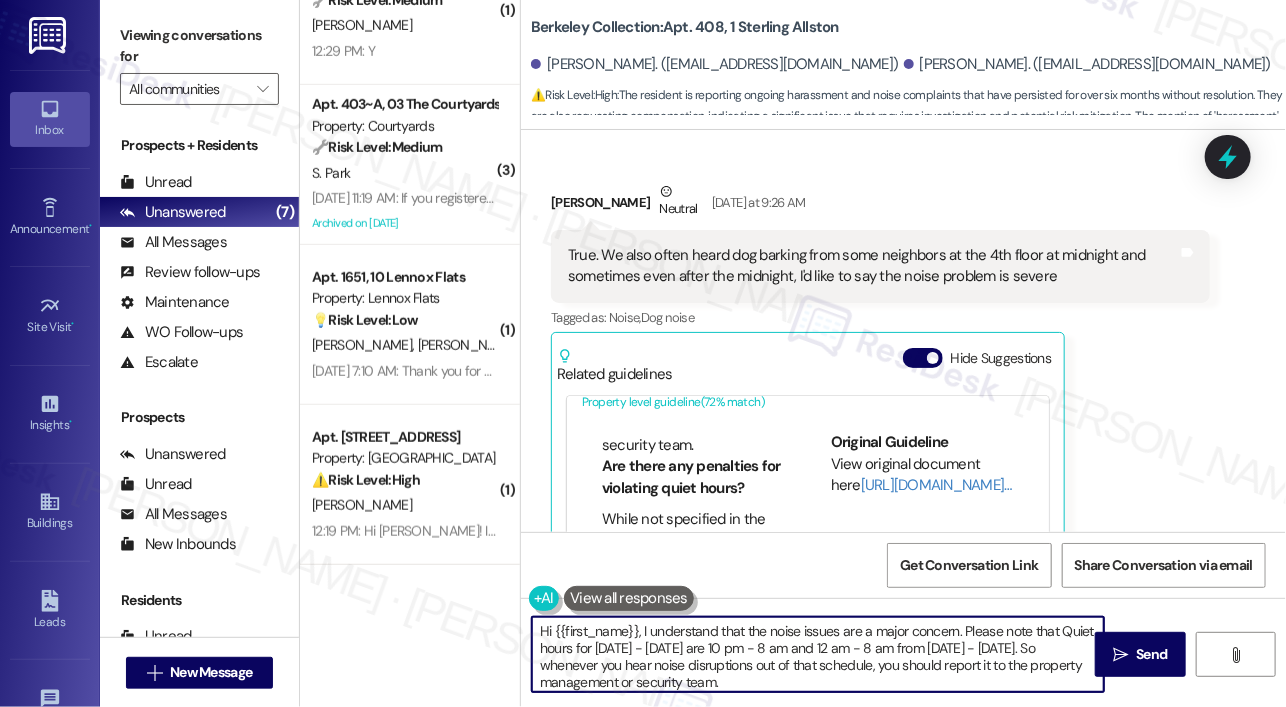 click on "Hi {{first_name}}, I understand that the noise issues are a major concern. Please note that Quiet hours for Sunday - Thursday are 10 pm - 8 am and 12 am - 8 am from Friday - Saturday. So whenever you hear noise disruptions out of that schedule, you should report it to the property management or security team." at bounding box center [818, 654] 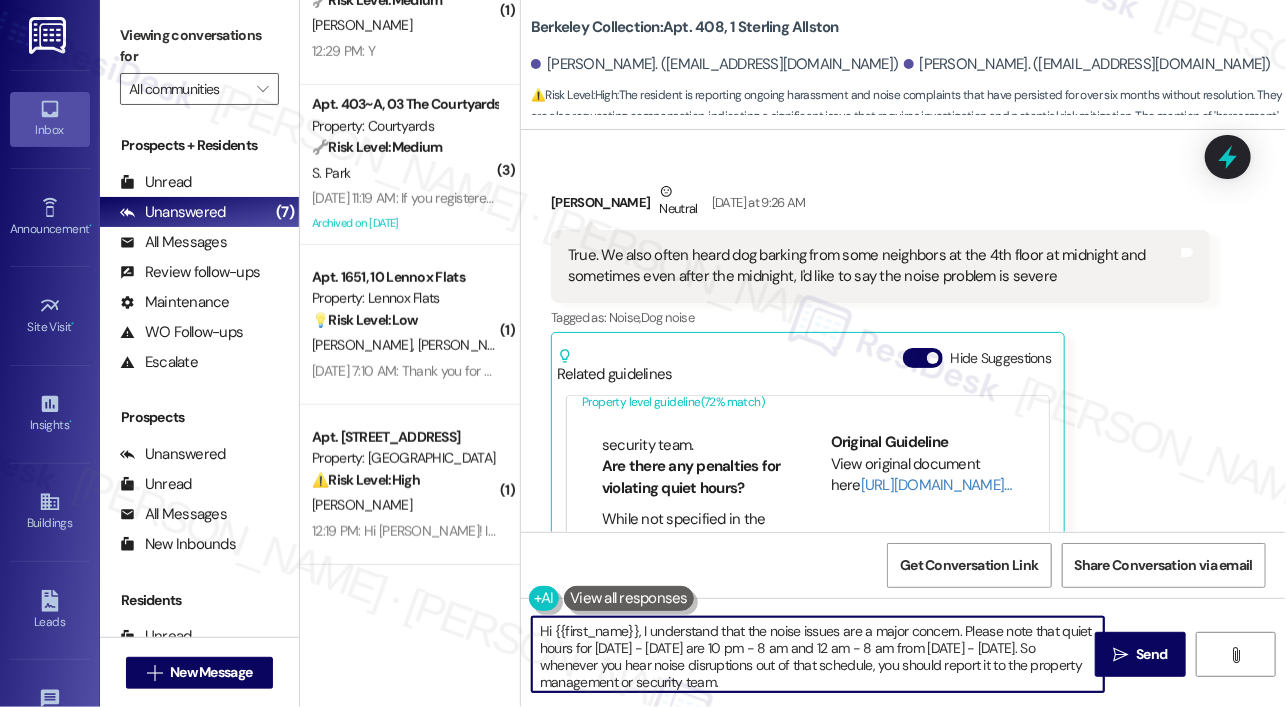 click on "Hi {{first_name}}, I understand that the noise issues are a major concern. Please note that quiet hours for Sunday - Thursday are 10 pm - 8 am and 12 am - 8 am from Friday - Saturday. So whenever you hear noise disruptions out of that schedule, you should report it to the property management or security team." at bounding box center (818, 654) 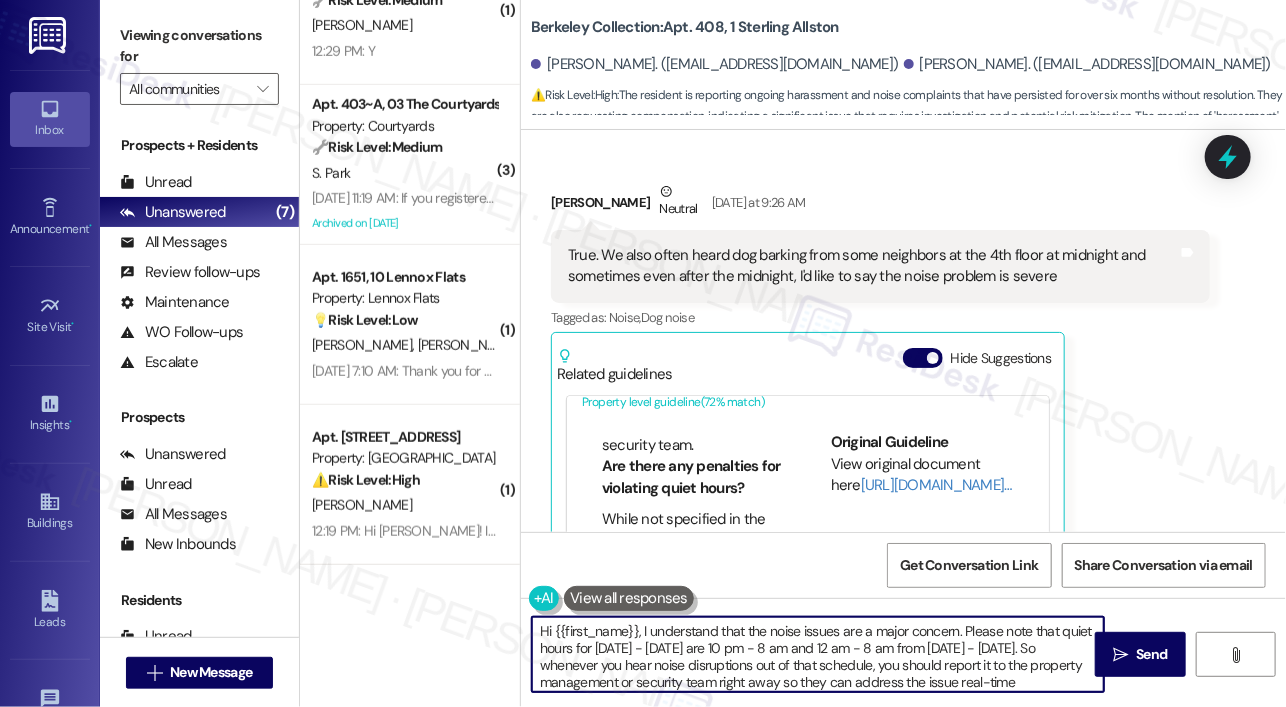 type on "Hi {{first_name}}, I understand that the noise issues are a major concern. Please note that quiet hours for Sunday - Thursday are 10 pm - 8 am and 12 am - 8 am from Friday - Saturday. So whenever you hear noise disruptions out of that schedule, you should report it to the property management or security team right away so they can address the issue real-time." 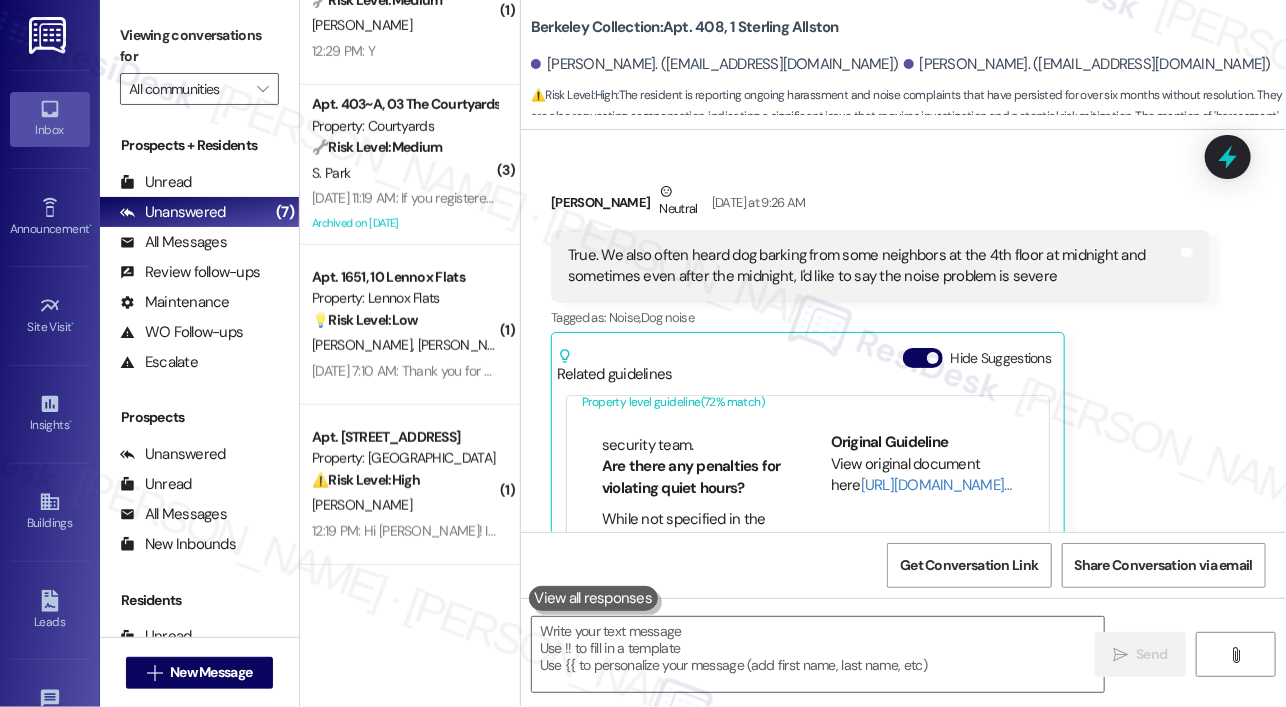 drag, startPoint x: 1188, startPoint y: 415, endPoint x: 1091, endPoint y: 453, distance: 104.177734 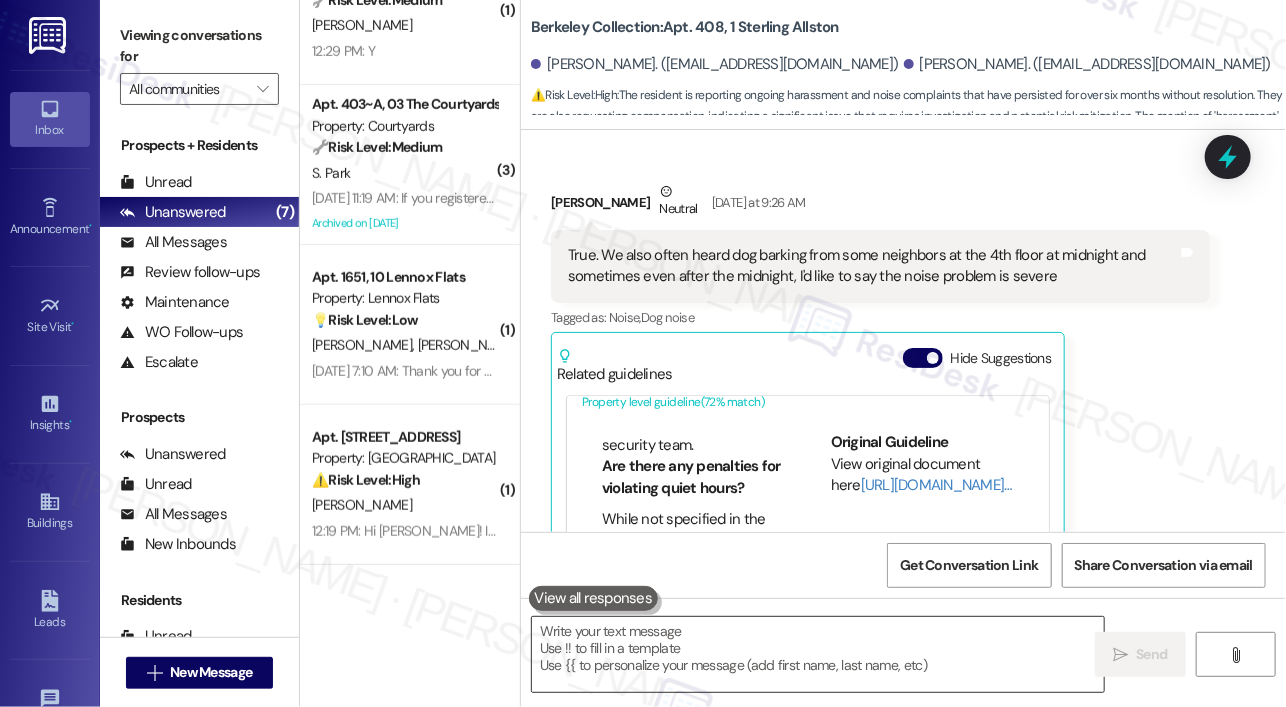 click at bounding box center [818, 654] 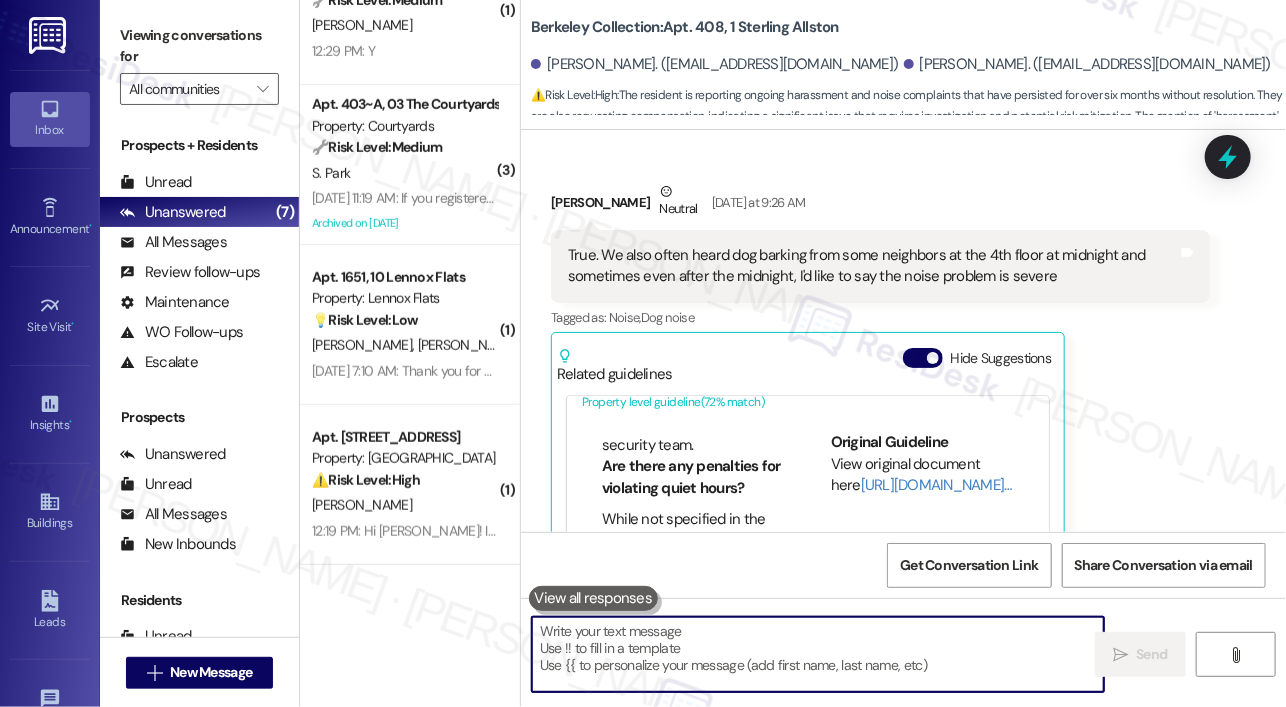paste on "I completely understand how frustrating these noise issues must be. Please note that our quiet hours are from 10 PM to 8 AM, Sunday through Thursday, and 12 AM to 8 AM, Friday and Saturday.
If you experience any noise disruptions during these hours, we recommend reporting them immediately to the property management or security team so the issue can be addressed in real time." 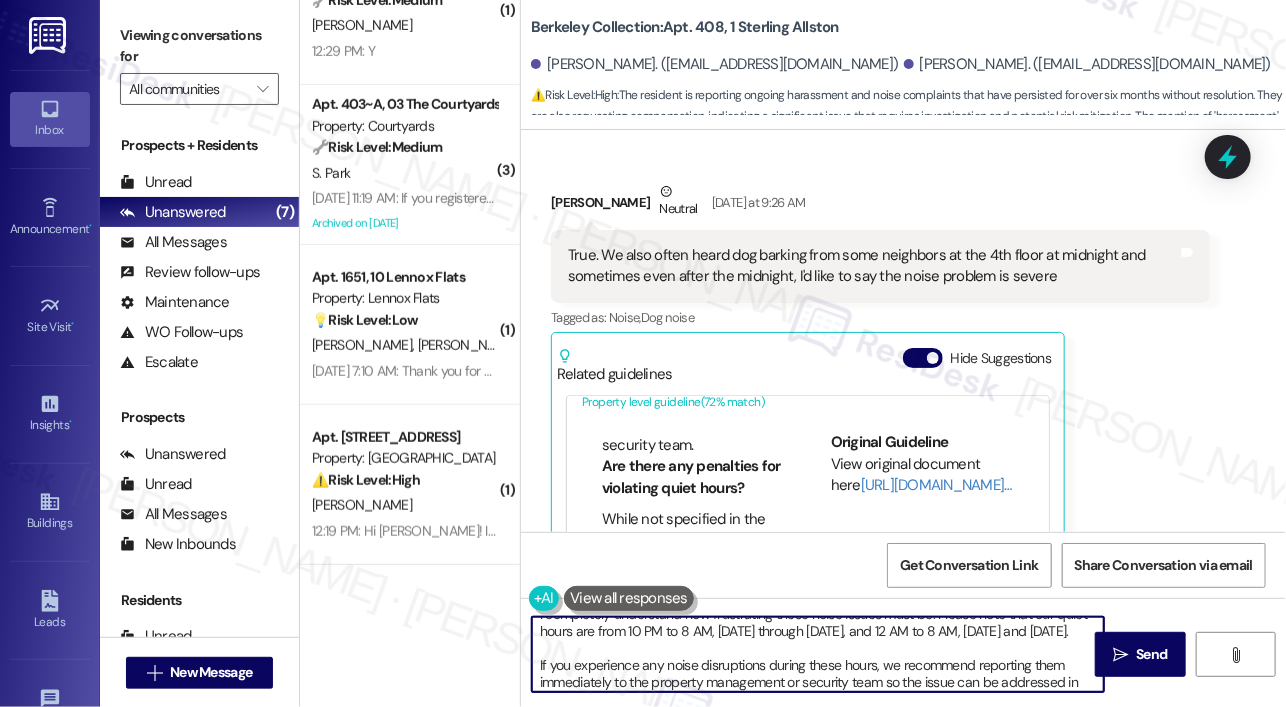 scroll, scrollTop: 0, scrollLeft: 0, axis: both 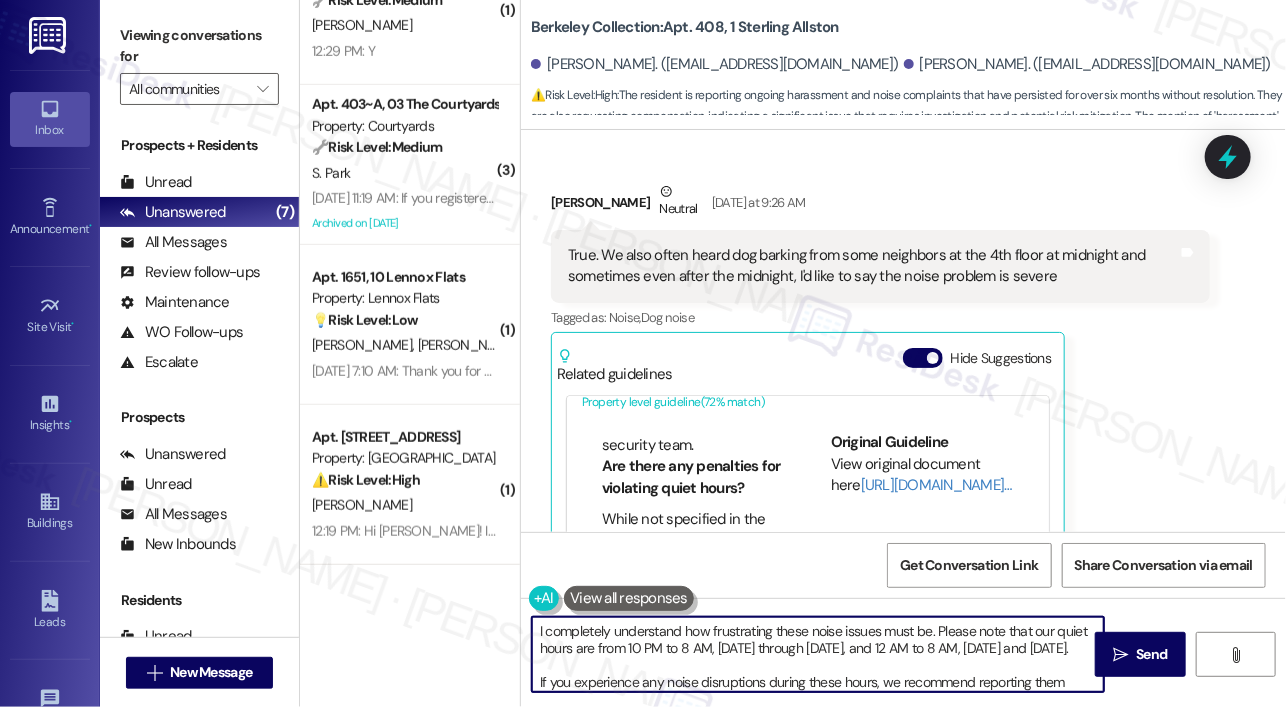 click on "I completely understand how frustrating these noise issues must be. Please note that our quiet hours are from 10 PM to 8 AM, Sunday through Thursday, and 12 AM to 8 AM, Friday and Saturday.
If you experience any noise disruptions during these hours, we recommend reporting them immediately to the property management or security team so the issue can be addressed in real time." at bounding box center [818, 654] 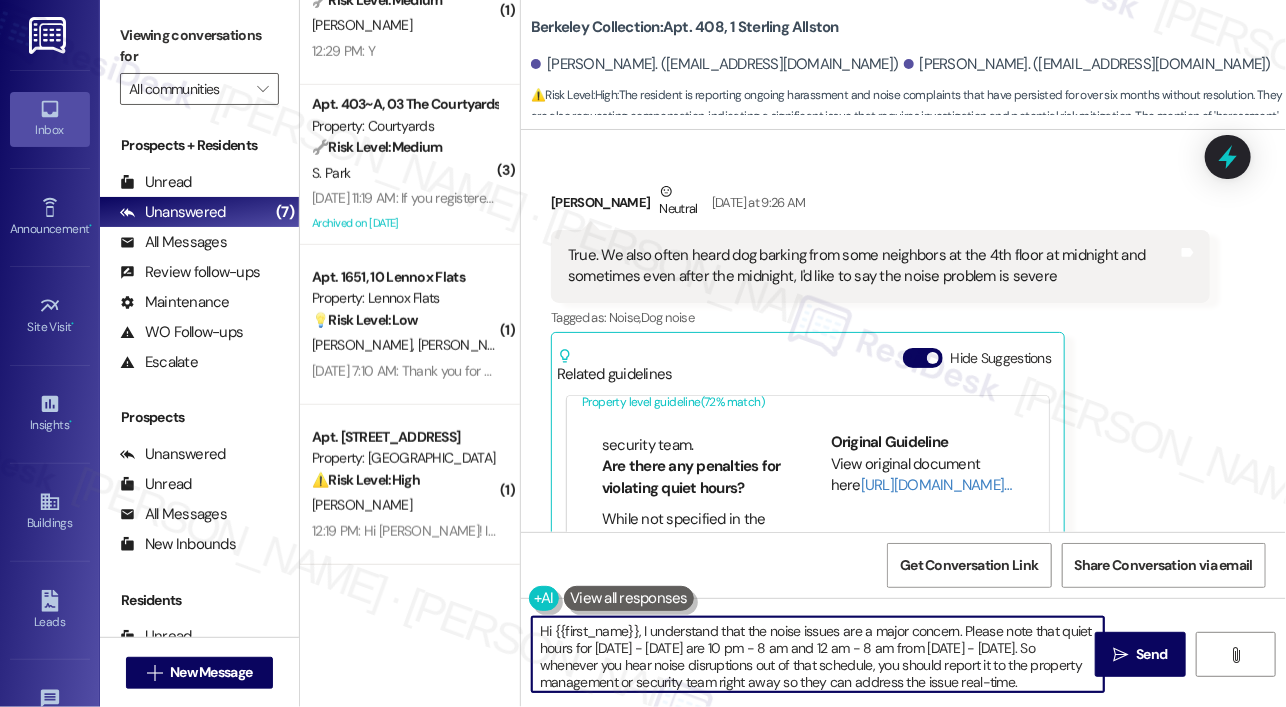click on "Hi {{first_name}}, I understand that the noise issues are a major concern. Please note that quiet hours for Sunday - Thursday are 10 pm - 8 am and 12 am - 8 am from Friday - Saturday. So whenever you hear noise disruptions out of that schedule, you should report it to the property management or security team right away so they can address the issue real-time." at bounding box center (818, 654) 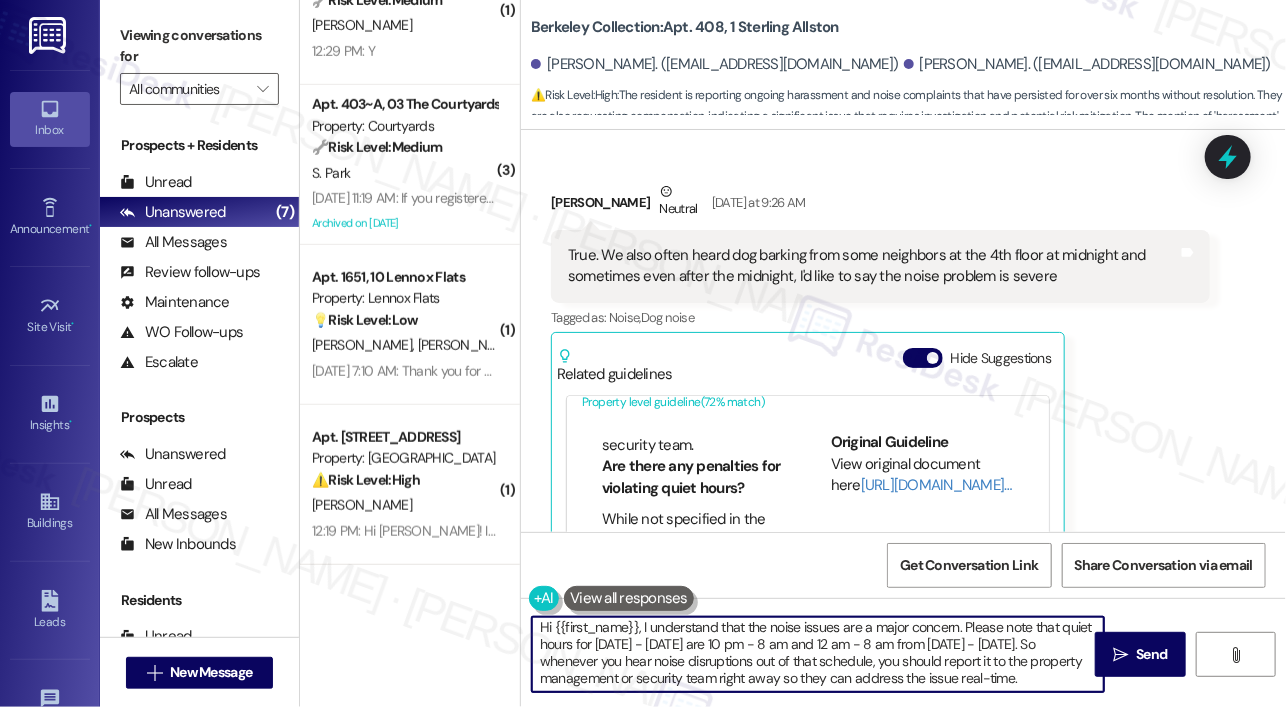 drag, startPoint x: 962, startPoint y: 629, endPoint x: 1076, endPoint y: 684, distance: 126.57409 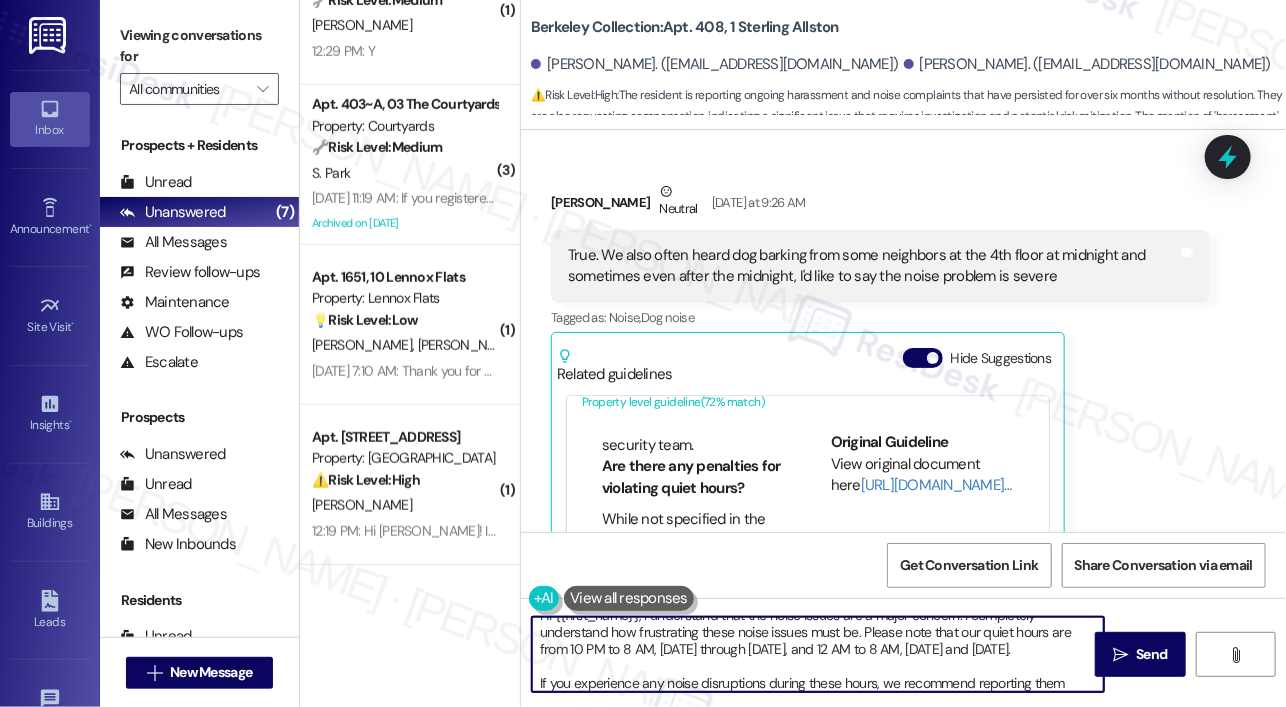 scroll, scrollTop: 0, scrollLeft: 0, axis: both 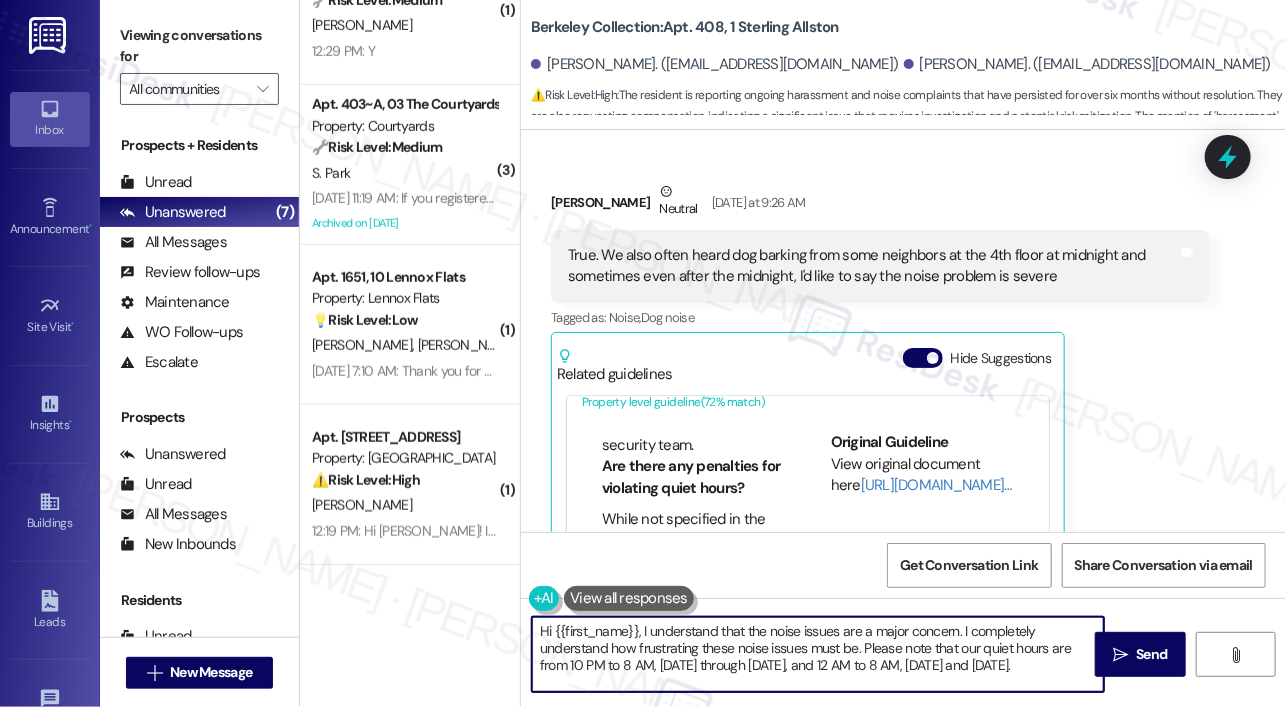 click on "Hi {{first_name}}, I understand that the noise issues are a major concern. I completely understand how frustrating these noise issues must be. Please note that our quiet hours are from 10 PM to 8 AM, Sunday through Thursday, and 12 AM to 8 AM, Friday and Saturday.
If you experience any noise disruptions during these hours, we recommend reporting them immediately to the property management or security team so the issue can be addressed in real time." at bounding box center [818, 654] 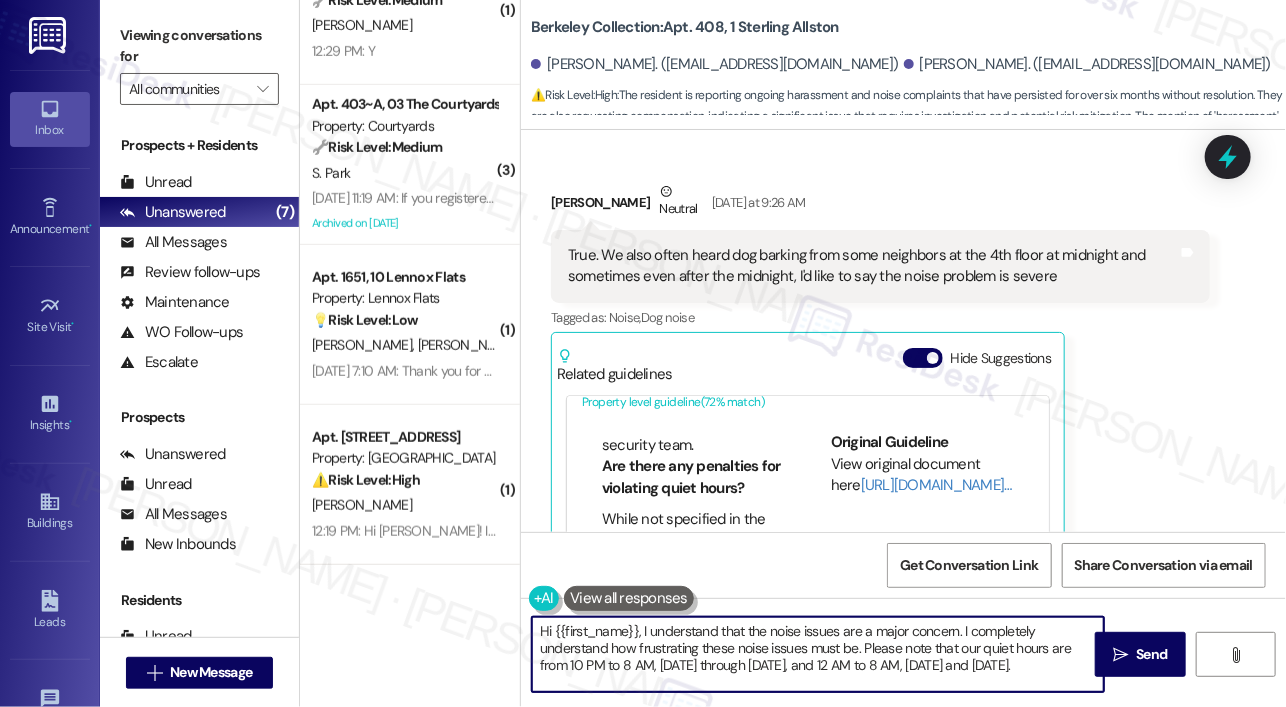 drag, startPoint x: 863, startPoint y: 649, endPoint x: 962, endPoint y: 617, distance: 104.04326 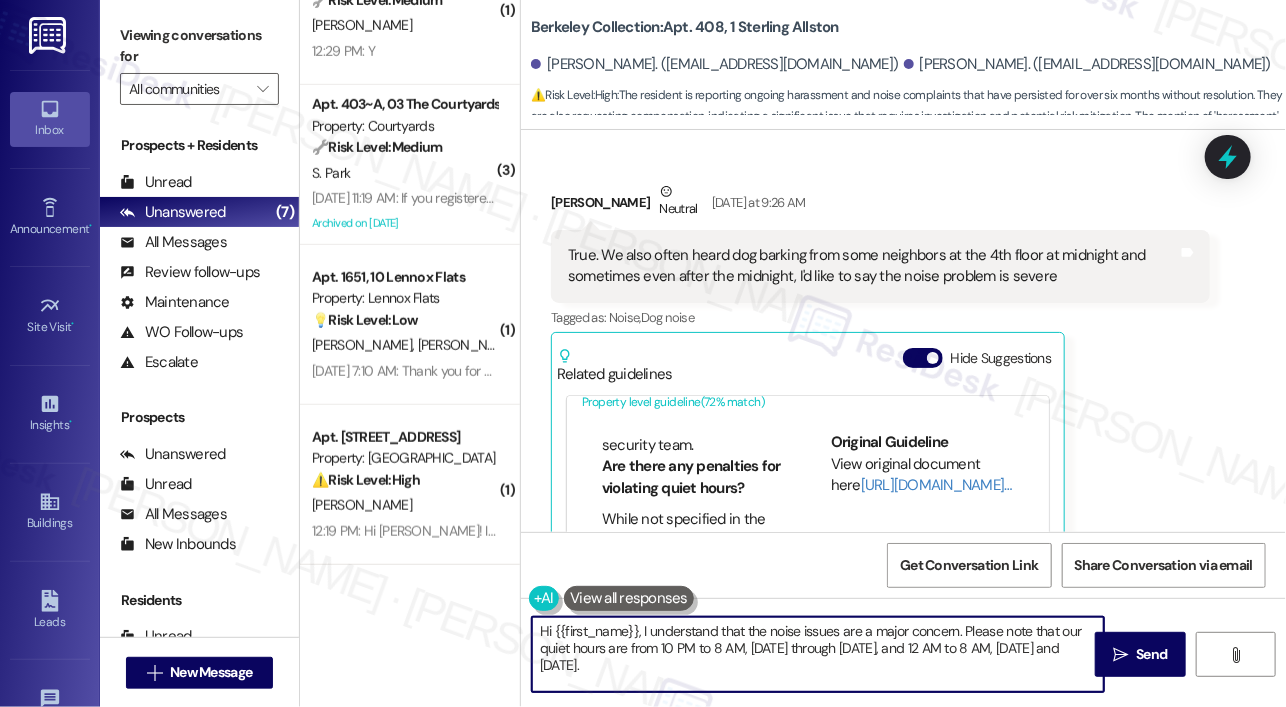 scroll, scrollTop: 56, scrollLeft: 0, axis: vertical 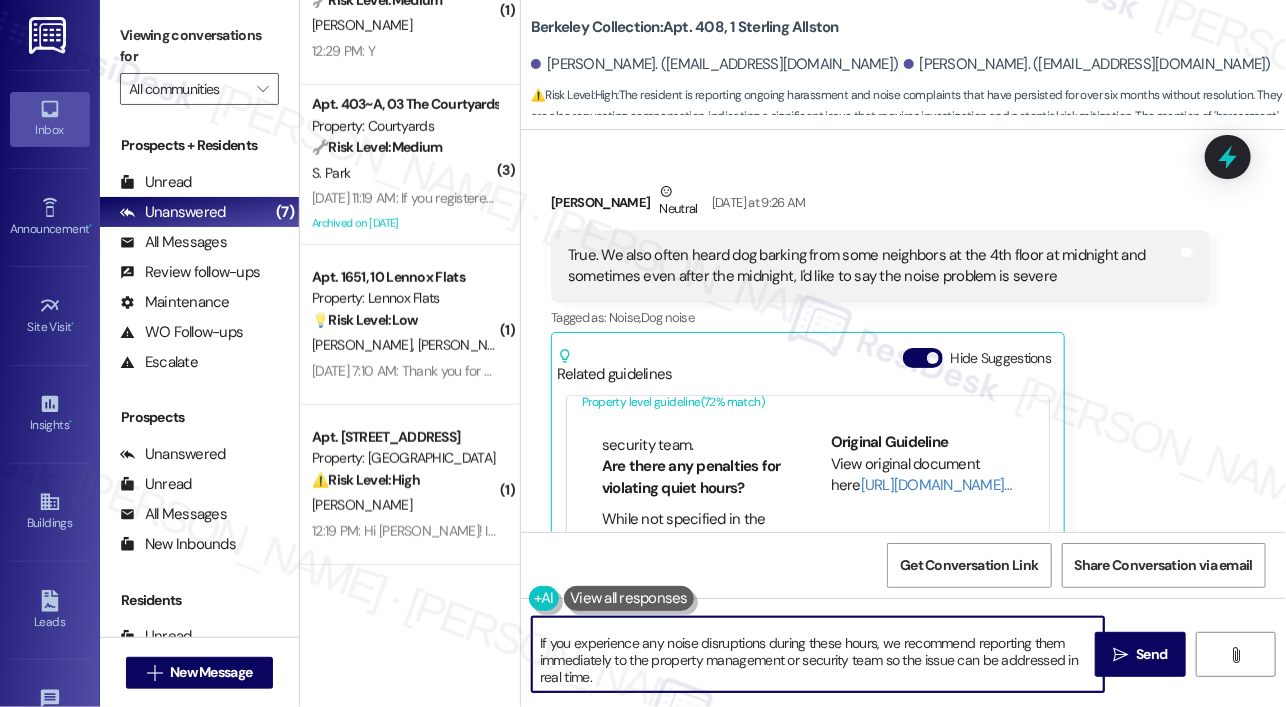 click on "Hi {{first_name}}, I understand that the noise issues are a major concern. Please note that our quiet hours are from 10 PM to 8 AM, Sunday through Thursday, and 12 AM to 8 AM, Friday and Saturday.
If you experience any noise disruptions during these hours, we recommend reporting them immediately to the property management or security team so the issue can be addressed in real time." at bounding box center (818, 654) 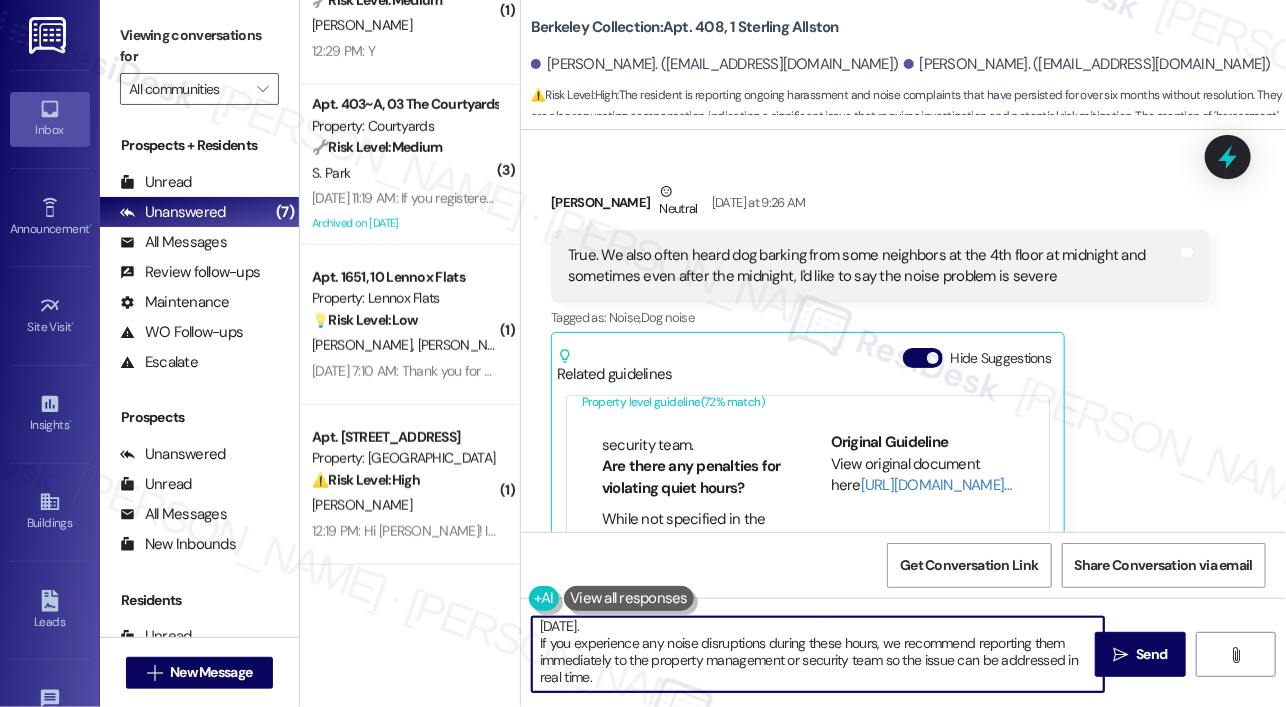 scroll, scrollTop: 21, scrollLeft: 0, axis: vertical 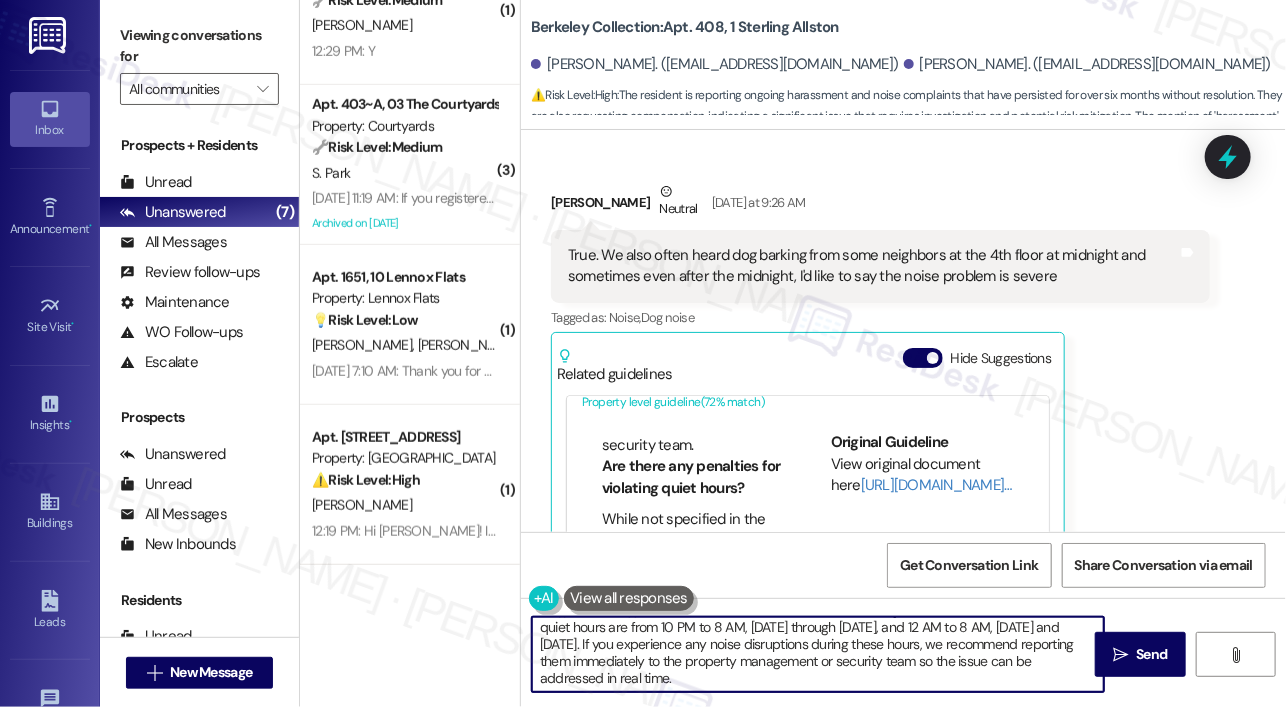 click on "Hi {{first_name}}, I understand that the noise issues are a major concern. Please note that our quiet hours are from 10 PM to 8 AM, Sunday through Thursday, and 12 AM to 8 AM, Friday and Saturday. If you experience any noise disruptions during these hours, we recommend reporting them immediately to the property management or security team so the issue can be addressed in real time." at bounding box center [818, 654] 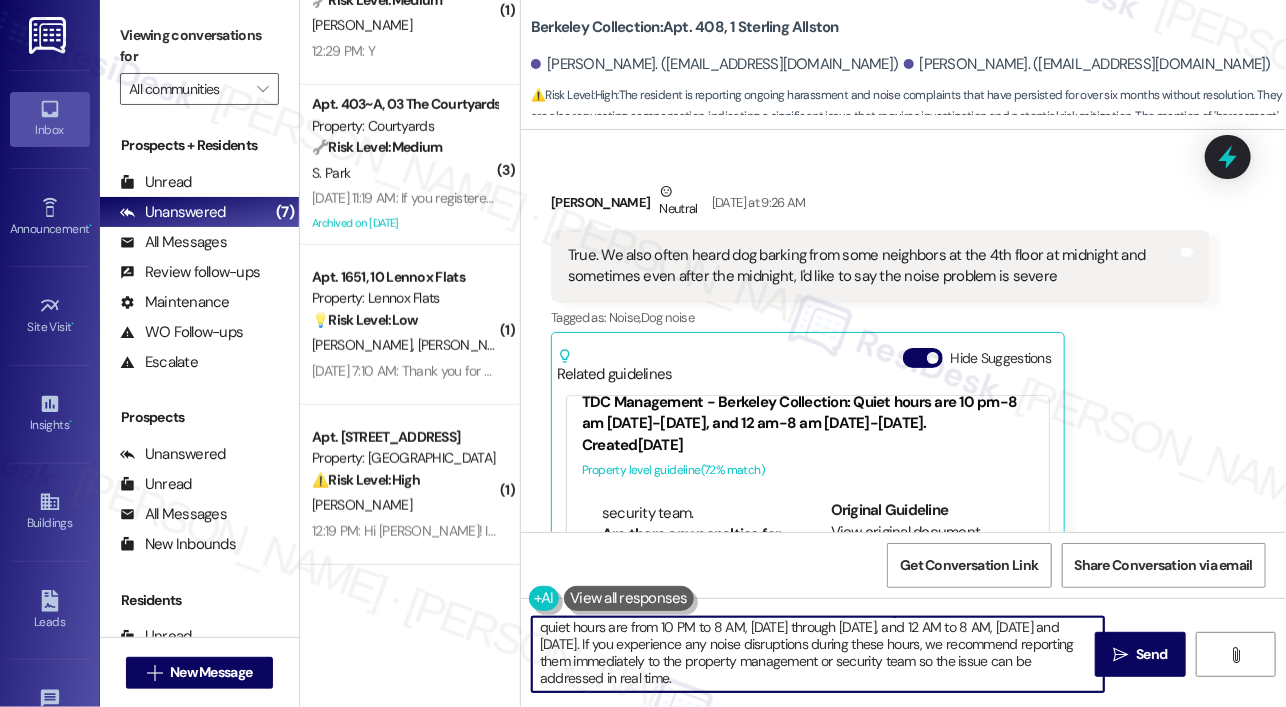 scroll, scrollTop: 0, scrollLeft: 0, axis: both 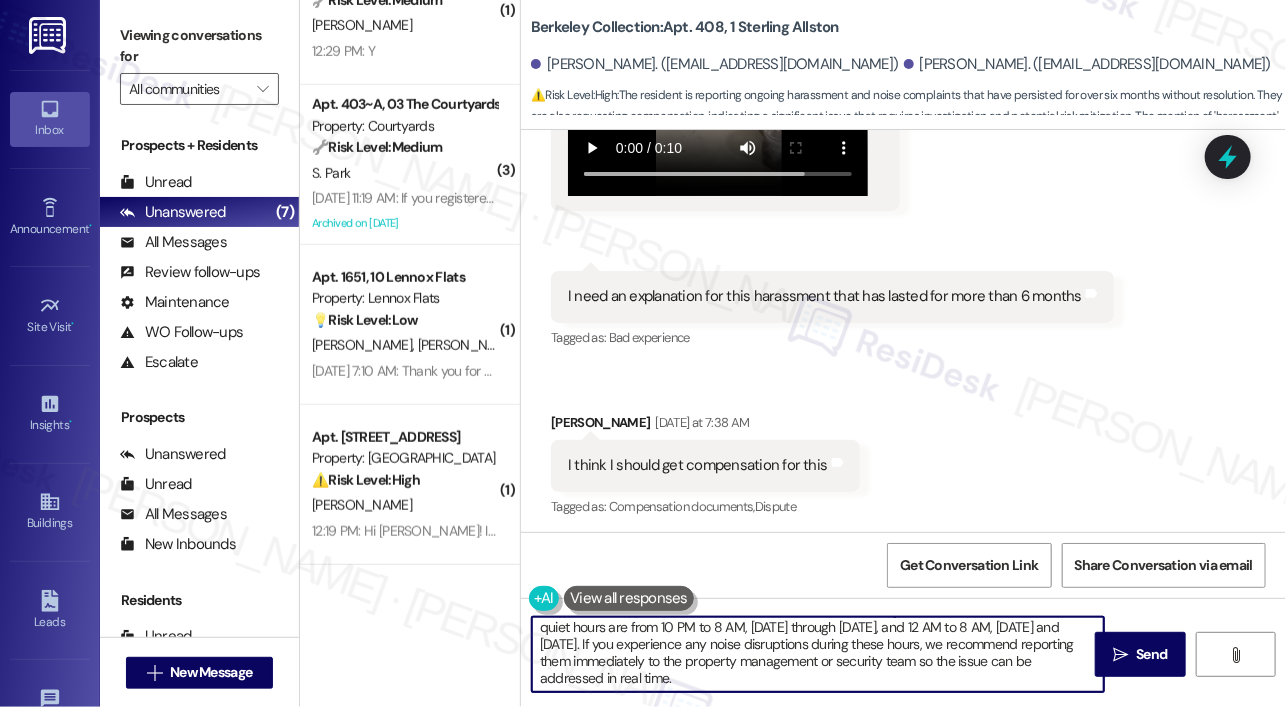 click on "I think I should get compensation for this" at bounding box center [698, 465] 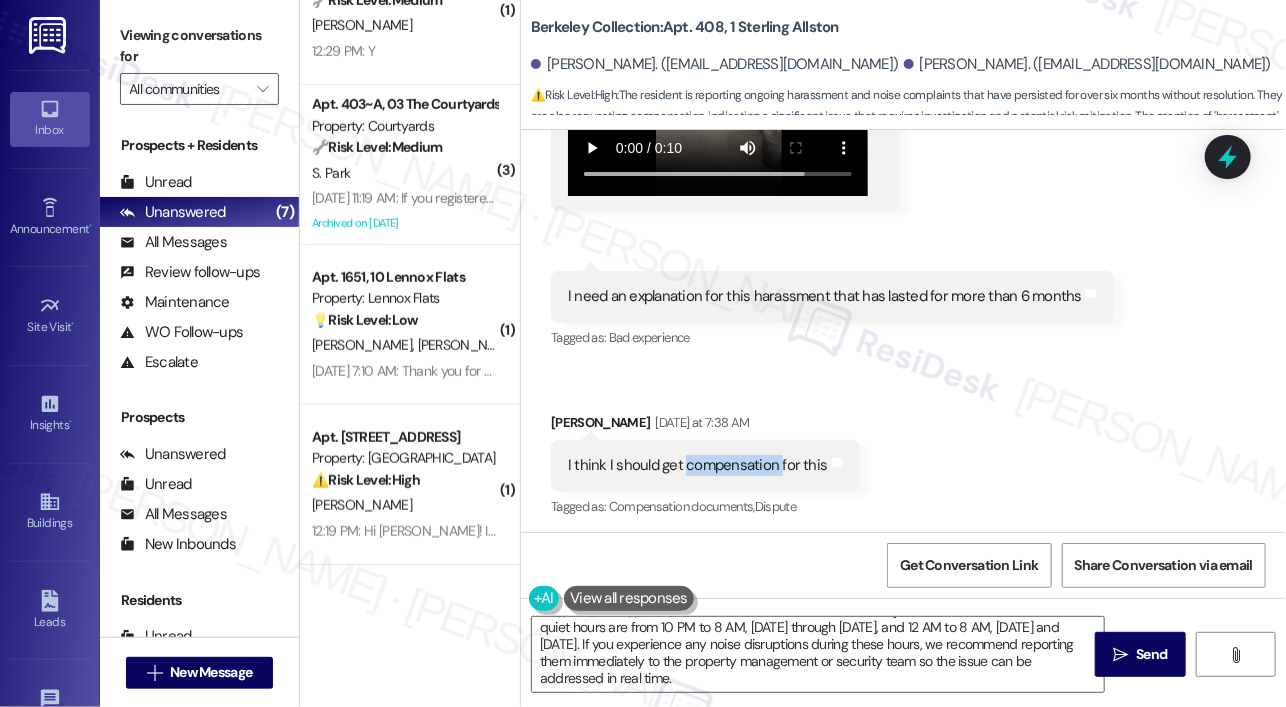 click on "I think I should get compensation for this" at bounding box center [698, 465] 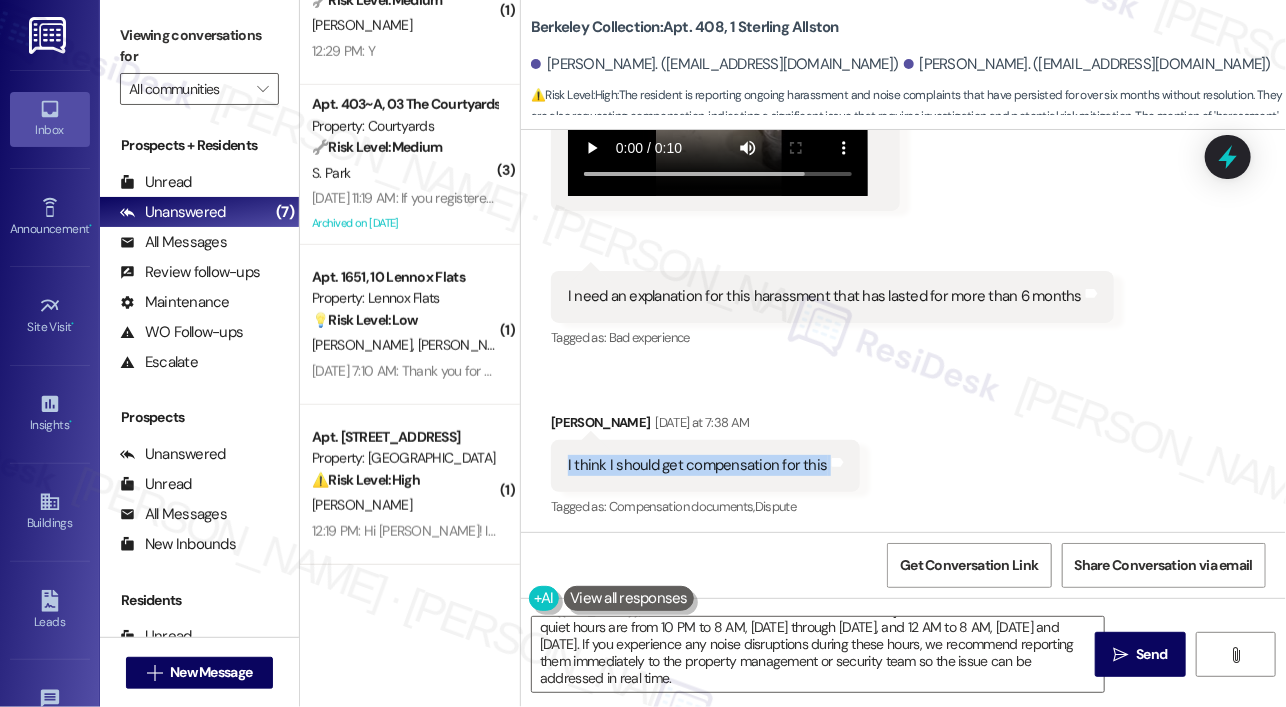 click on "I think I should get compensation for this" at bounding box center (698, 465) 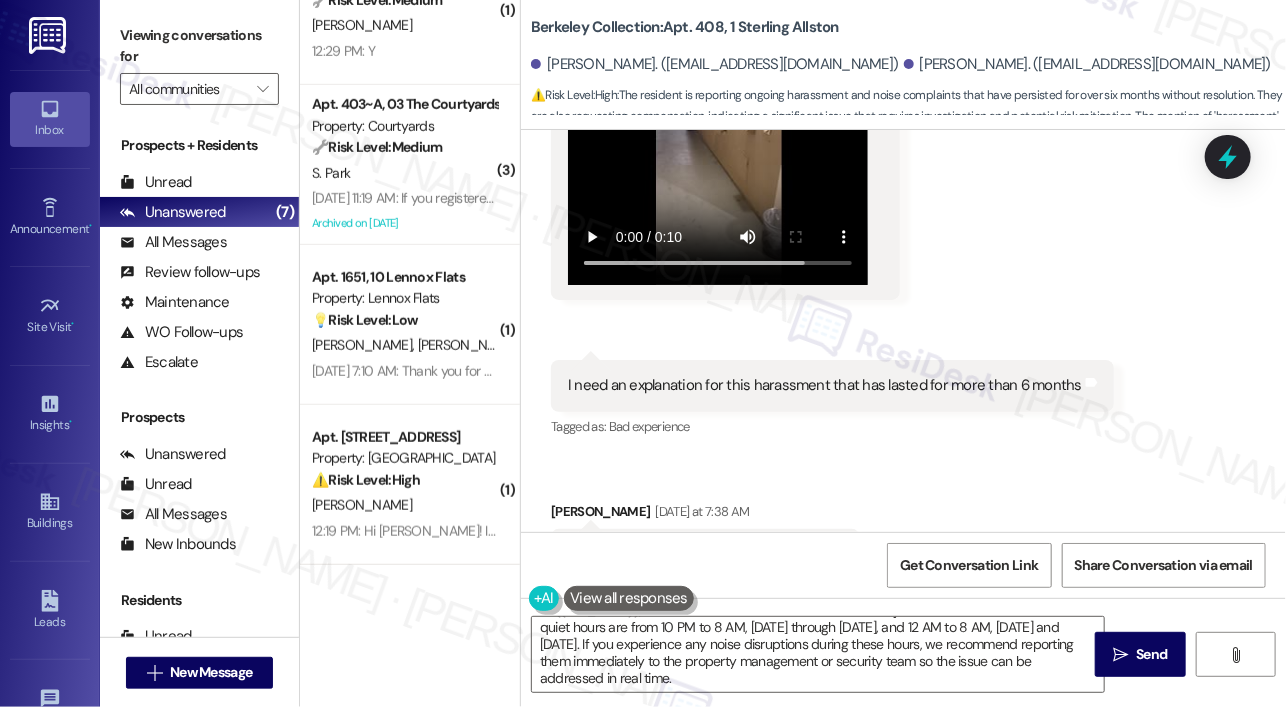 scroll, scrollTop: 13196, scrollLeft: 0, axis: vertical 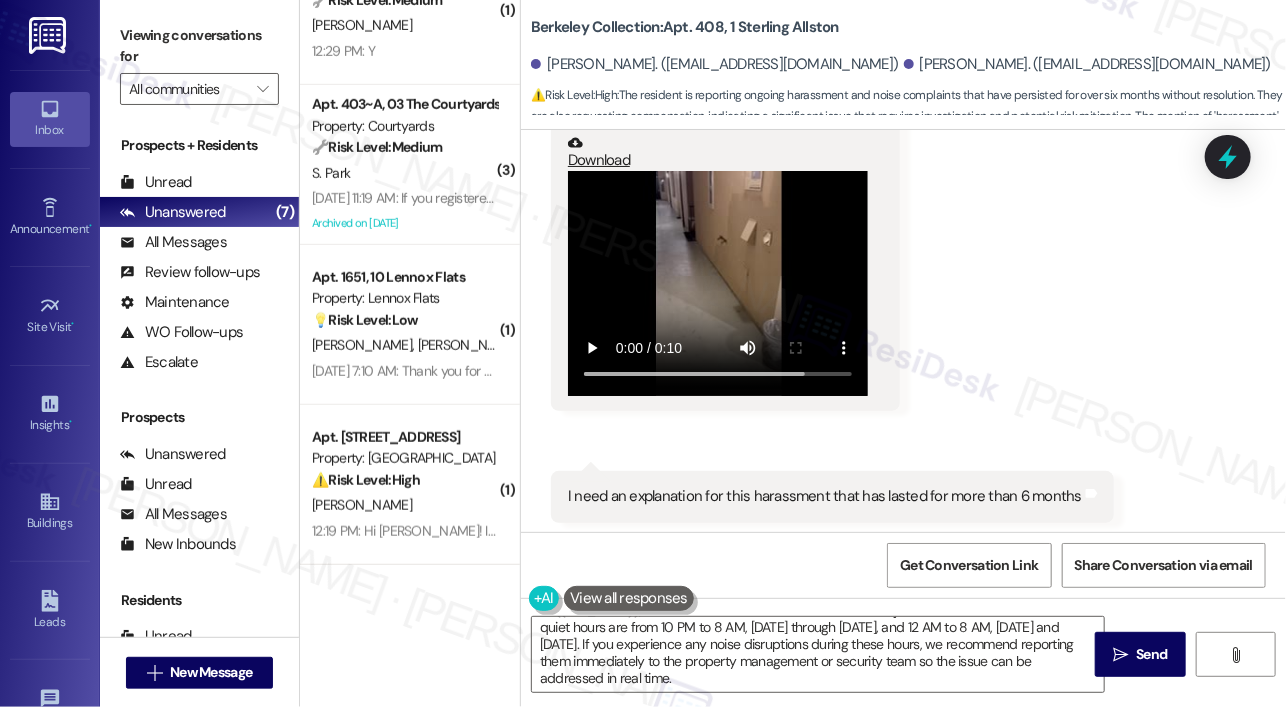 click on "I need an explanation for this harassment that has lasted for more than 6 months" at bounding box center [825, 496] 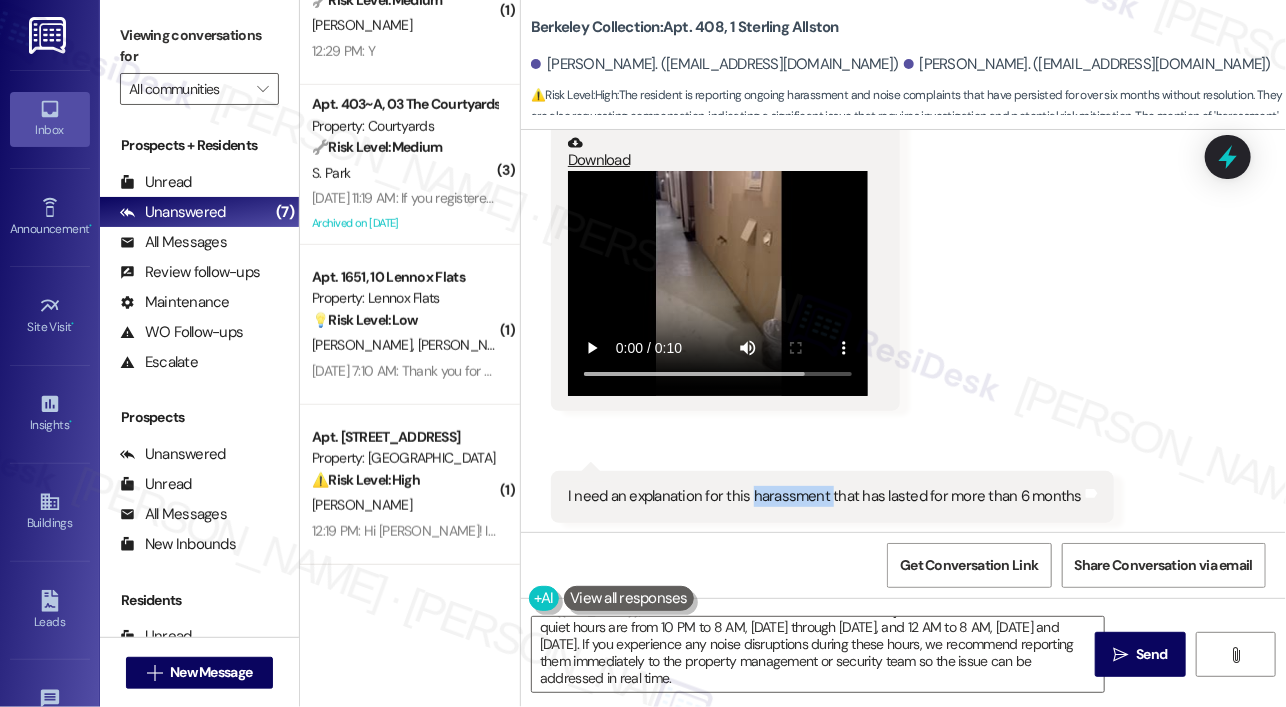 click on "I need an explanation for this harassment that has lasted for more than 6 months" at bounding box center (825, 496) 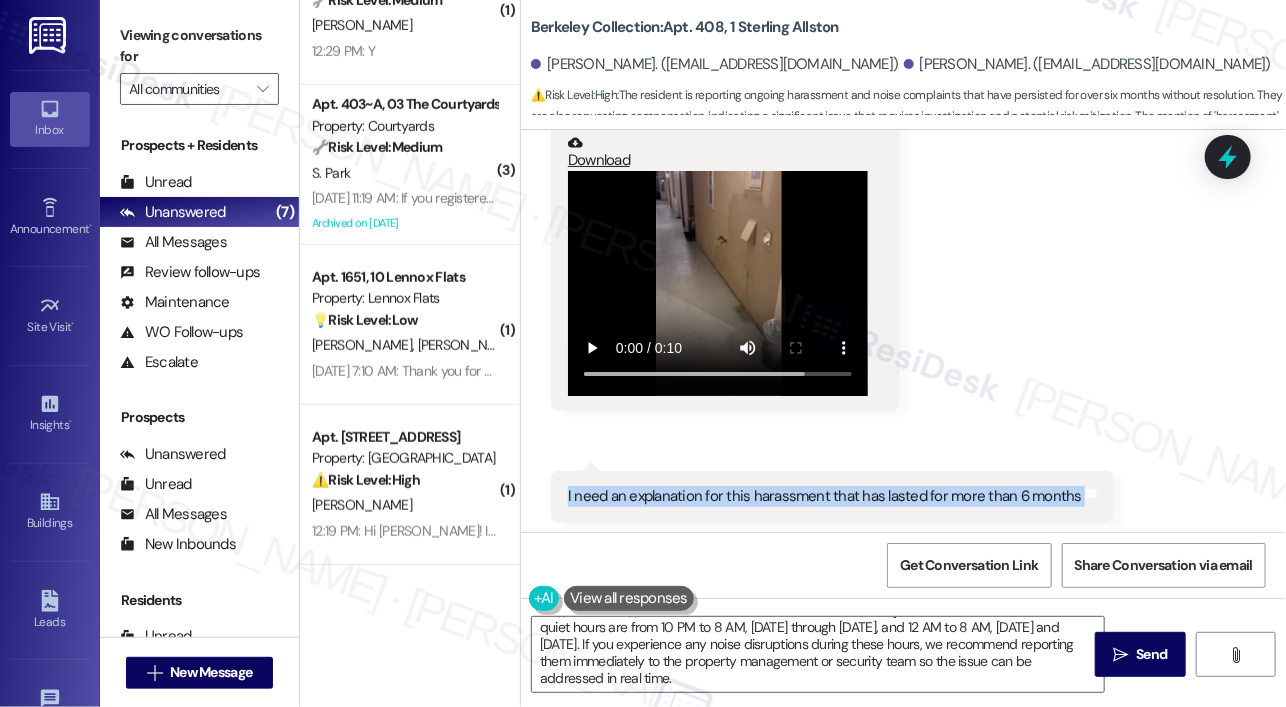 click on "I need an explanation for this harassment that has lasted for more than 6 months" at bounding box center [825, 496] 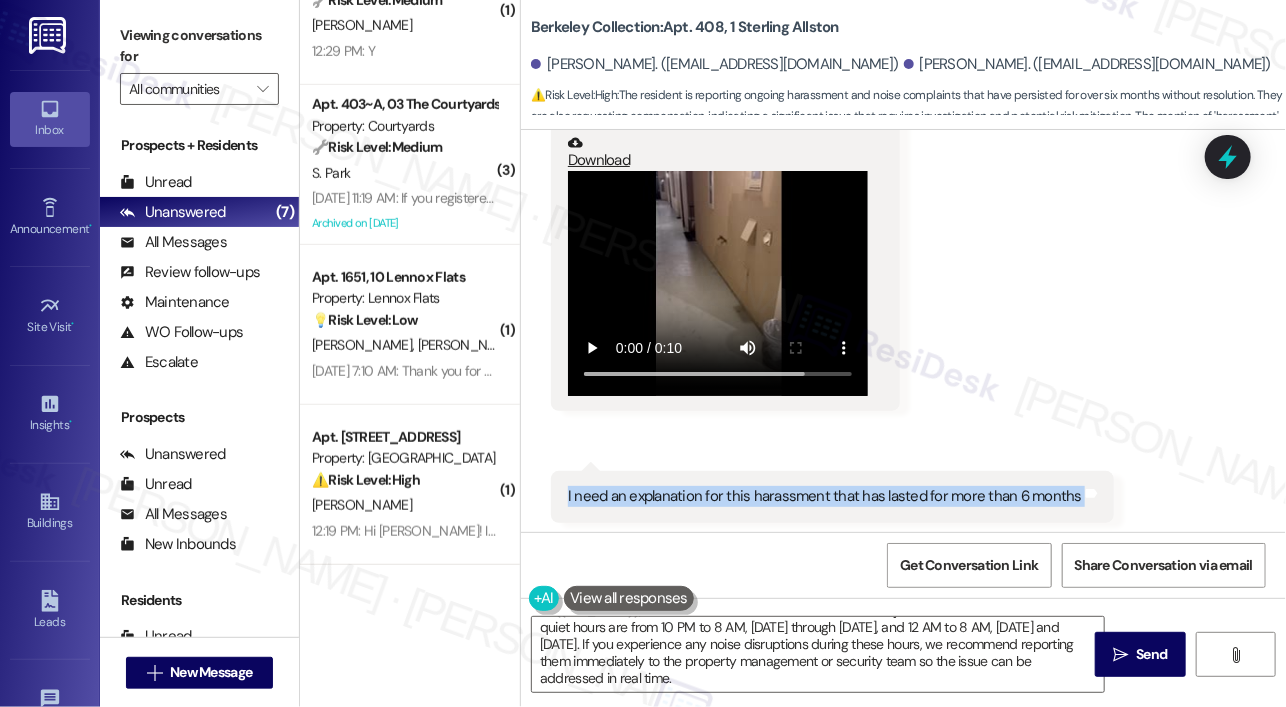 scroll, scrollTop: 12796, scrollLeft: 0, axis: vertical 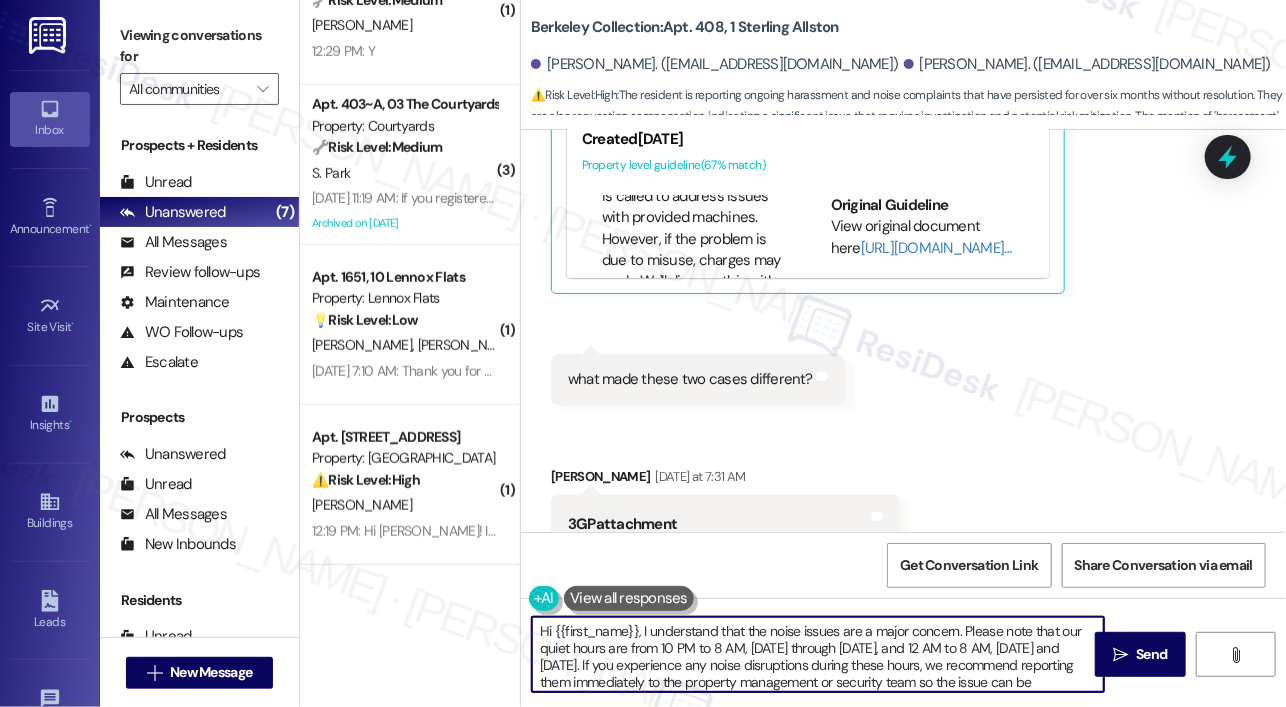 drag, startPoint x: 958, startPoint y: 631, endPoint x: 816, endPoint y: 630, distance: 142.00352 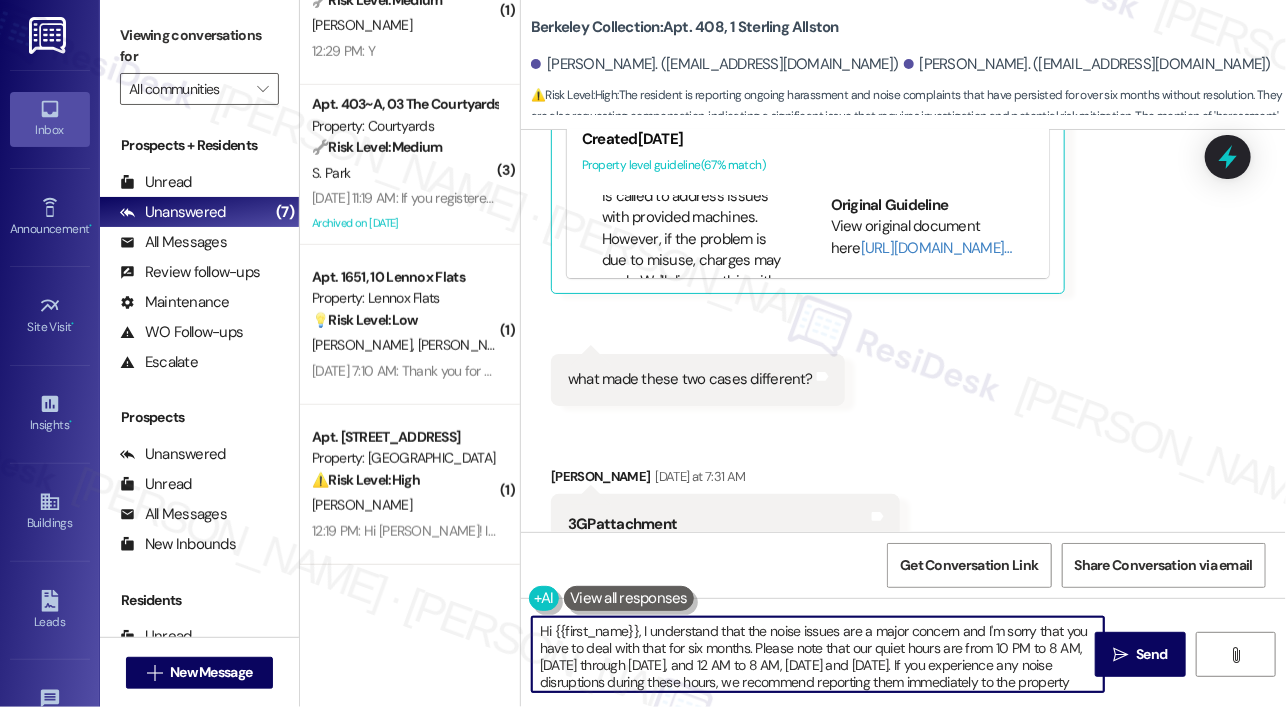 click on "Hi {{first_name}}, I understand that the noise issues are a major concern and I'm sorry that you have to deal with that for six months. Please note that our quiet hours are from 10 PM to 8 AM, Sunday through Thursday, and 12 AM to 8 AM, Friday and Saturday. If you experience any noise disruptions during these hours, we recommend reporting them immediately to the property management or security team so the issue can be addressed in real time." at bounding box center (818, 654) 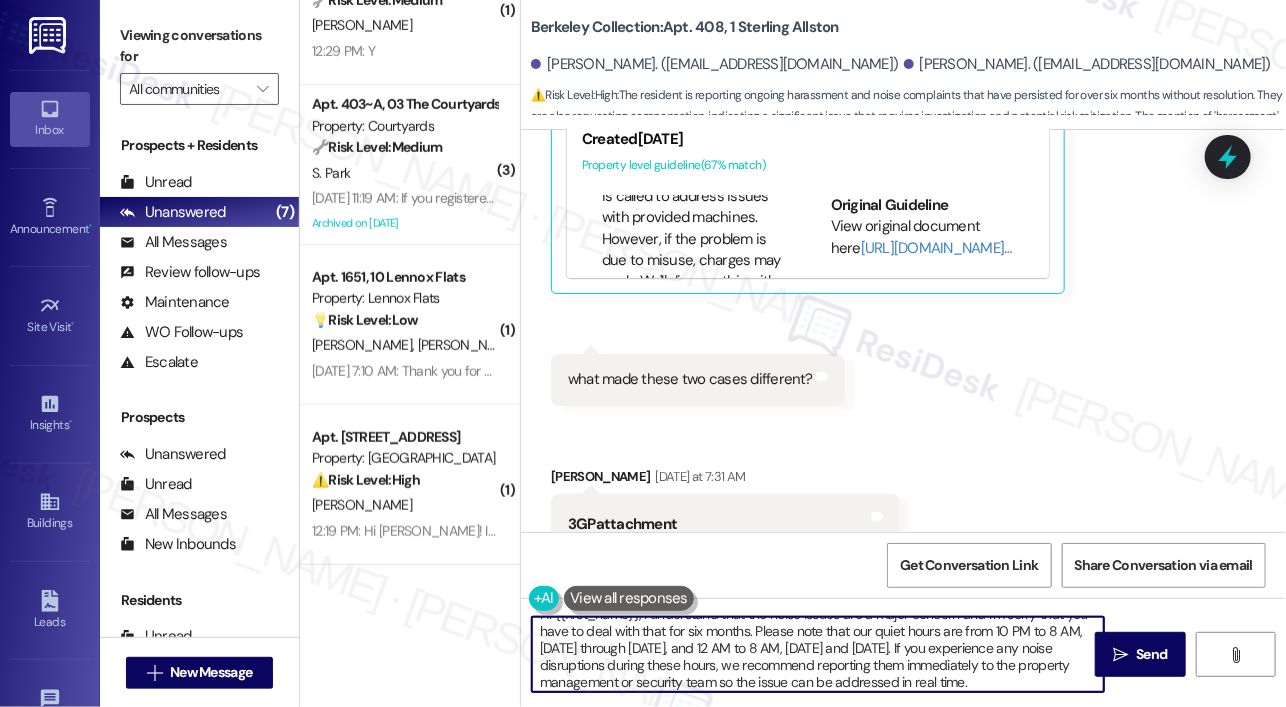 scroll, scrollTop: 21, scrollLeft: 0, axis: vertical 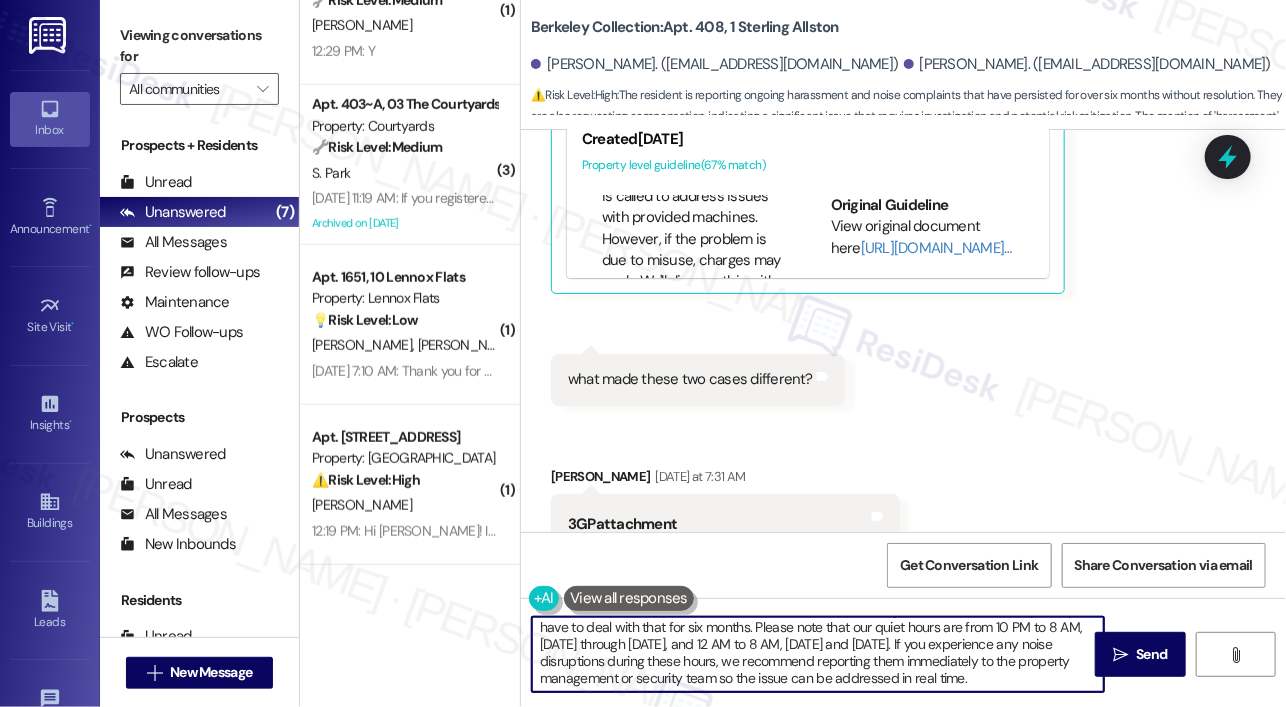 click on "Hi {{first_name}}, I understand that the noise issues are a major concern and I'm sorry that you have to deal with that for six months. Please note that our quiet hours are from 10 PM to 8 AM, Sunday through Thursday, and 12 AM to 8 AM, Friday and Saturday. If you experience any noise disruptions during these hours, we recommend reporting them immediately to the property management or security team so the issue can be addressed in real time." at bounding box center [818, 654] 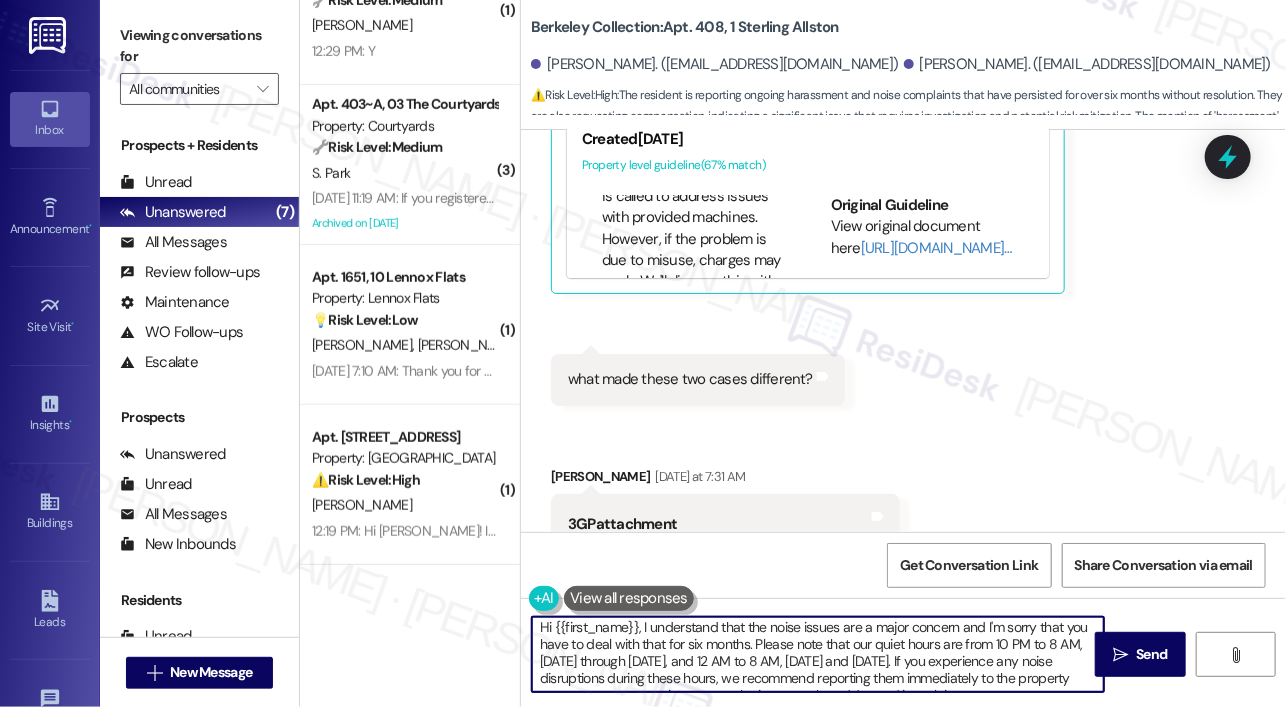 scroll, scrollTop: 0, scrollLeft: 0, axis: both 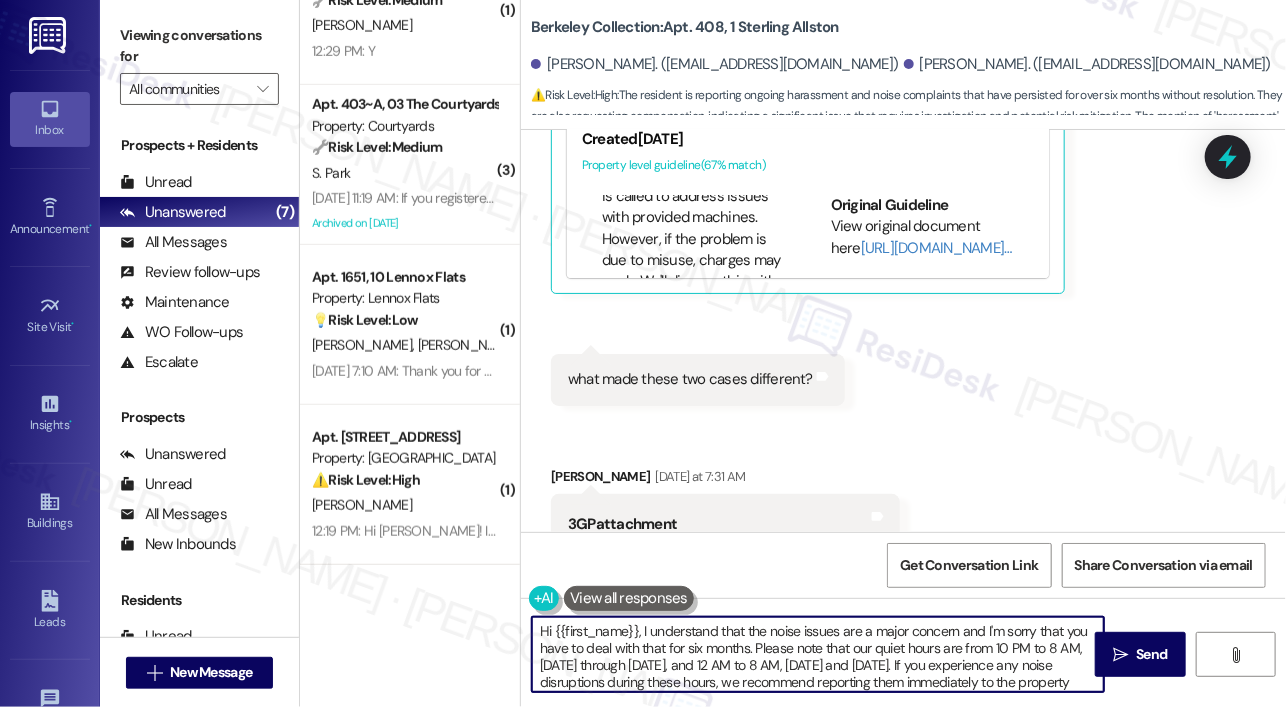 drag, startPoint x: 782, startPoint y: 643, endPoint x: 936, endPoint y: 665, distance: 155.56349 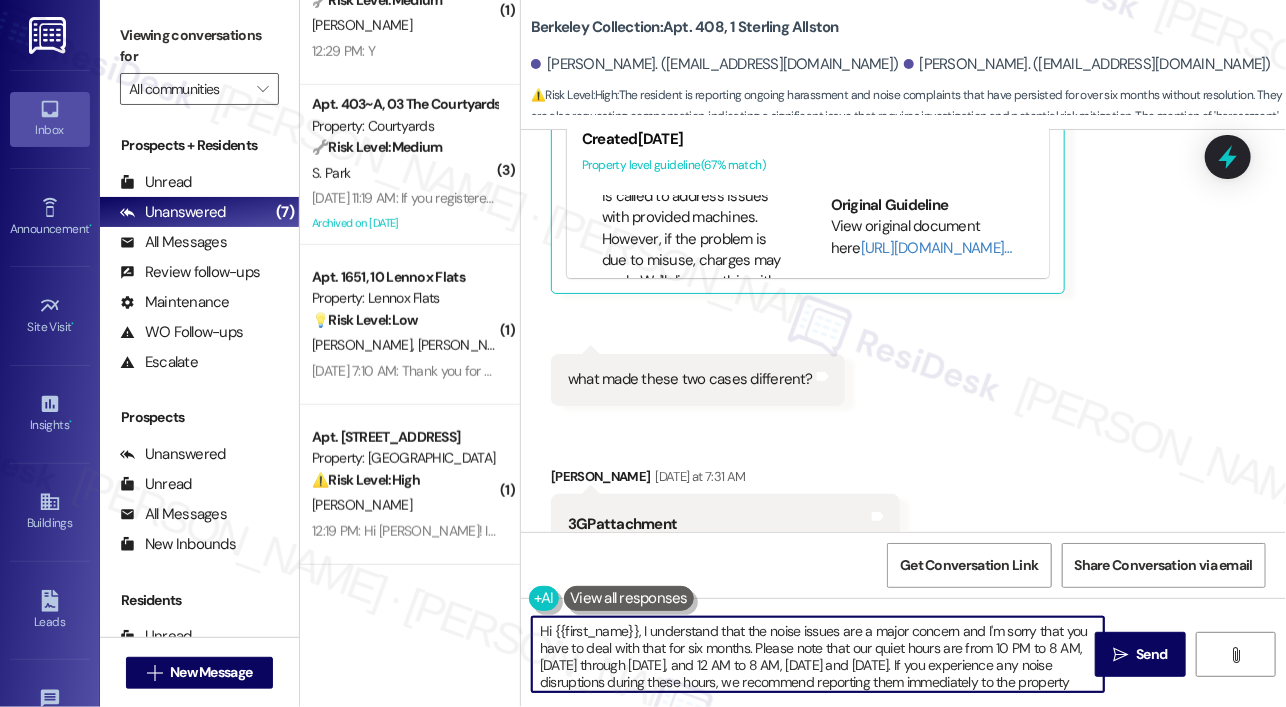 click on "Hi {{first_name}}, I understand that the noise issues are a major concern and I'm sorry that you have to deal with that for six months. Please note that our quiet hours are from 10 PM to 8 AM, Sunday through Thursday, and 12 AM to 8 AM, Friday and Saturday. If you experience any noise disruptions during these hours, we recommend reporting them immediately to the property management or security team so the issue can be addressed in real time." at bounding box center (818, 654) 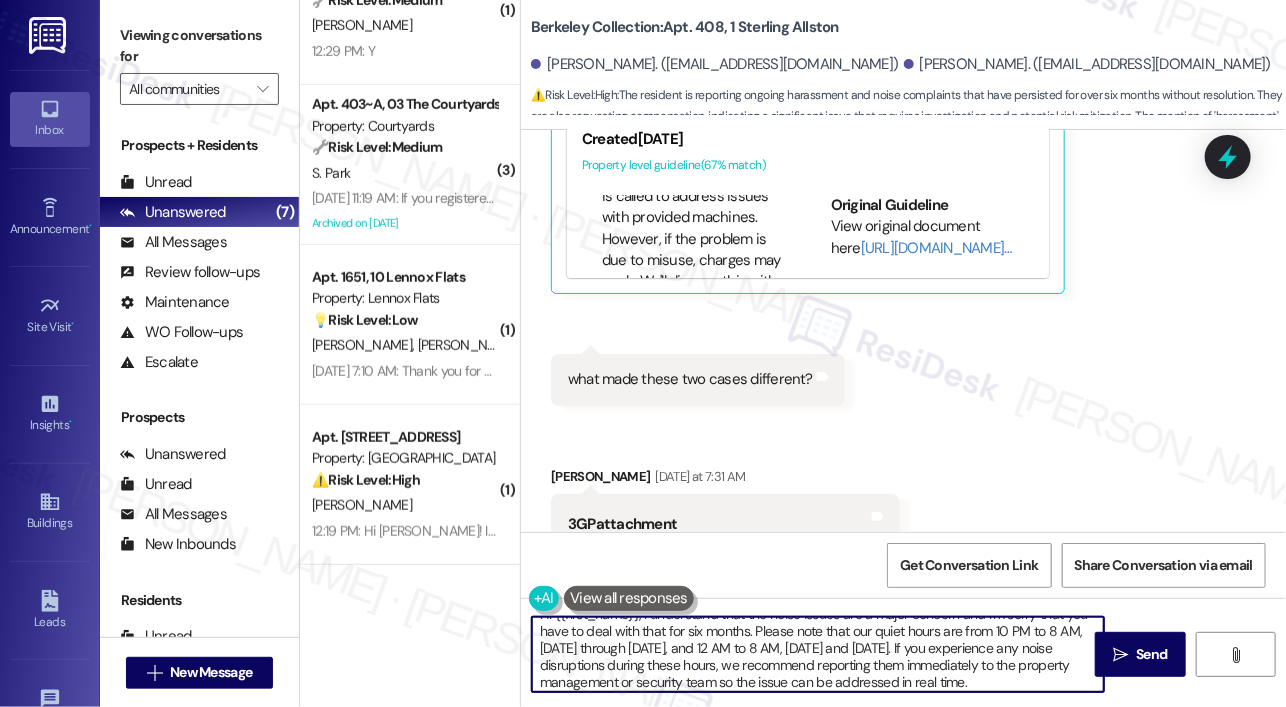 scroll, scrollTop: 21, scrollLeft: 0, axis: vertical 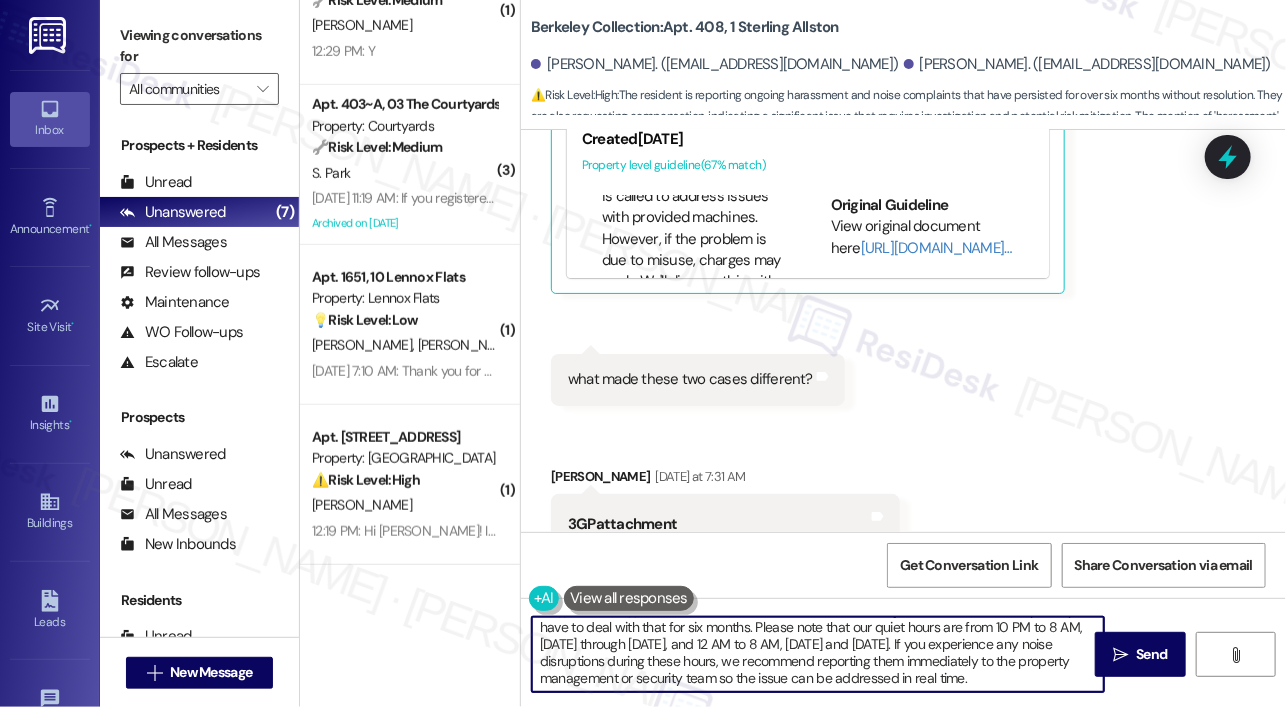click on "Hi {{first_name}}, I understand that the noise issues are a major concern and I'm sorry that you have to deal with that for six months. Please note that our quiet hours are from 10 PM to 8 AM, Sunday through Thursday, and 12 AM to 8 AM, Friday and Saturday. If you experience any noise disruptions during these hours, we recommend reporting them immediately to the property management or security team so the issue can be addressed in real time." at bounding box center (818, 654) 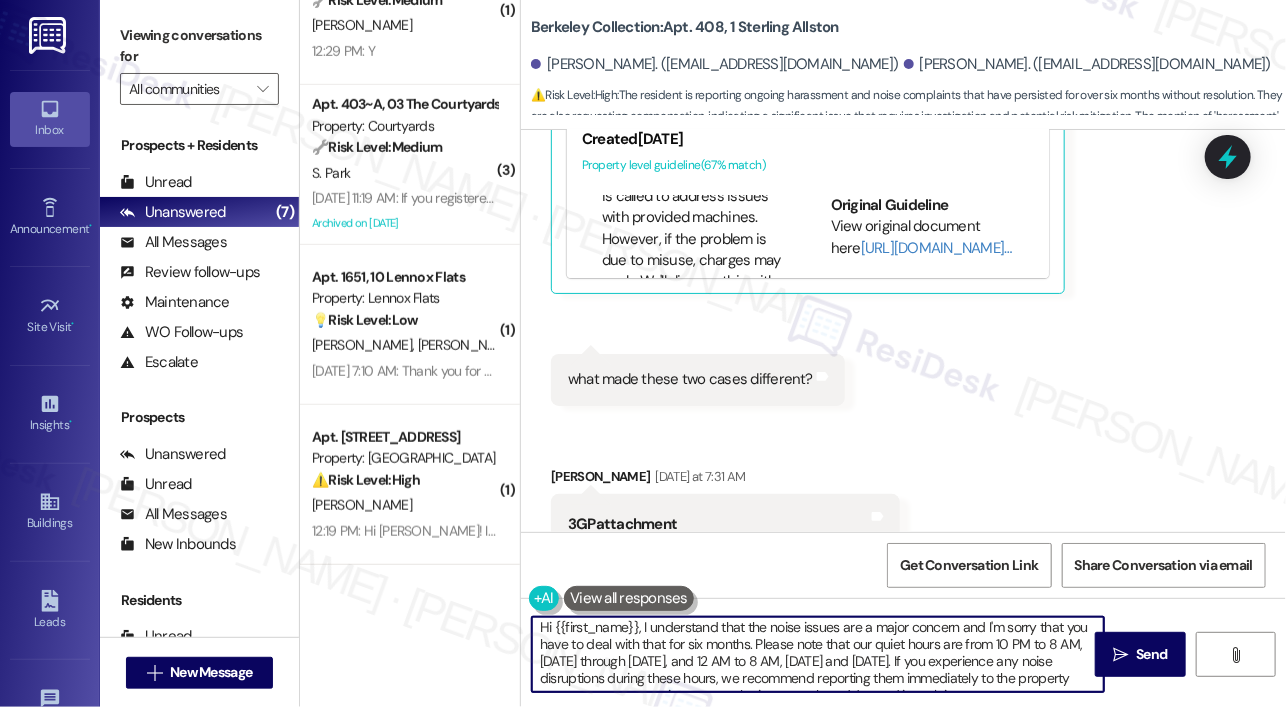 scroll, scrollTop: 0, scrollLeft: 0, axis: both 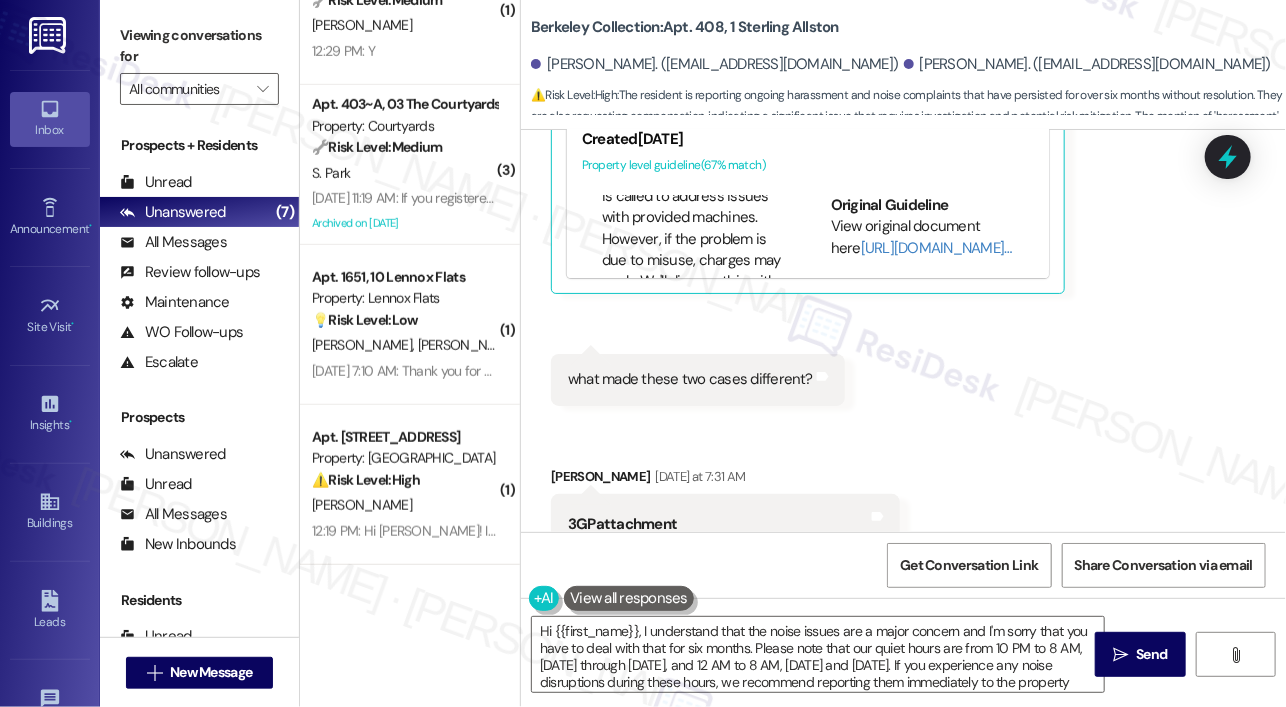 click on "Received via SMS Haofeng Liu Question Yesterday at 7:14 AM Did you inform the leasing office? Tags and notes Tagged as:   Bad communication Click to highlight conversations about Bad communication Received via SMS 7:15 AM Haofeng Liu Yesterday at 7:15 AM It's so intolerable  Tags and notes Tagged as:   Bad experience Click to highlight conversations about Bad experience Received via SMS 7:17 AM Haofeng Liu   Neutral Yesterday at 7:17 AM Previously my friend was punished by about a hundred dollars immediately because of one report. I've submitted more than five complaint and never heard back from anyone. Problem is never solved.  Tags and notes Tagged as:   Complaint ,  Click to highlight conversations about Complaint Bad experience Click to highlight conversations about Bad experience  Related guidelines Hide Suggestions Created  3 months ago Property level guideline  ( 67 % match) FAQs generated by ResiDesk AI Where can I find the six-digit alphanumeric code on my machine? Original Guideline http://res.cl…" at bounding box center [903, 580] 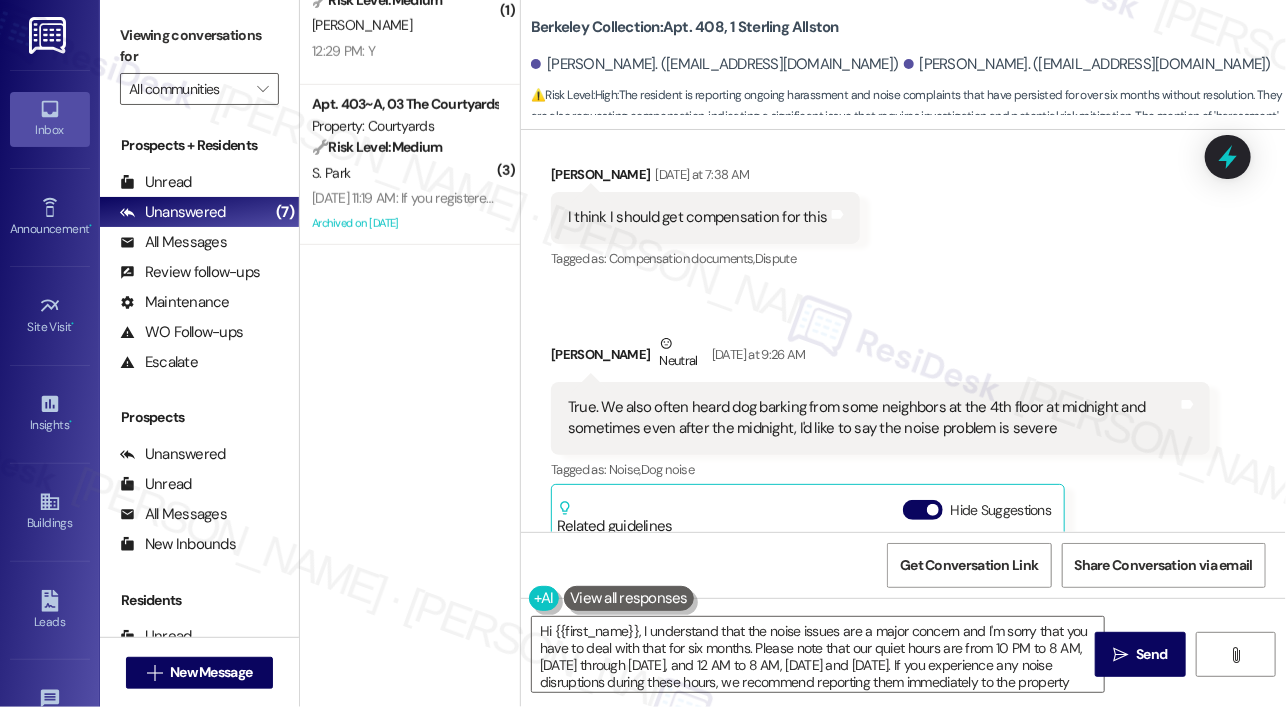 scroll, scrollTop: 0, scrollLeft: 0, axis: both 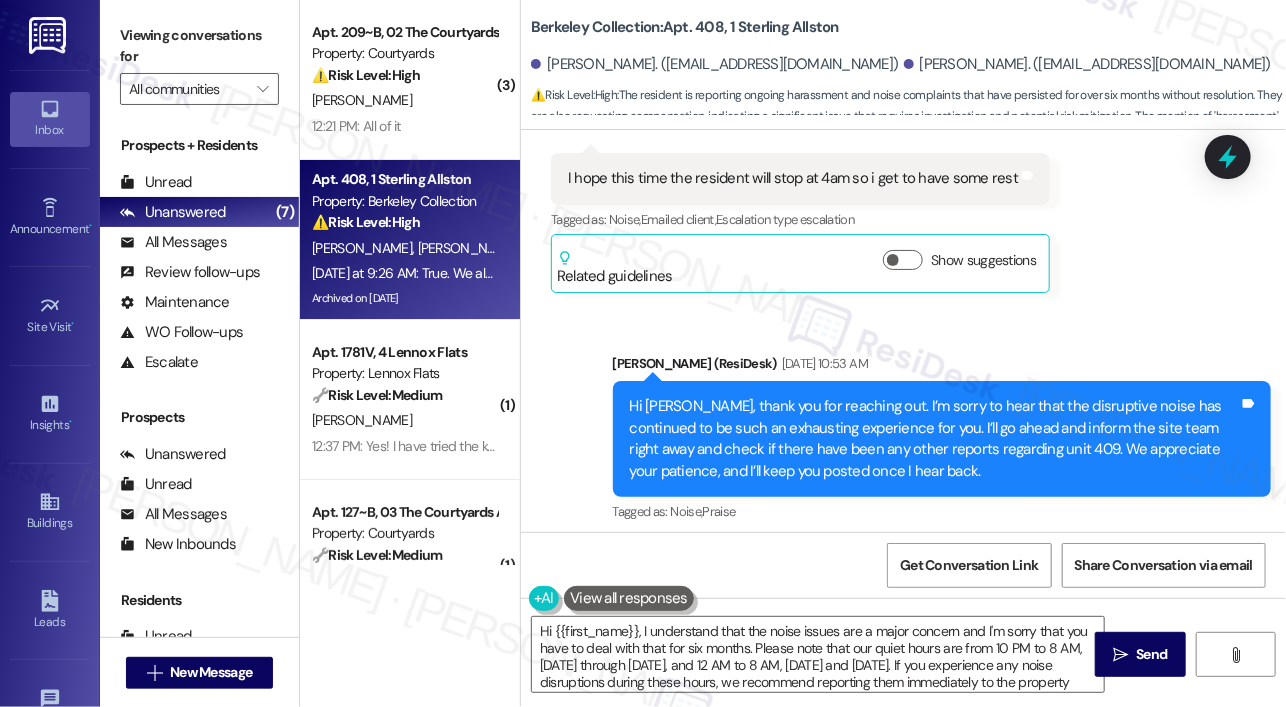 click on "Hi Haofeng, thank you for reaching out. I’m sorry to hear that the disruptive noise has continued to be such an exhausting experience for you. I’ll go ahead and inform the site team right away and check if there have been any other reports regarding unit 409. We appreciate your patience, and I’ll keep you posted once I hear back." at bounding box center [935, 439] 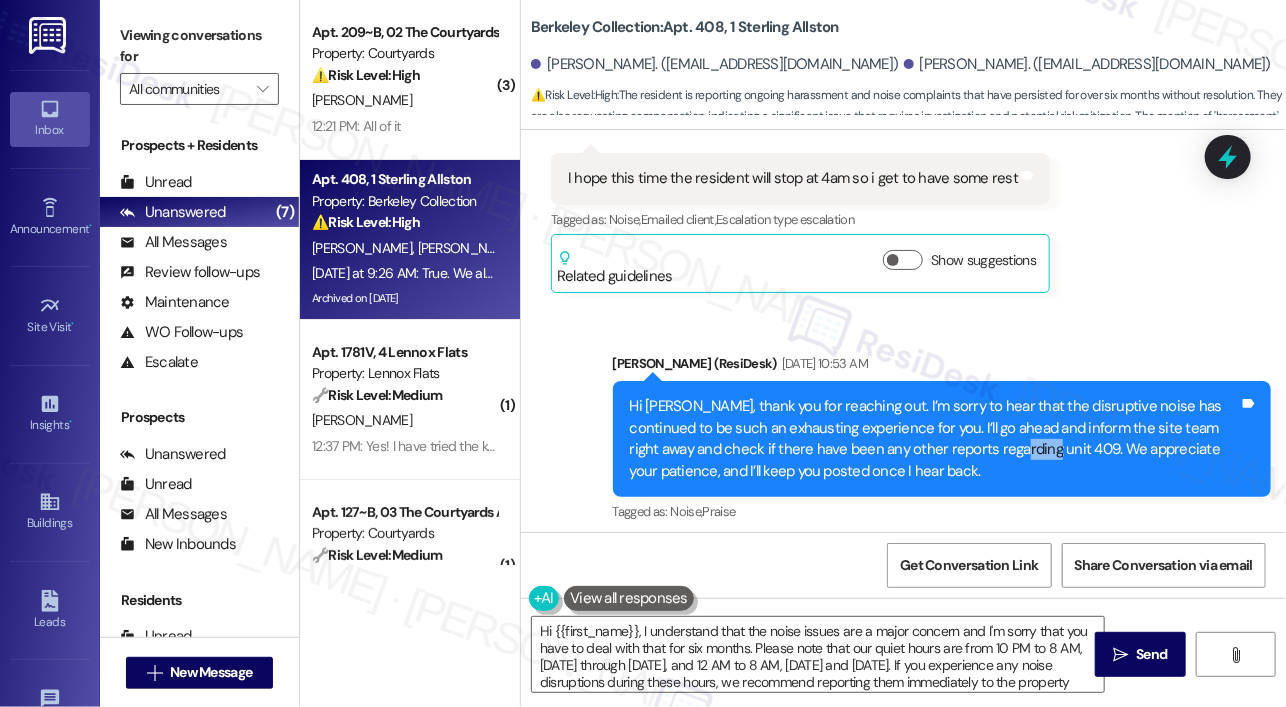 click on "Hi Haofeng, thank you for reaching out. I’m sorry to hear that the disruptive noise has continued to be such an exhausting experience for you. I’ll go ahead and inform the site team right away and check if there have been any other reports regarding unit 409. We appreciate your patience, and I’ll keep you posted once I hear back." at bounding box center (935, 439) 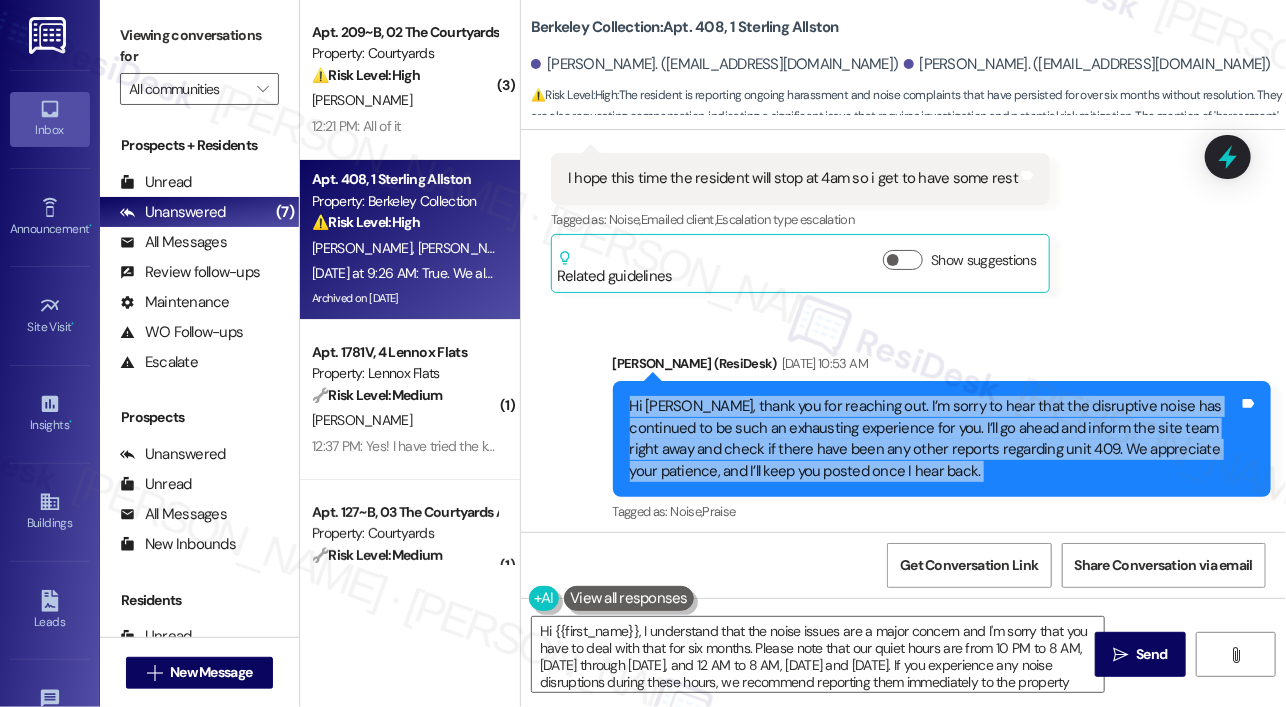 click on "Hi Haofeng, thank you for reaching out. I’m sorry to hear that the disruptive noise has continued to be such an exhausting experience for you. I’ll go ahead and inform the site team right away and check if there have been any other reports regarding unit 409. We appreciate your patience, and I’ll keep you posted once I hear back." at bounding box center [935, 439] 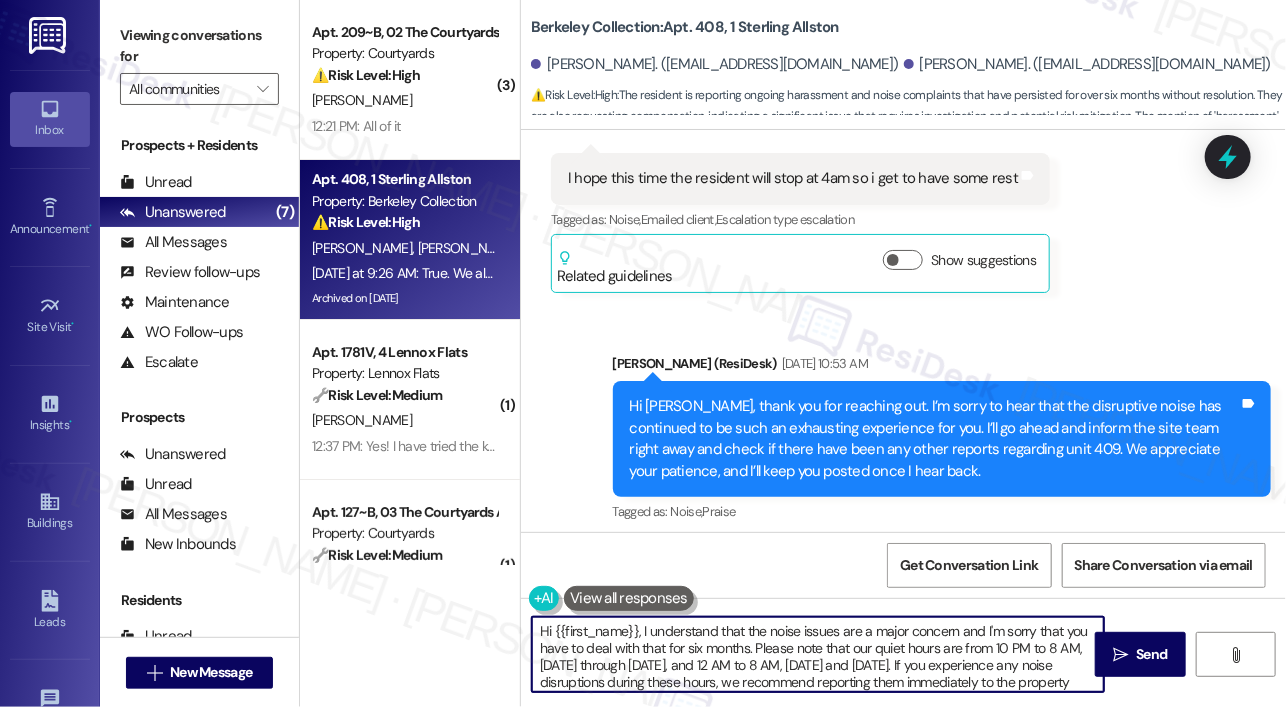 click on "Hi {{first_name}}, I understand that the noise issues are a major concern and I'm sorry that you have to deal with that for six months. Please note that our quiet hours are from 10 PM to 8 AM, Sunday through Thursday, and 12 AM to 8 AM, Friday and Saturday. If you experience any noise disruptions during these hours, we recommend reporting them immediately to the property management or security team so the issue can be addressed in real time." at bounding box center (818, 654) 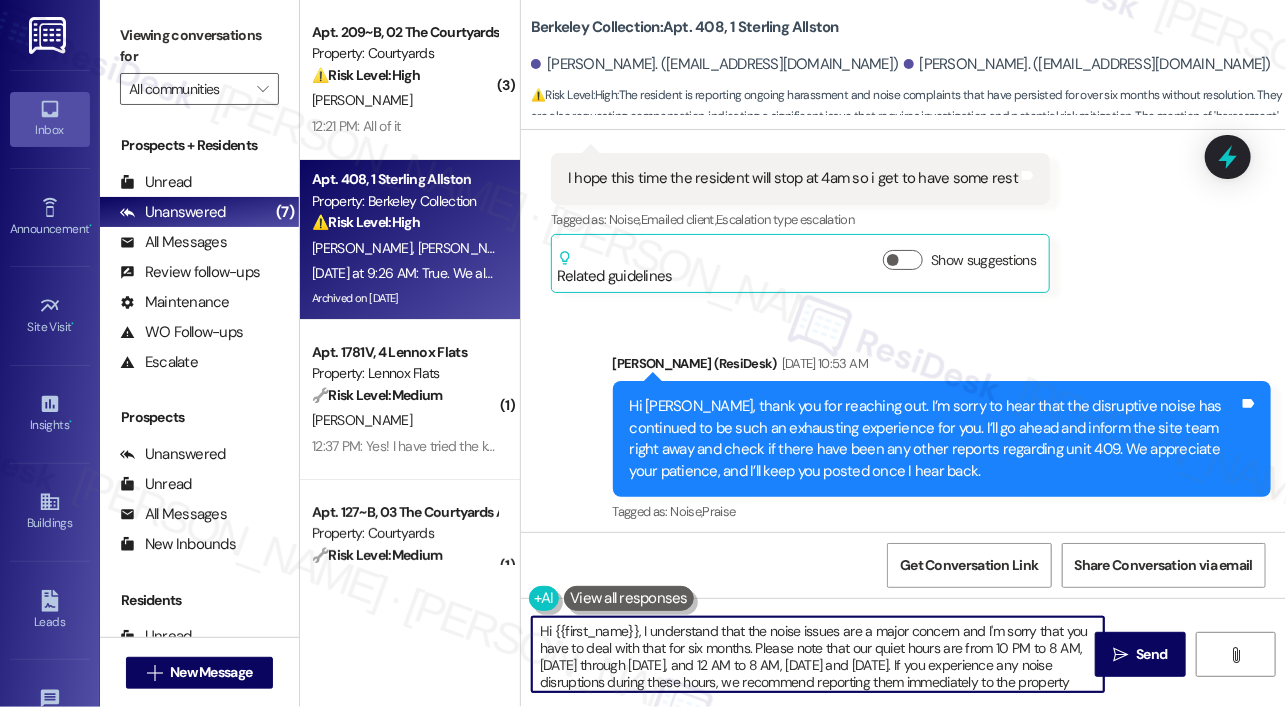 drag, startPoint x: 752, startPoint y: 648, endPoint x: 928, endPoint y: 661, distance: 176.47946 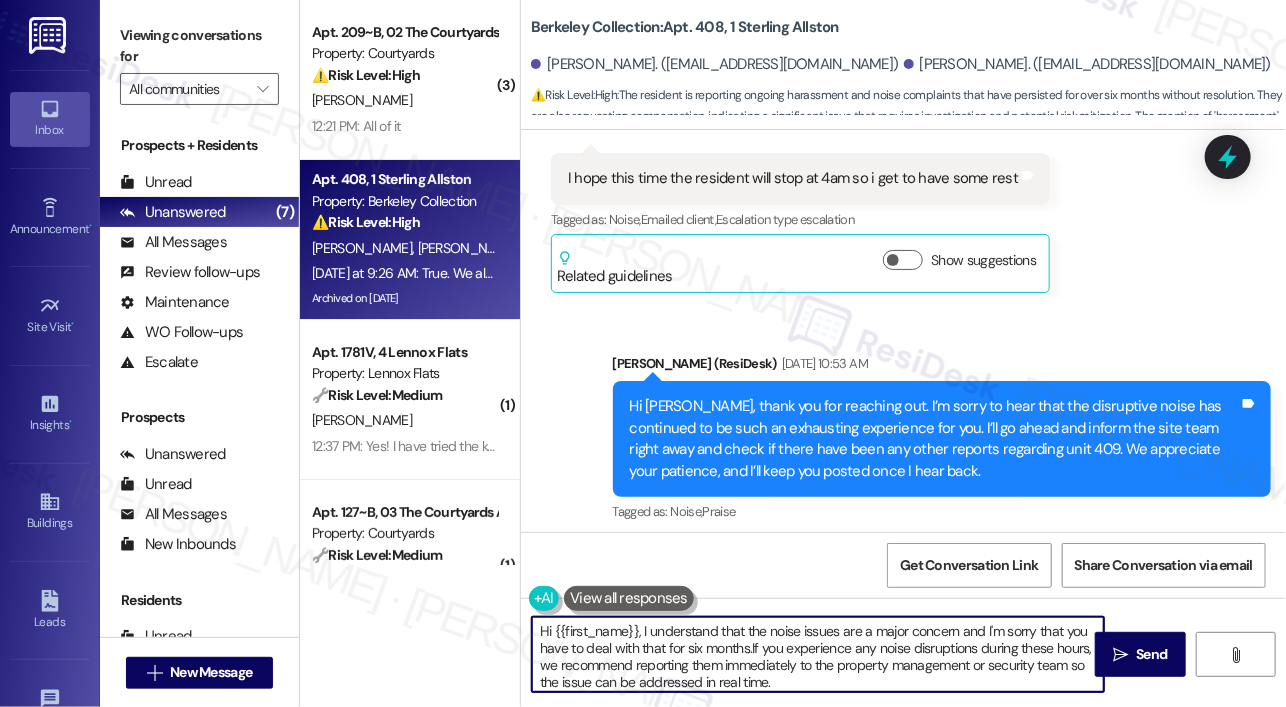 type on "Hi {{first_name}}, I understand that the noise issues are a major concern and I'm sorry that you have to deal with that for six months. Please note that our quiet hours are from 10 PM to 8 AM, Sunday through Thursday, and 12 AM to 8 AM, Friday and Saturday. If you experience any noise disruptions during these hours, we recommend reporting them immediately to the property management or security team so the issue can be addressed in real time." 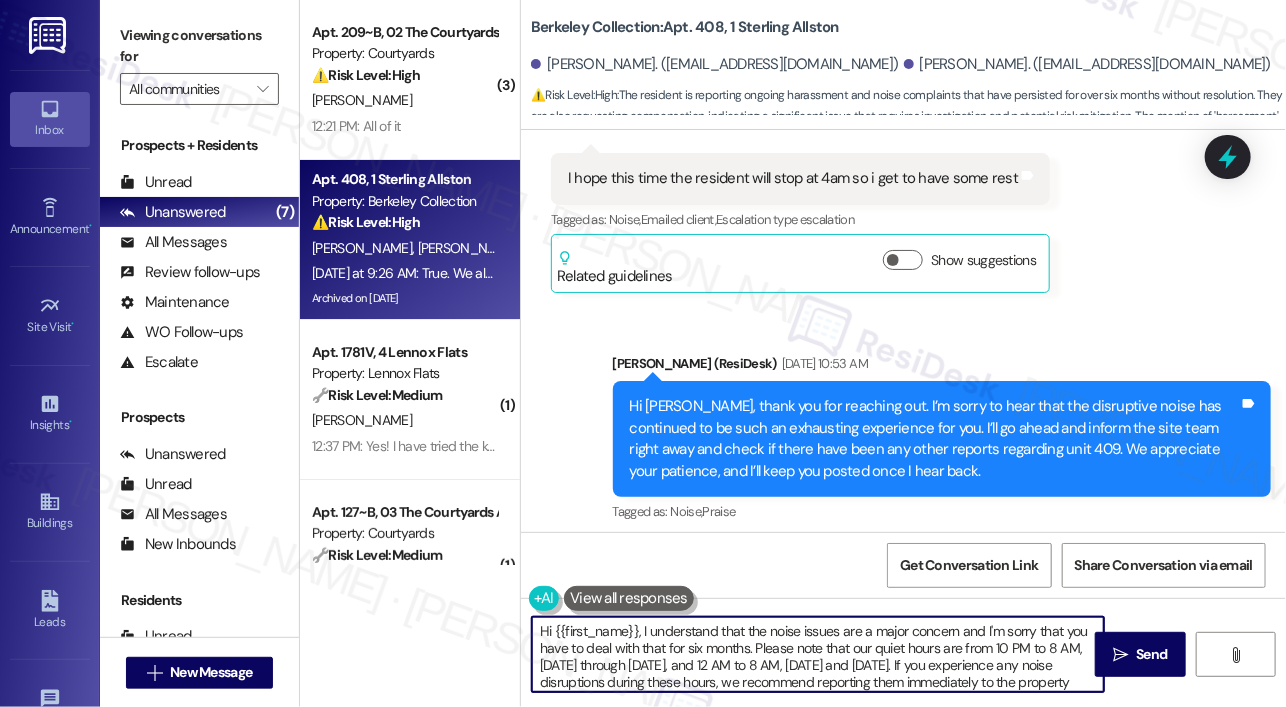 click on "Hi {{first_name}}, I understand that the noise issues are a major concern and I'm sorry that you have to deal with that for six months. Please note that our quiet hours are from 10 PM to 8 AM, Sunday through Thursday, and 12 AM to 8 AM, Friday and Saturday. If you experience any noise disruptions during these hours, we recommend reporting them immediately to the property management or security team so the issue can be addressed in real time." at bounding box center (818, 654) 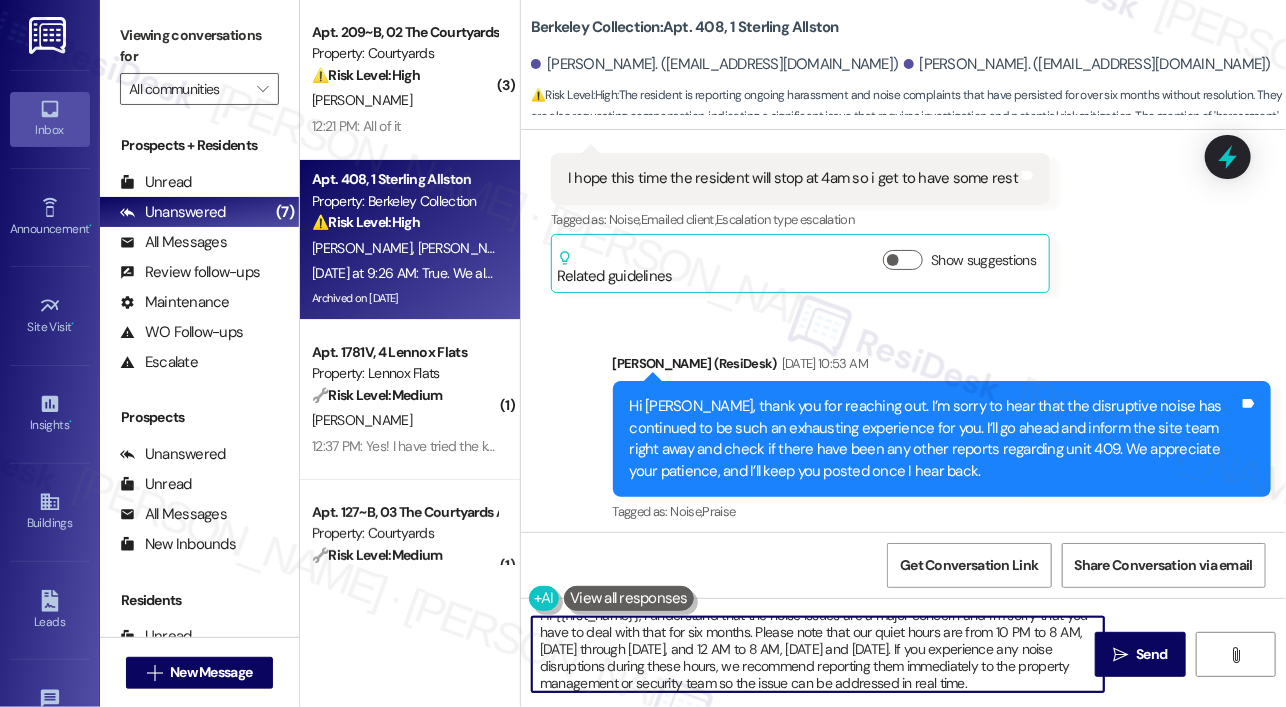 scroll, scrollTop: 21, scrollLeft: 0, axis: vertical 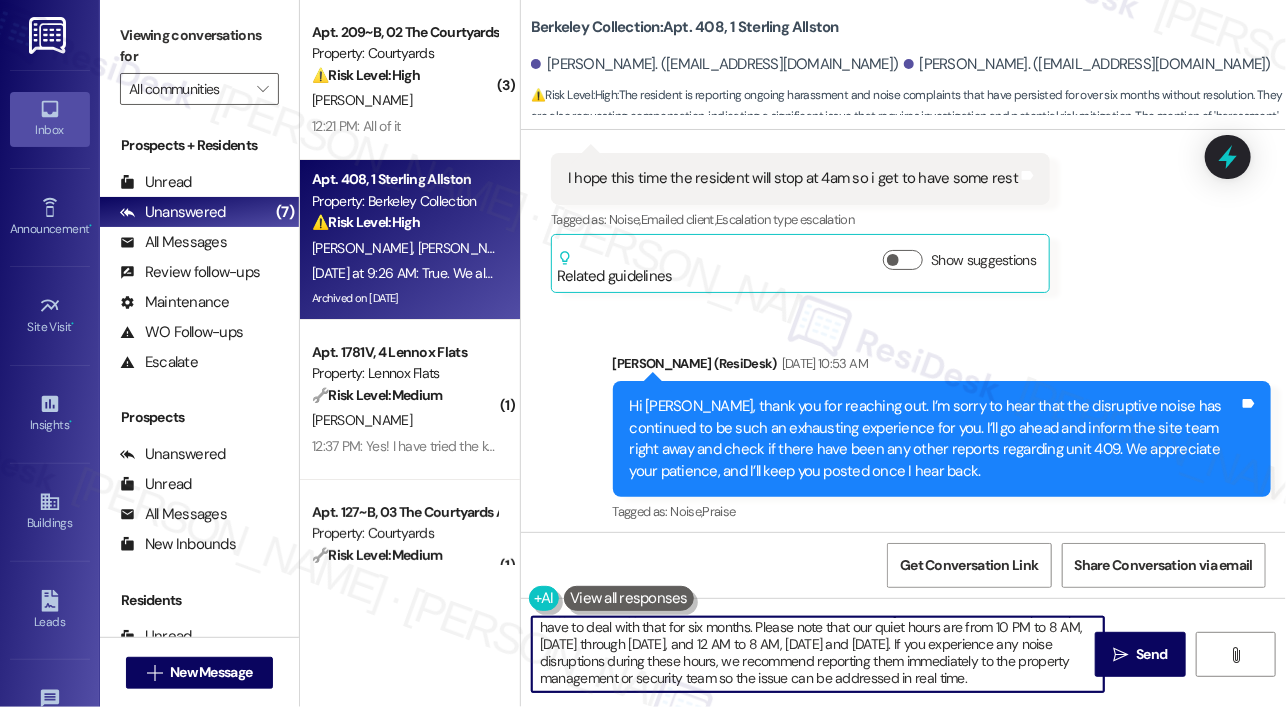 drag, startPoint x: 715, startPoint y: 658, endPoint x: 984, endPoint y: 673, distance: 269.41788 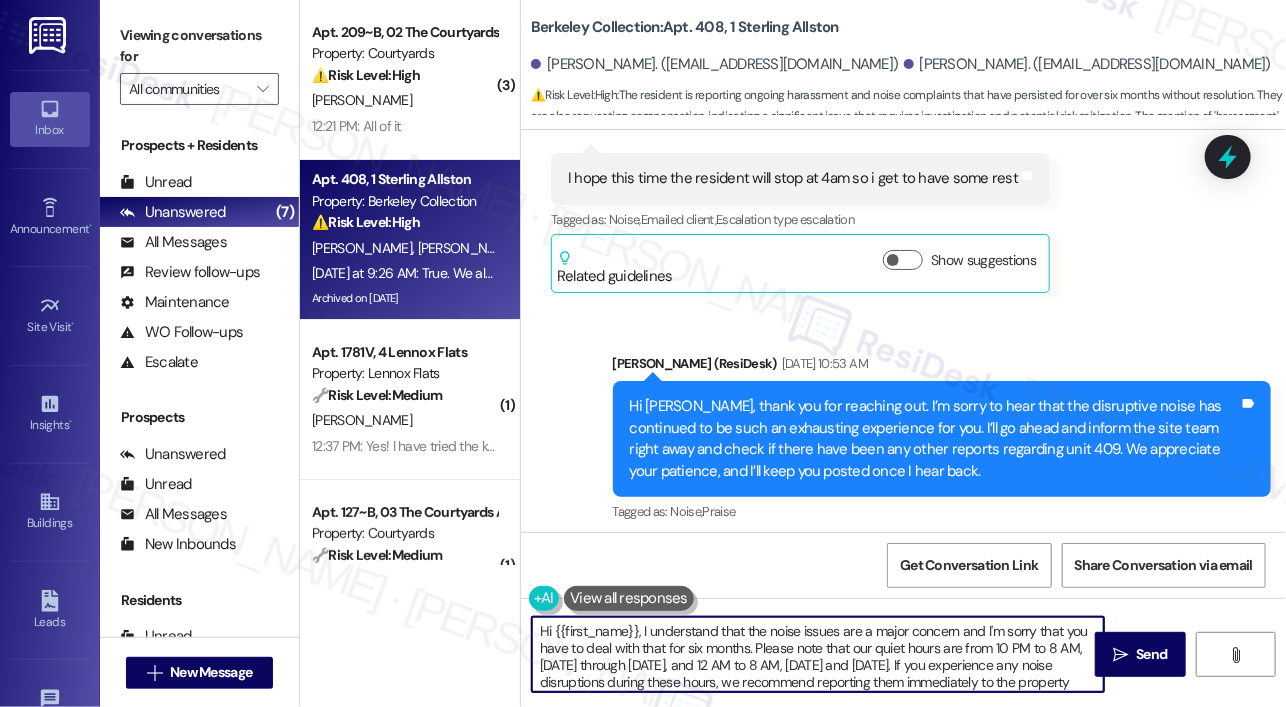 drag, startPoint x: 957, startPoint y: 673, endPoint x: 719, endPoint y: 626, distance: 242.59637 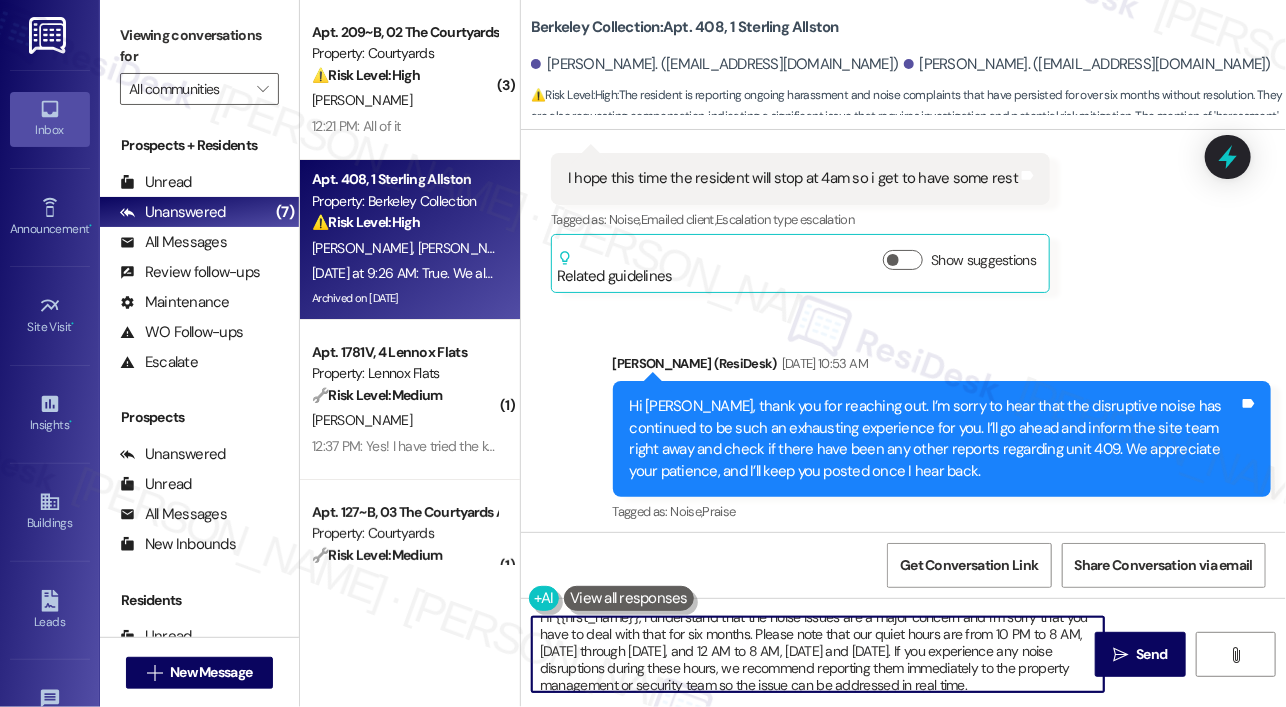 scroll, scrollTop: 21, scrollLeft: 0, axis: vertical 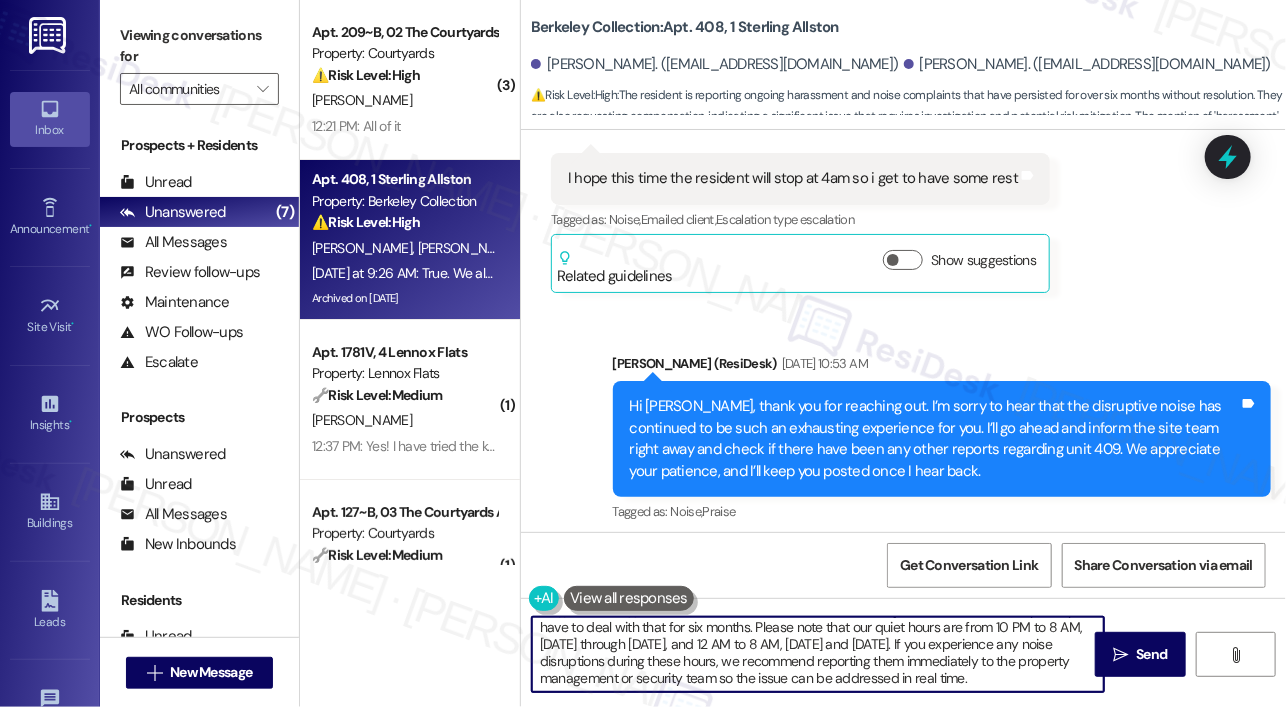 click on "Hi {{first_name}}, I understand that the noise issues are a major concern and I'm sorry that you have to deal with that for six months. Please note that our quiet hours are from 10 PM to 8 AM, Sunday through Thursday, and 12 AM to 8 AM, Friday and Saturday. If you experience any noise disruptions during these hours, we recommend reporting them immediately to the property management or security team so the issue can be addressed in real time." at bounding box center [818, 654] 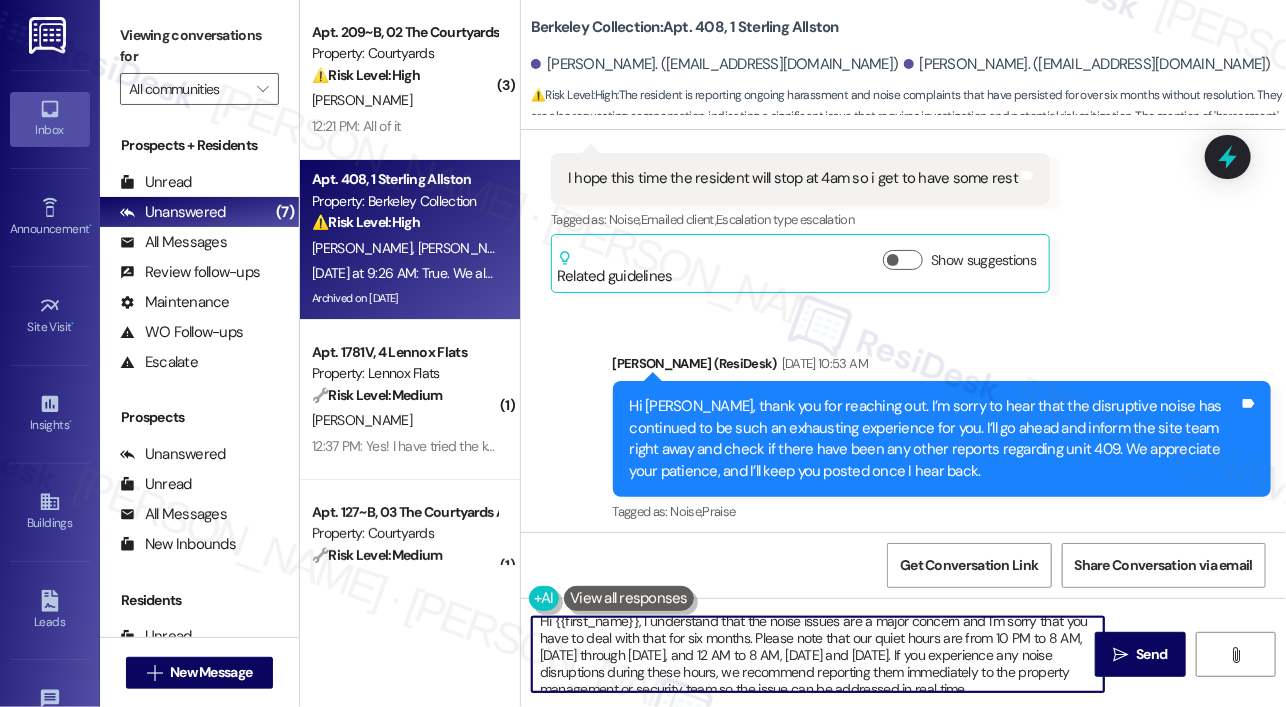scroll, scrollTop: 0, scrollLeft: 0, axis: both 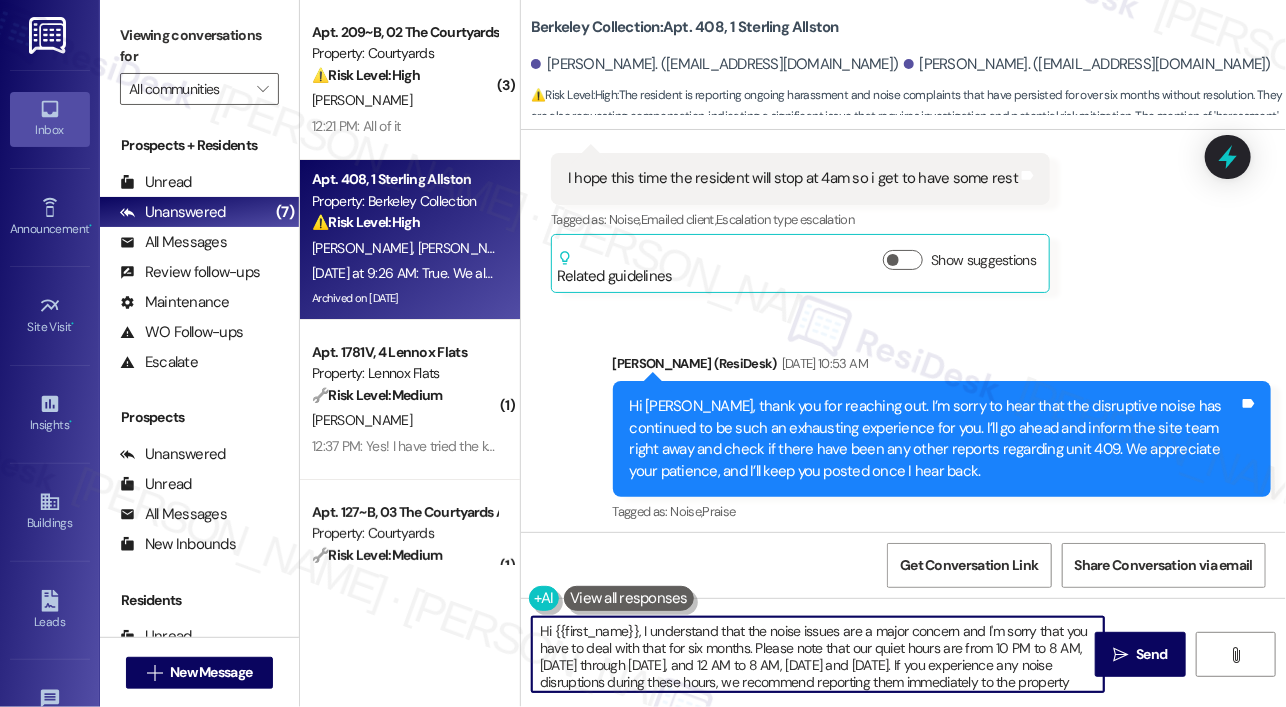 click on "Hi {{first_name}}, I understand that the noise issues are a major concern and I'm sorry that you have to deal with that for six months. Please note that our quiet hours are from 10 PM to 8 AM, Sunday through Thursday, and 12 AM to 8 AM, Friday and Saturday. If you experience any noise disruptions during these hours, we recommend reporting them immediately to the property management or security team so the issue can be addressed in real time." at bounding box center [818, 654] 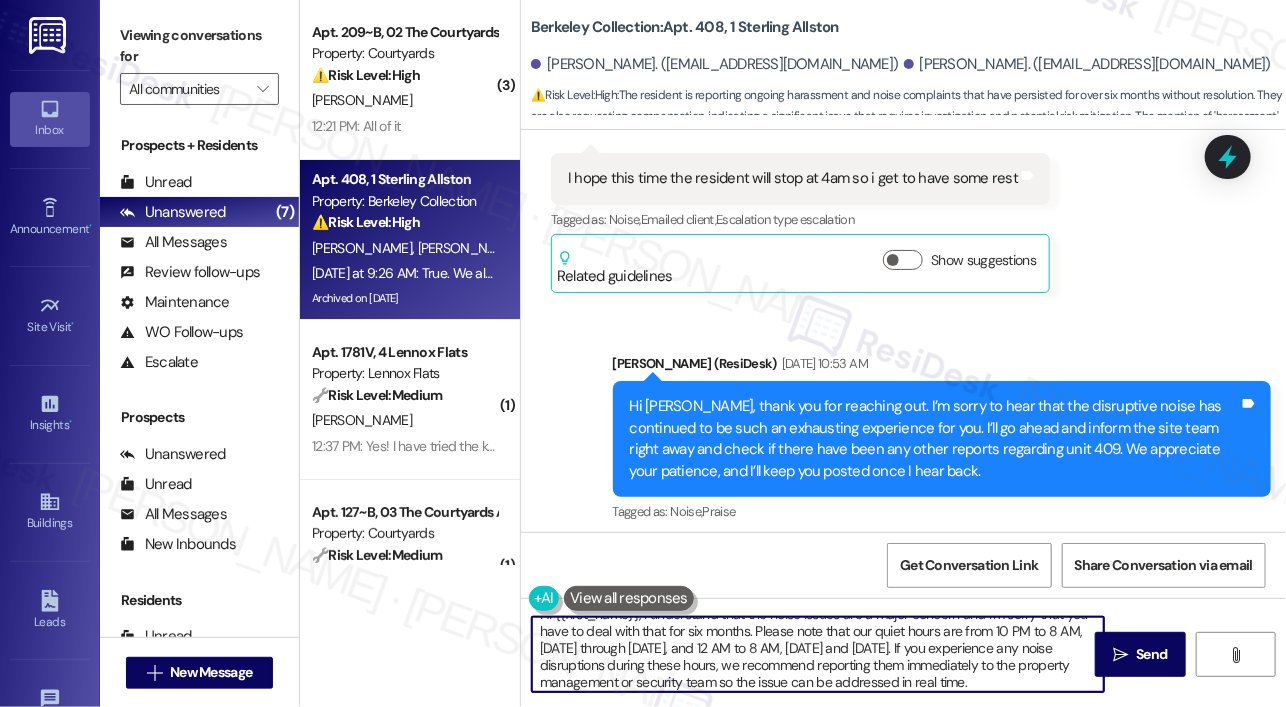 scroll, scrollTop: 21, scrollLeft: 0, axis: vertical 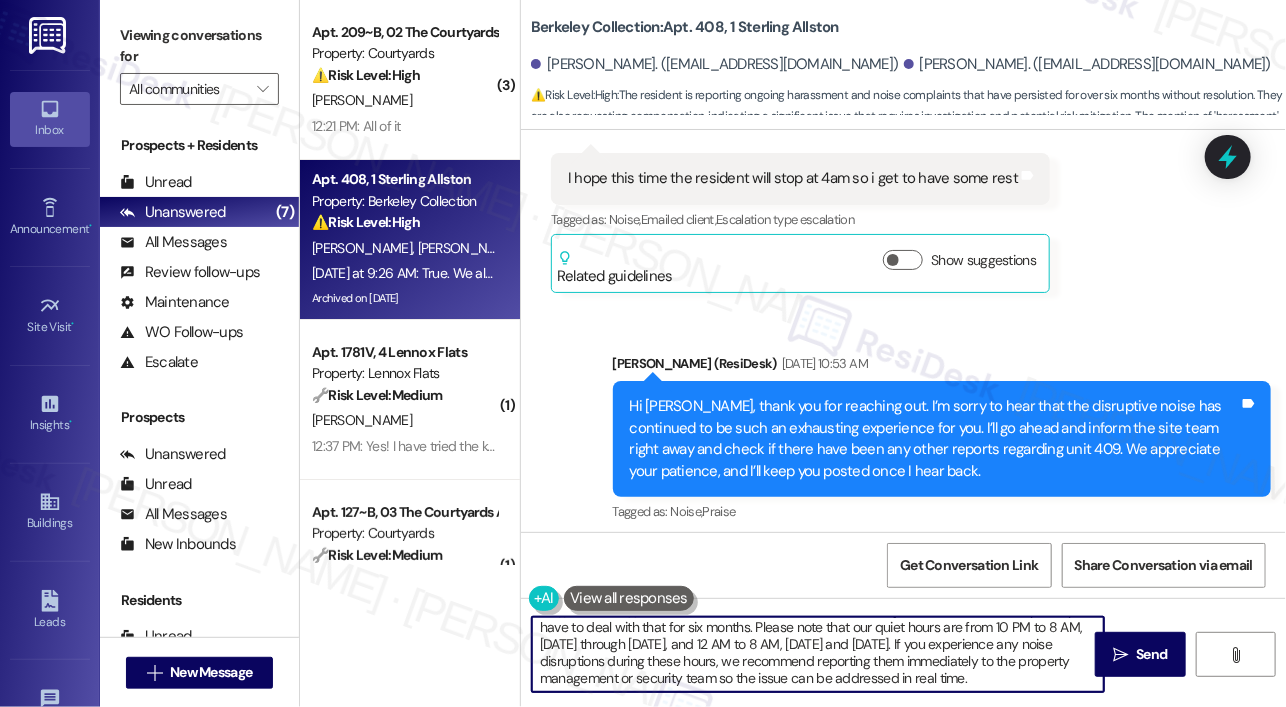 click on "Hi {{first_name}}, I understand that the noise issues are a major concern and I'm sorry that you have to deal with that for six months. Please note that our quiet hours are from 10 PM to 8 AM, Sunday through Thursday, and 12 AM to 8 AM, Friday and Saturday. If you experience any noise disruptions during these hours, we recommend reporting them immediately to the property management or security team so the issue can be addressed in real time." at bounding box center (818, 654) 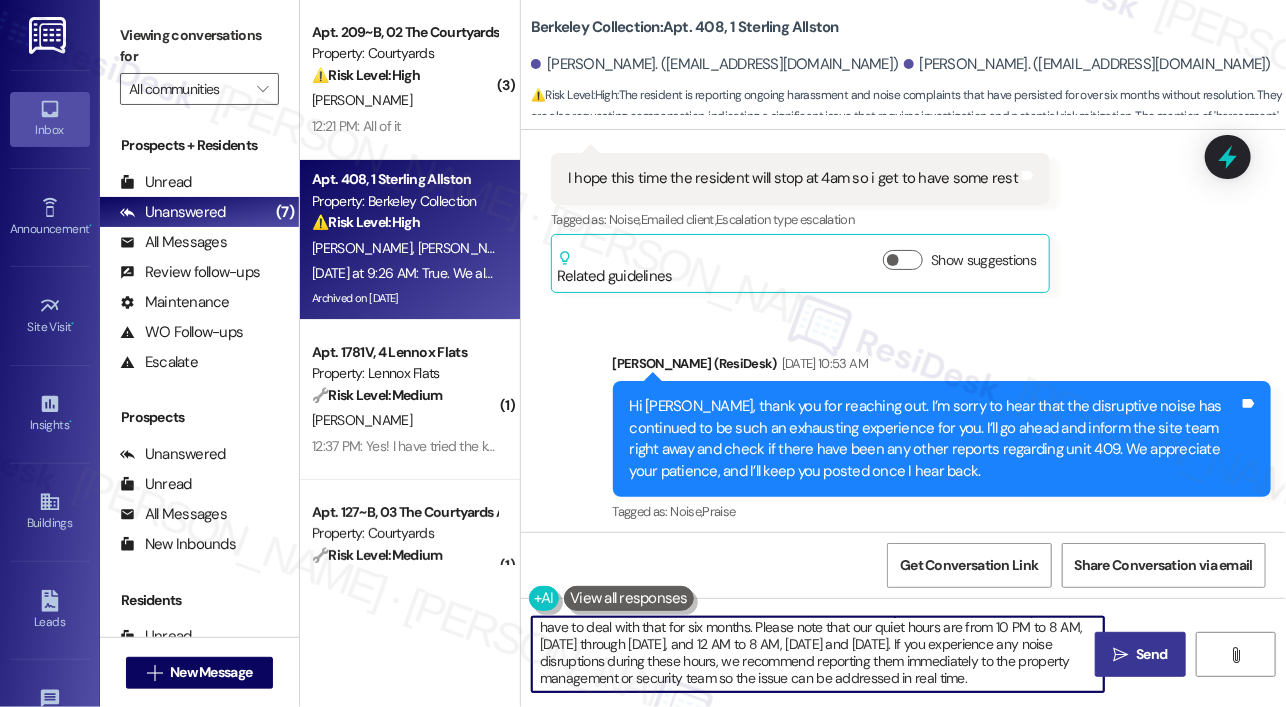 click on " Send" at bounding box center [1140, 654] 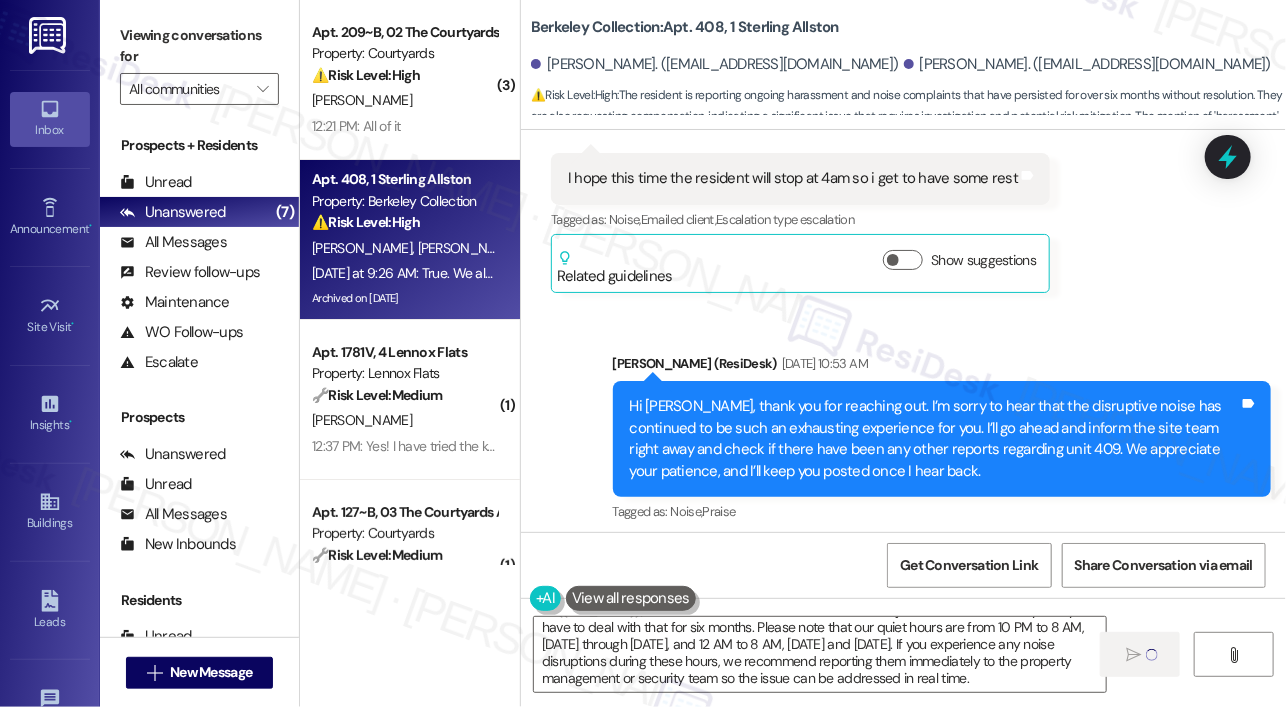type 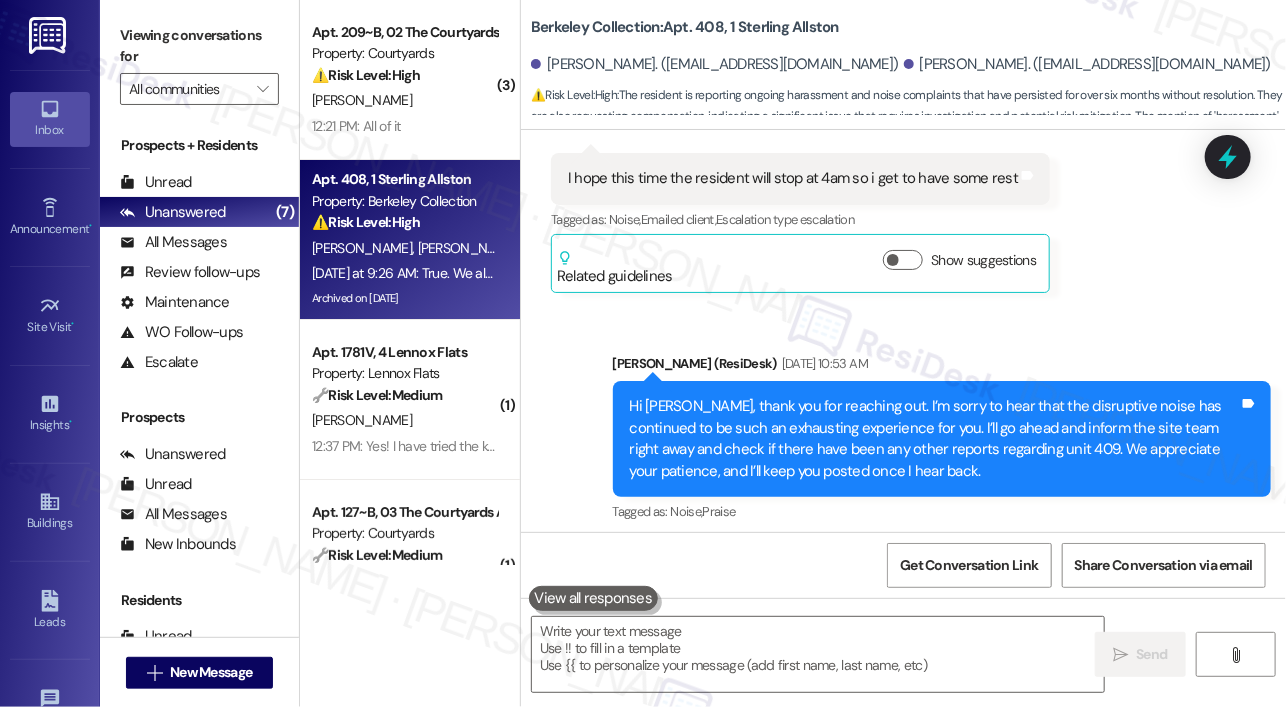 scroll, scrollTop: 0, scrollLeft: 0, axis: both 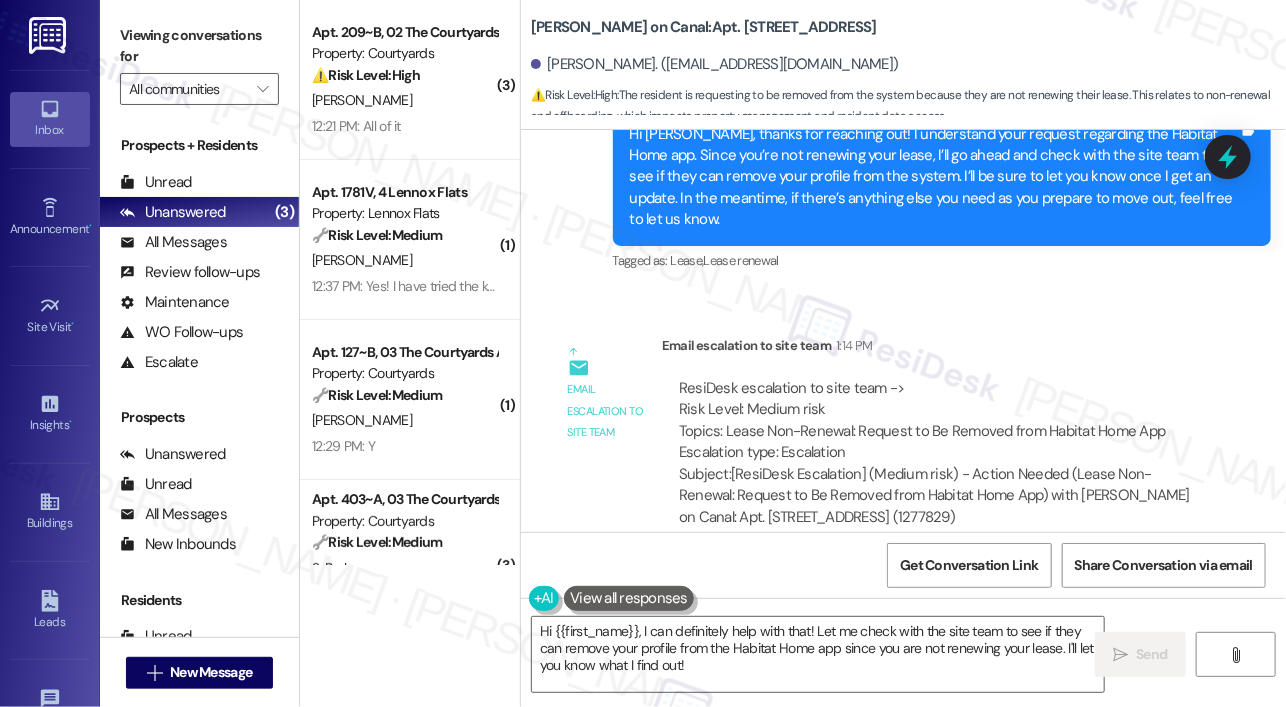 drag, startPoint x: 1202, startPoint y: 237, endPoint x: 1169, endPoint y: 224, distance: 35.468296 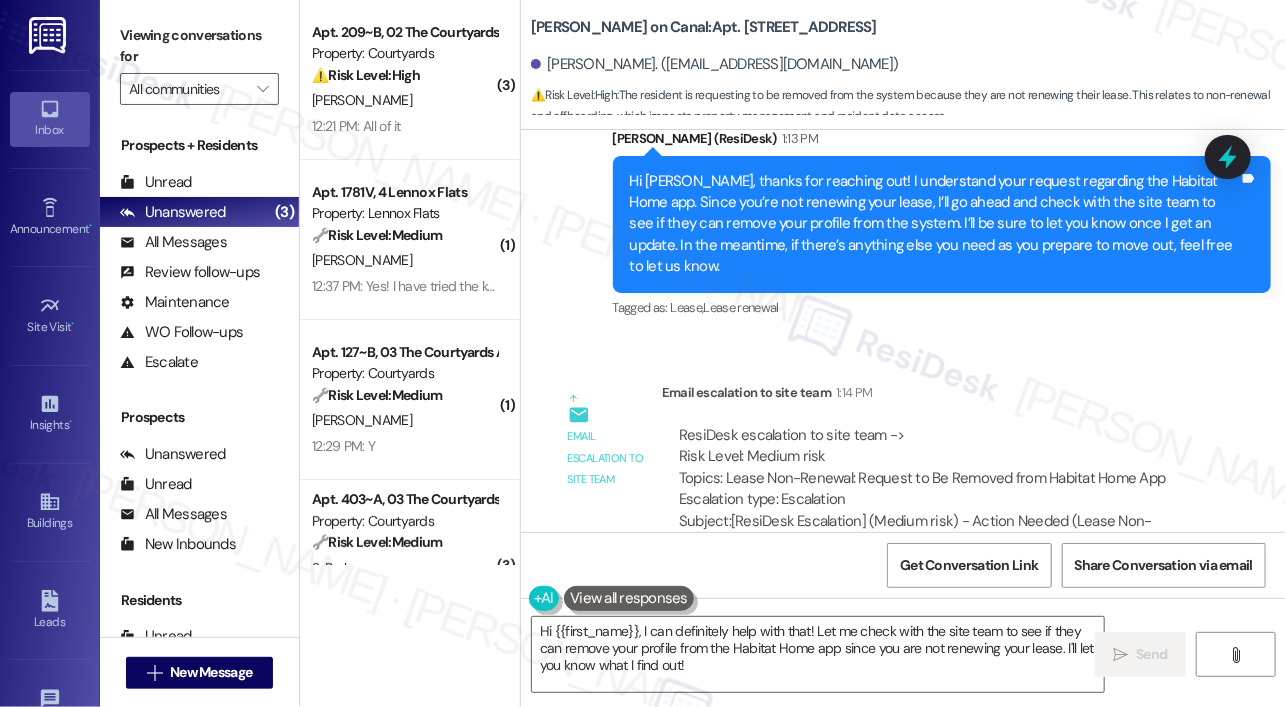 scroll, scrollTop: 15964, scrollLeft: 0, axis: vertical 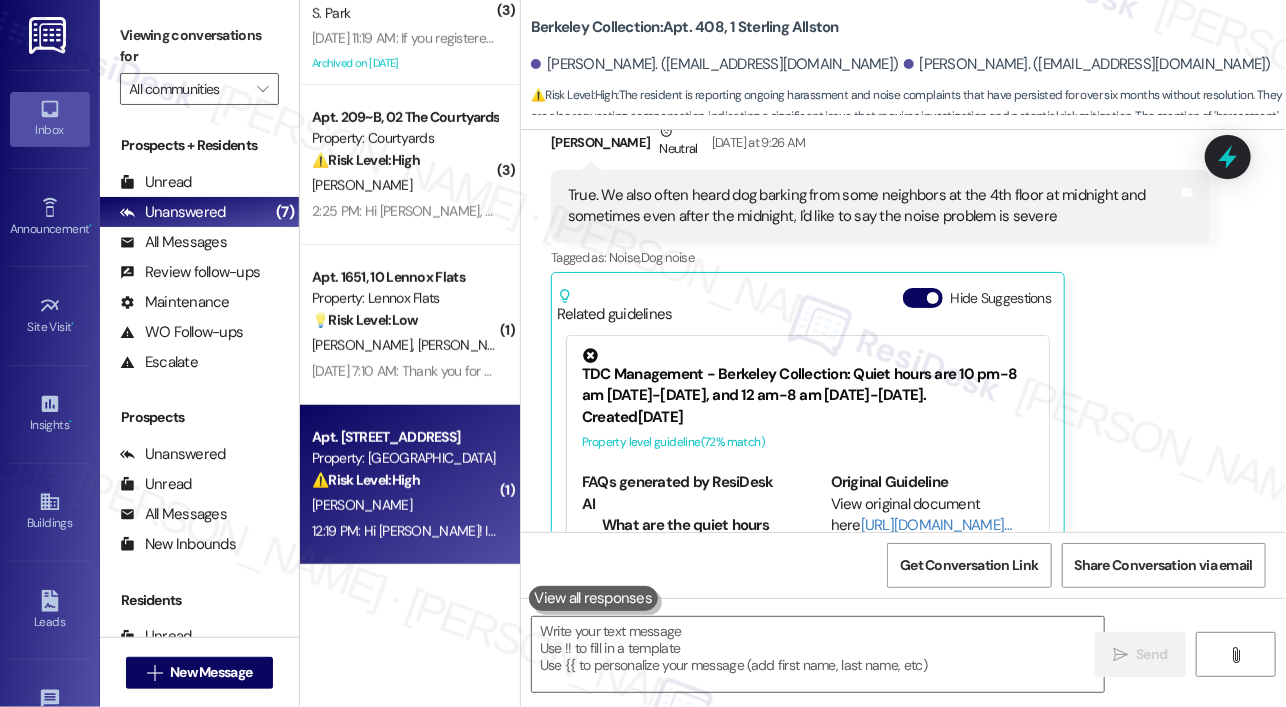 click on "12:19 PM: Hi Xinhao! I'm checking in on your latest work order (---HF ON SITE RE-ASSIGNED: ..., ID: 7541973). Was everything completed to your satisfaction? You can answer with a quick (Y/N) 12:19 PM: Hi Xinhao! I'm checking in on your latest work order (---HF ON SITE RE-ASSIGNED: ..., ID: 7541973). Was everything completed to your satisfaction? You can answer with a quick (Y/N)" at bounding box center (891, 531) 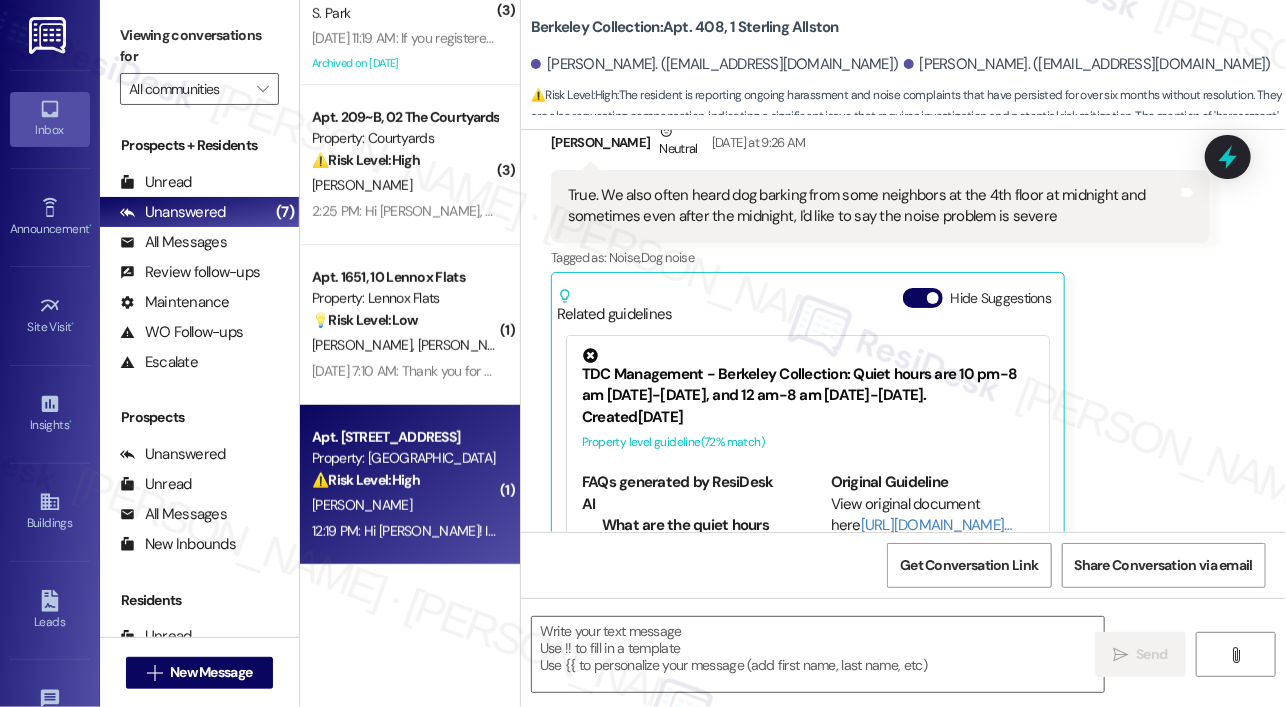 type on "Fetching suggested responses. Please feel free to read through the conversation in the meantime." 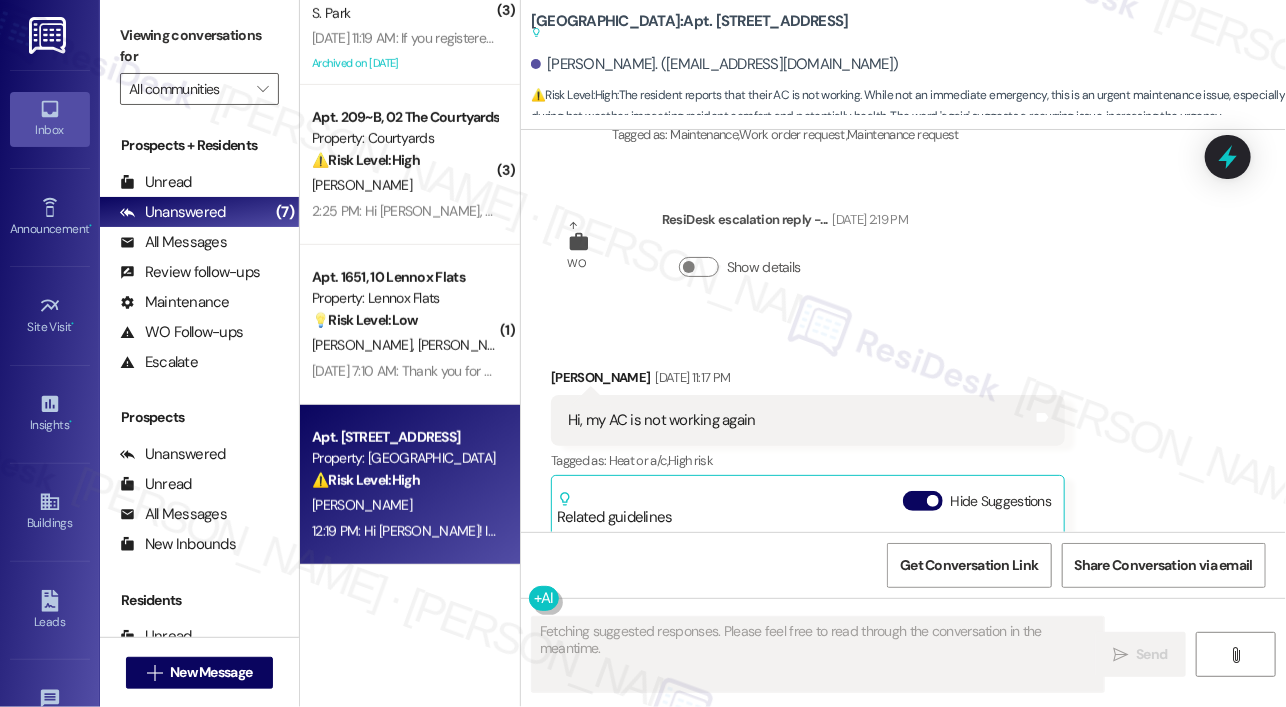 scroll, scrollTop: 8558, scrollLeft: 0, axis: vertical 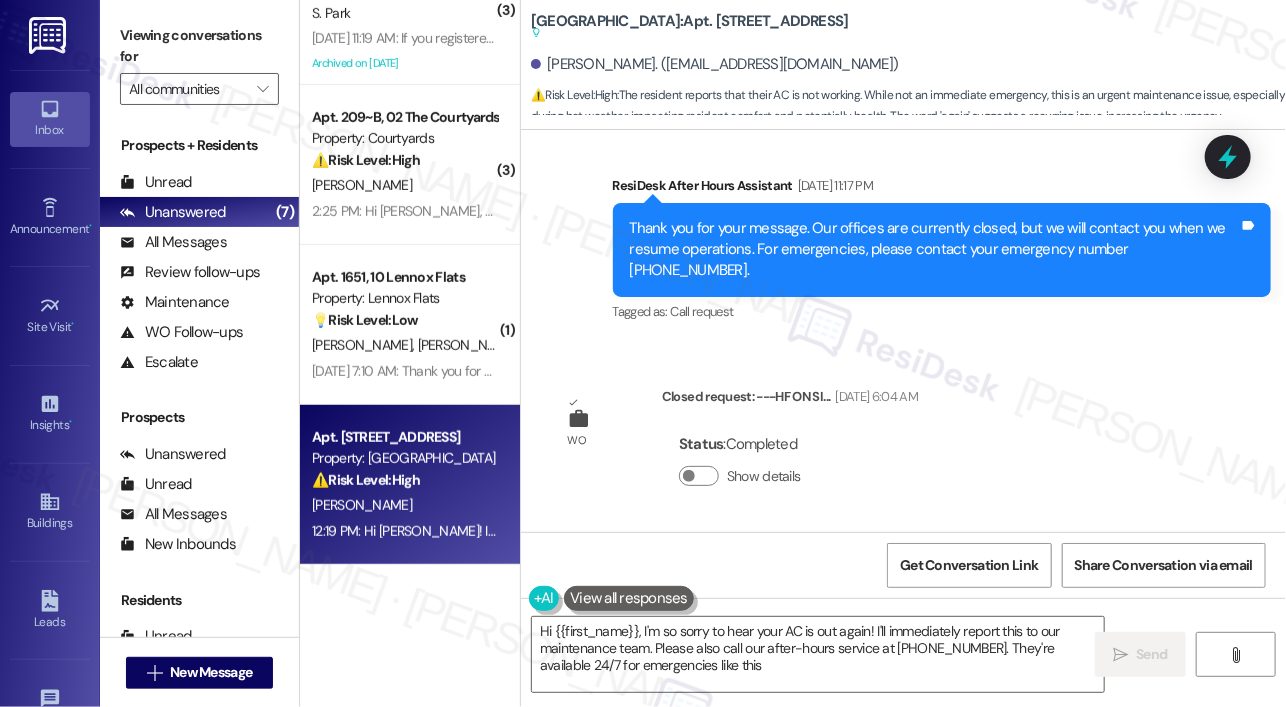 type on "Hi {{first_name}}, I'm so sorry to hear your AC is out again! I'll immediately report this to our maintenance team. Please also call our after-hours service at 530-446-2285. They're available 24/7 for emergencies like this." 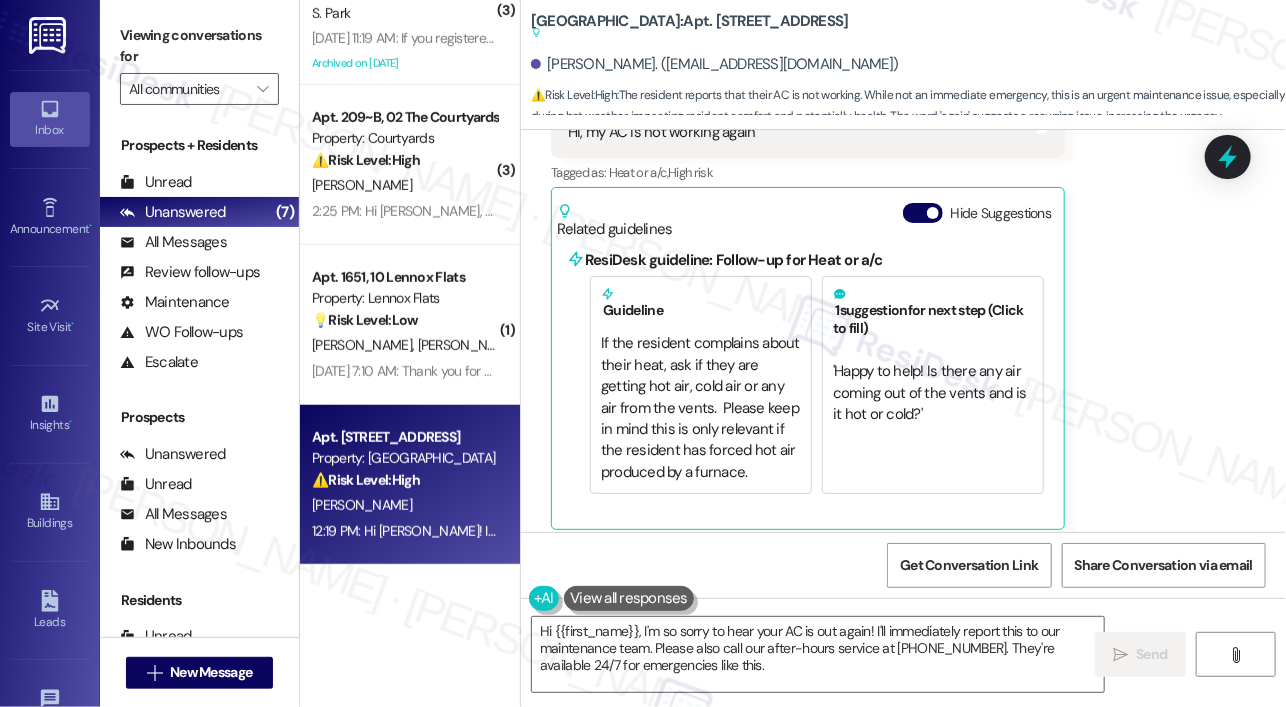 scroll, scrollTop: 8632, scrollLeft: 0, axis: vertical 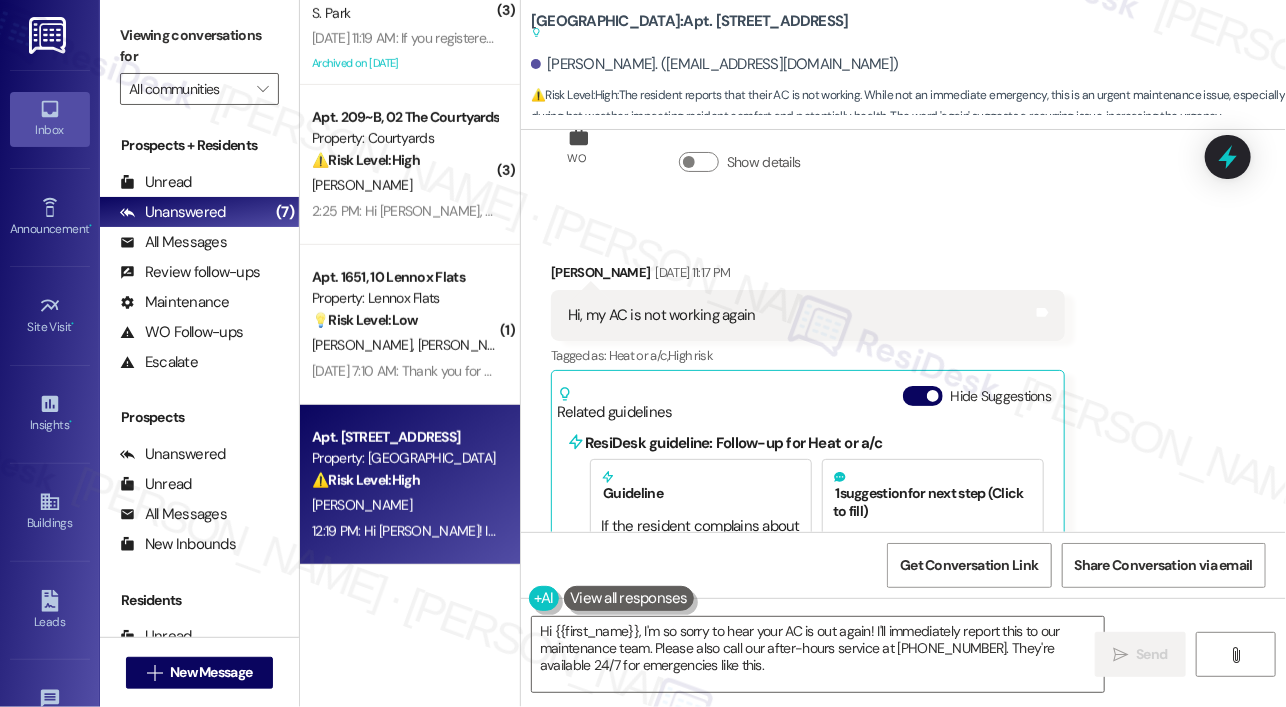 click on "Xinhao Yang Jul 11, 2025 at 11:17 PM" at bounding box center [808, 276] 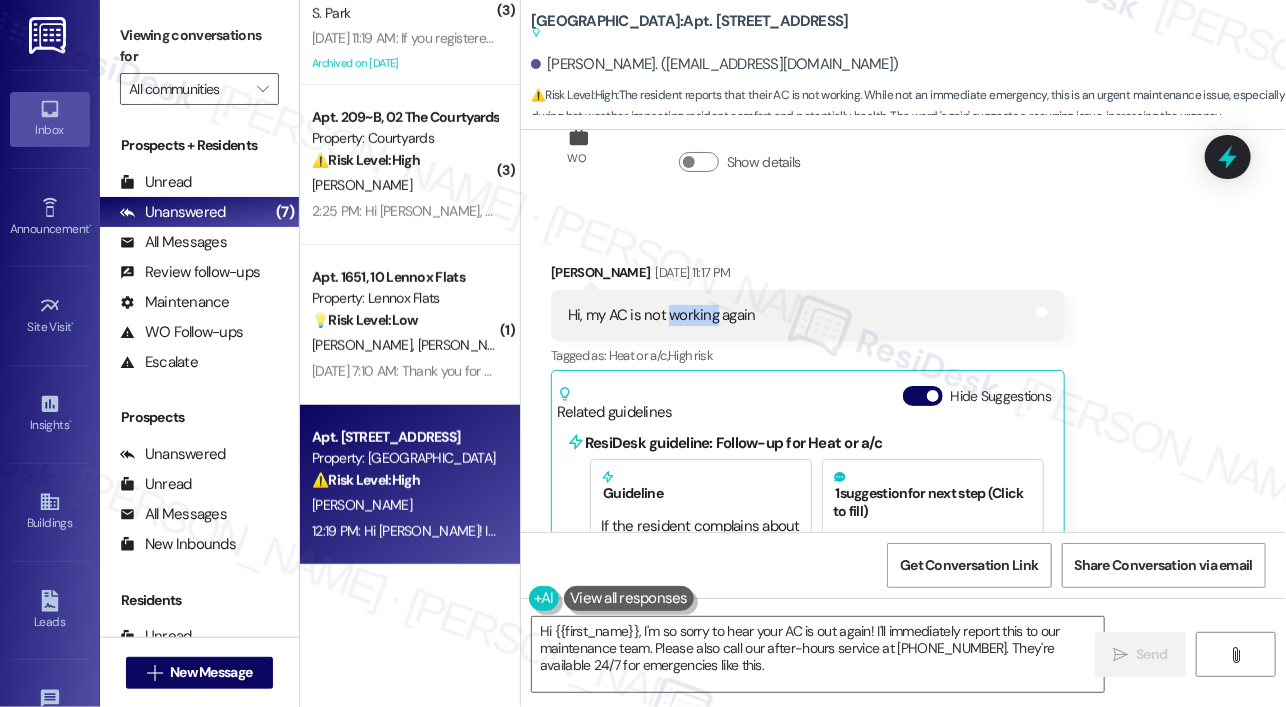 click on "Hi, my AC is not working again" at bounding box center [662, 315] 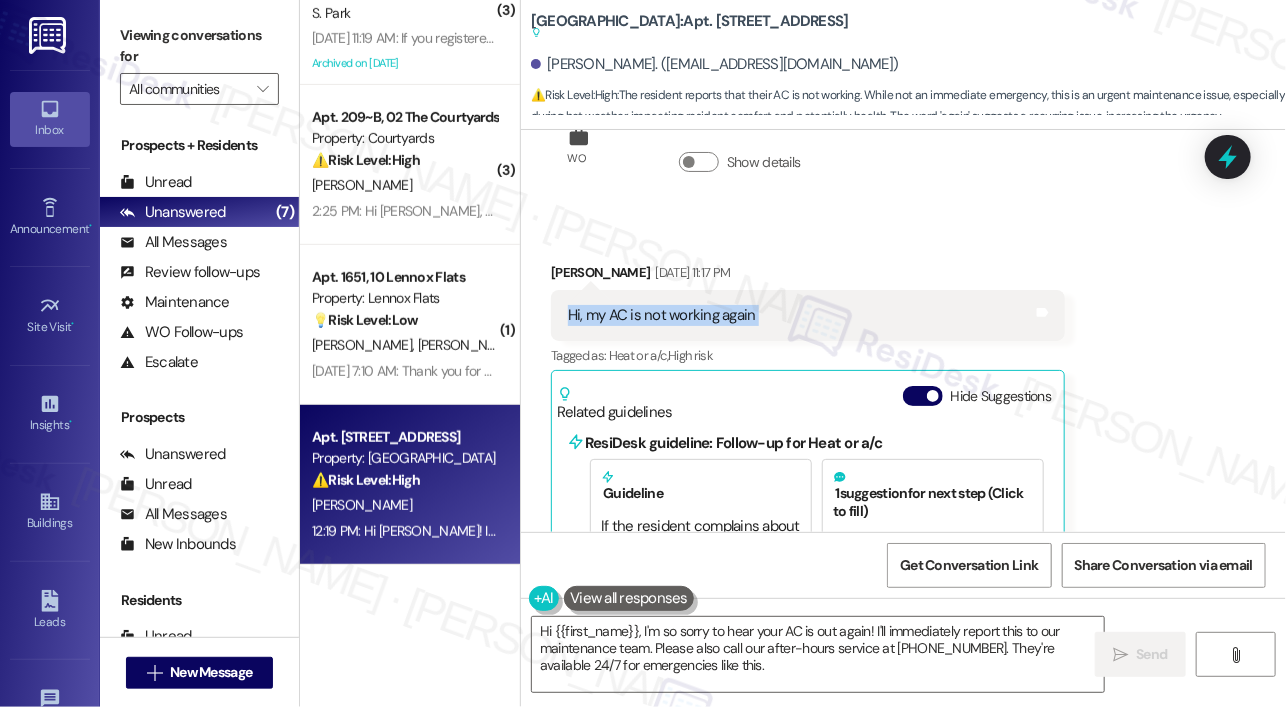 click on "Hi, my AC is not working again" at bounding box center (662, 315) 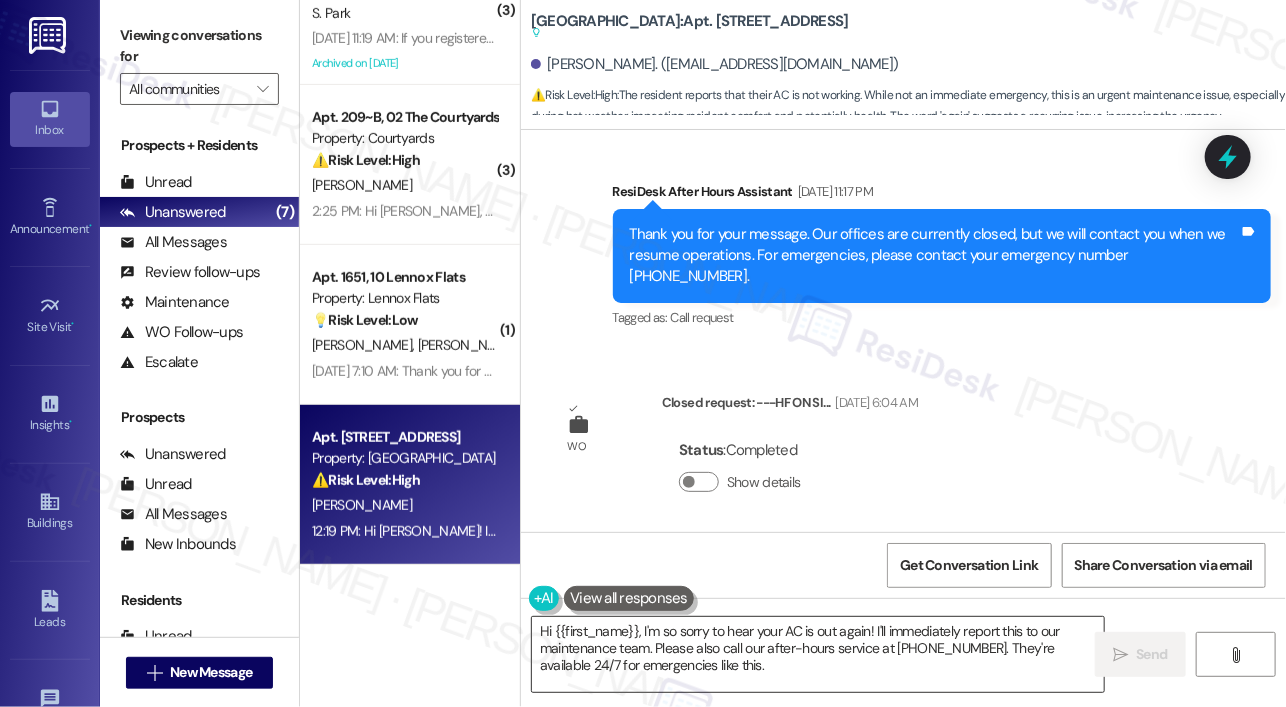 scroll, scrollTop: 9232, scrollLeft: 0, axis: vertical 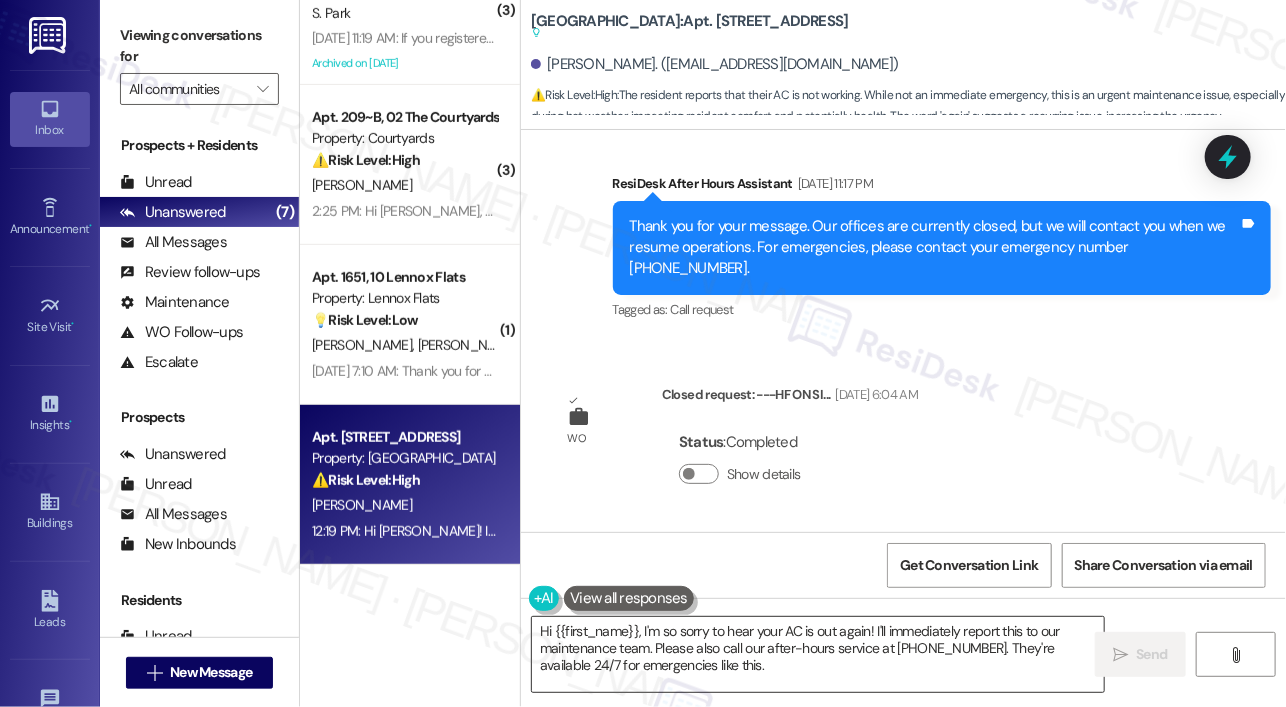 click on "Hi {{first_name}}, I'm so sorry to hear your AC is out again! I'll immediately report this to our maintenance team. Please also call our after-hours service at 530-446-2285. They're available 24/7 for emergencies like this." at bounding box center (818, 654) 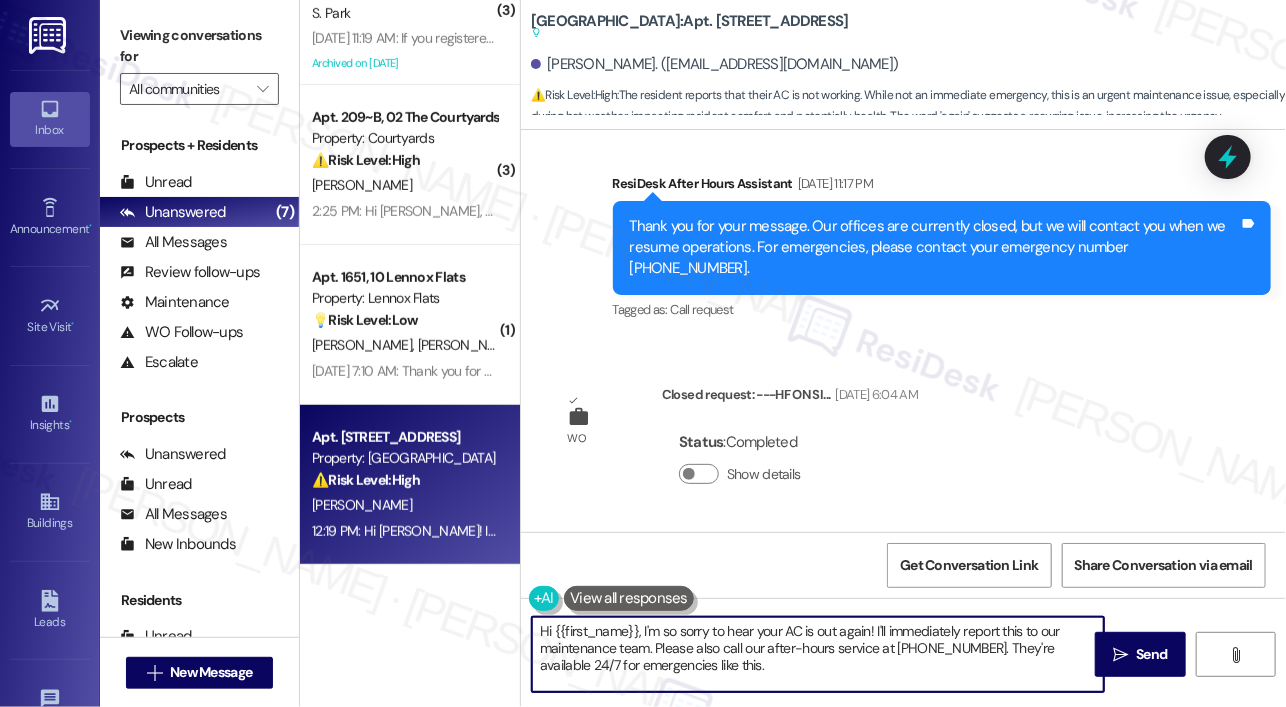 drag, startPoint x: 876, startPoint y: 629, endPoint x: 948, endPoint y: 666, distance: 80.9506 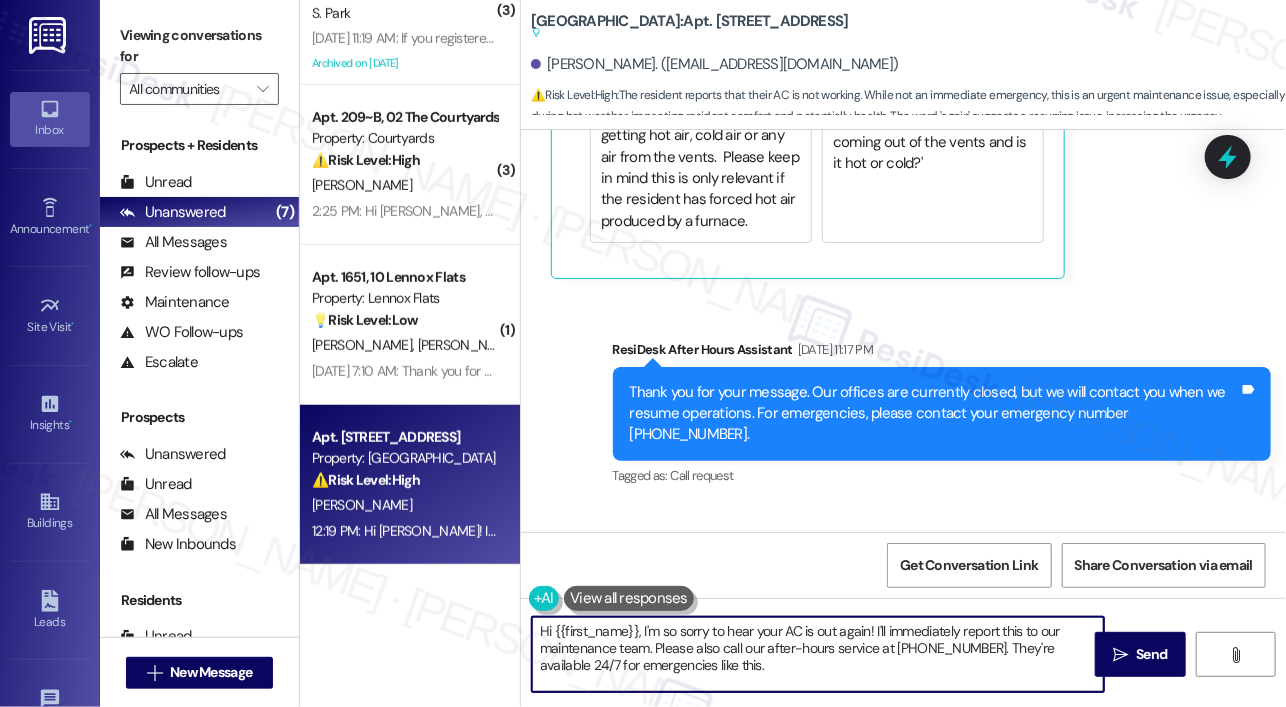 scroll, scrollTop: 9032, scrollLeft: 0, axis: vertical 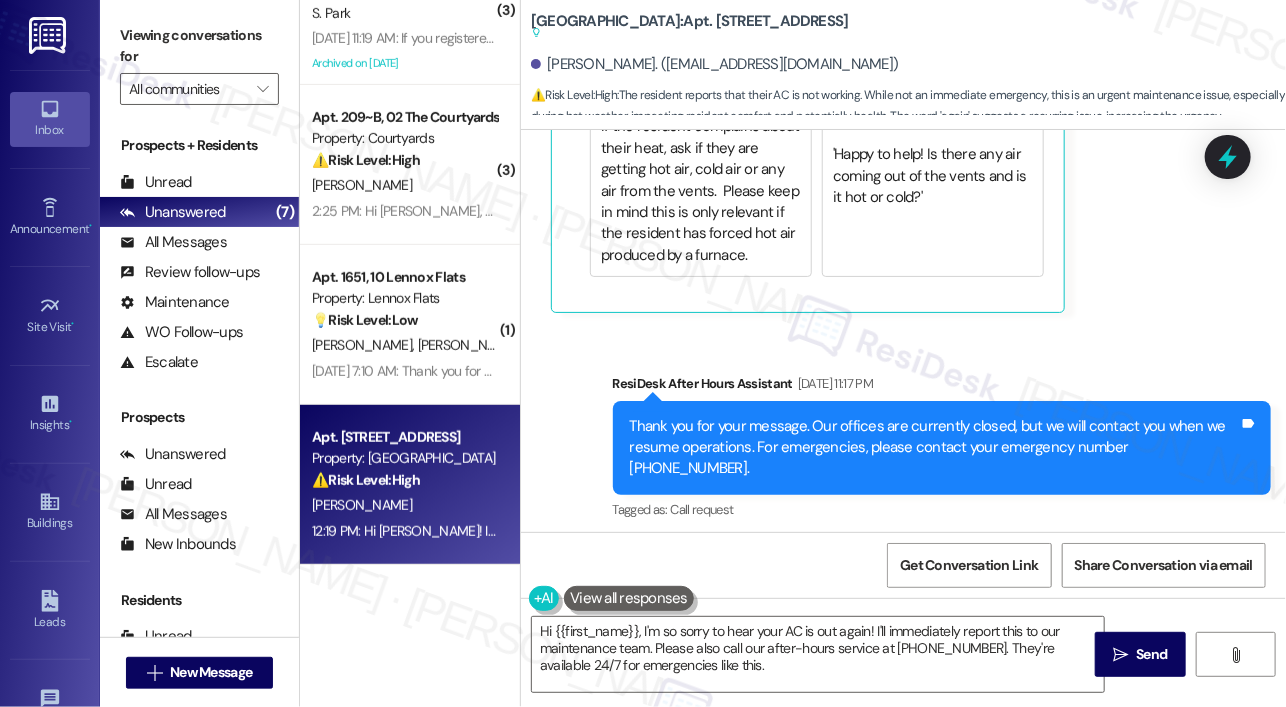drag, startPoint x: 858, startPoint y: 30, endPoint x: 720, endPoint y: 17, distance: 138.61096 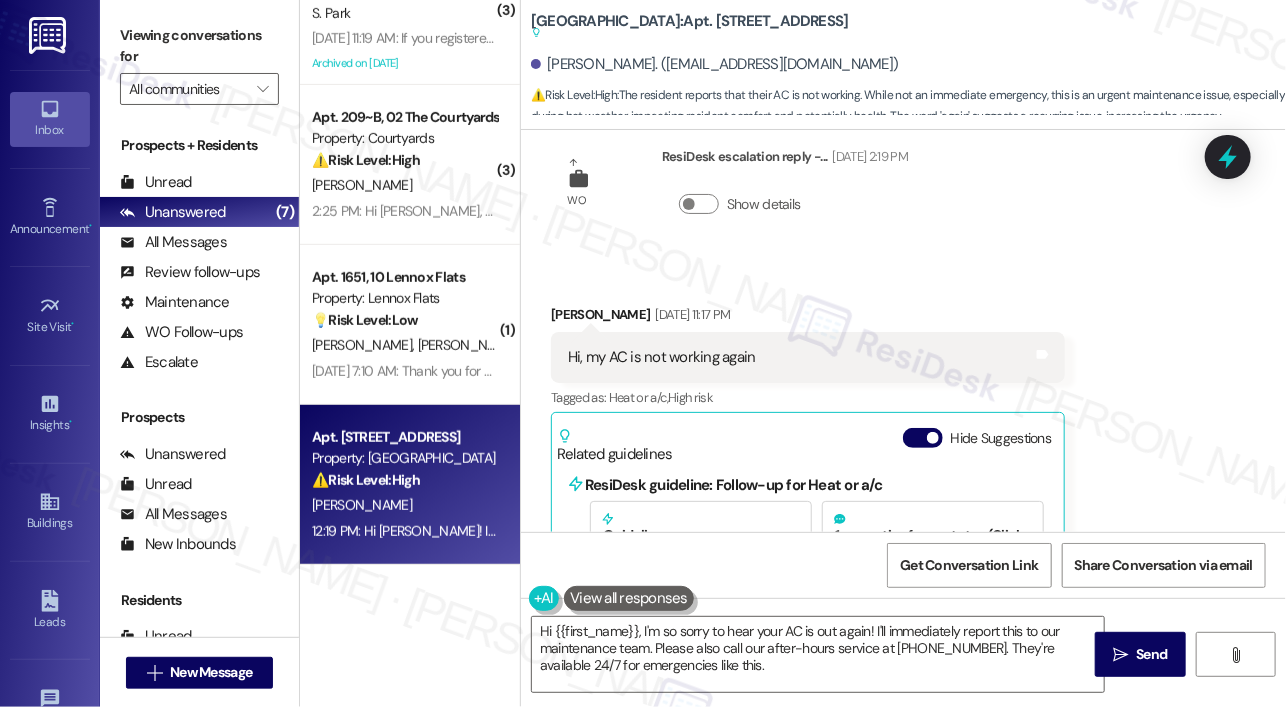 scroll, scrollTop: 8732, scrollLeft: 0, axis: vertical 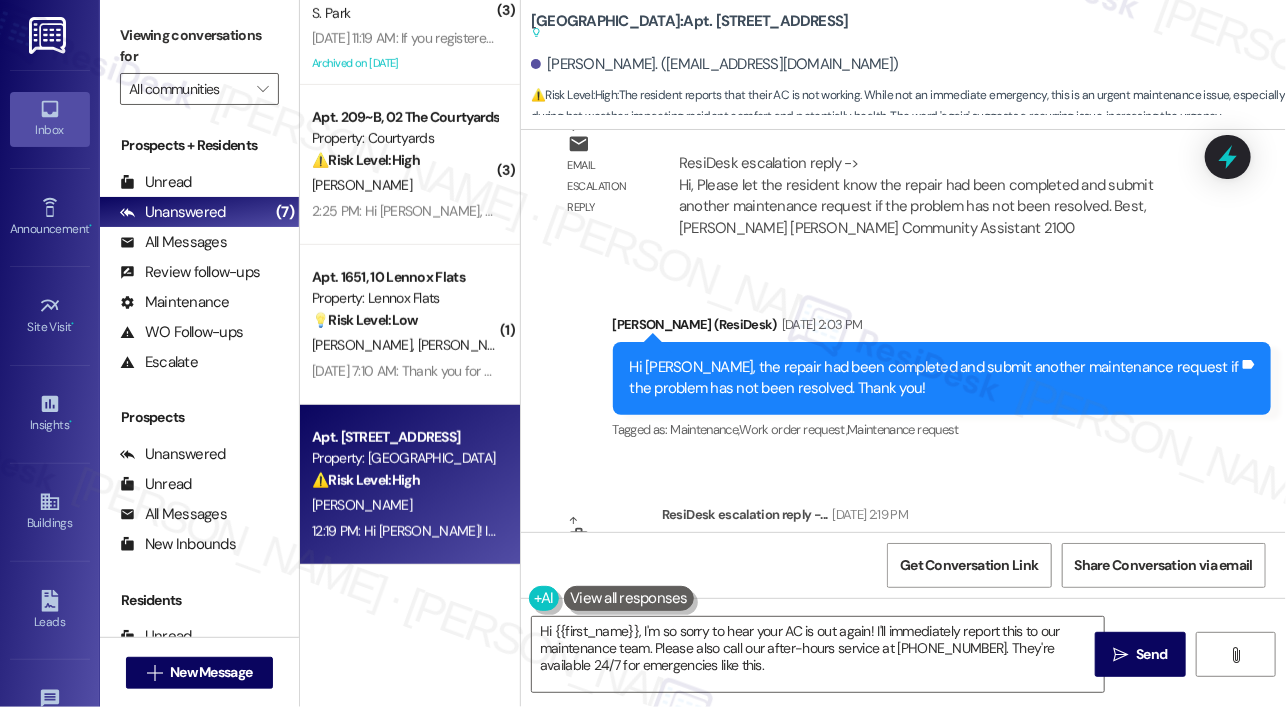 click on "Hi [PERSON_NAME], the repair had been completed and submit another maintenance request if the problem has not been resolved. Thank you!" at bounding box center (935, 378) 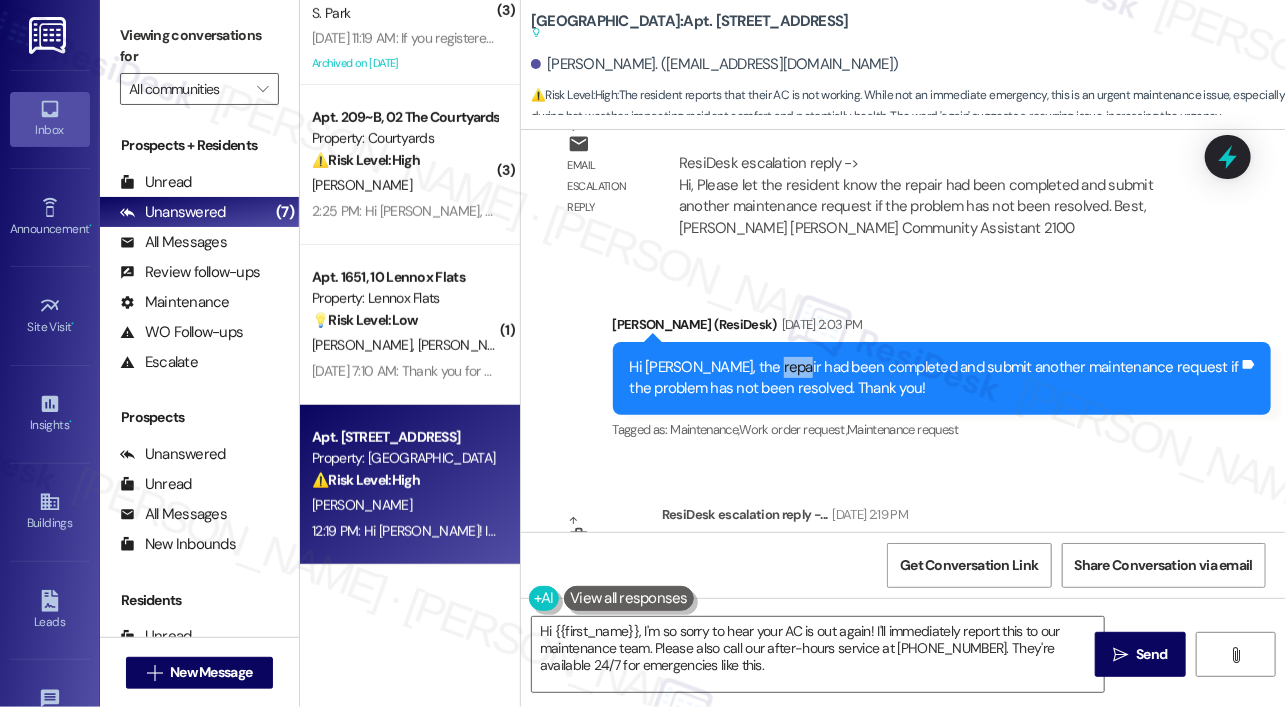 click on "Hi [PERSON_NAME], the repair had been completed and submit another maintenance request if the problem has not been resolved. Thank you!" at bounding box center [935, 378] 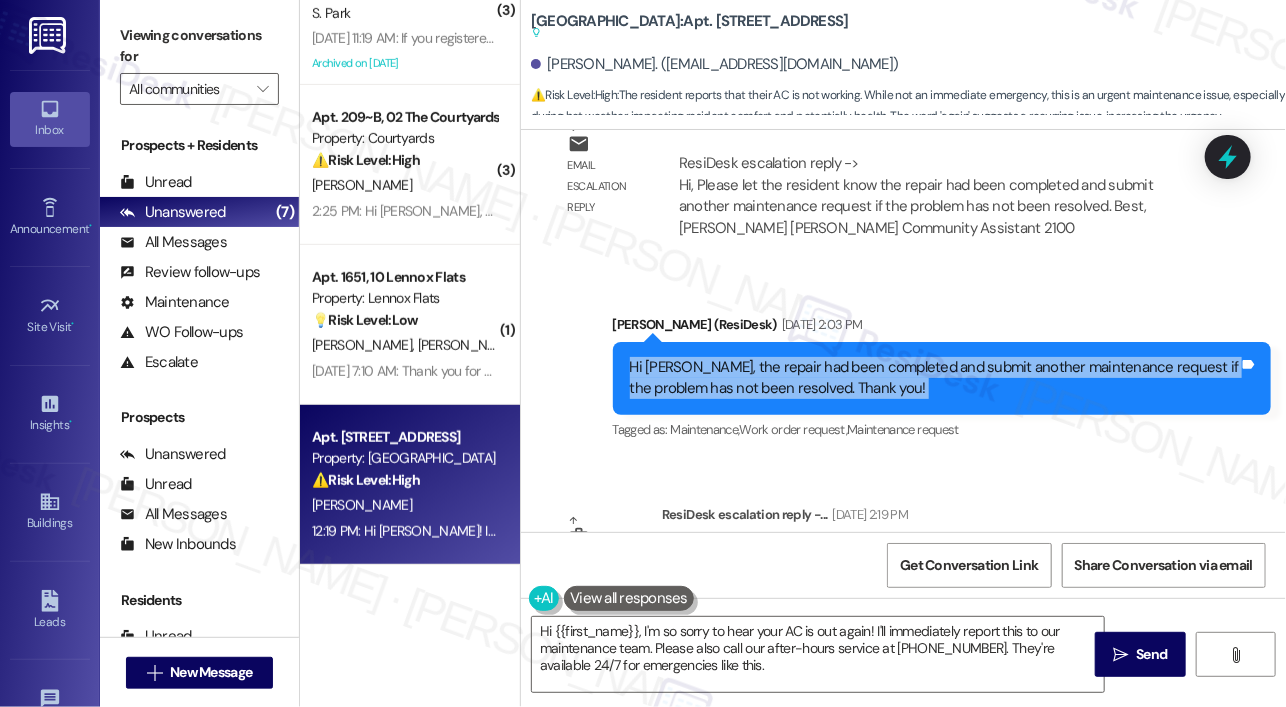 click on "Hi [PERSON_NAME], the repair had been completed and submit another maintenance request if the problem has not been resolved. Thank you!" at bounding box center (935, 378) 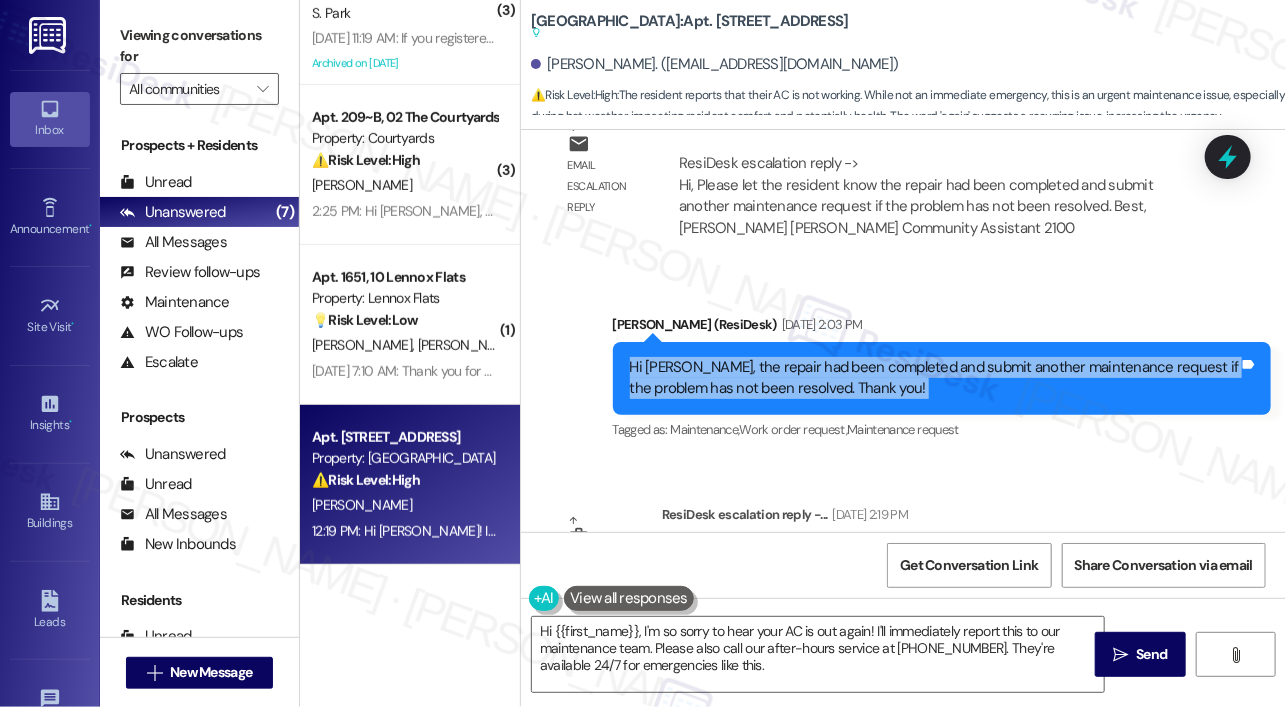 click on "Hi [PERSON_NAME], the repair had been completed and submit another maintenance request if the problem has not been resolved. Thank you!" at bounding box center [935, 378] 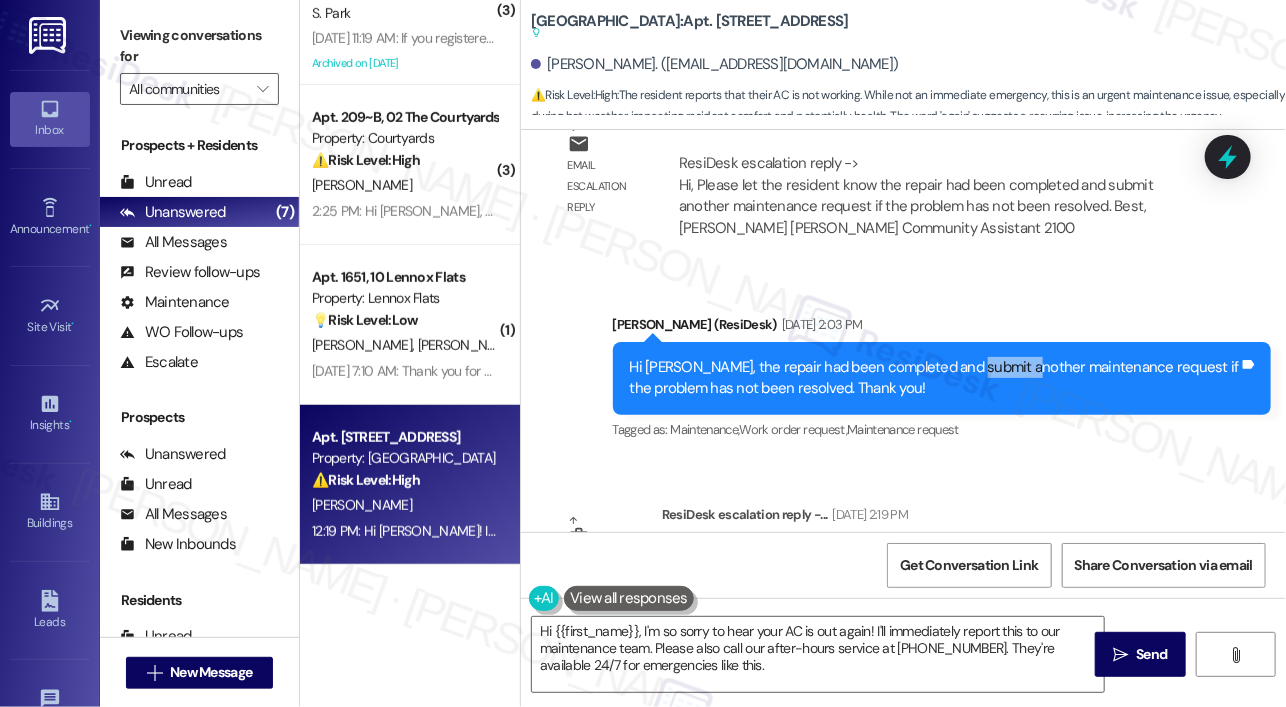 click on "Hi [PERSON_NAME], the repair had been completed and submit another maintenance request if the problem has not been resolved. Thank you!" at bounding box center (935, 378) 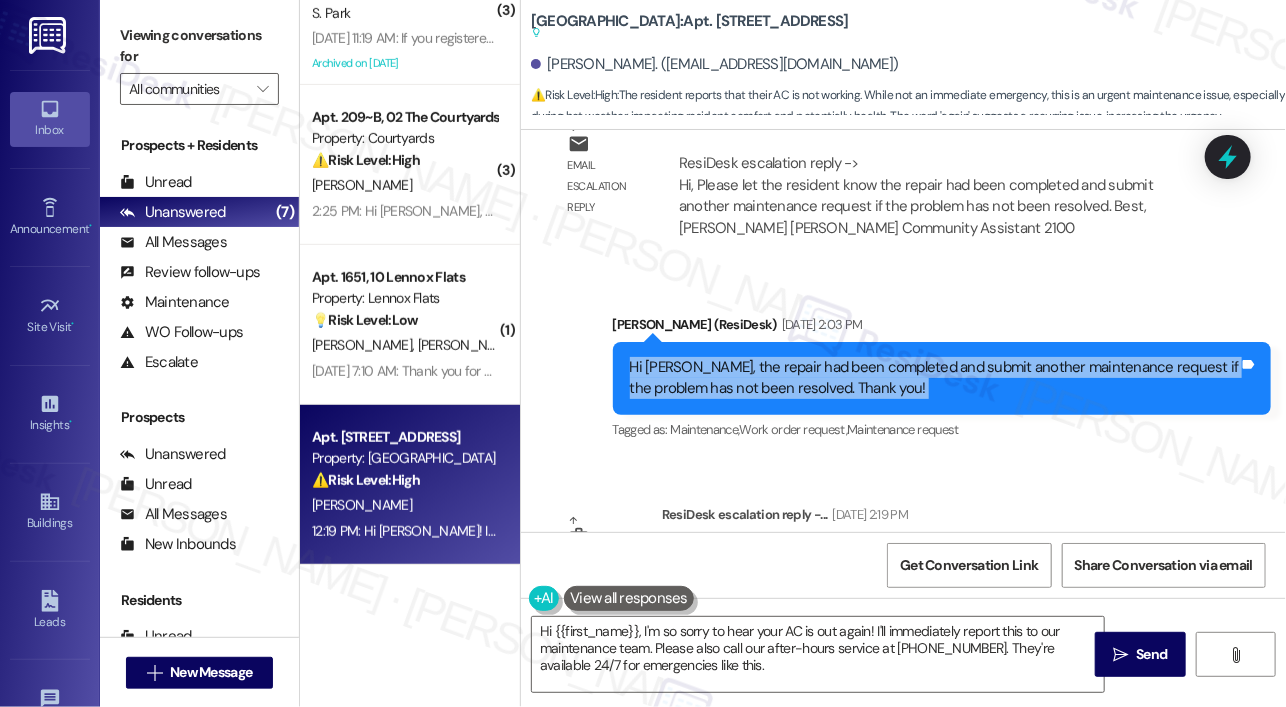 click on "Hi [PERSON_NAME], the repair had been completed and submit another maintenance request if the problem has not been resolved. Thank you!" at bounding box center (935, 378) 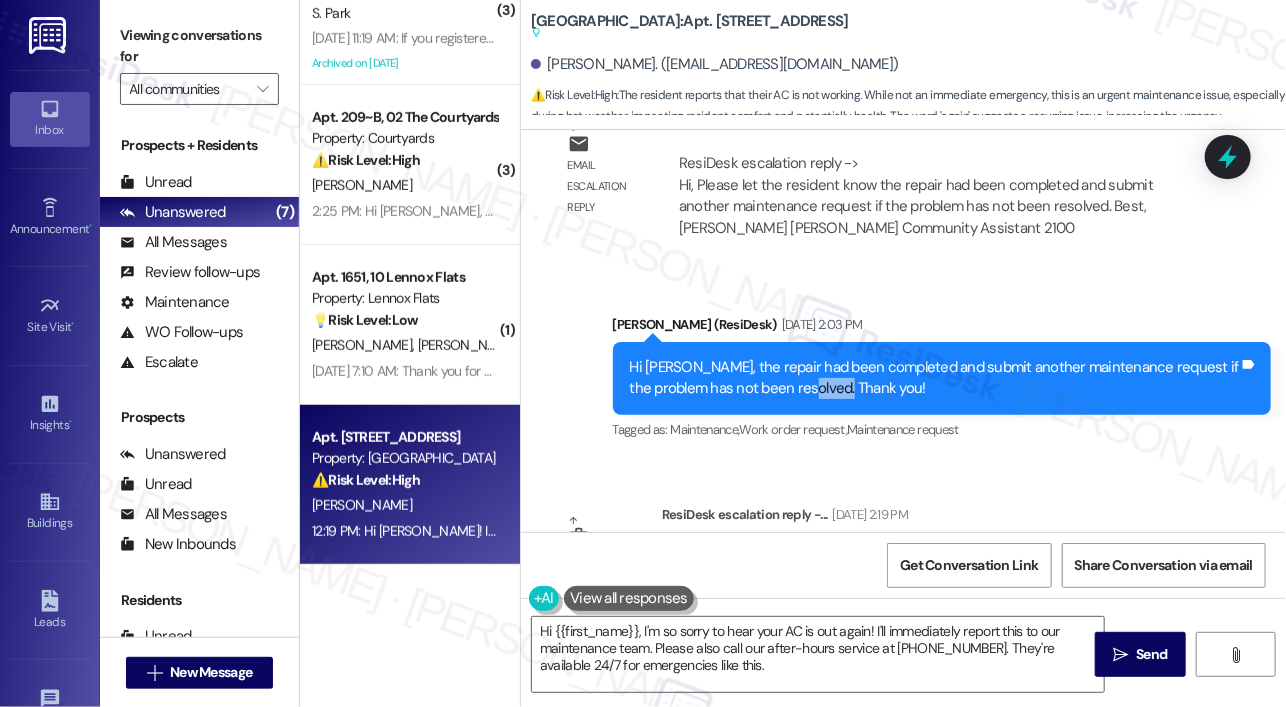click on "Hi [PERSON_NAME], the repair had been completed and submit another maintenance request if the problem has not been resolved. Thank you!" at bounding box center (935, 378) 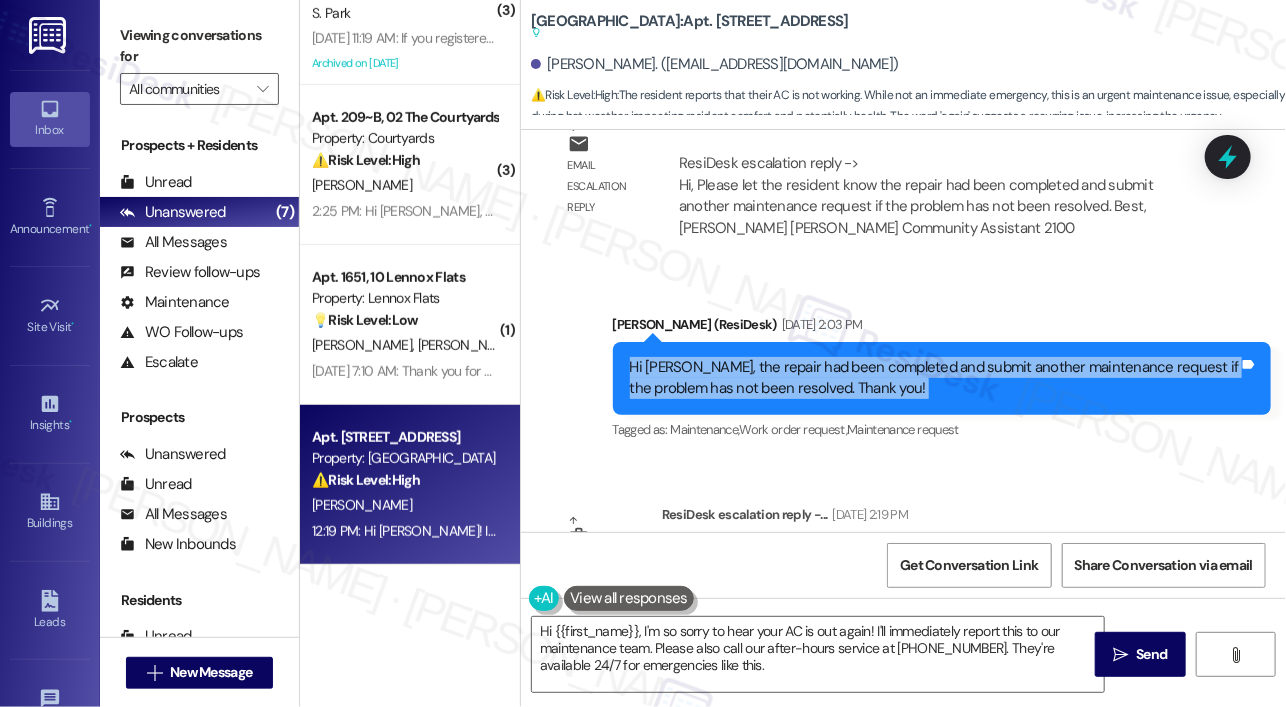 click on "Hi [PERSON_NAME], the repair had been completed and submit another maintenance request if the problem has not been resolved. Thank you!" at bounding box center (935, 378) 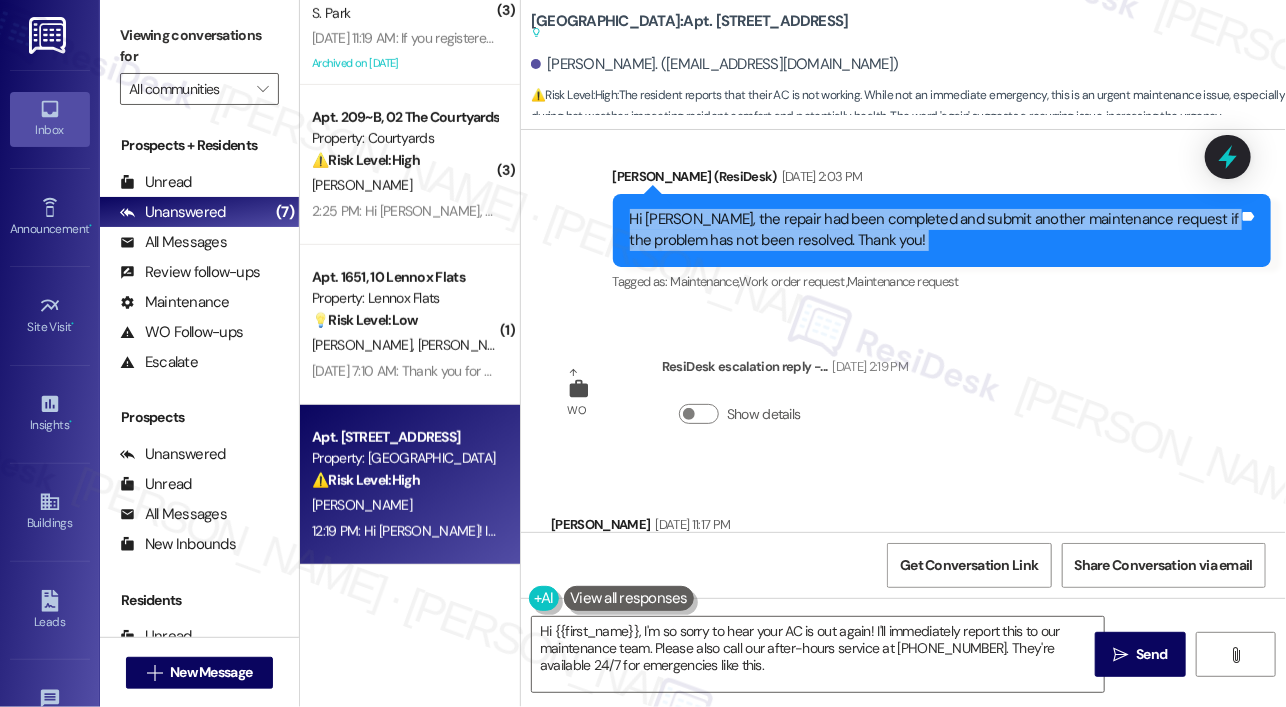 scroll, scrollTop: 8532, scrollLeft: 0, axis: vertical 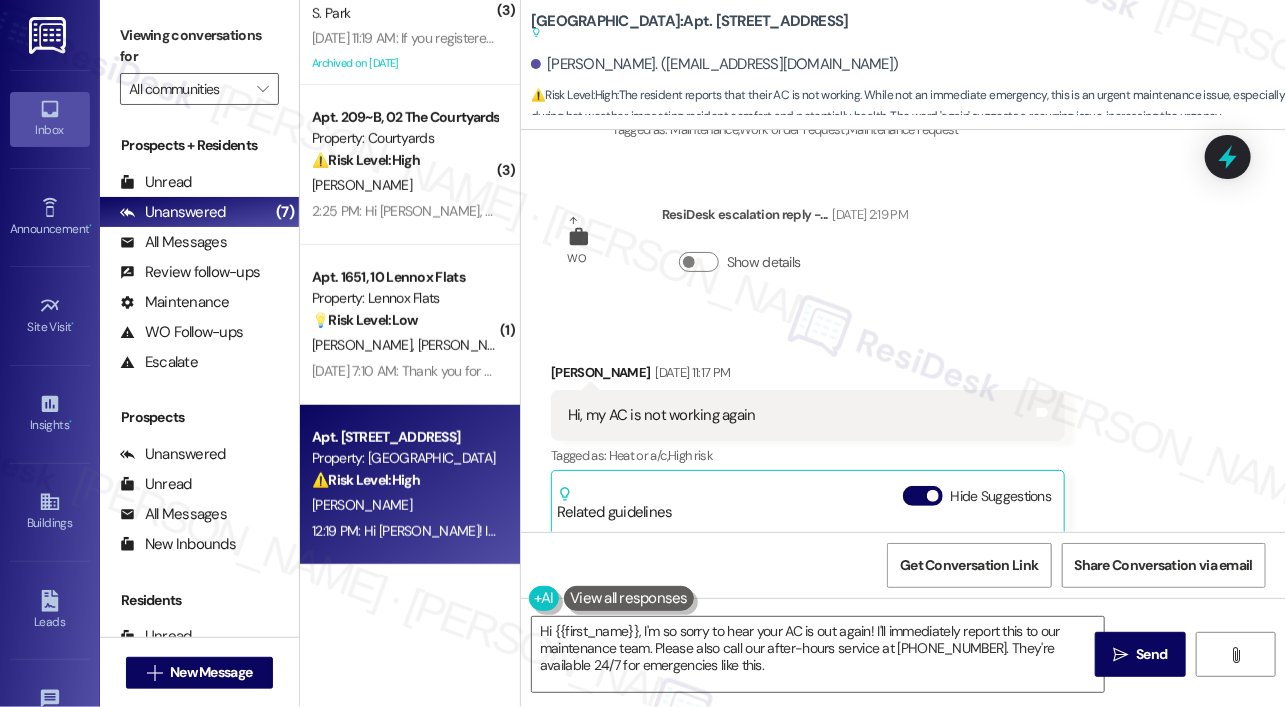 click on "Hi, my AC is not working again" at bounding box center [662, 415] 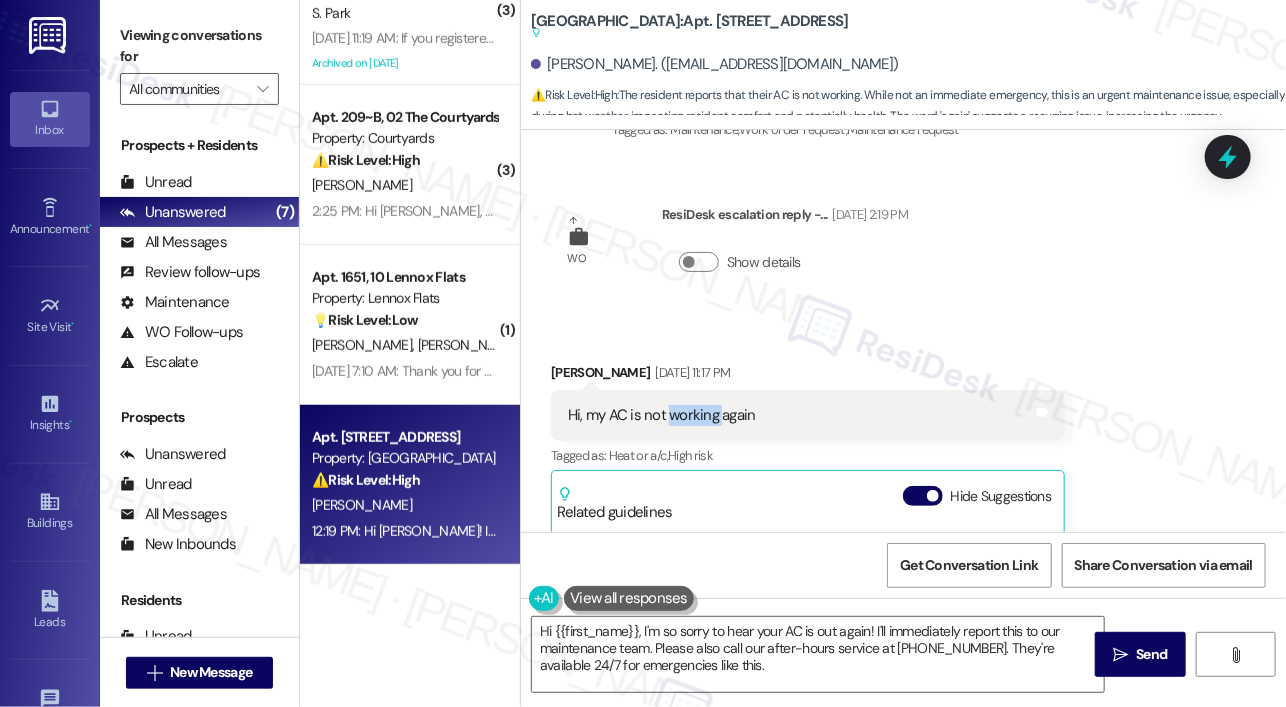 click on "Hi, my AC is not working again" at bounding box center [662, 415] 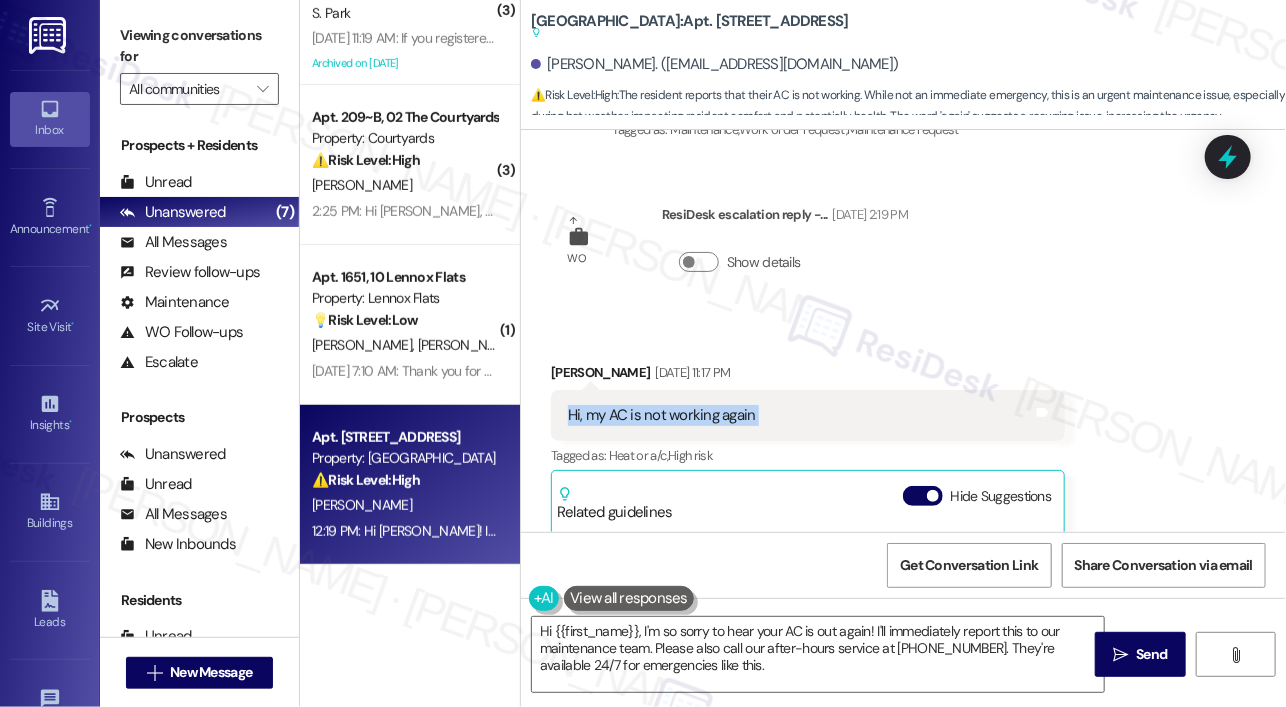 click on "Hi, my AC is not working again" at bounding box center [662, 415] 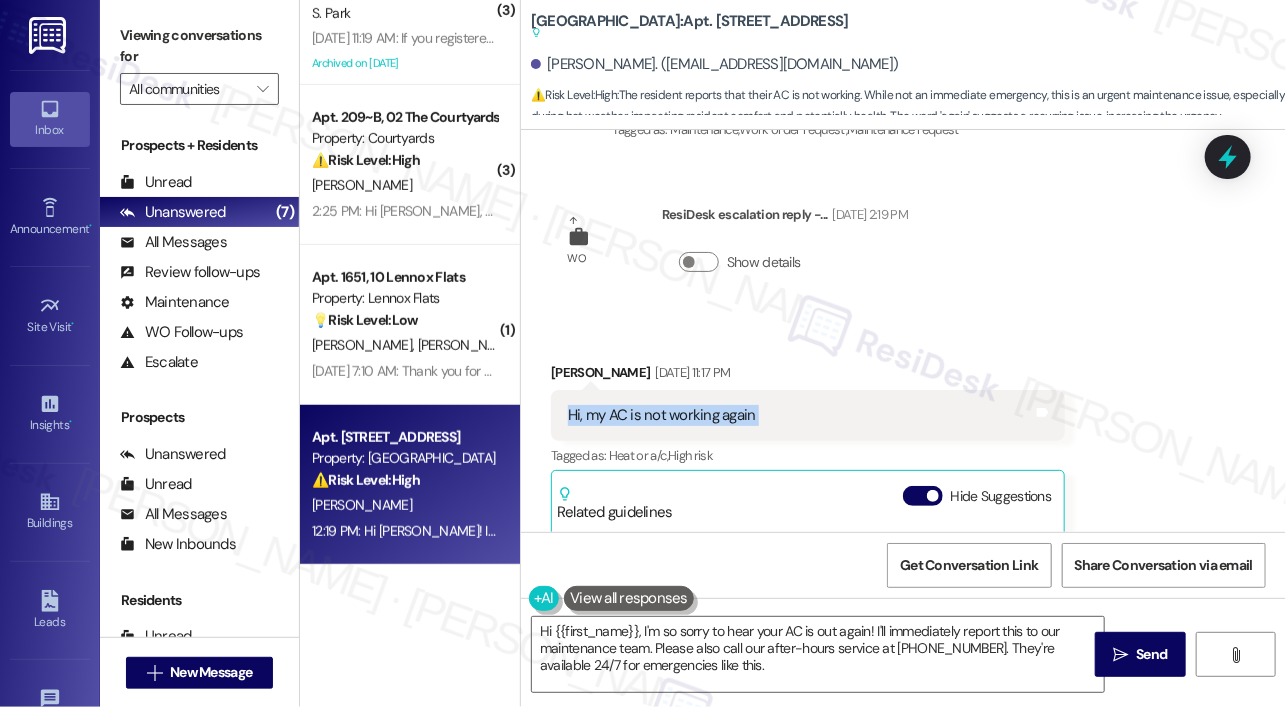 copy on "Hi, my AC is not working again Tags and notes" 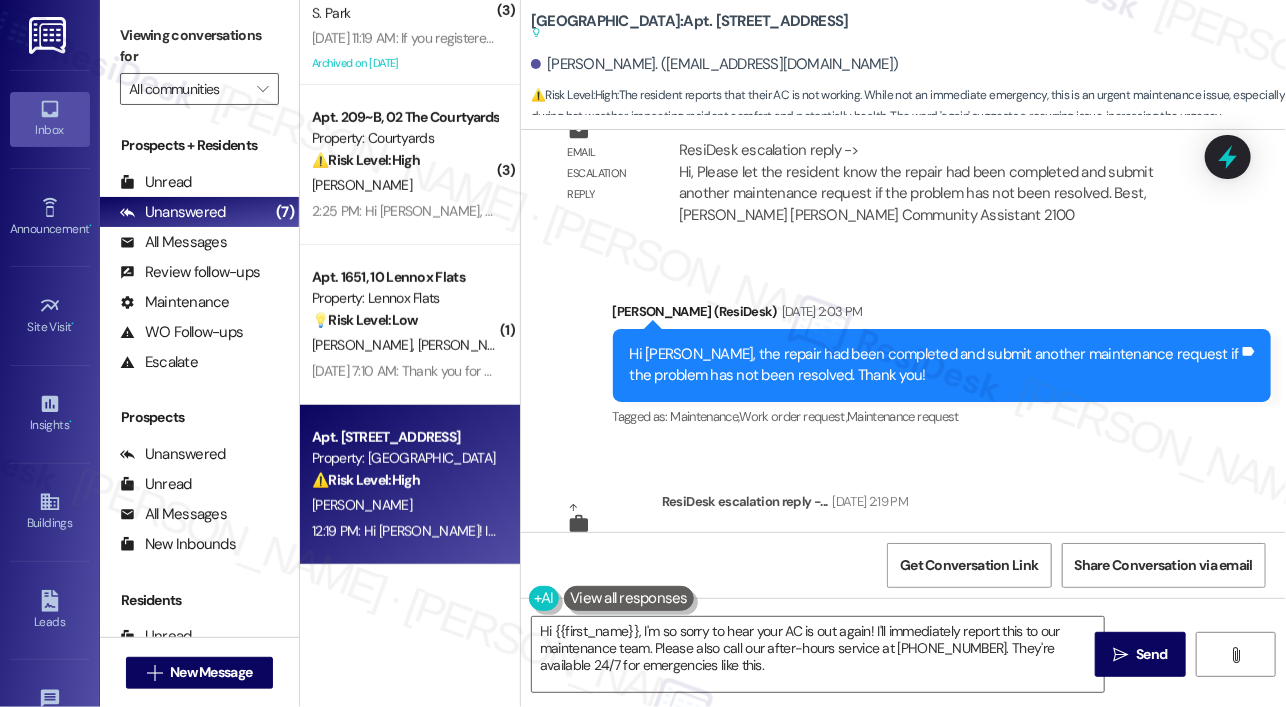 scroll, scrollTop: 8232, scrollLeft: 0, axis: vertical 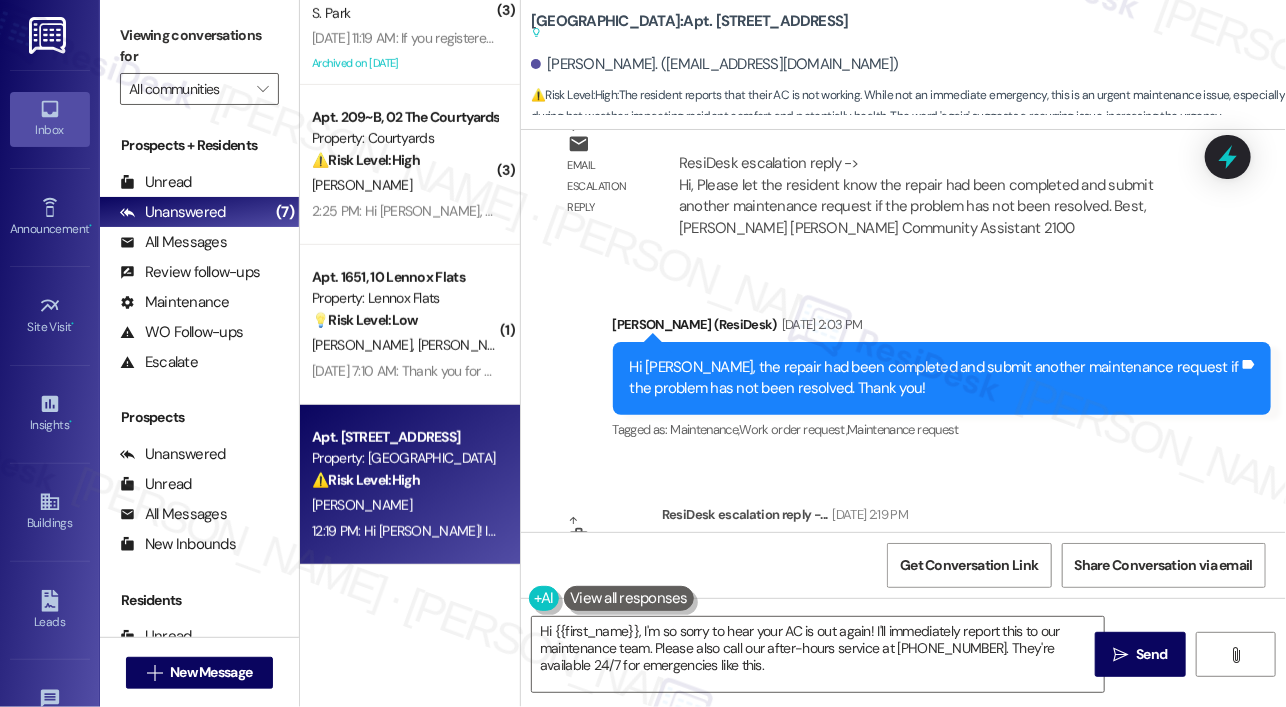 click on "Sterling 5th Street:  Apt. 240, 1 Sterling 5th Street   Suggested actions and notes available for this message and will show as you scroll through." at bounding box center (690, 27) 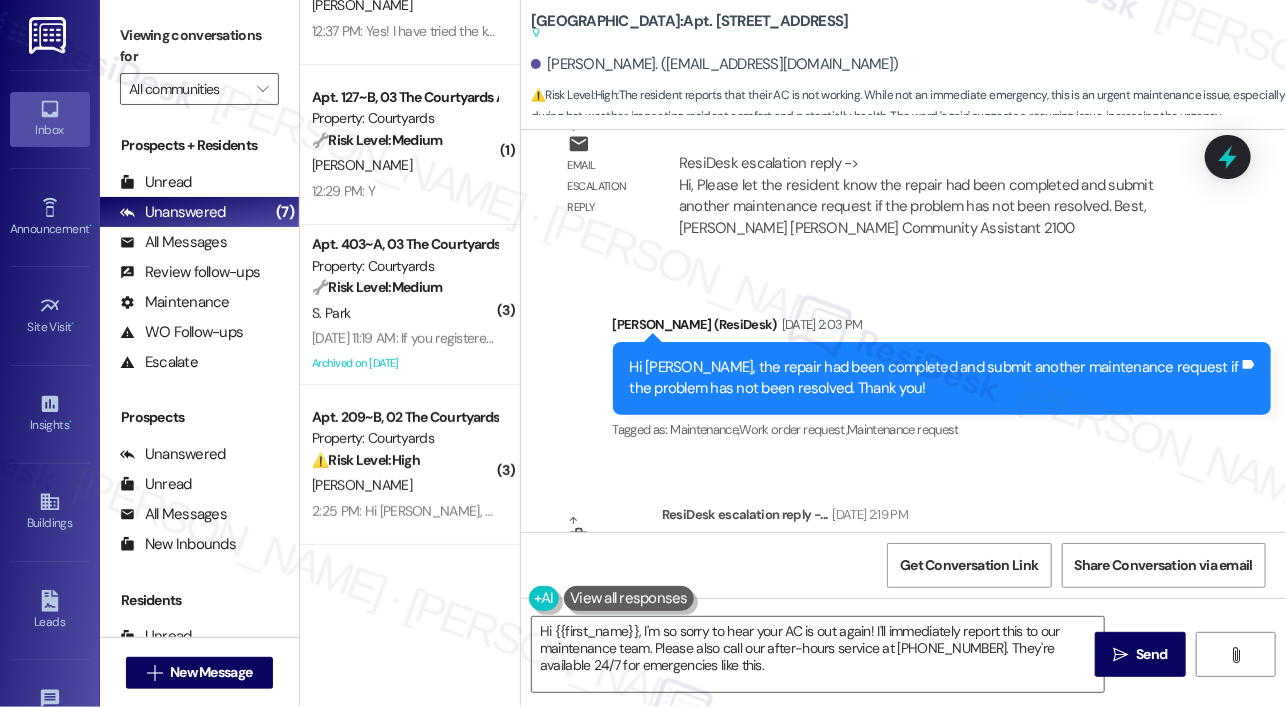 scroll, scrollTop: 0, scrollLeft: 0, axis: both 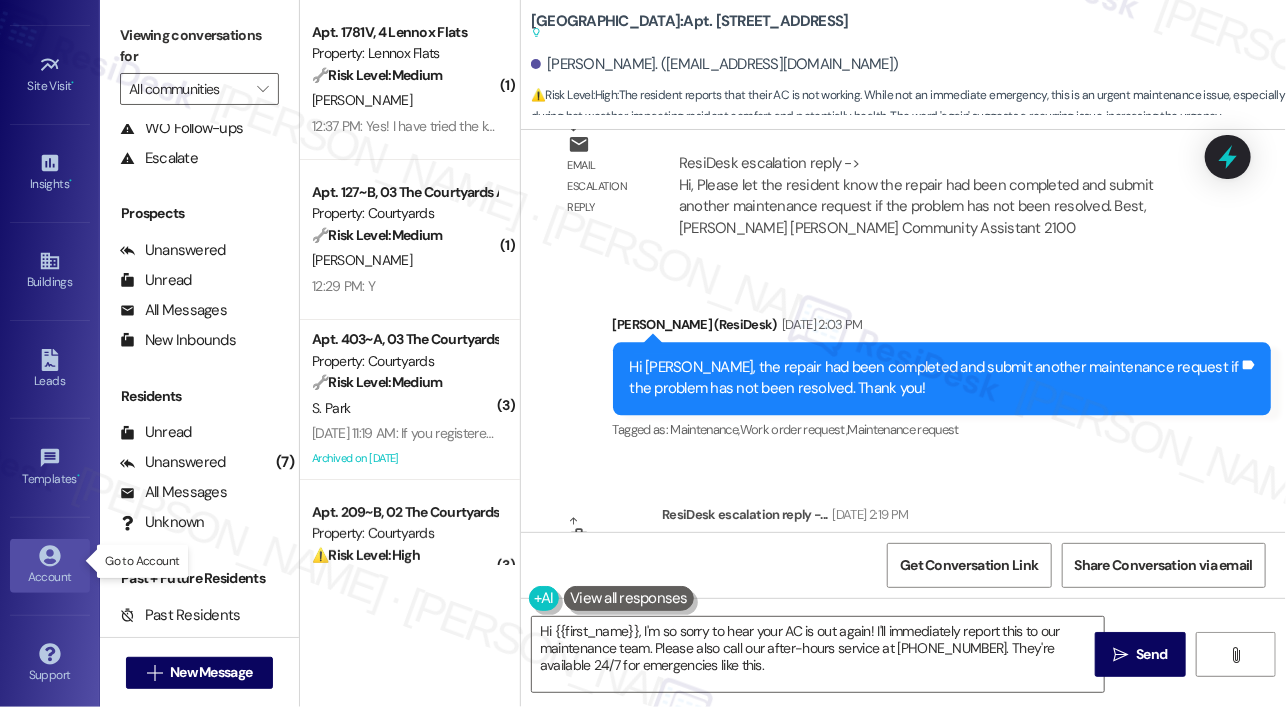 click on "Account" at bounding box center (50, 577) 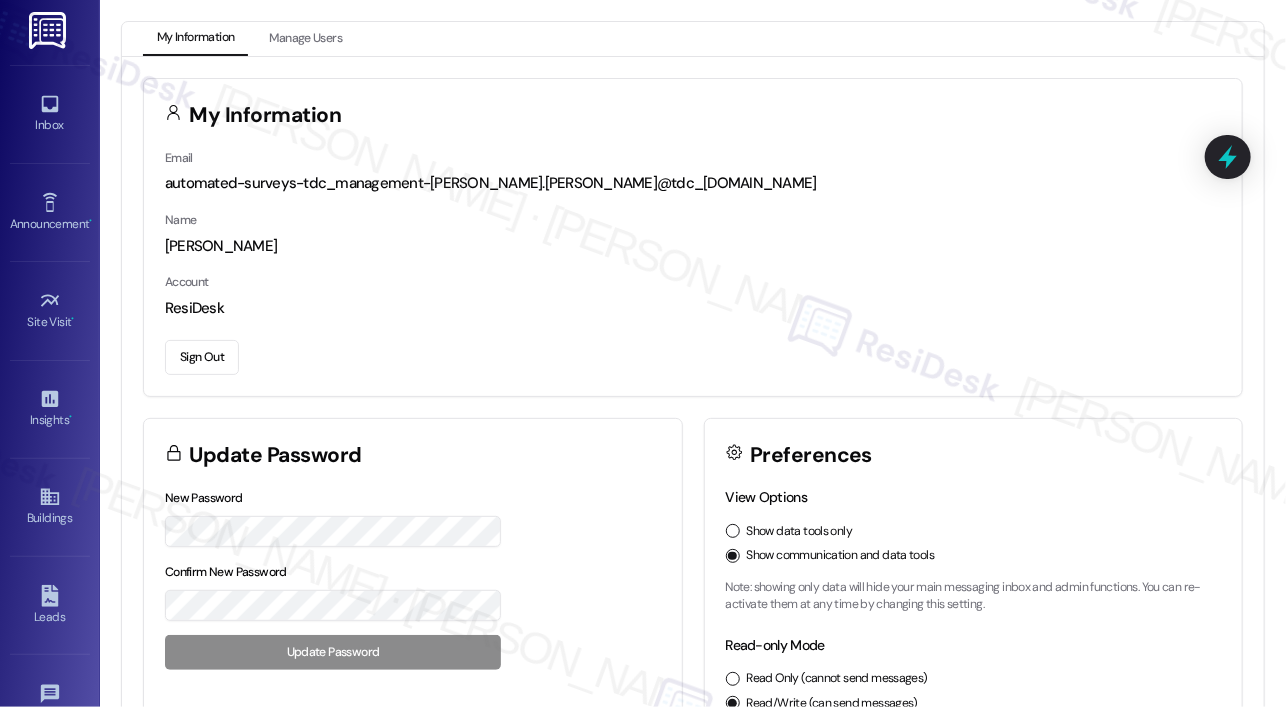 scroll, scrollTop: 0, scrollLeft: 0, axis: both 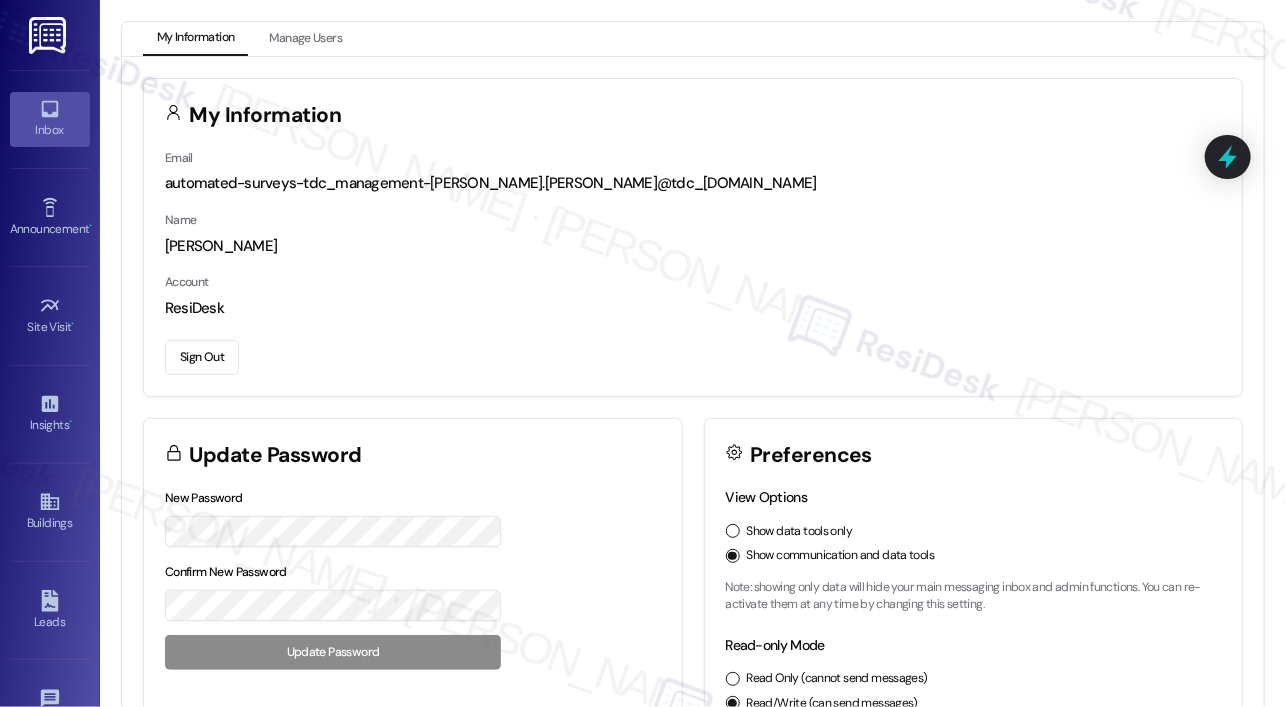 click on "Inbox" at bounding box center [50, 119] 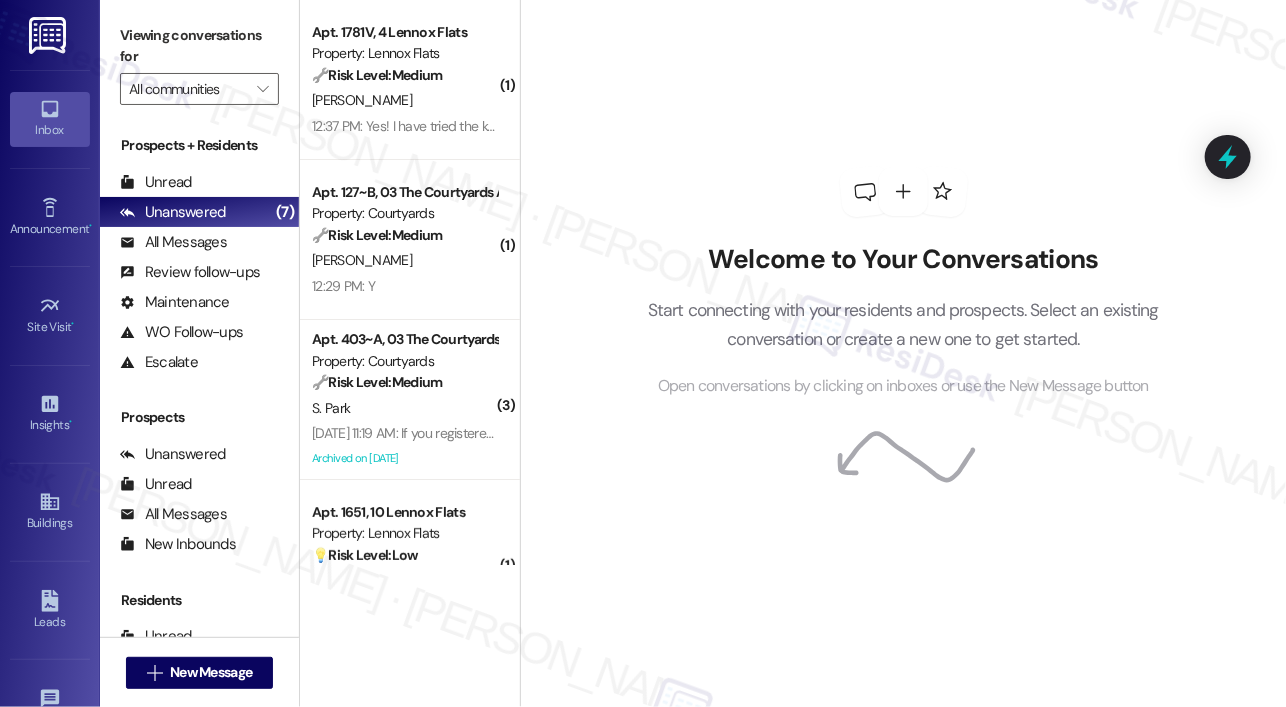 click on "Welcome to Your Conversations Start connecting with your residents and prospects. Select an existing conversation or create a new one to get started. Open conversations by clicking on inboxes or use the New Message button" at bounding box center [904, 283] 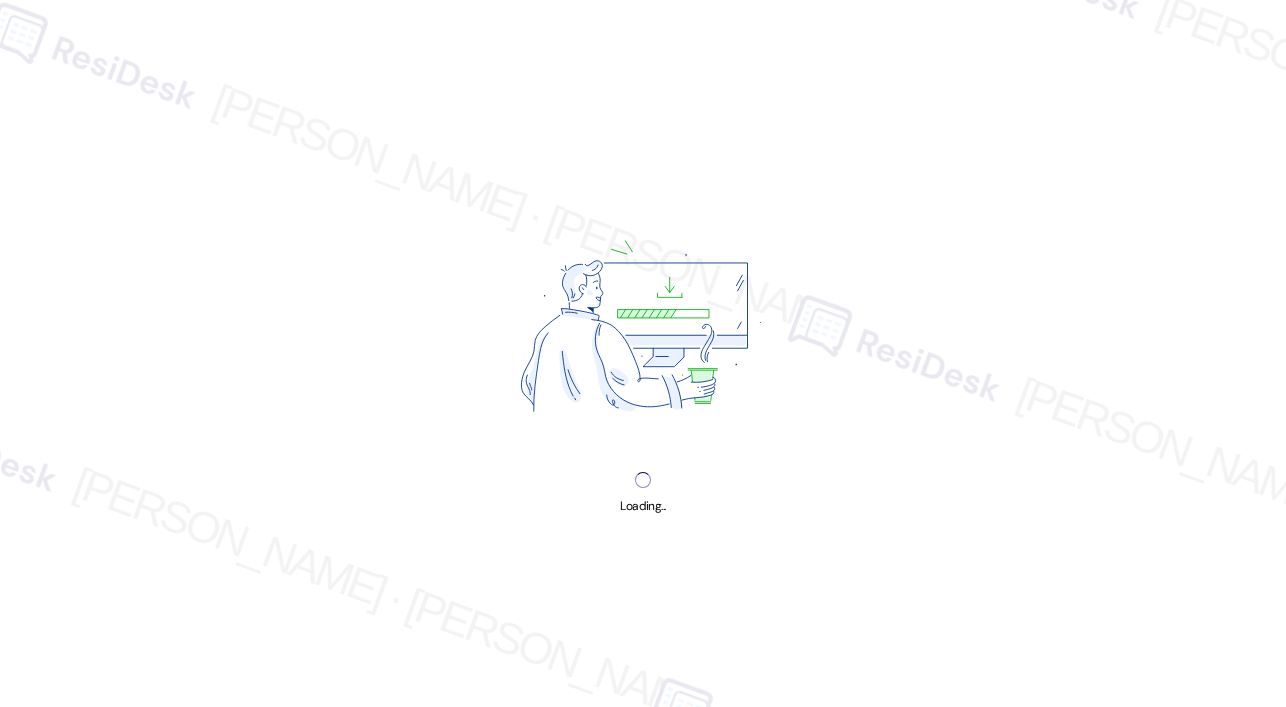 scroll, scrollTop: 0, scrollLeft: 0, axis: both 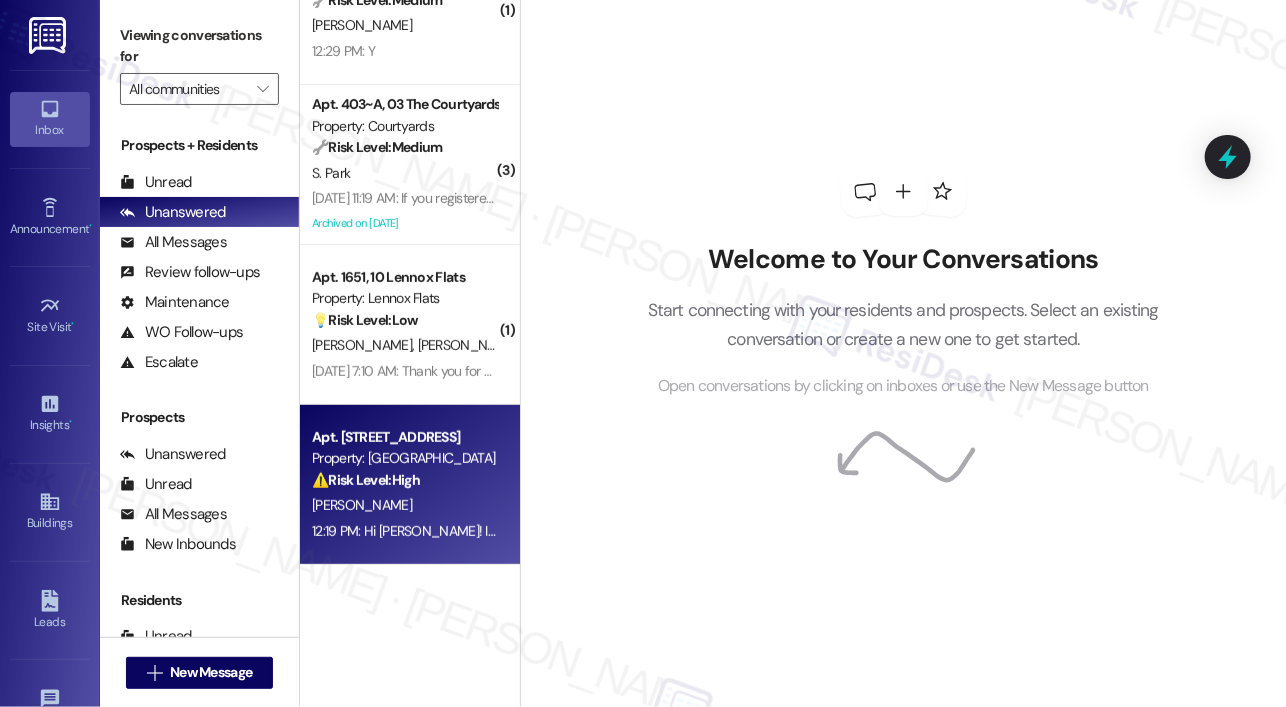 click on "⚠️  Risk Level:  High The resident reports that their AC is not working. While not an immediate emergency, this is an urgent maintenance issue, especially during hot weather, impacting resident comfort and potentially health. The word 'again' suggests a recurring issue, increasing the urgency." at bounding box center (404, 480) 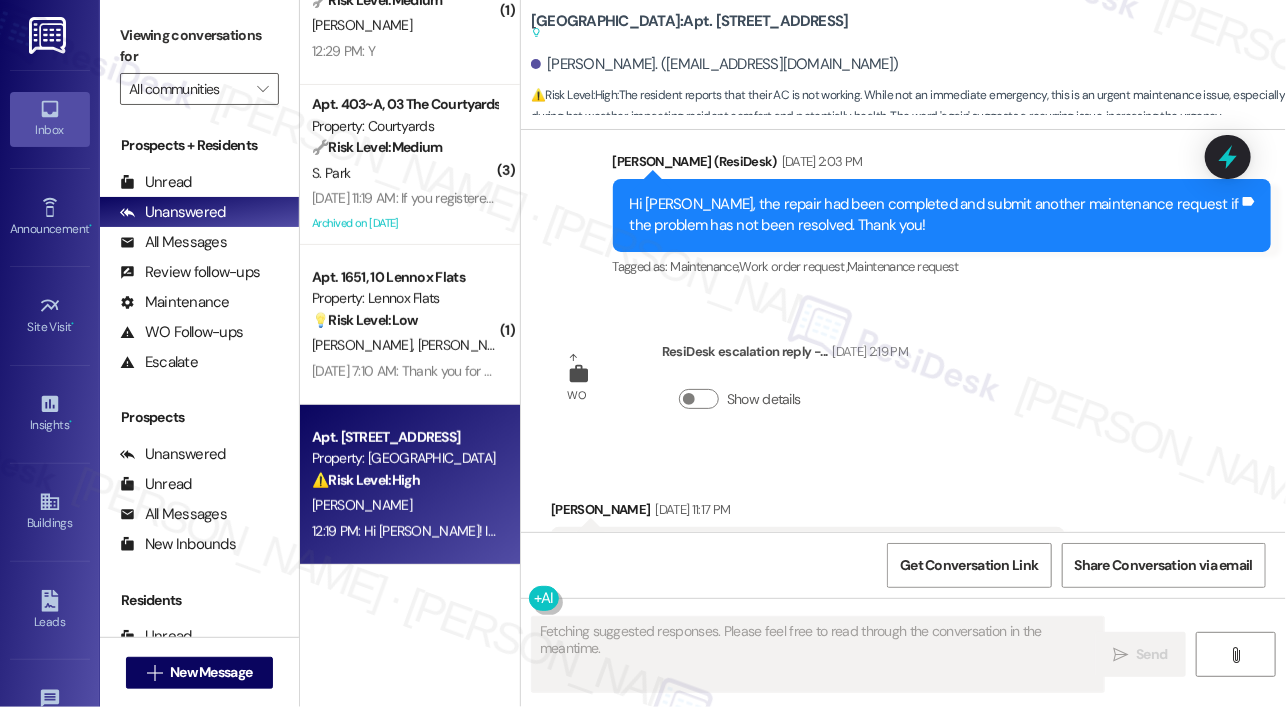 scroll, scrollTop: 8561, scrollLeft: 0, axis: vertical 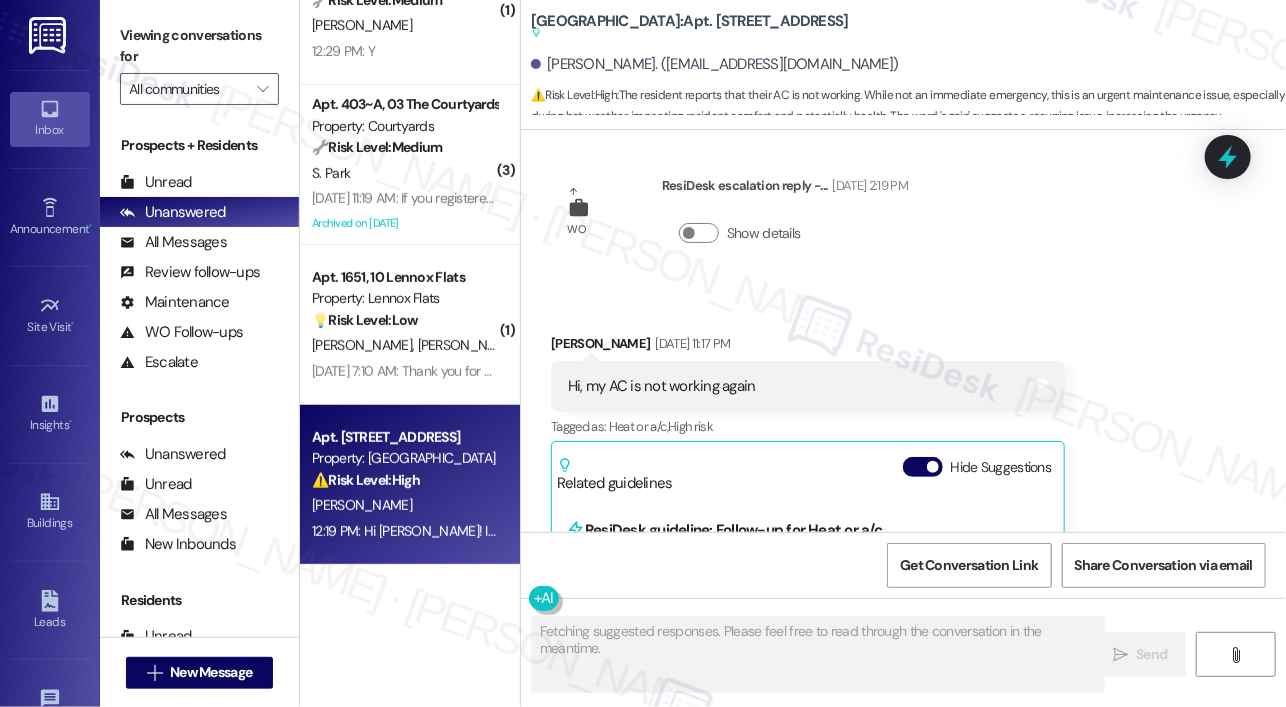 click on "Hi, my AC is not working again Tags and notes" at bounding box center (808, 386) 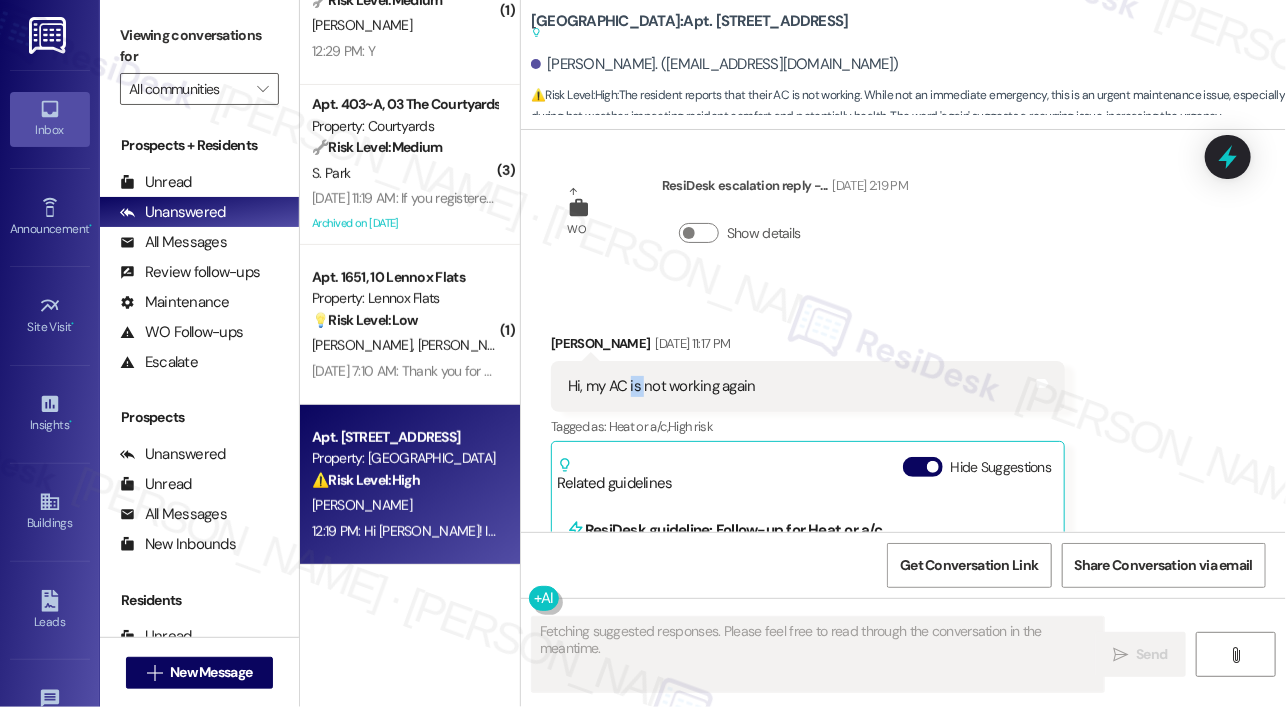 click on "Hi, my AC is not working again Tags and notes" at bounding box center (808, 386) 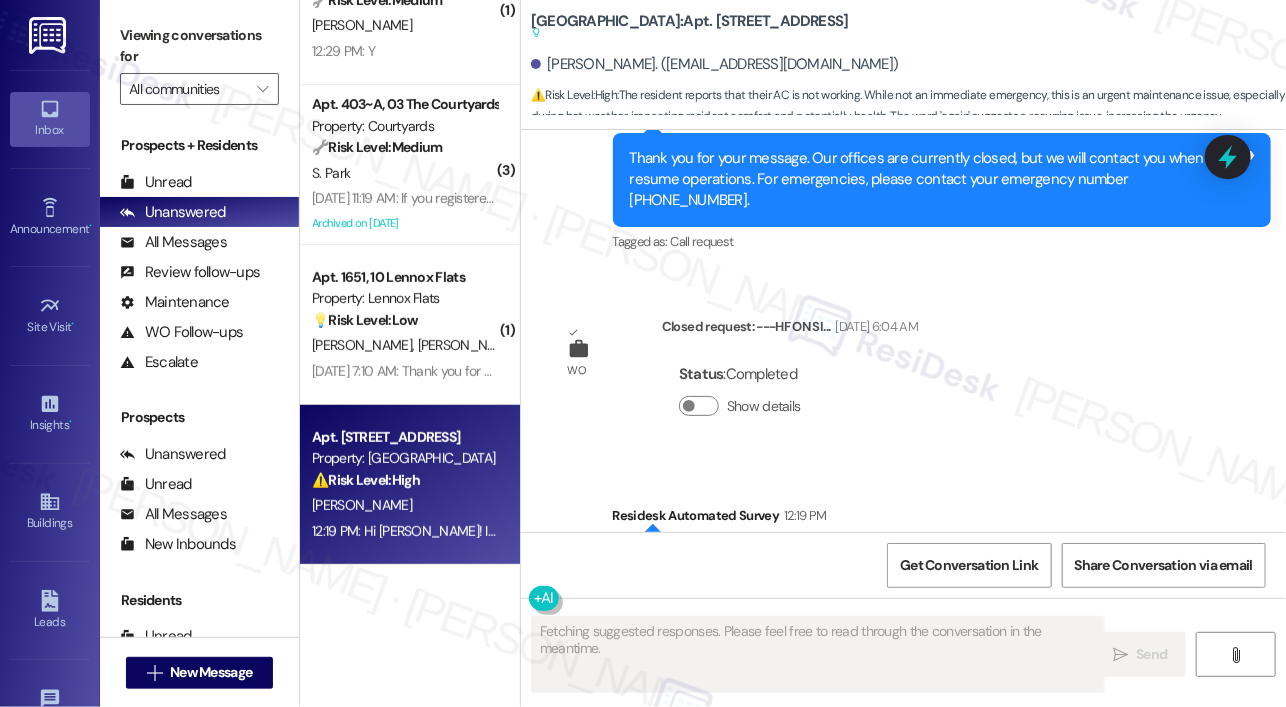 scroll, scrollTop: 9332, scrollLeft: 0, axis: vertical 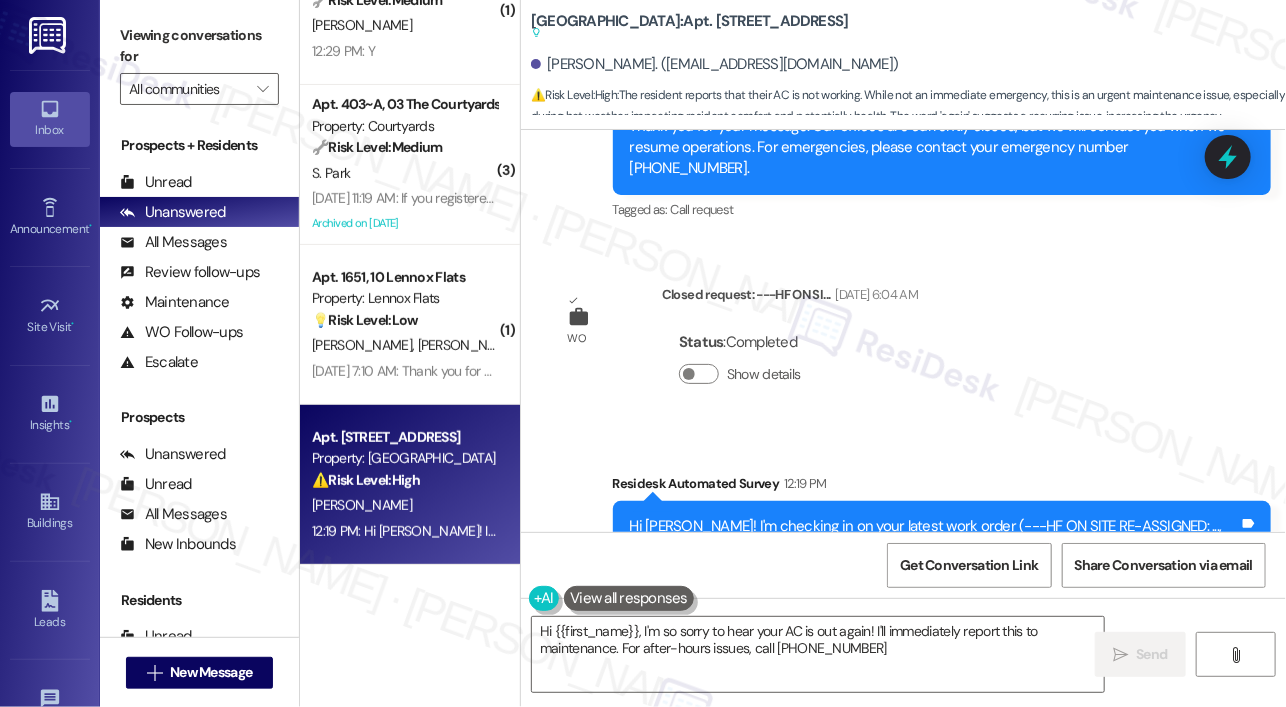 click on "Hi [PERSON_NAME]! I'm checking in on your latest work order (---HF ON SITE RE-ASSIGNED: ..., ID: 7541973). Was everything completed to your satisfaction? You can answer with a quick (Y/N)" at bounding box center [935, 537] 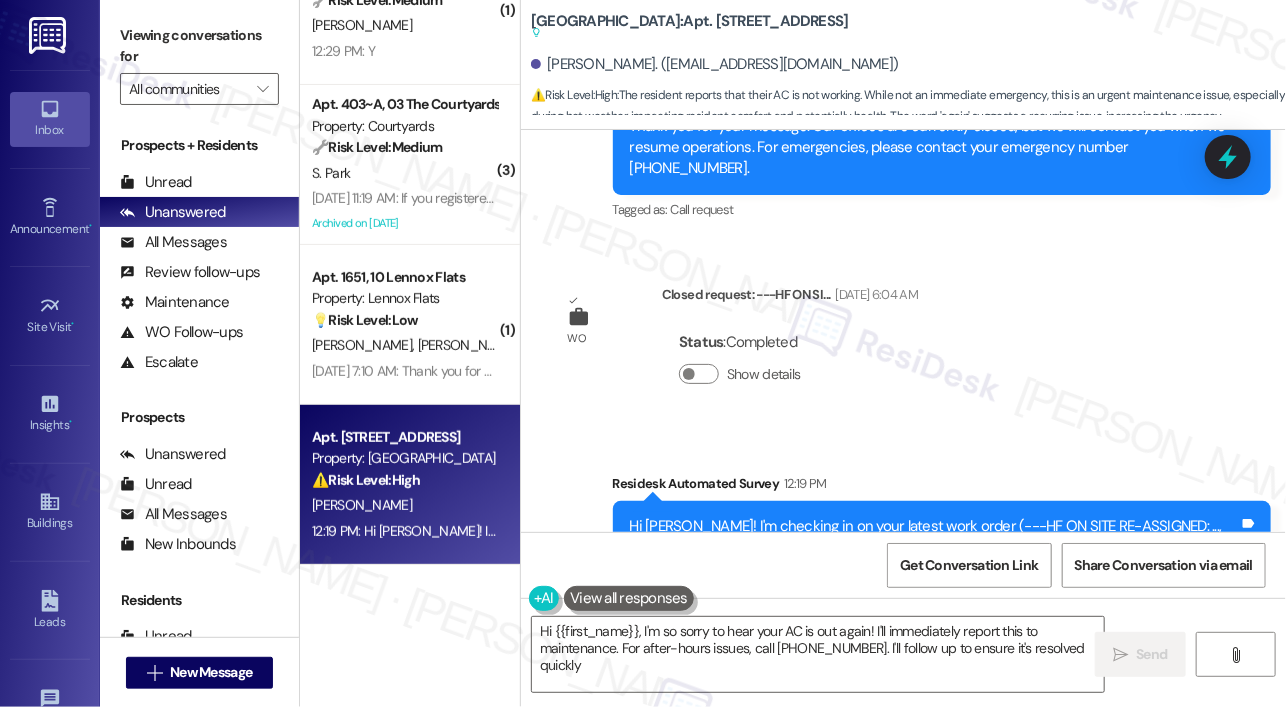 type on "Hi {{first_name}}, I'm so sorry to hear your AC is out again! I'll immediately report this to maintenance. For after-hours issues, call [PHONE_NUMBER]. I'll follow up to ensure it's resolved quickly!" 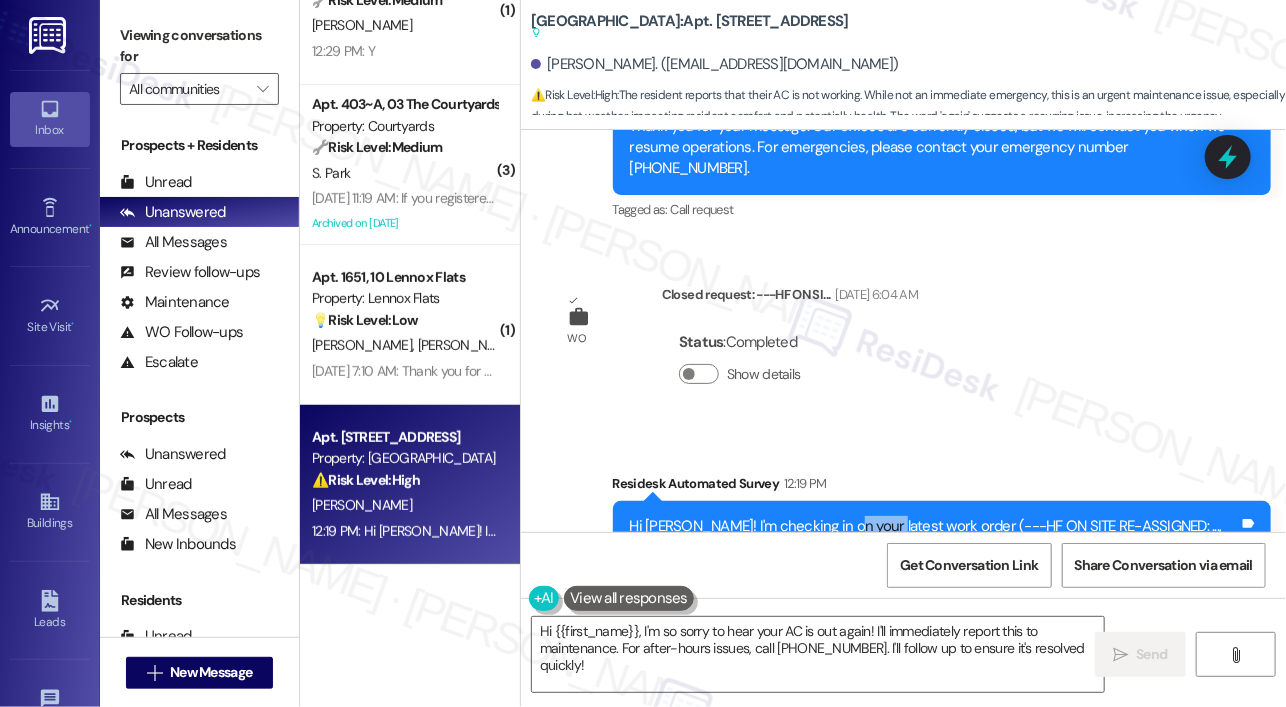 click on "Hi [PERSON_NAME]! I'm checking in on your latest work order (---HF ON SITE RE-ASSIGNED: ..., ID: 7541973). Was everything completed to your satisfaction? You can answer with a quick (Y/N)" at bounding box center (935, 537) 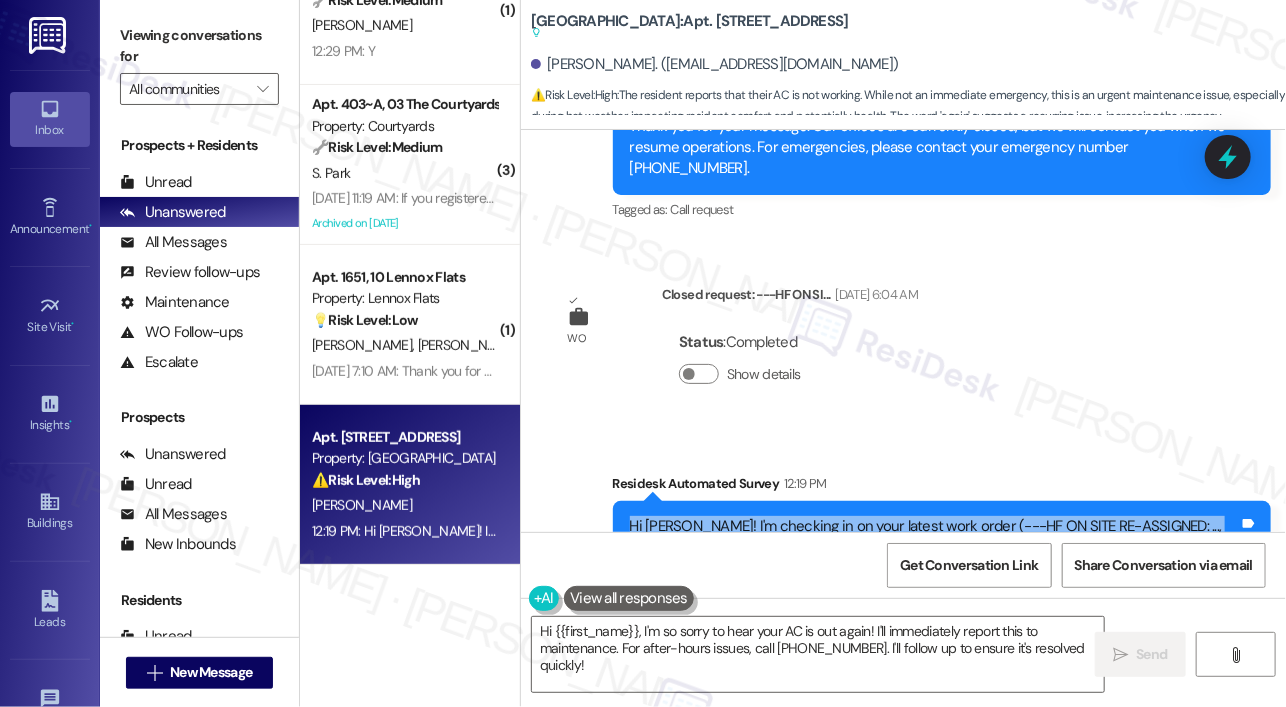 click on "Hi [PERSON_NAME]! I'm checking in on your latest work order (---HF ON SITE RE-ASSIGNED: ..., ID: 7541973). Was everything completed to your satisfaction? You can answer with a quick (Y/N)" at bounding box center [935, 537] 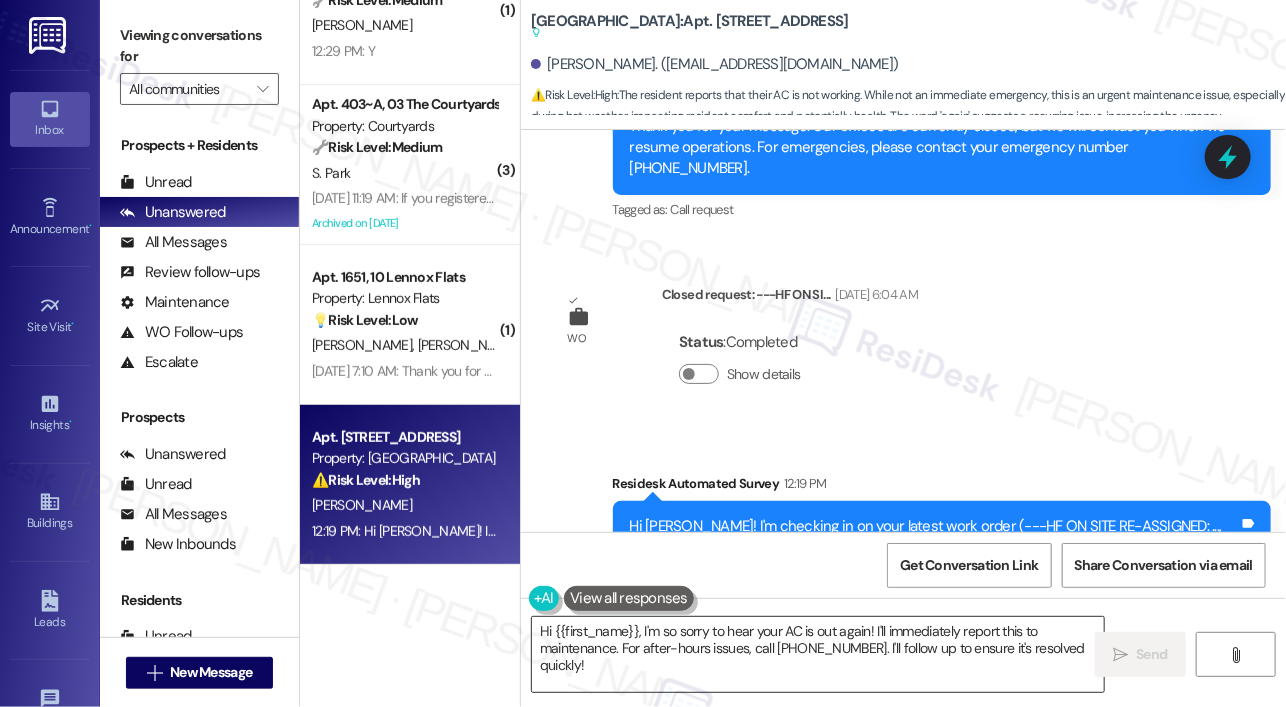click on "Hi {{first_name}}, I'm so sorry to hear your AC is out again! I'll immediately report this to maintenance. For after-hours issues, call [PHONE_NUMBER]. I'll follow up to ensure it's resolved quickly!" at bounding box center (818, 654) 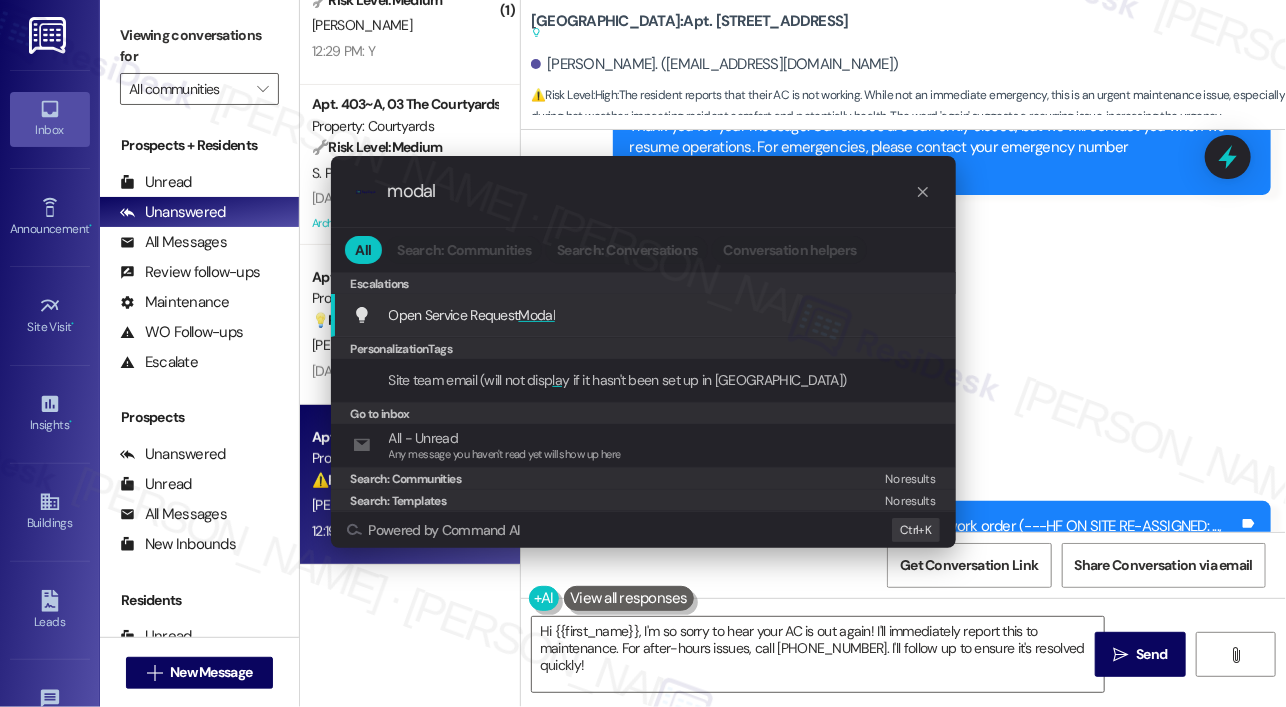 type on "modal" 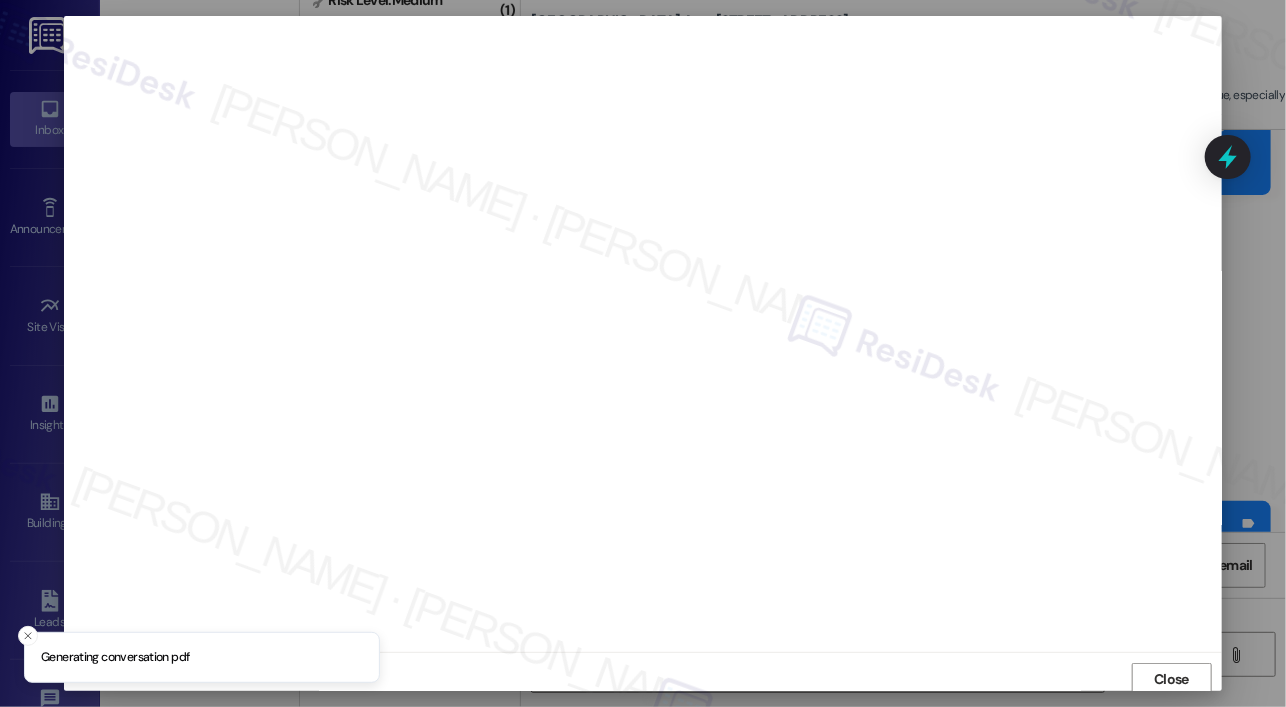 scroll, scrollTop: 4, scrollLeft: 0, axis: vertical 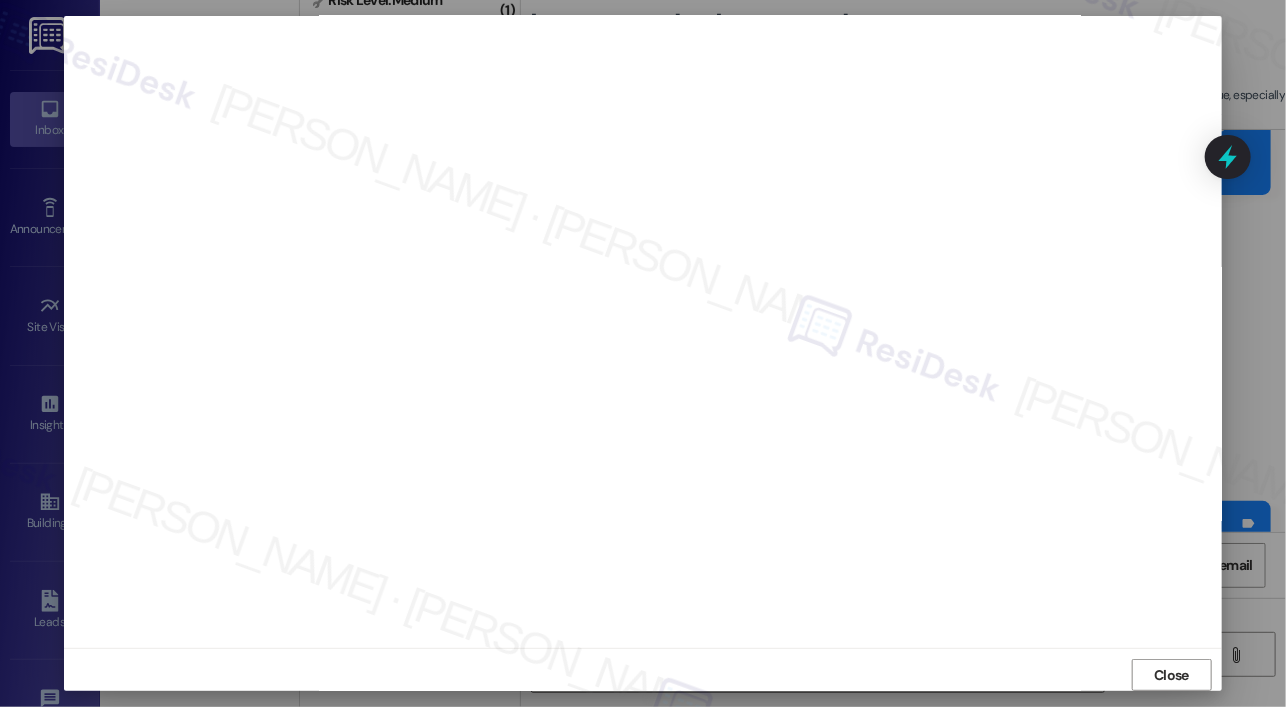 click at bounding box center (643, 353) 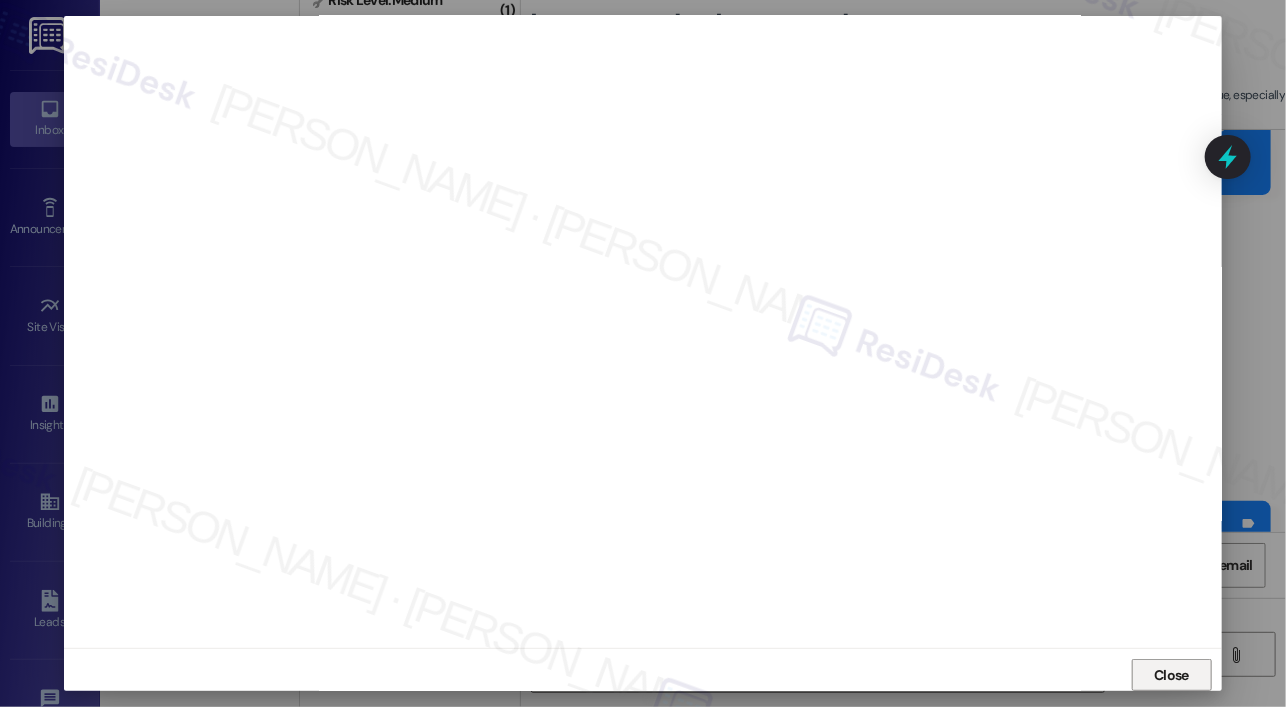 click on "Close" at bounding box center [1171, 675] 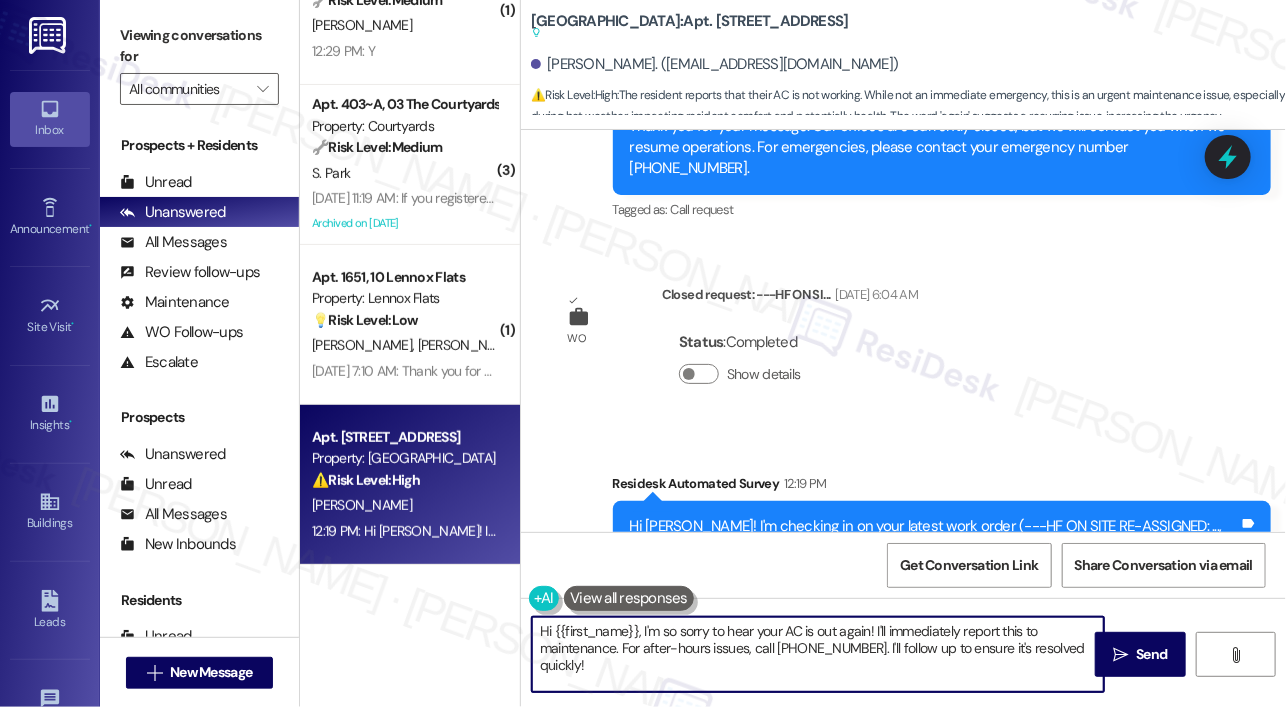 drag, startPoint x: 620, startPoint y: 667, endPoint x: 836, endPoint y: 621, distance: 220.84384 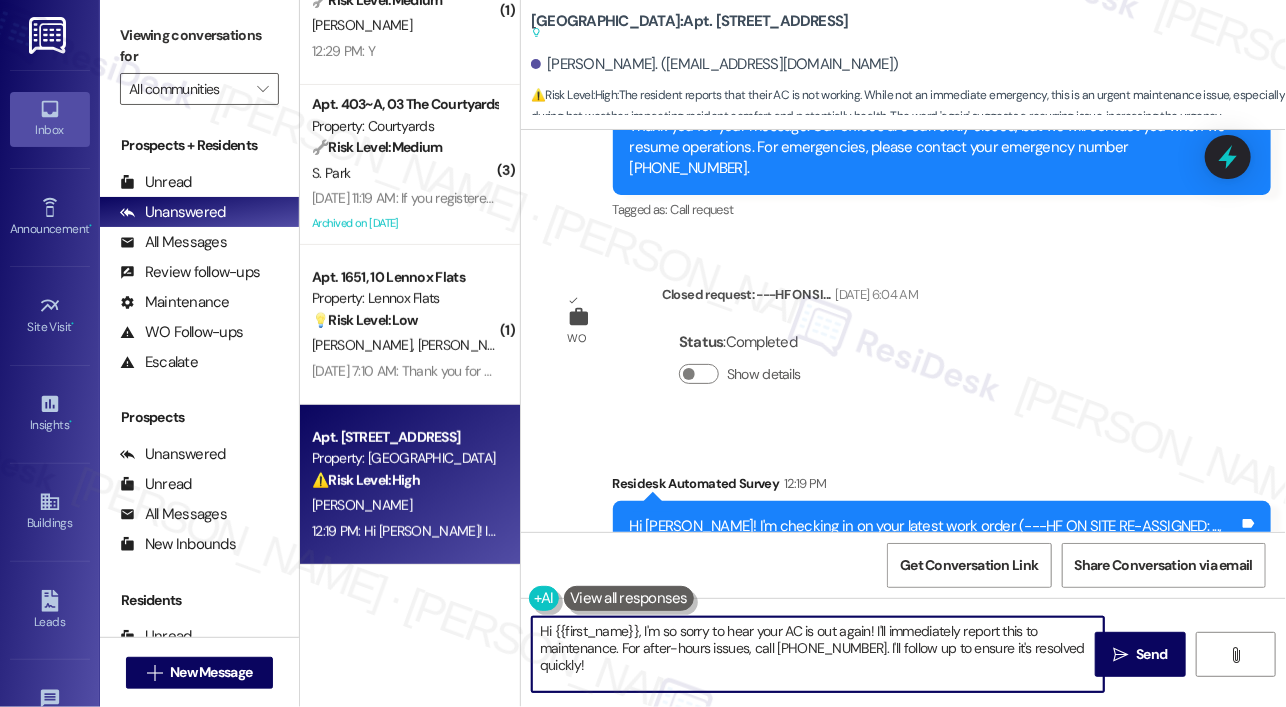 click on "Hi {{first_name}}, I'm so sorry to hear your AC is out again! I'll immediately report this to maintenance. For after-hours issues, call [PHONE_NUMBER]. I'll follow up to ensure it's resolved quickly!" at bounding box center [818, 654] 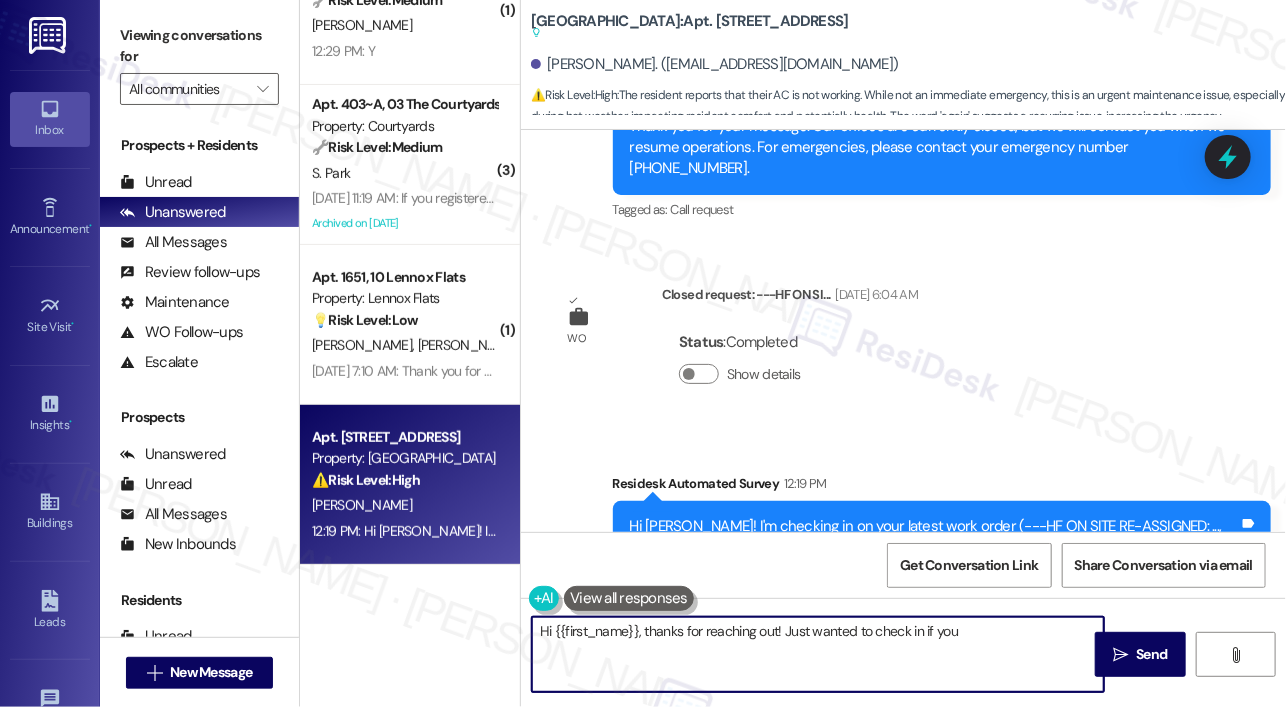 click on "Hi {{first_name}}, thanks for reaching out! Just wanted to check in if you" at bounding box center [818, 654] 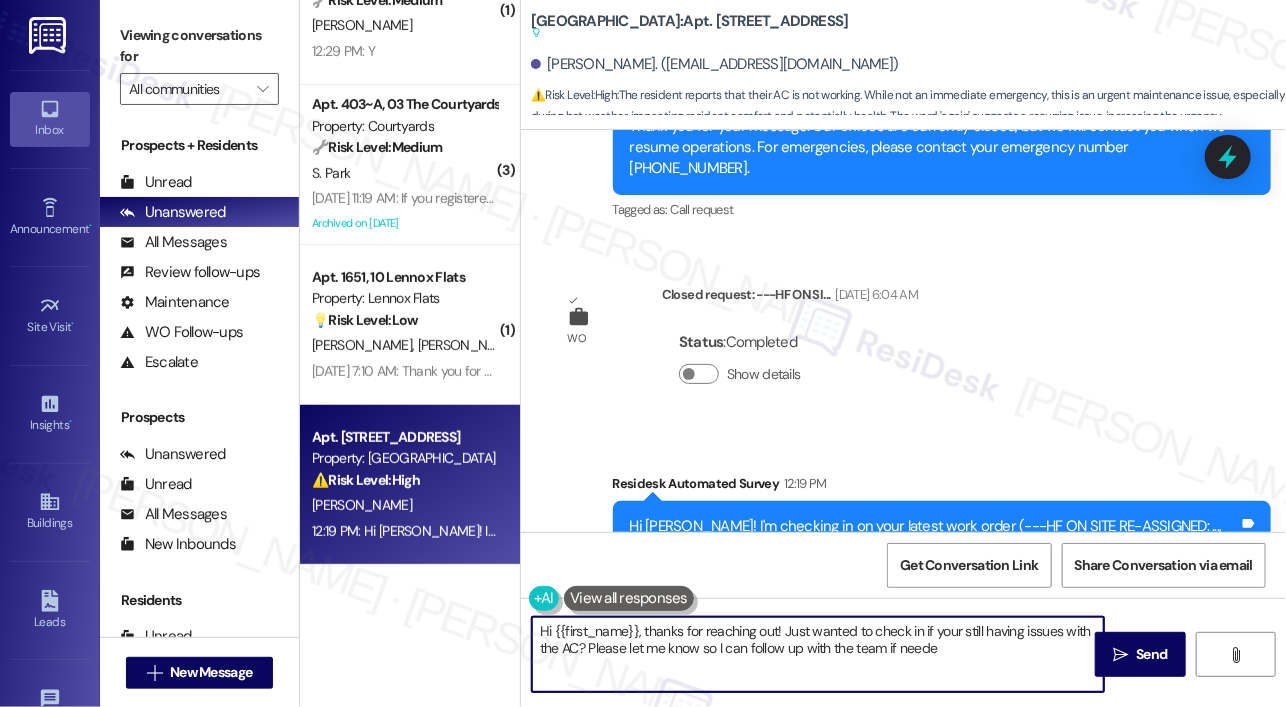 type on "Hi {{first_name}}, thanks for reaching out! Just wanted to check in if your still having issues with the AC? Please let me know so I can follow up with the team if needed" 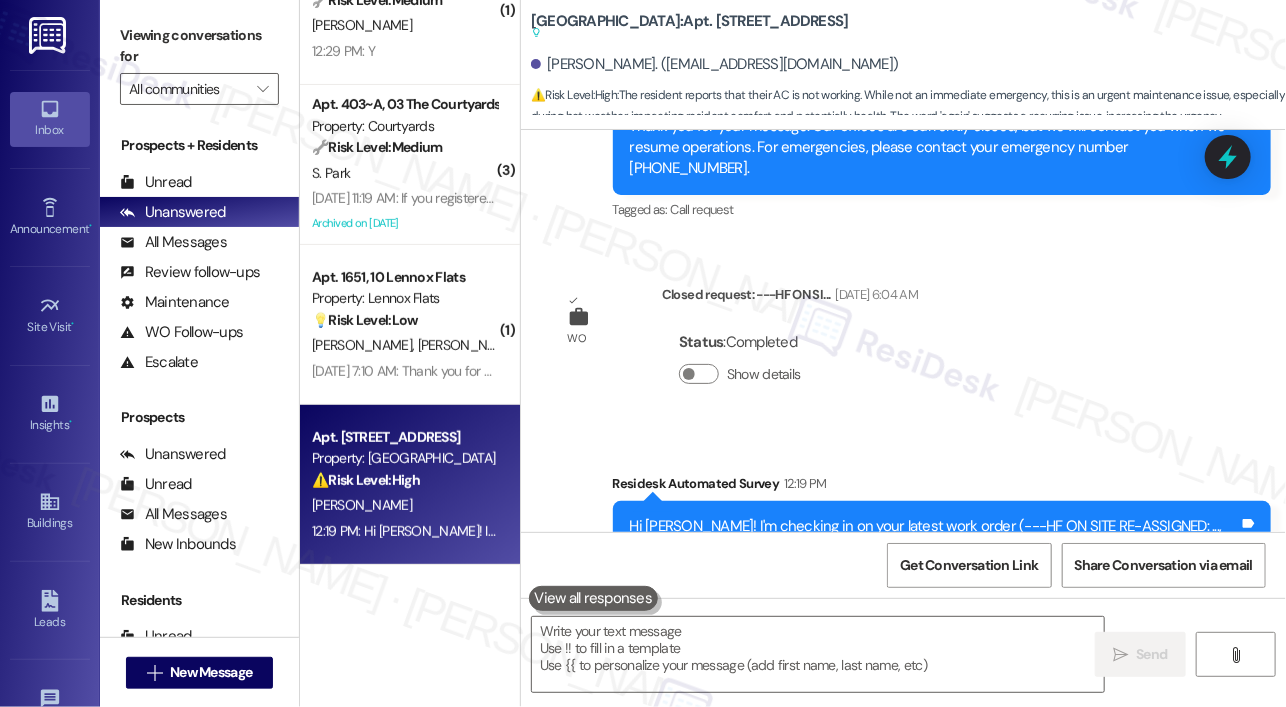 click on "Lease started [DATE] 8:00 PM Survey, sent via SMS Residesk Automated Survey [DATE] 12:18 PM Hi [PERSON_NAME], I'm on the new offsite Resident Support Team for [GEOGRAPHIC_DATA]! My job is to work with your on-site management team to improve your experience at the property. Text us here at any time for assistance or questions. We will also reach out periodically for feedback. (Standard text messaging rates may apply) (You can always reply STOP to opt out of future messages) Tags and notes Tagged as:   Property launch Click to highlight conversations about Property launch Announcement, sent via SMS [PERSON_NAME]   (ResiDesk) [DATE] 1:12 PM Hi [PERSON_NAME], we're constantly striving to make [GEOGRAPHIC_DATA] the best place to live. What do you enjoy most about residing here? Your input will help us understand what we're doing right and where we can improve! Tags and notes Tagged as:   Engagement booster ,  Click to highlight conversations about Engagement booster Praise ,  [PERSON_NAME] complaint [PERSON_NAME]" at bounding box center [903, 331] 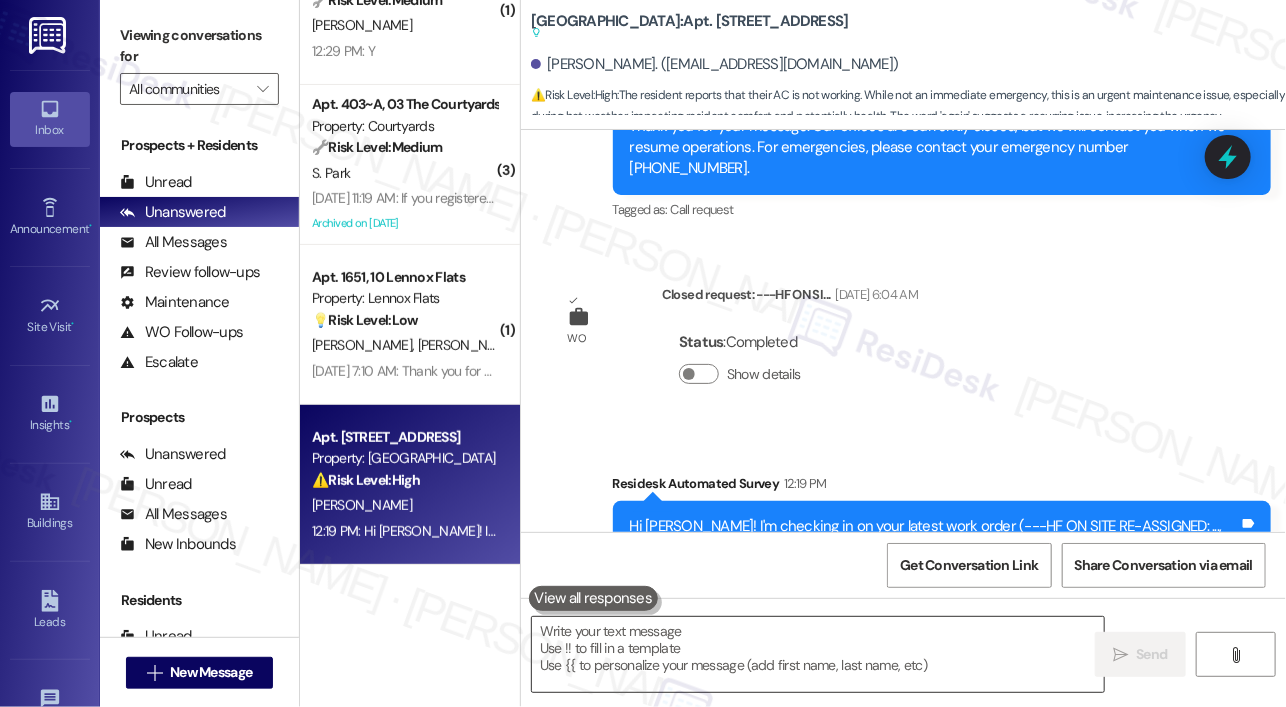 click at bounding box center [818, 654] 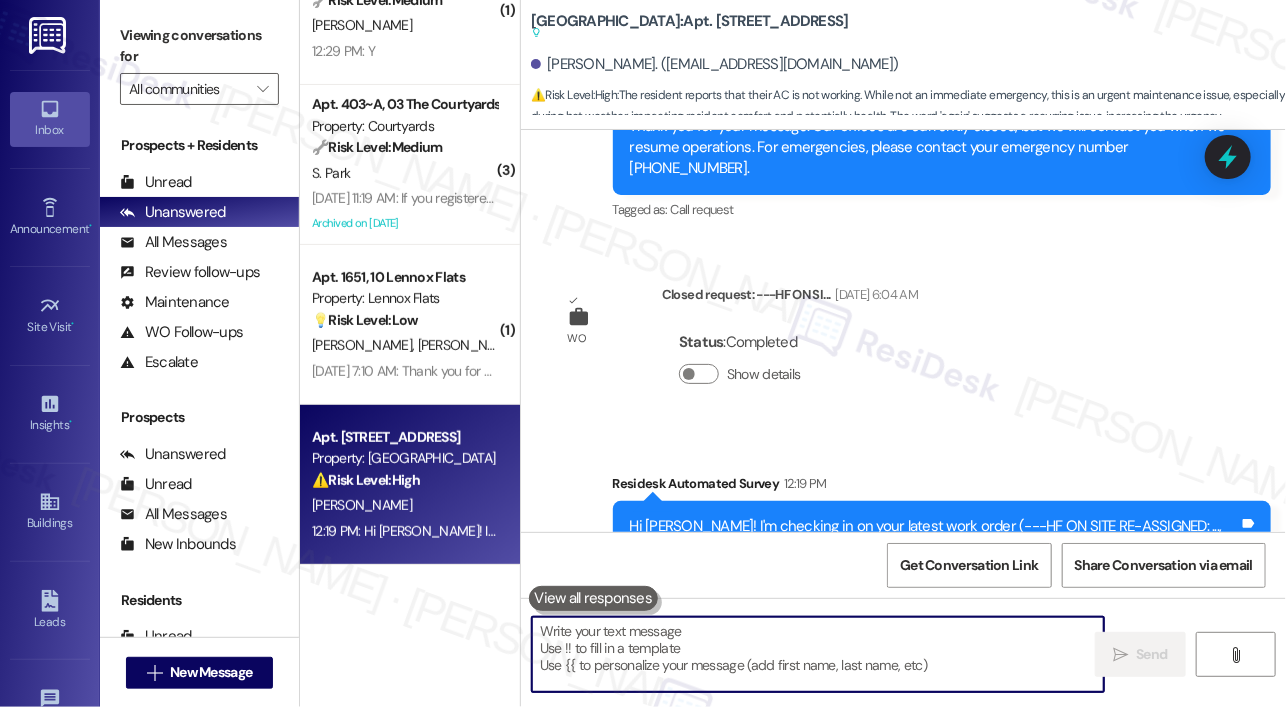 paste on "Thanks for reaching out! I just wanted to check in and see if you're still experiencing any issues with the AC. Please let me know, and I’ll be happy to follow up with the team if needed." 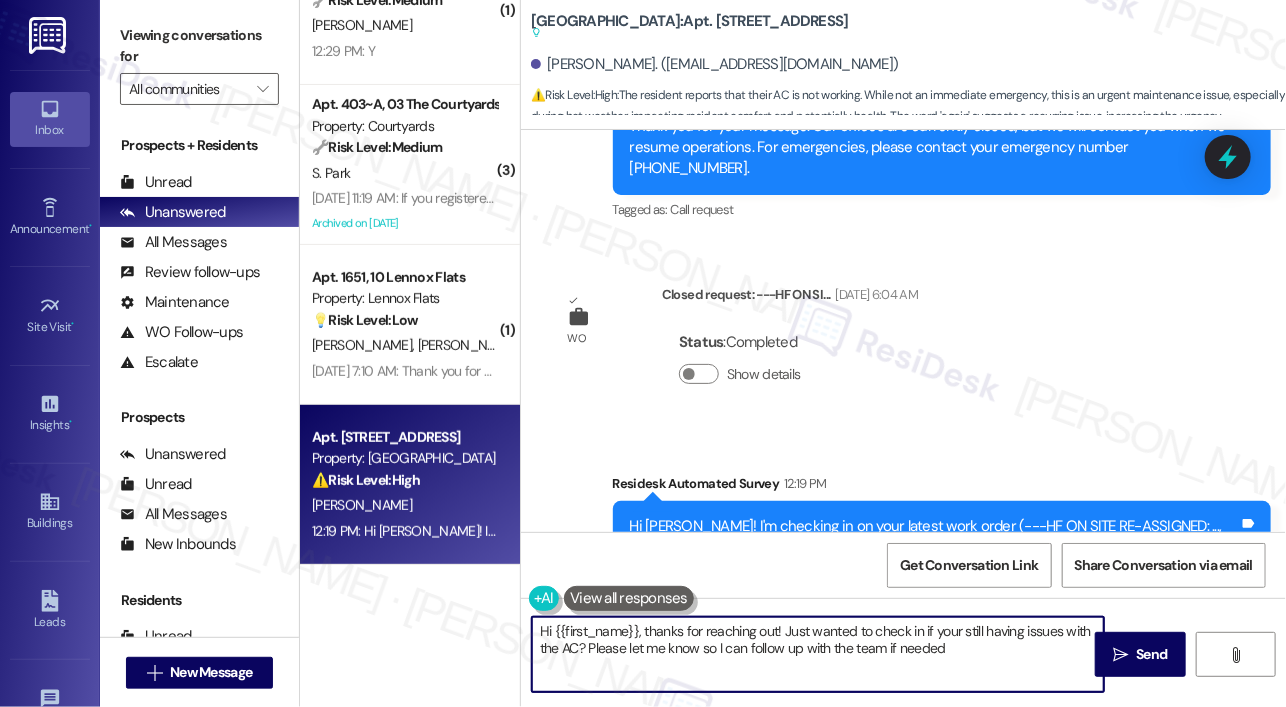drag, startPoint x: 802, startPoint y: 649, endPoint x: 816, endPoint y: 645, distance: 14.56022 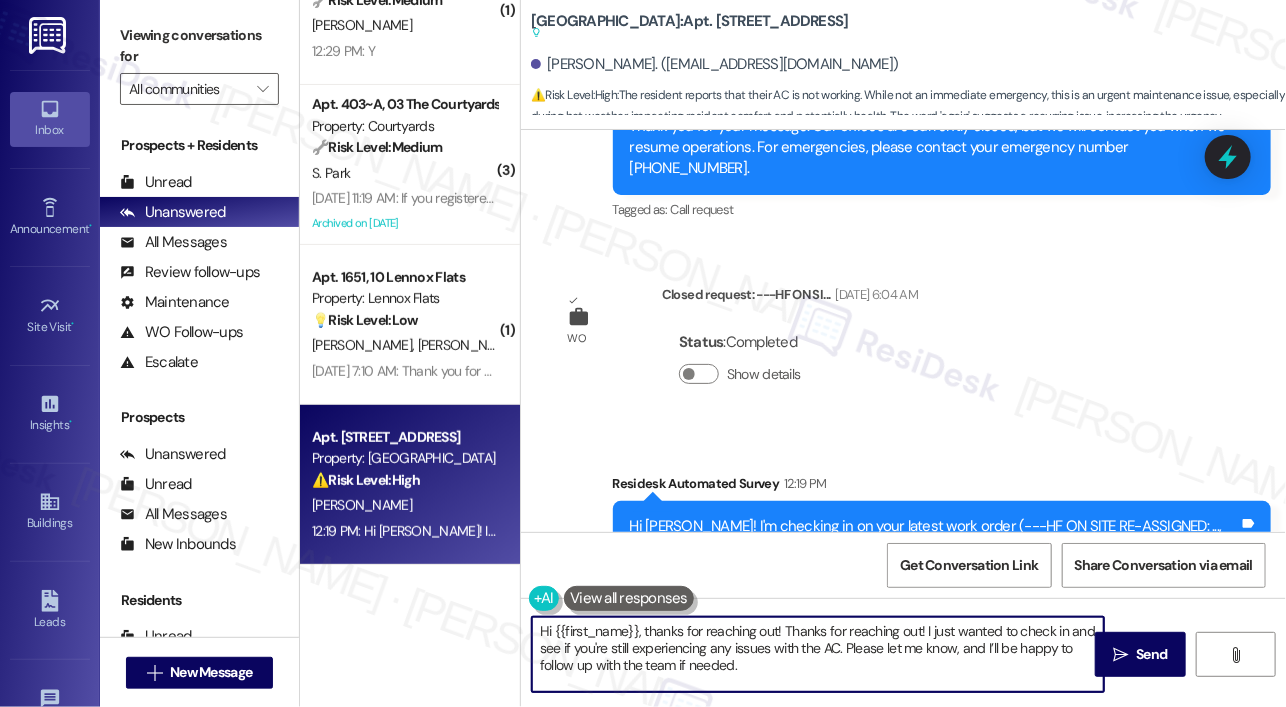click on "Hi {{first_name}}, thanks for reaching out! Thanks for reaching out! I just wanted to check in and see if you're still experiencing any issues with the AC. Please let me know, and I’ll be happy to follow up with the team if needed." at bounding box center (818, 654) 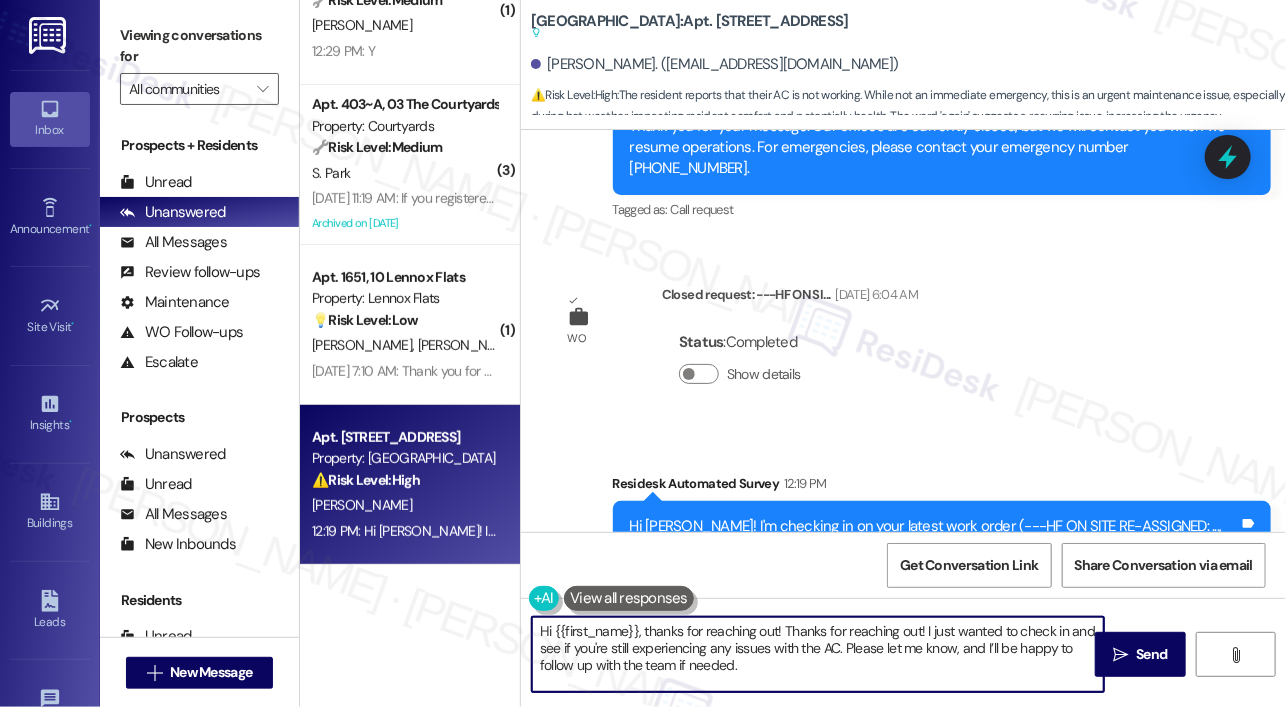 drag, startPoint x: 922, startPoint y: 631, endPoint x: 785, endPoint y: 626, distance: 137.09122 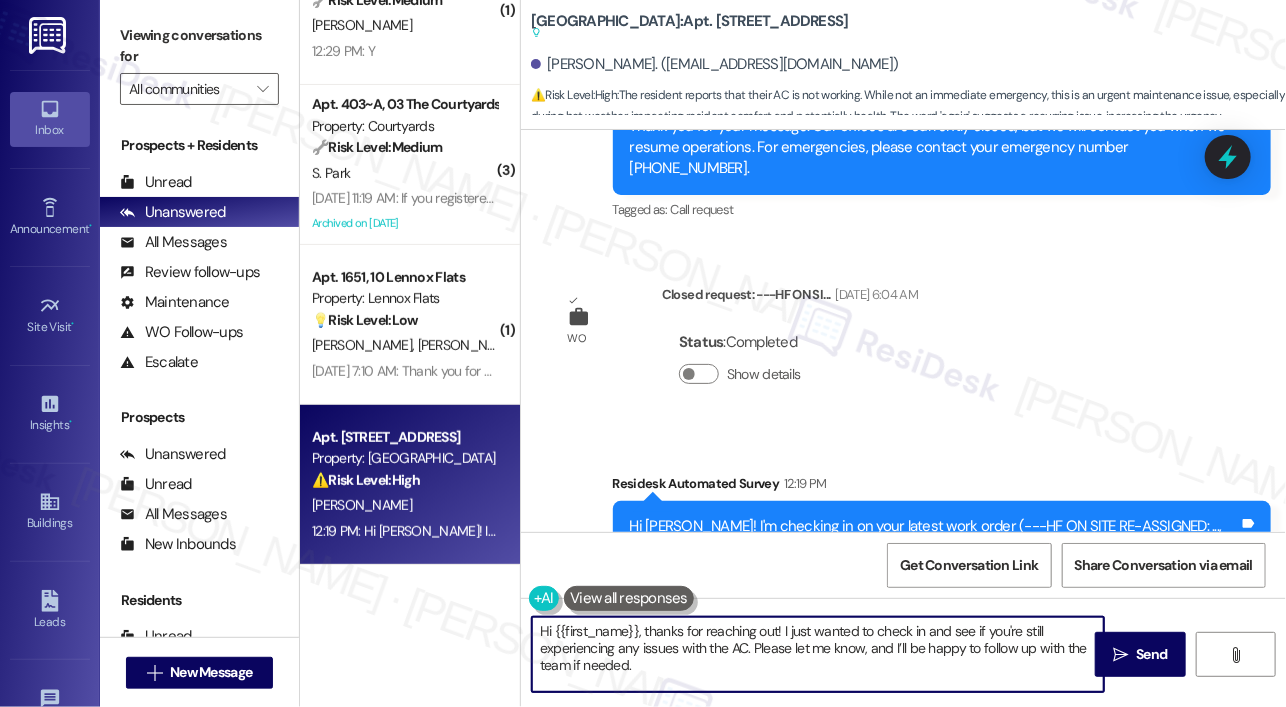click on "Hi {{first_name}}, thanks for reaching out! I just wanted to check in and see if you're still experiencing any issues with the AC. Please let me know, and I’ll be happy to follow up with the team if needed." at bounding box center [818, 654] 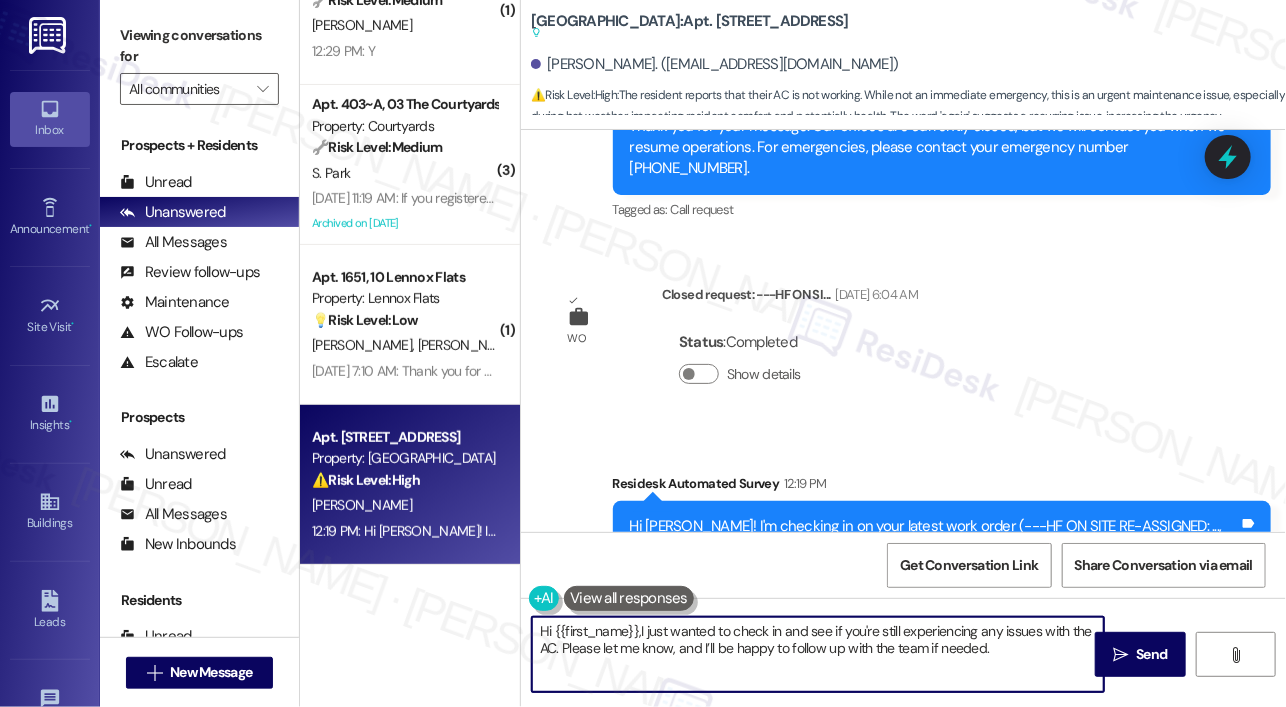type on "Hi {{first_name}}, I just wanted to check in and see if you're still experiencing any issues with the AC. Please let me know, and I’ll be happy to follow up with the team if needed." 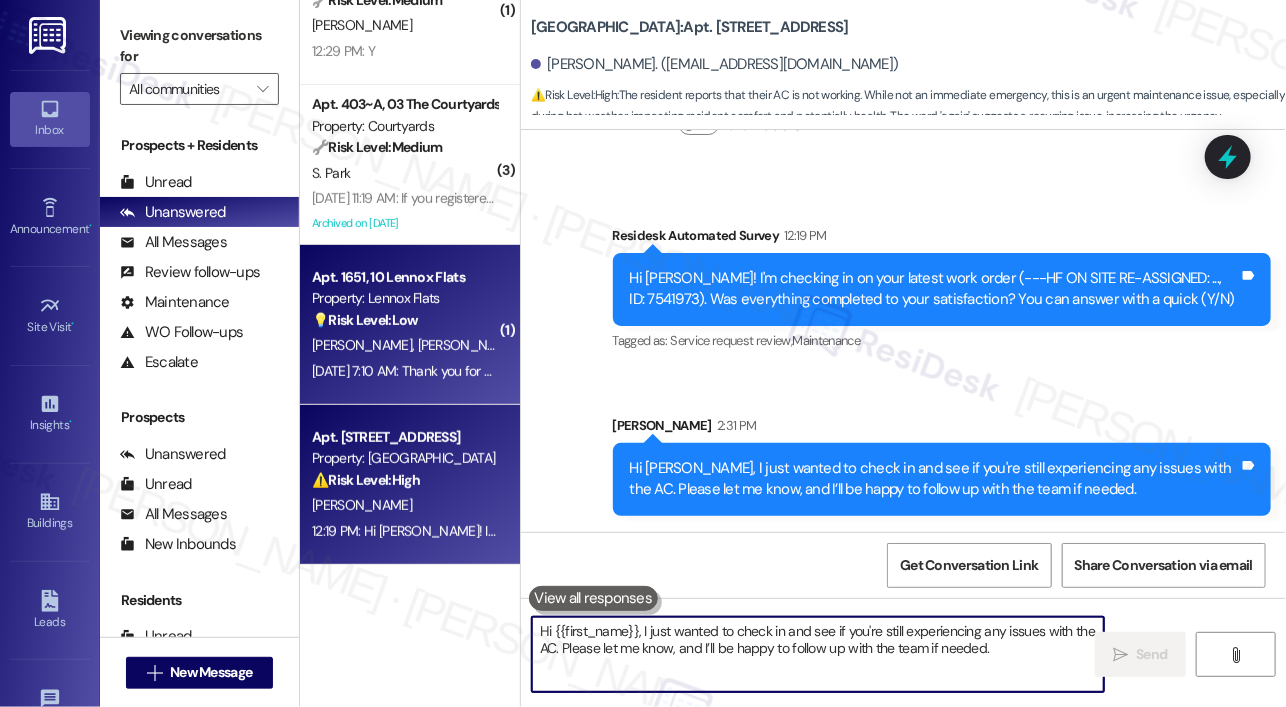 type 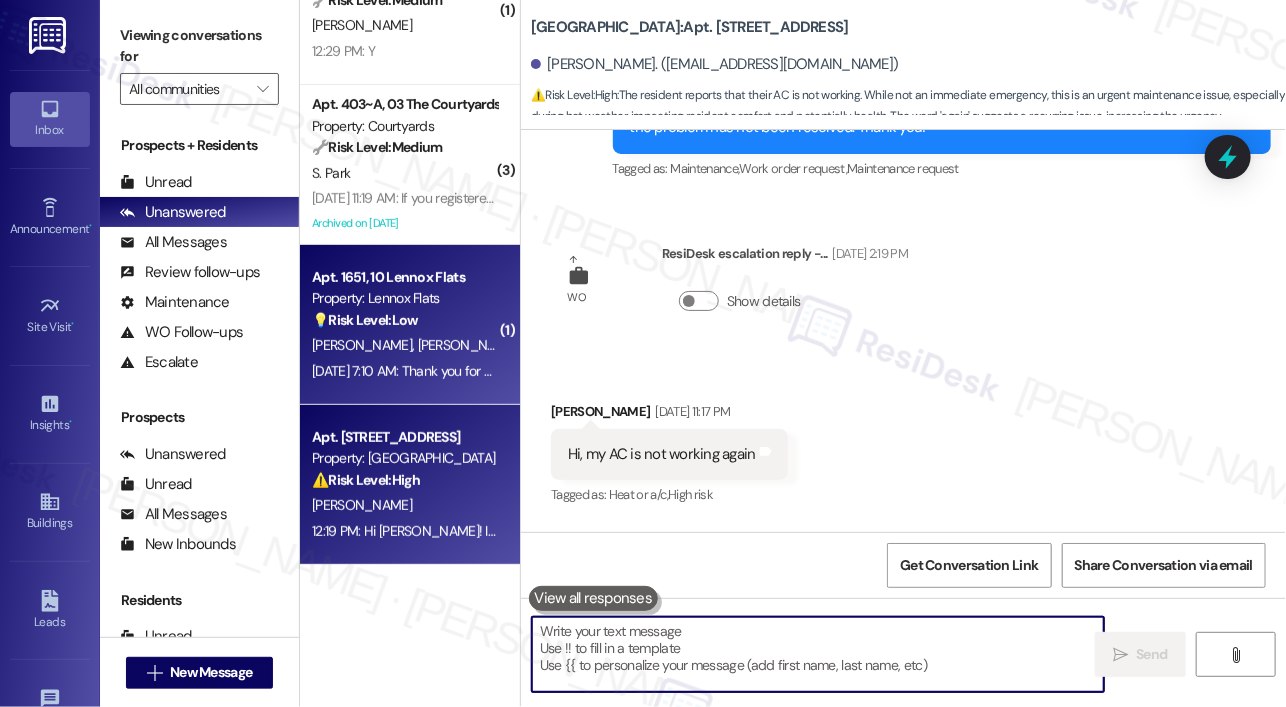 click on "[PERSON_NAME] [PERSON_NAME]" at bounding box center (404, 345) 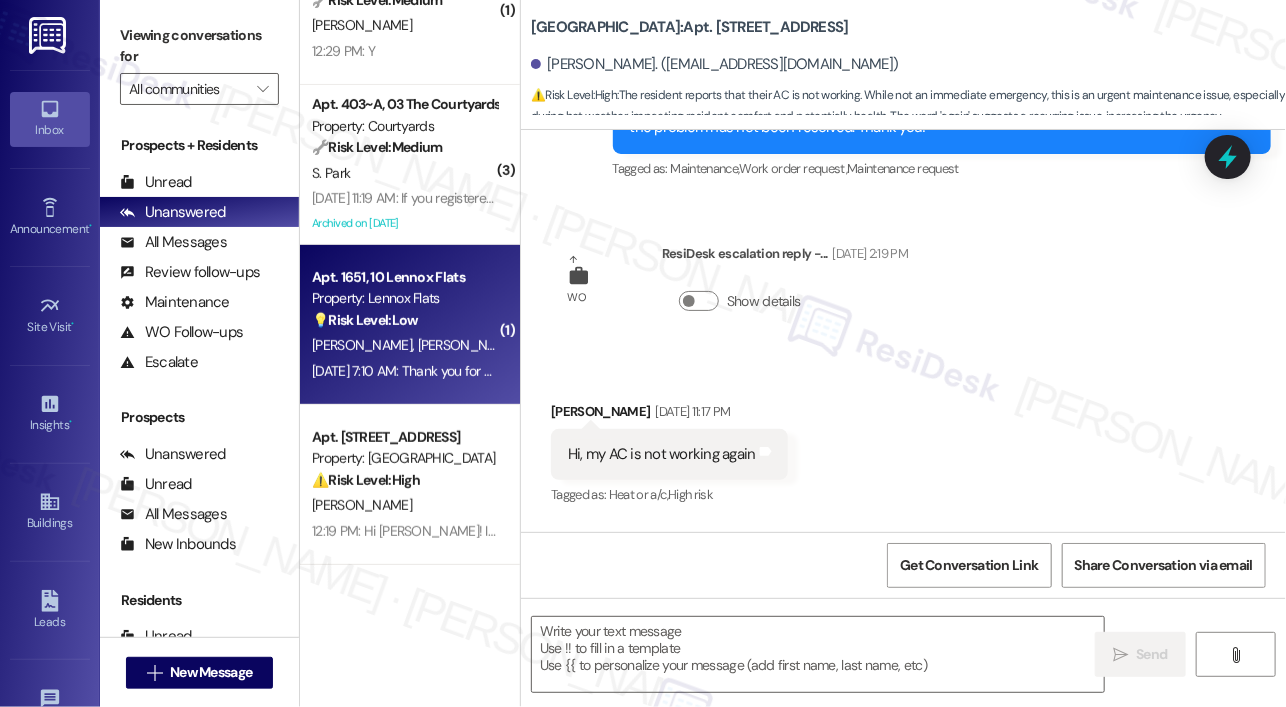 scroll, scrollTop: 8420, scrollLeft: 0, axis: vertical 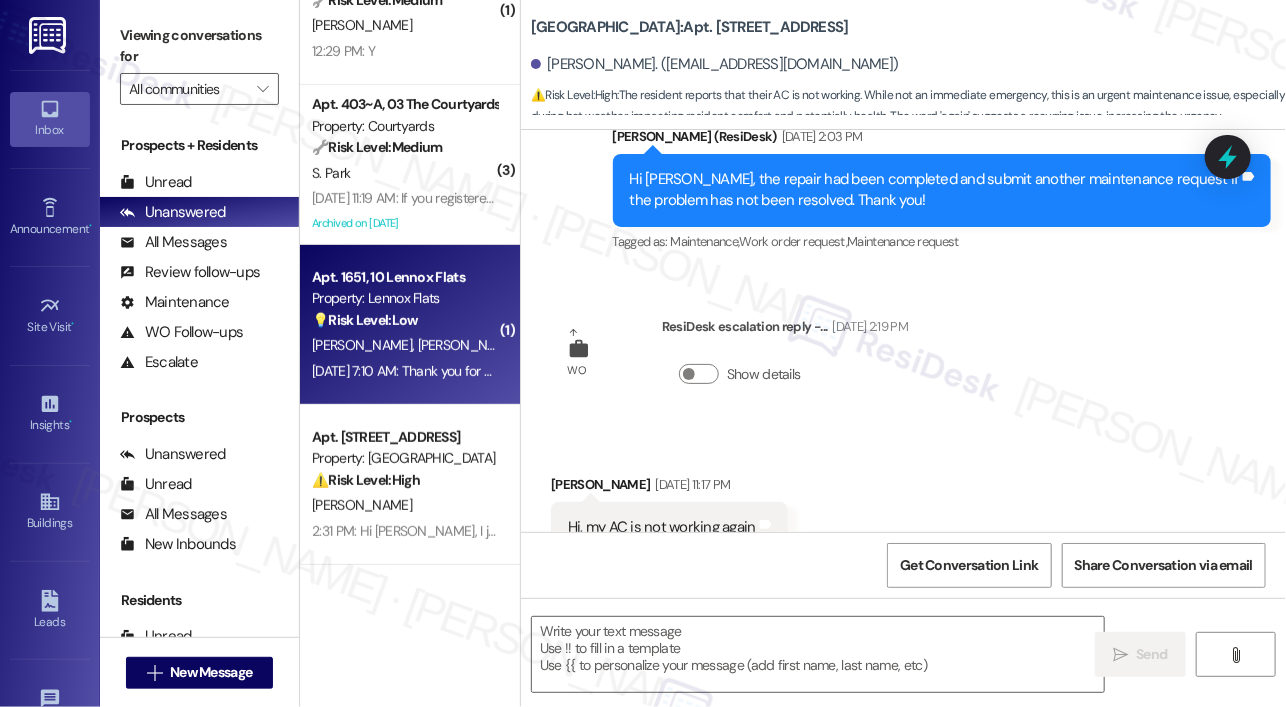 type on "Fetching suggested responses. Please feel free to read through the conversation in the meantime." 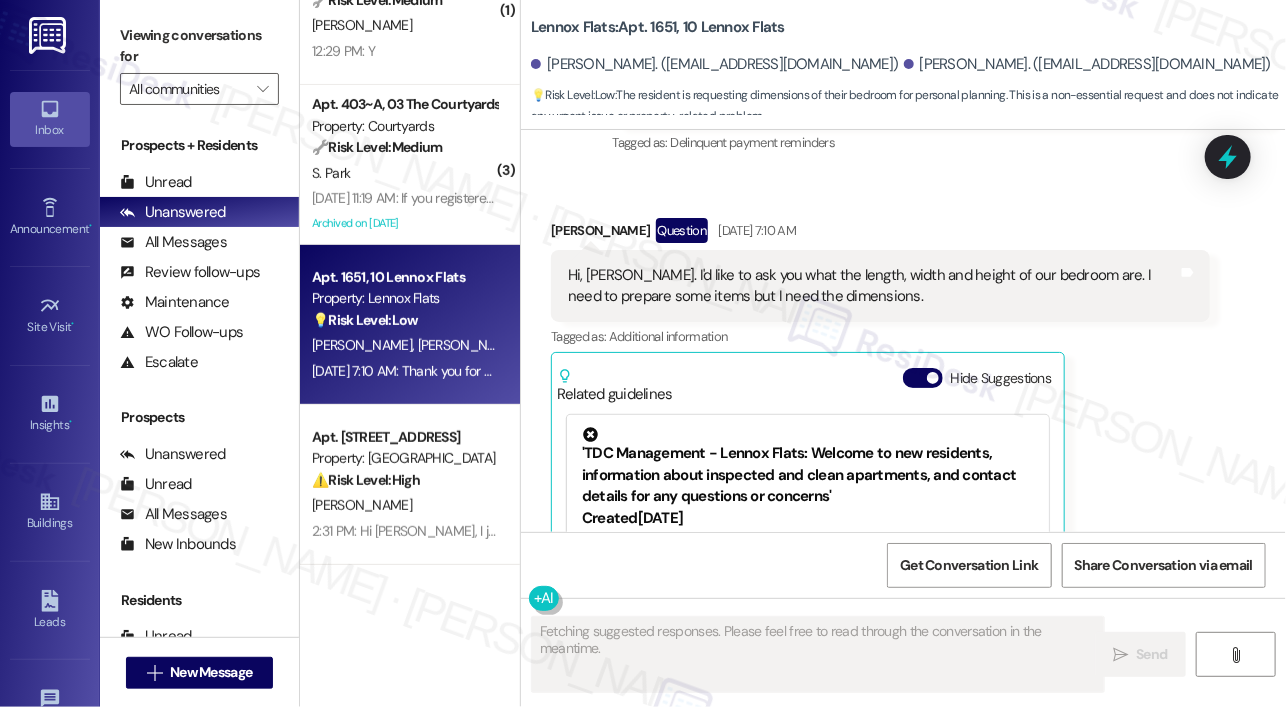 scroll, scrollTop: 5848, scrollLeft: 0, axis: vertical 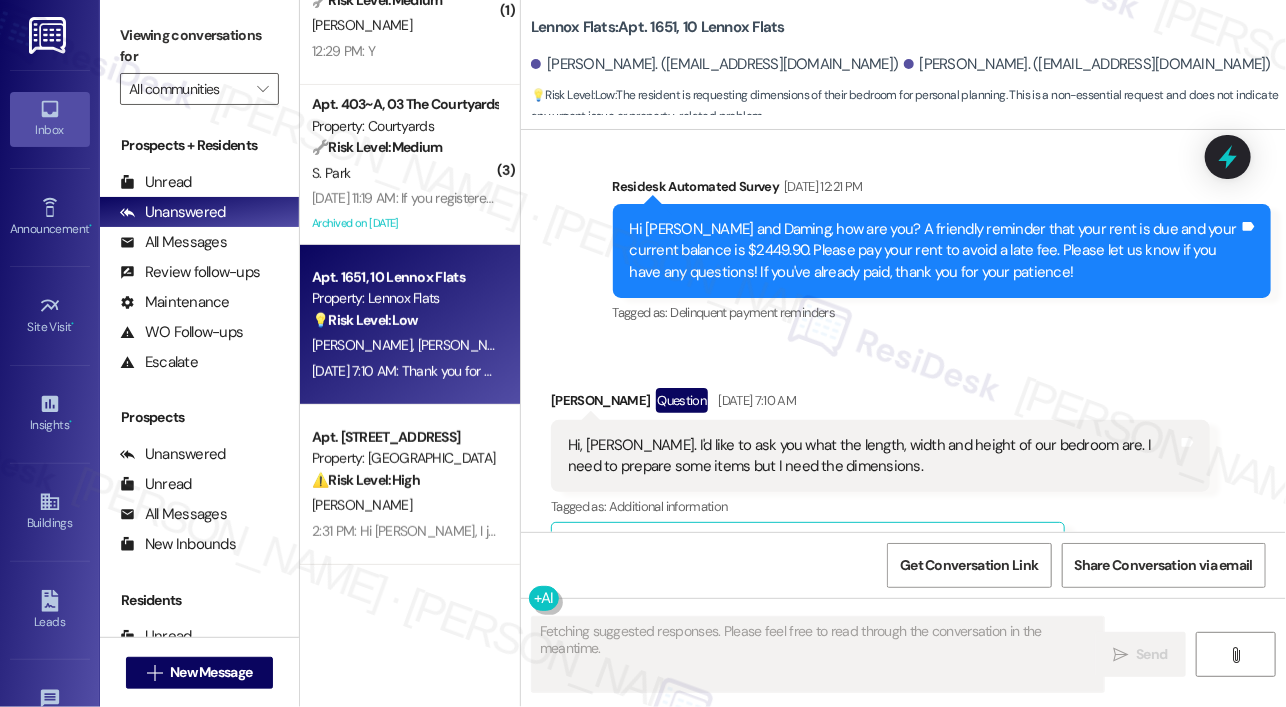 click on "Hi, [PERSON_NAME]. I'd like to ask you what the length, width and height of our bedroom are. I need to prepare some items but I need the dimensions." at bounding box center (873, 456) 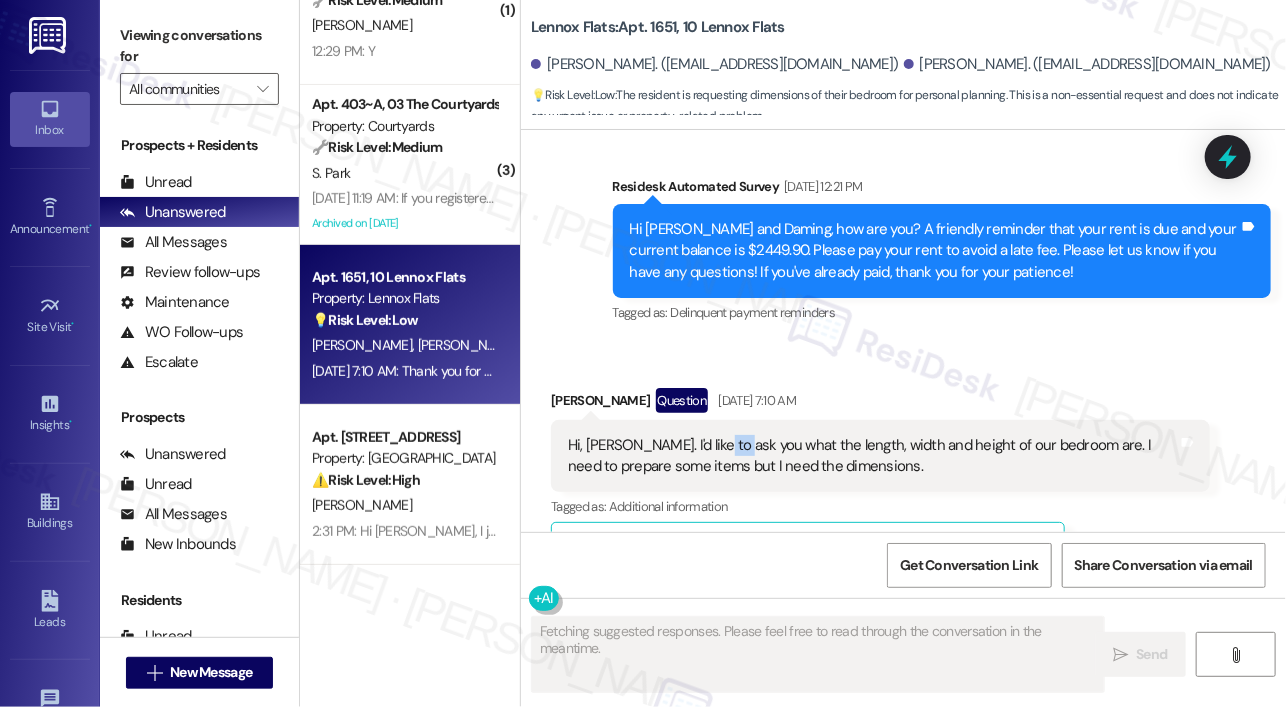click on "Hi, [PERSON_NAME]. I'd like to ask you what the length, width and height of our bedroom are. I need to prepare some items but I need the dimensions." at bounding box center (873, 456) 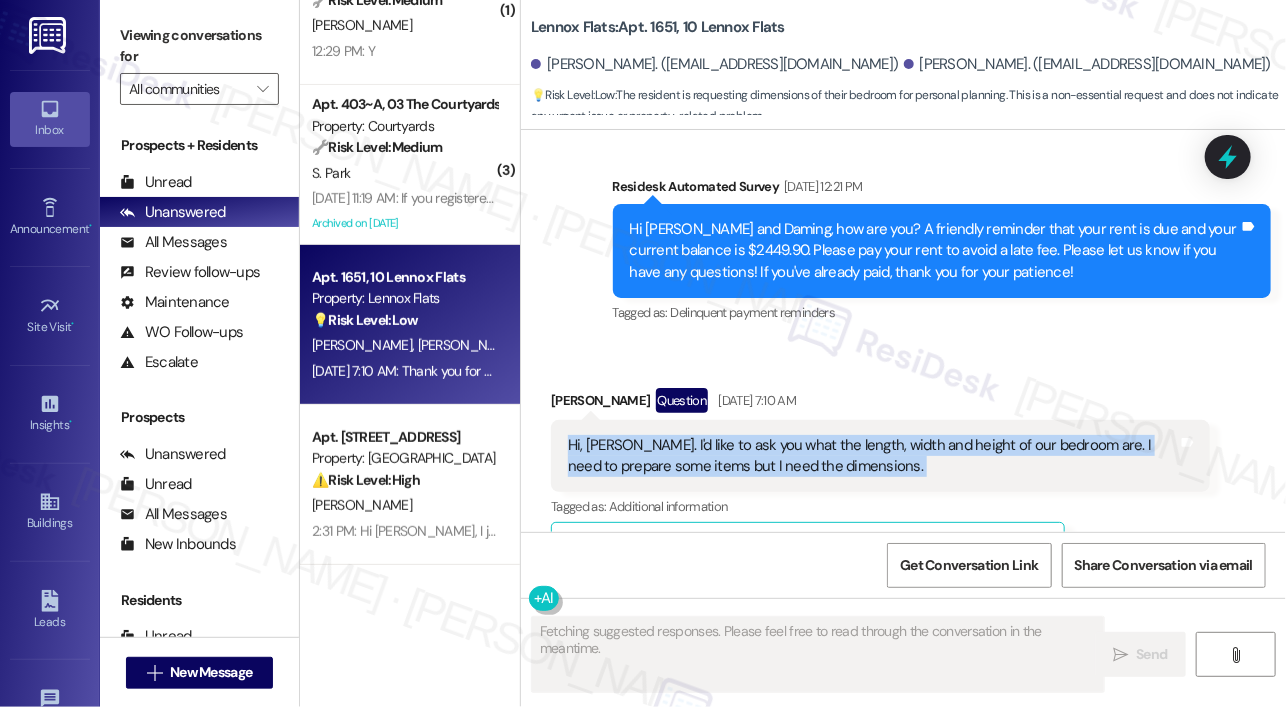 click on "Hi, [PERSON_NAME]. I'd like to ask you what the length, width and height of our bedroom are. I need to prepare some items but I need the dimensions." at bounding box center [873, 456] 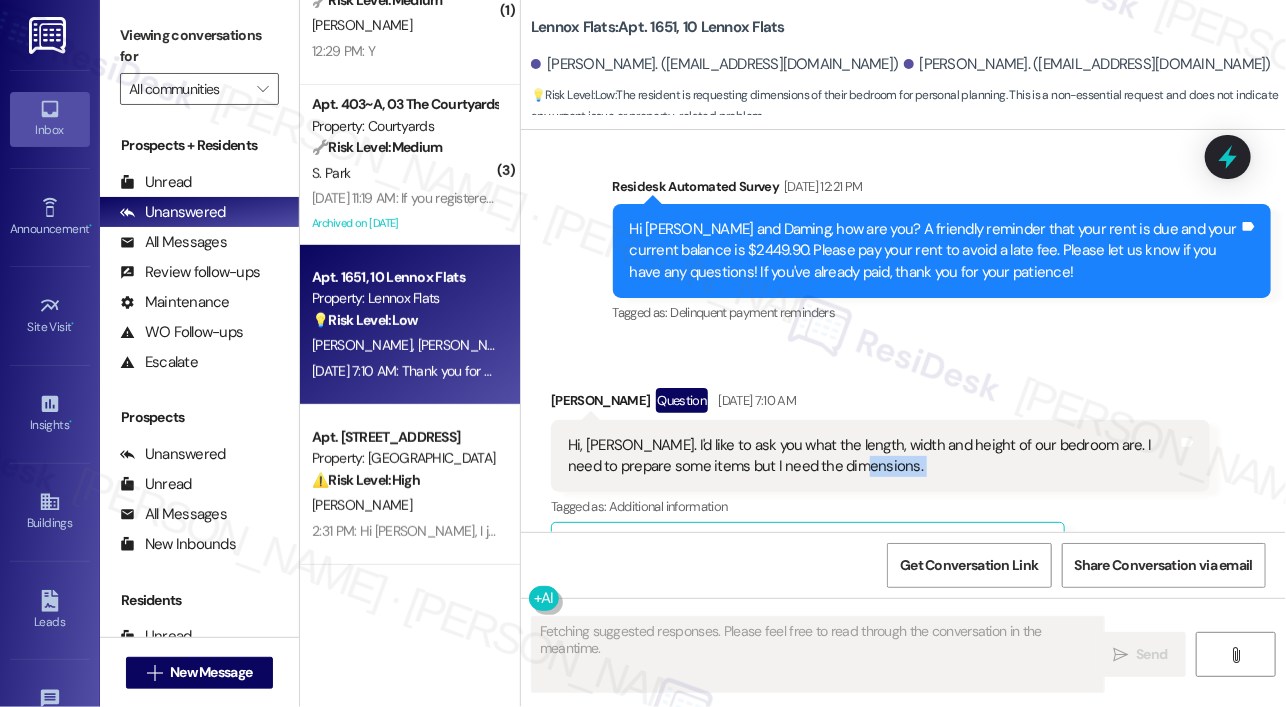 click on "Hi, [PERSON_NAME]. I'd like to ask you what the length, width and height of our bedroom are. I need to prepare some items but I need the dimensions." at bounding box center [873, 456] 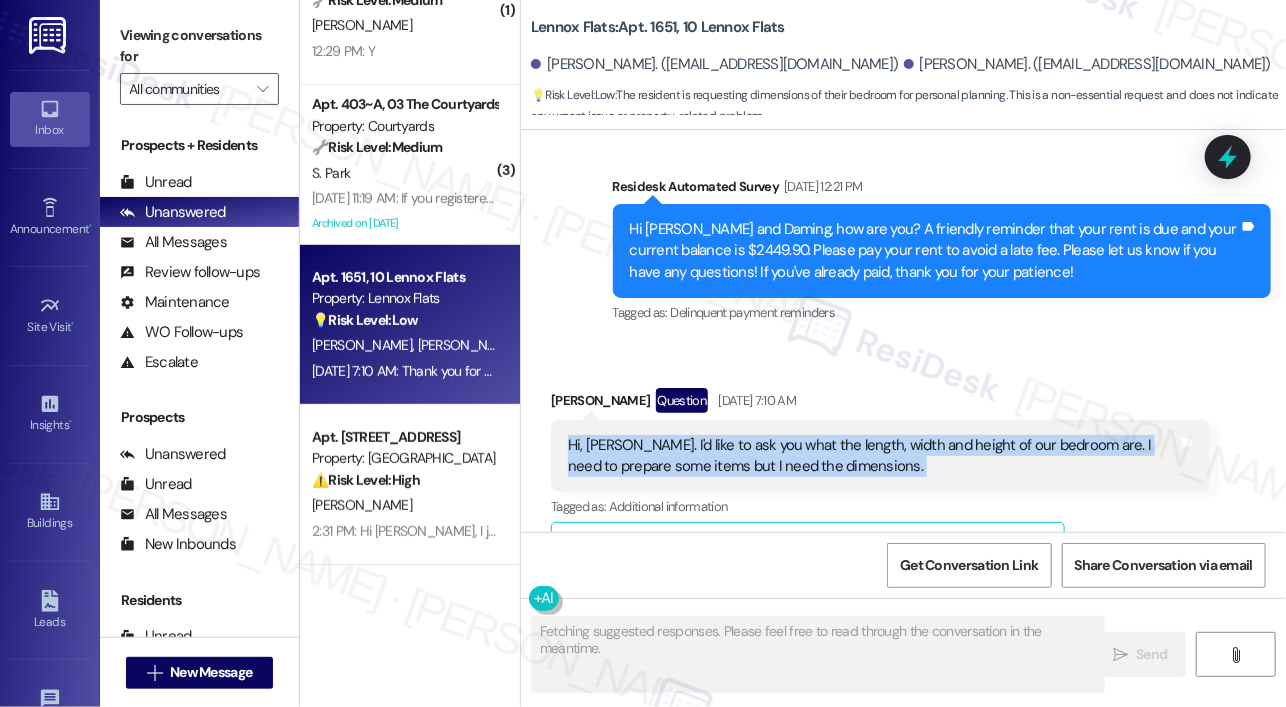 click on "Hi, [PERSON_NAME]. I'd like to ask you what the length, width and height of our bedroom are. I need to prepare some items but I need the dimensions." at bounding box center (873, 456) 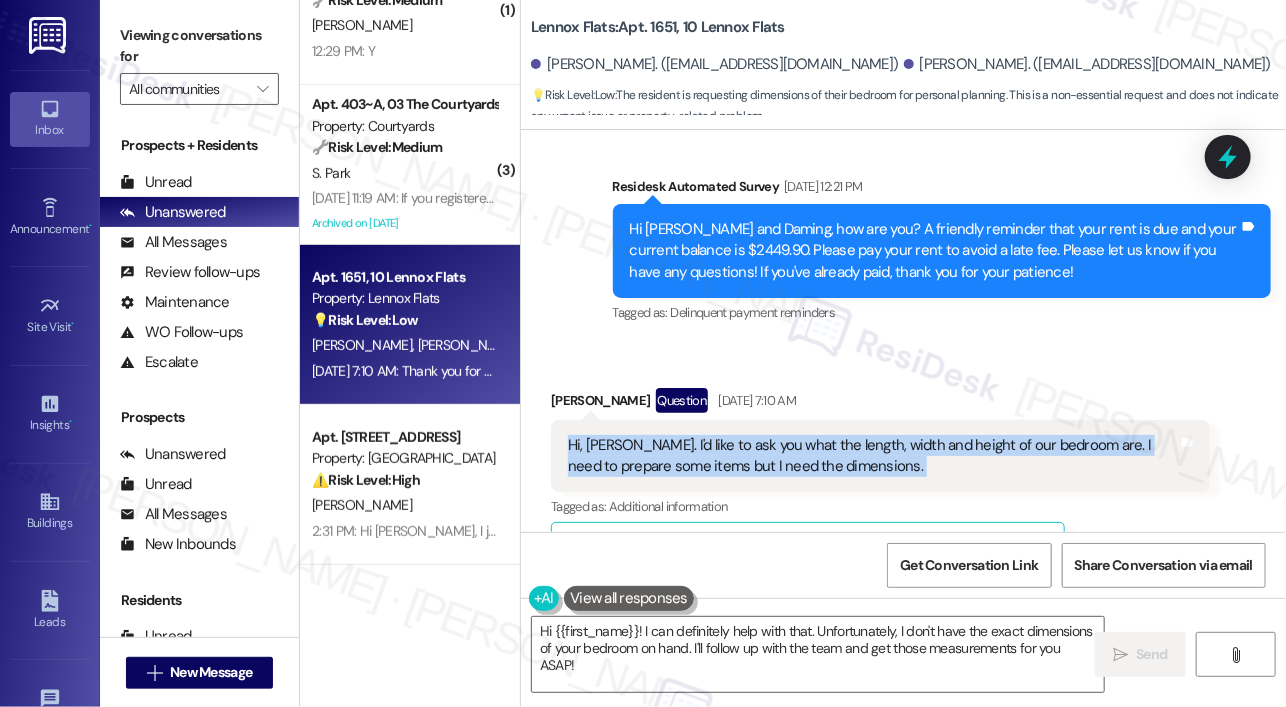click on "Hi, [PERSON_NAME]. I'd like to ask you what the length, width and height of our bedroom are. I need to prepare some items but I need the dimensions." at bounding box center [873, 456] 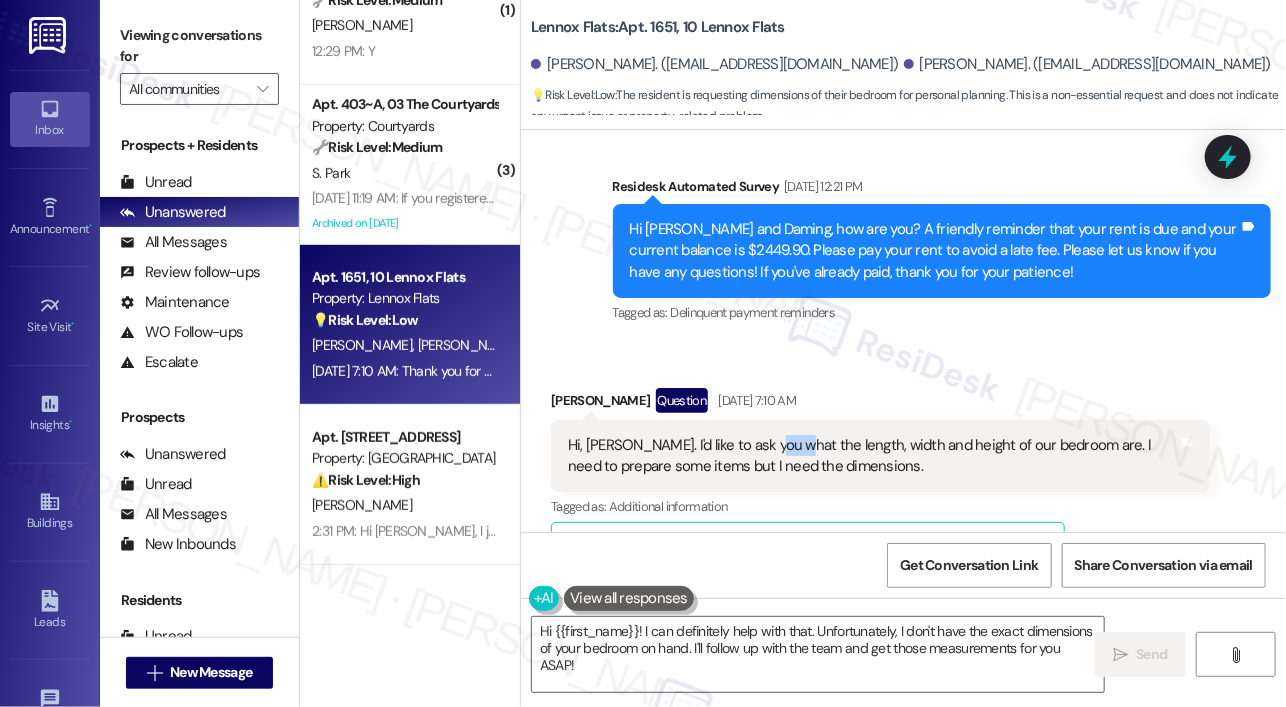 click on "Hi, [PERSON_NAME]. I'd like to ask you what the length, width and height of our bedroom are. I need to prepare some items but I need the dimensions." at bounding box center (873, 456) 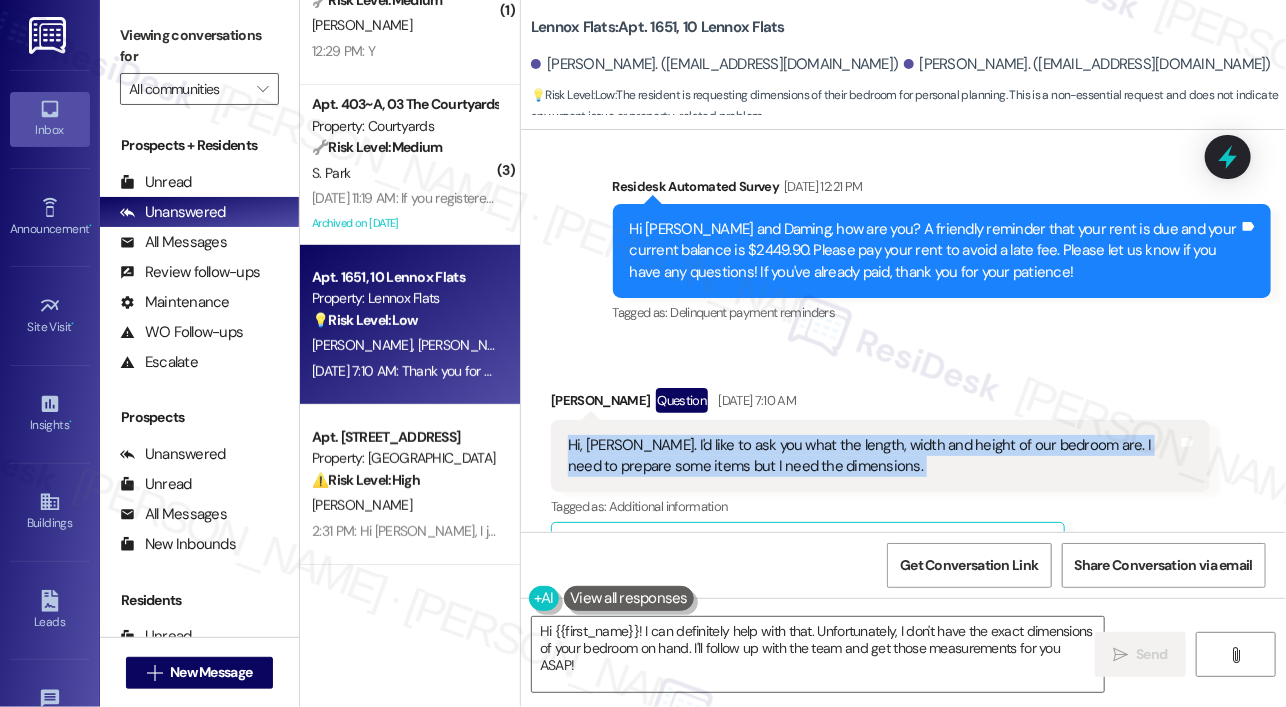 click on "Hi, [PERSON_NAME]. I'd like to ask you what the length, width and height of our bedroom are. I need to prepare some items but I need the dimensions." at bounding box center (873, 456) 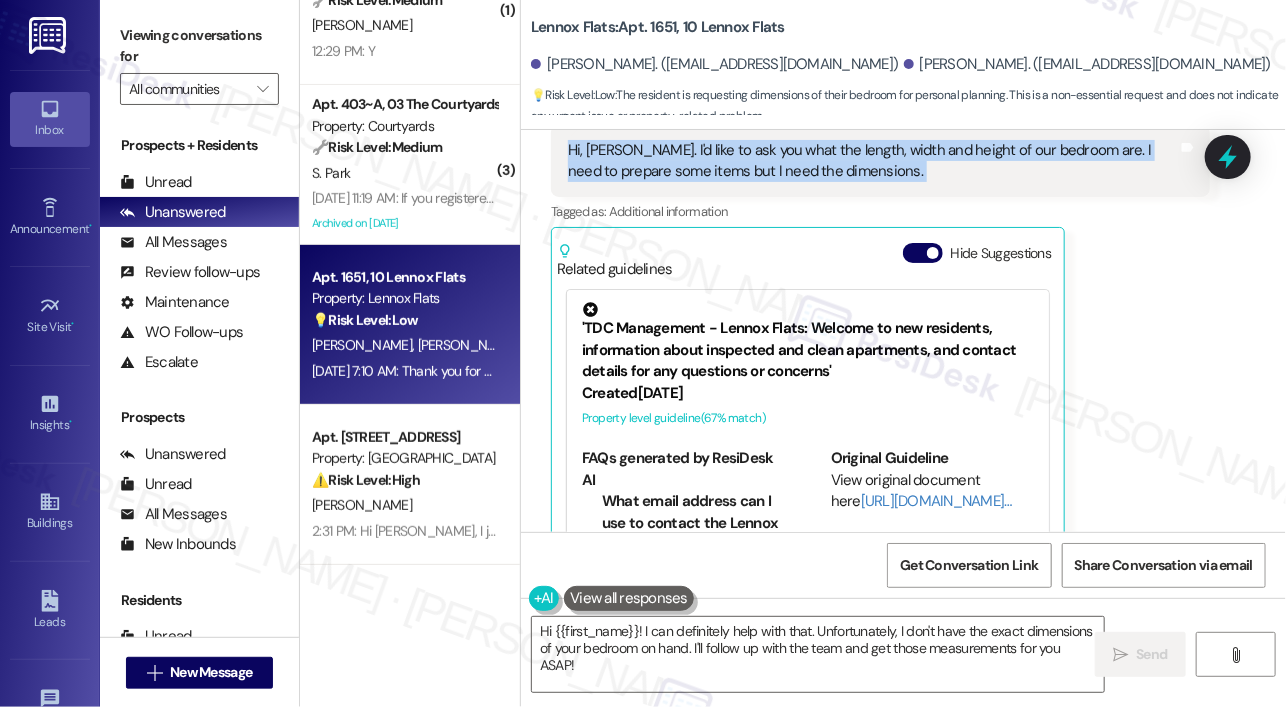 scroll, scrollTop: 5948, scrollLeft: 0, axis: vertical 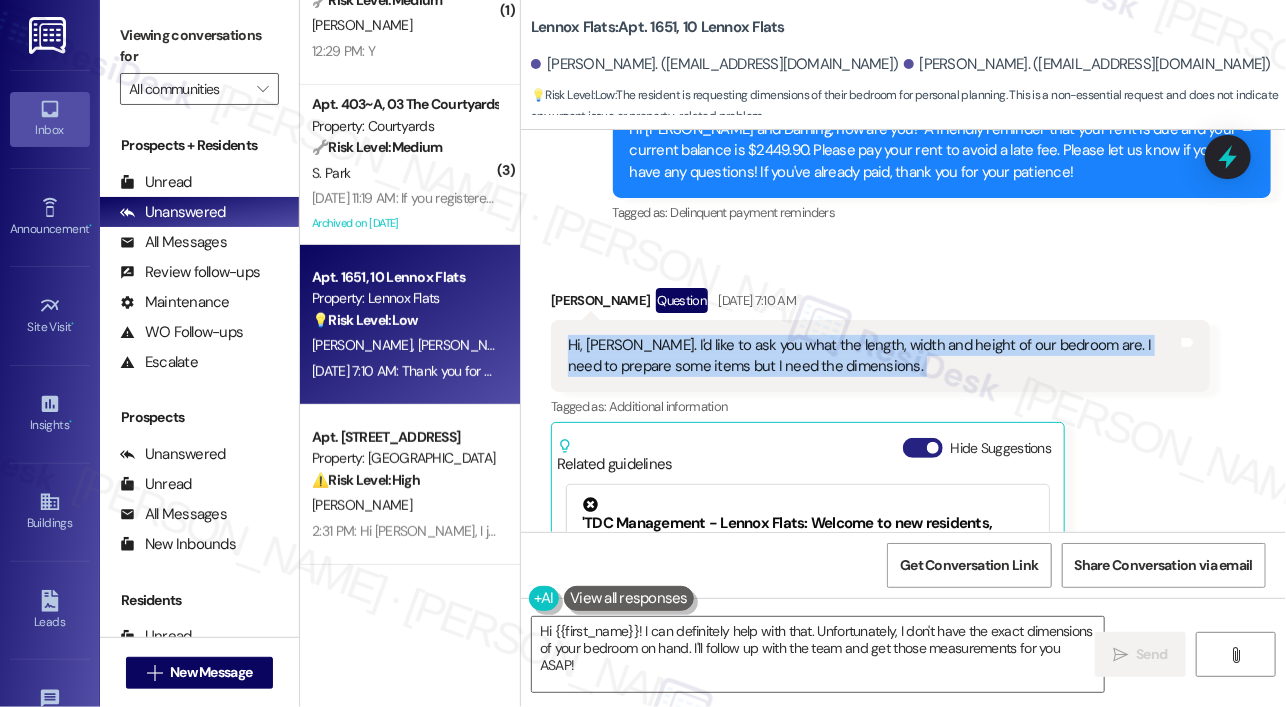 click on "Hide Suggestions" at bounding box center [923, 448] 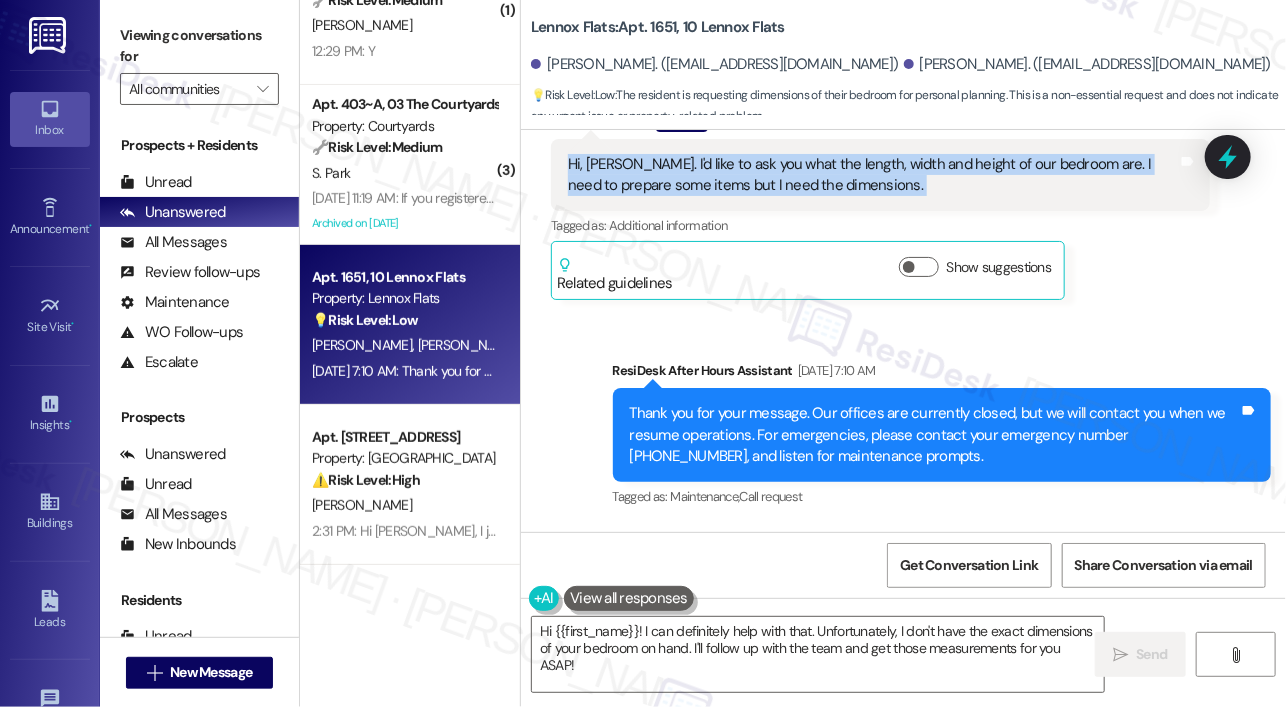 scroll, scrollTop: 6262, scrollLeft: 0, axis: vertical 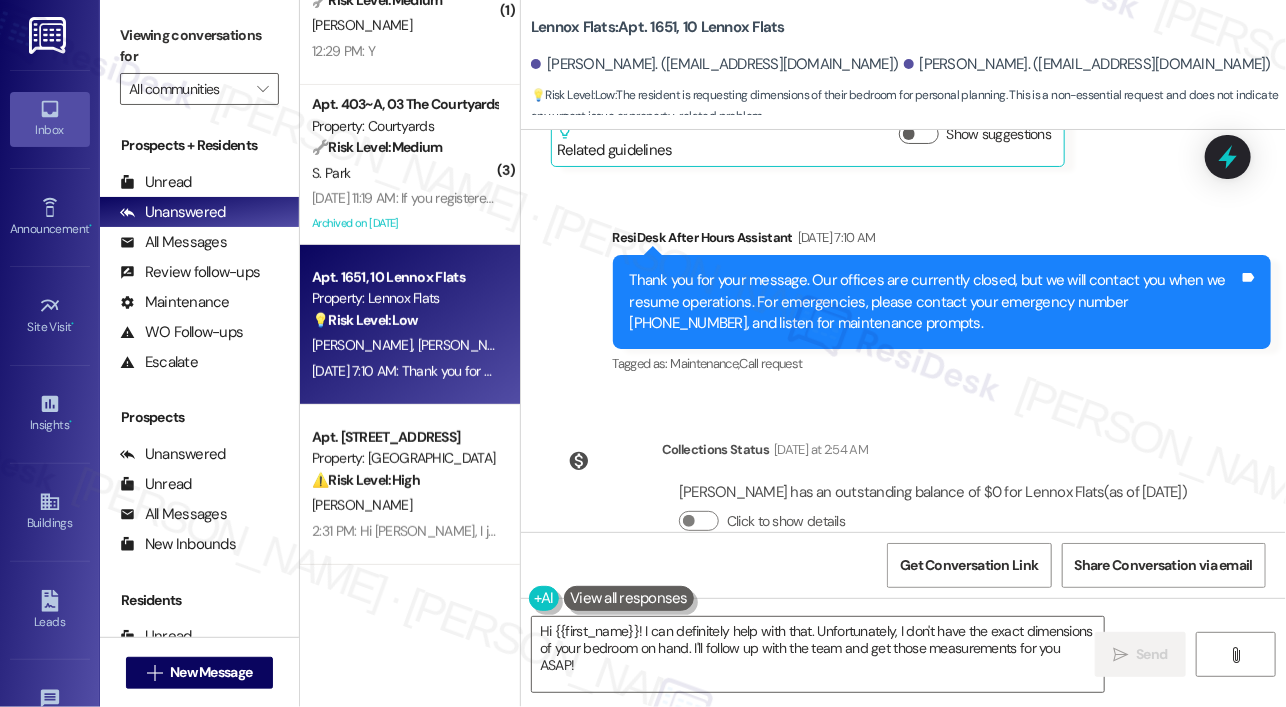 click on "Thank you for your message. Our offices are currently closed, but we will contact you when we resume operations. For emergencies, please contact your emergency number [PHONE_NUMBER], and listen for maintenance prompts." at bounding box center [935, 302] 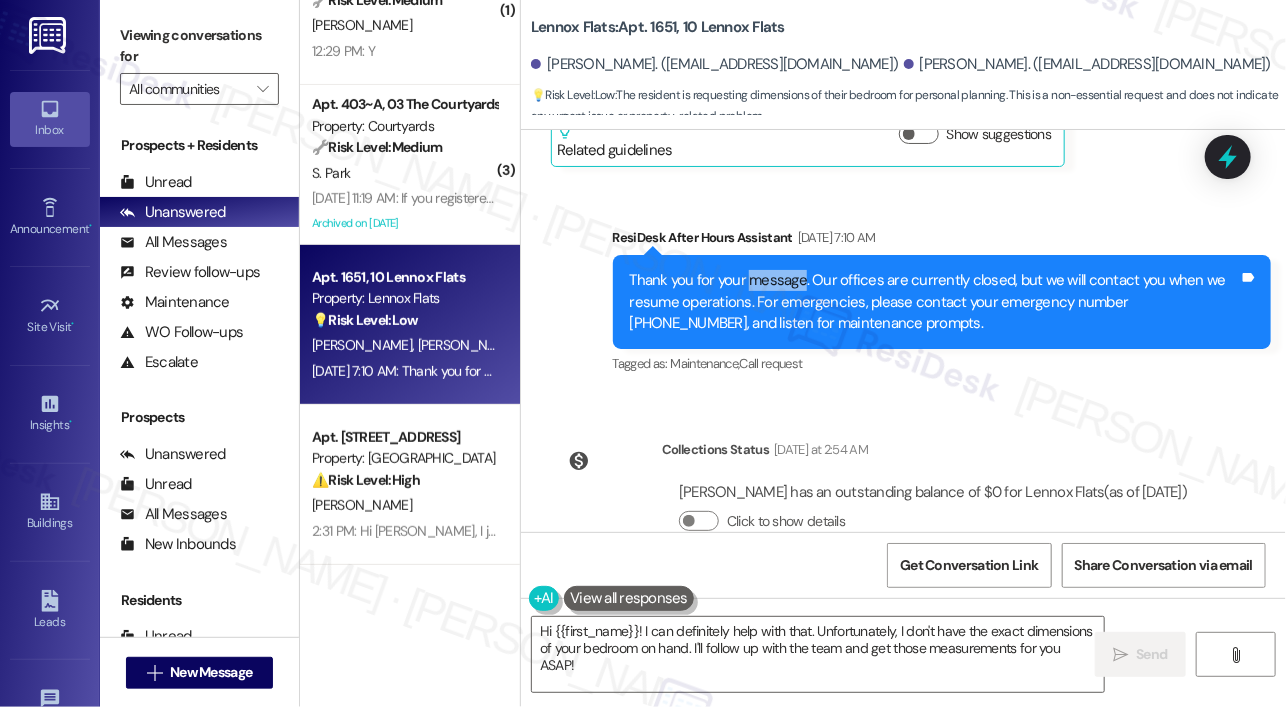 click on "Thank you for your message. Our offices are currently closed, but we will contact you when we resume operations. For emergencies, please contact your emergency number [PHONE_NUMBER], and listen for maintenance prompts." at bounding box center (935, 302) 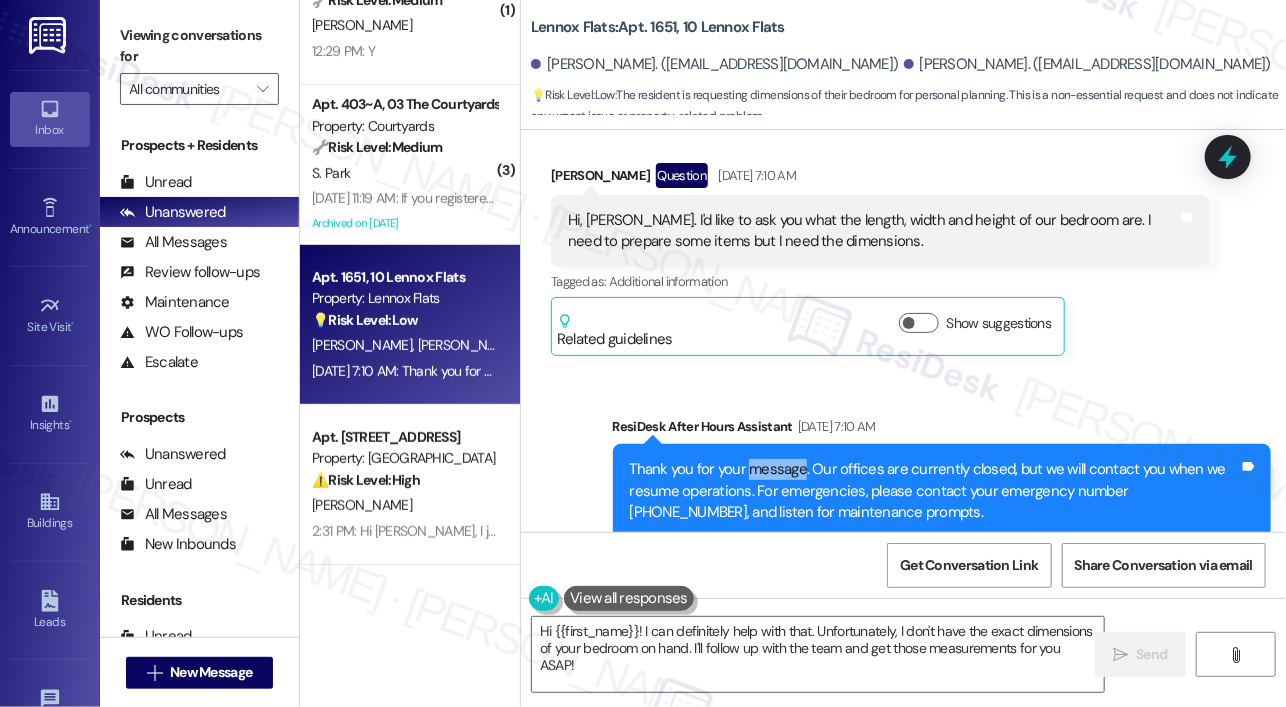 scroll, scrollTop: 5862, scrollLeft: 0, axis: vertical 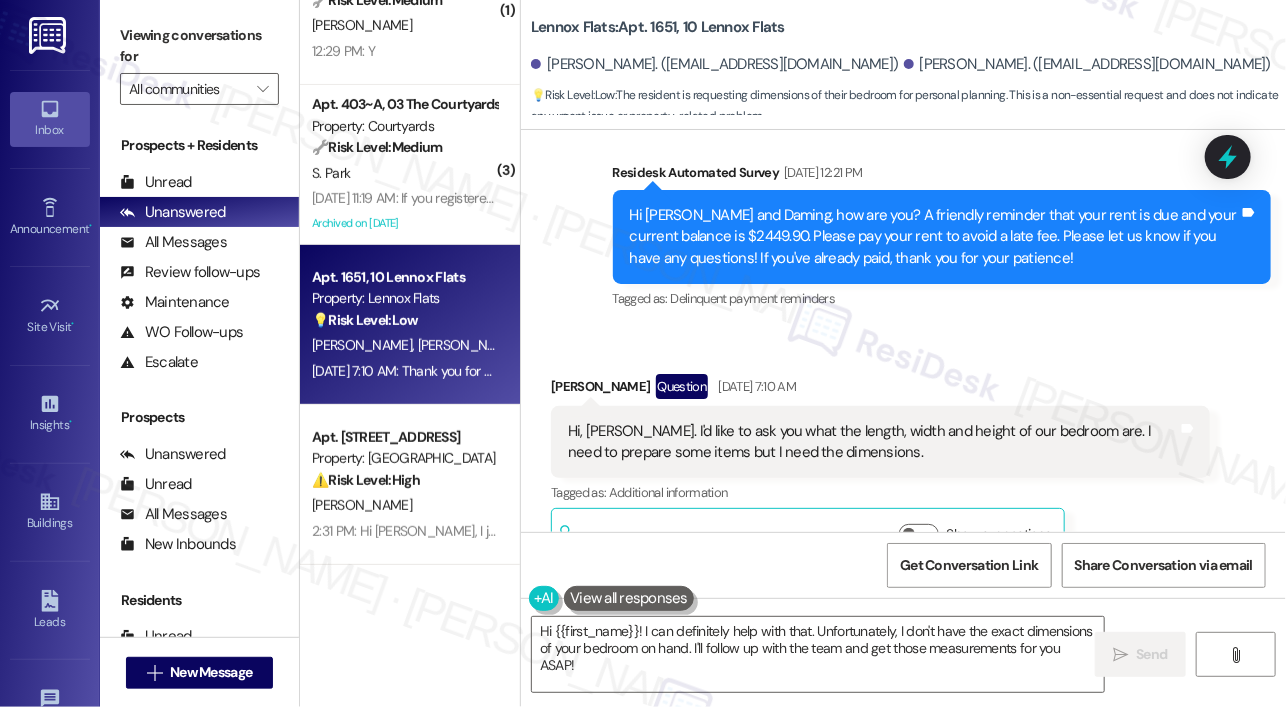 click on "Hi, [PERSON_NAME]. I'd like to ask you what the length, width and height of our bedroom are. I need to prepare some items but I need the dimensions." at bounding box center [873, 442] 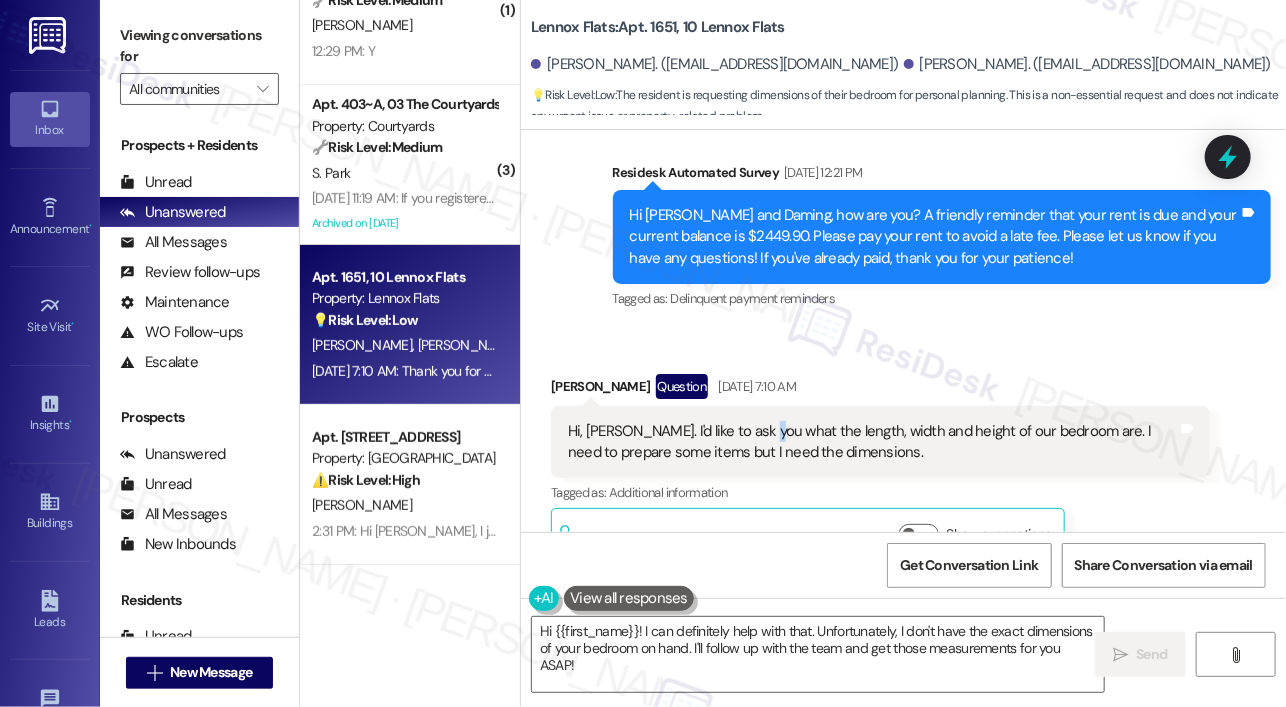 click on "Hi, [PERSON_NAME]. I'd like to ask you what the length, width and height of our bedroom are. I need to prepare some items but I need the dimensions." at bounding box center (873, 442) 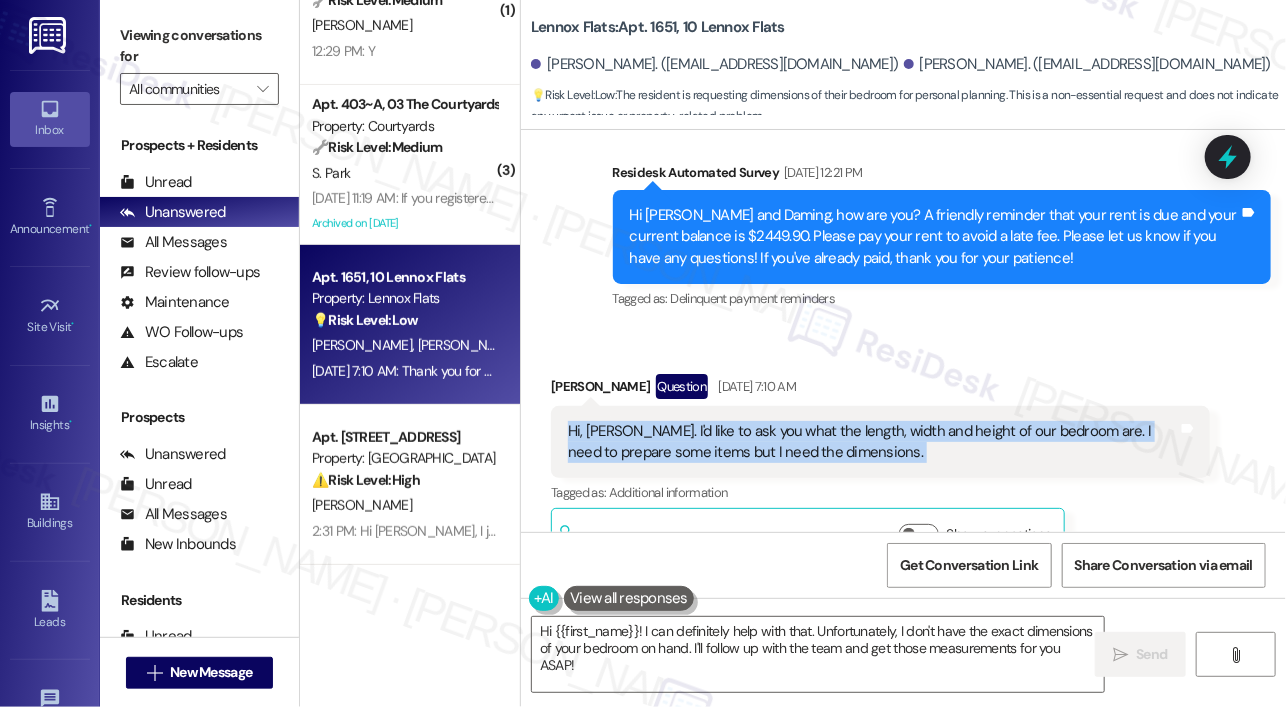 click on "Hi, [PERSON_NAME]. I'd like to ask you what the length, width and height of our bedroom are. I need to prepare some items but I need the dimensions." at bounding box center (873, 442) 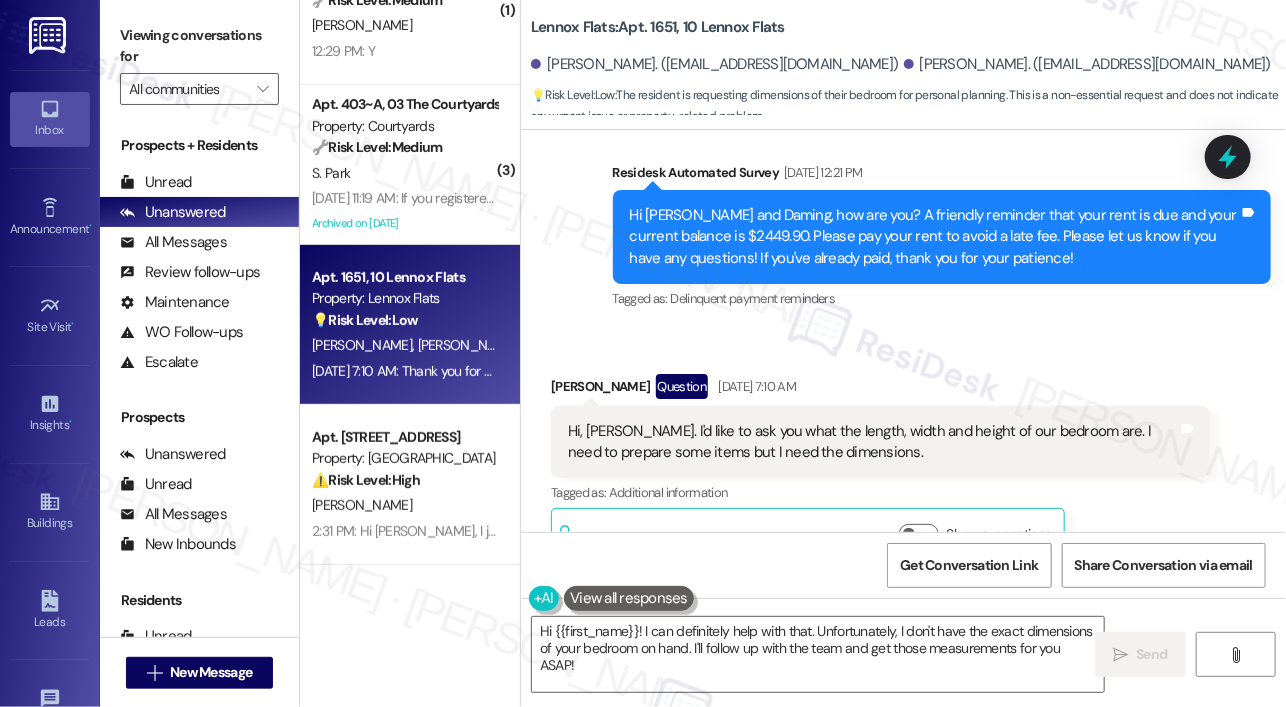 click on "Received via SMS [PERSON_NAME] Question [DATE] 7:10 AM Hi, [PERSON_NAME]. I'd like to ask you what the length, width and height of our bedroom are. I need to prepare some items but I need the dimensions. Tags and notes Tagged as:   Additional information Click to highlight conversations about Additional information  Related guidelines Show suggestions" at bounding box center (903, 456) 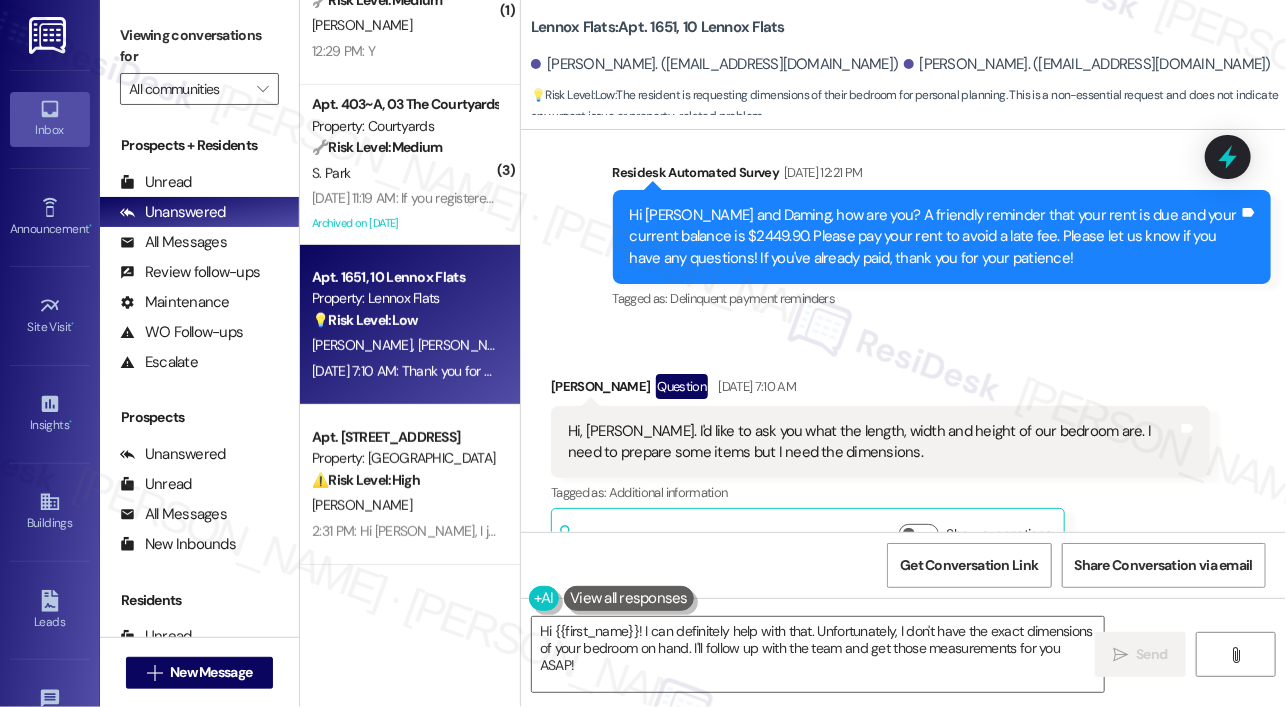 click on "Received via SMS [PERSON_NAME] Question [DATE] 7:10 AM Hi, [PERSON_NAME]. I'd like to ask you what the length, width and height of our bedroom are. I need to prepare some items but I need the dimensions. Tags and notes Tagged as:   Additional information Click to highlight conversations about Additional information  Related guidelines Show suggestions" at bounding box center [880, 471] 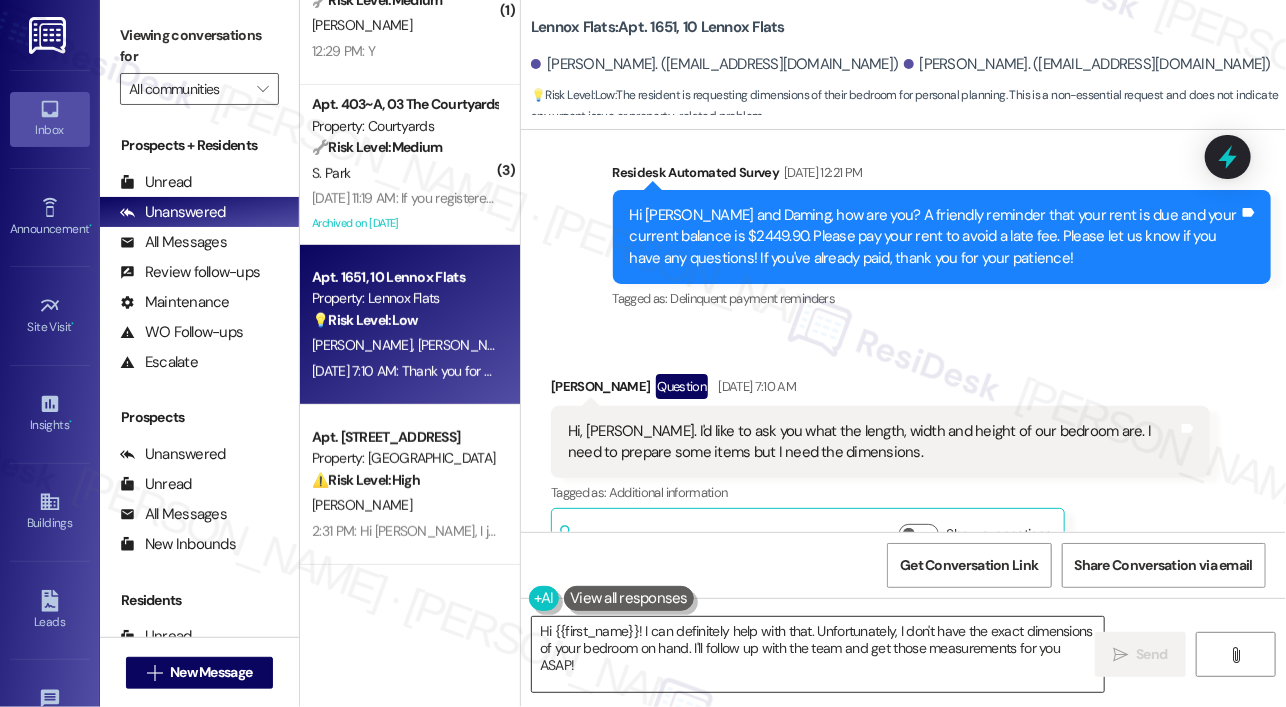click on "Hi {{first_name}}! I can definitely help with that. Unfortunately, I don't have the exact dimensions of your bedroom on hand. I'll follow up with the team and get those measurements for you ASAP!" at bounding box center [818, 654] 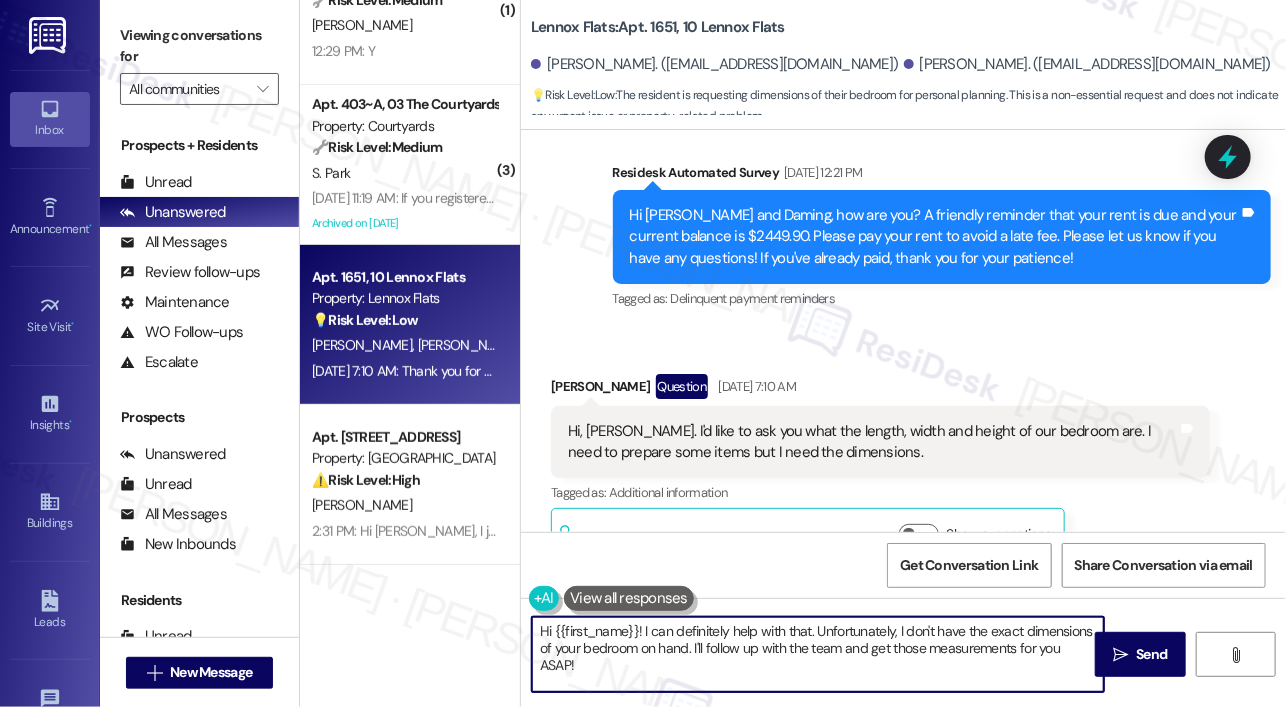 drag, startPoint x: 673, startPoint y: 664, endPoint x: 817, endPoint y: 629, distance: 148.19244 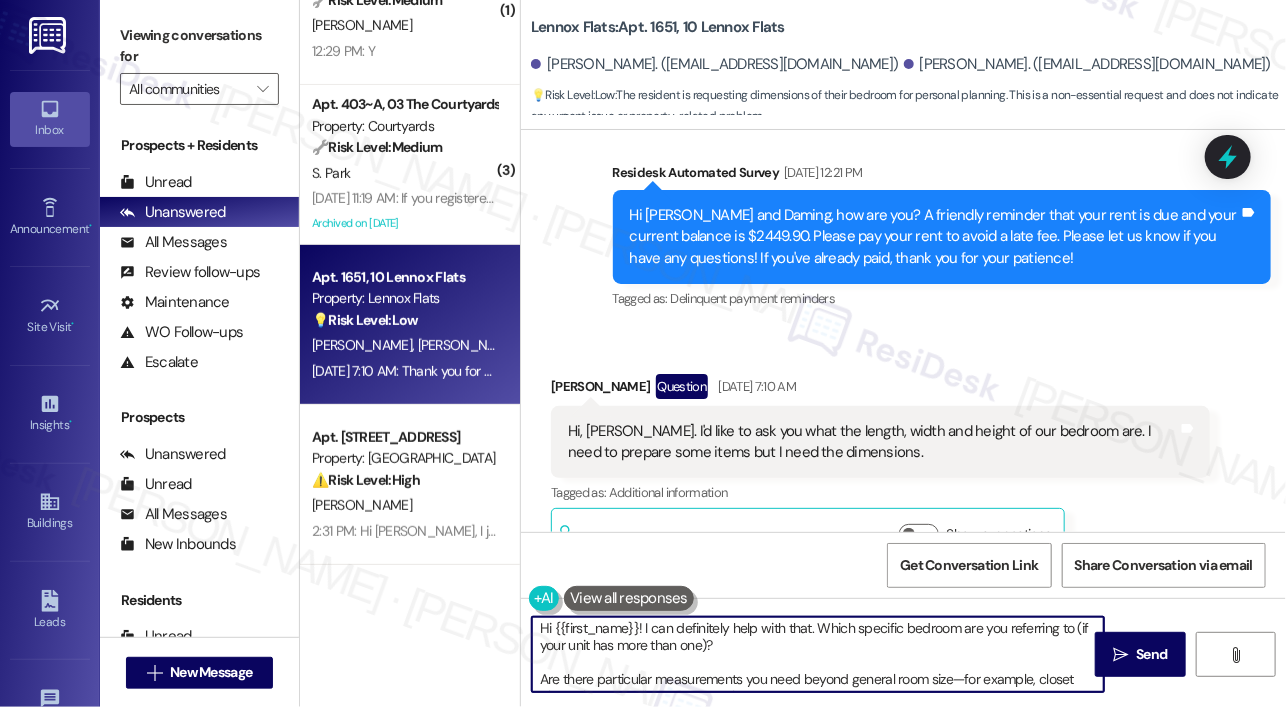 scroll, scrollTop: 0, scrollLeft: 0, axis: both 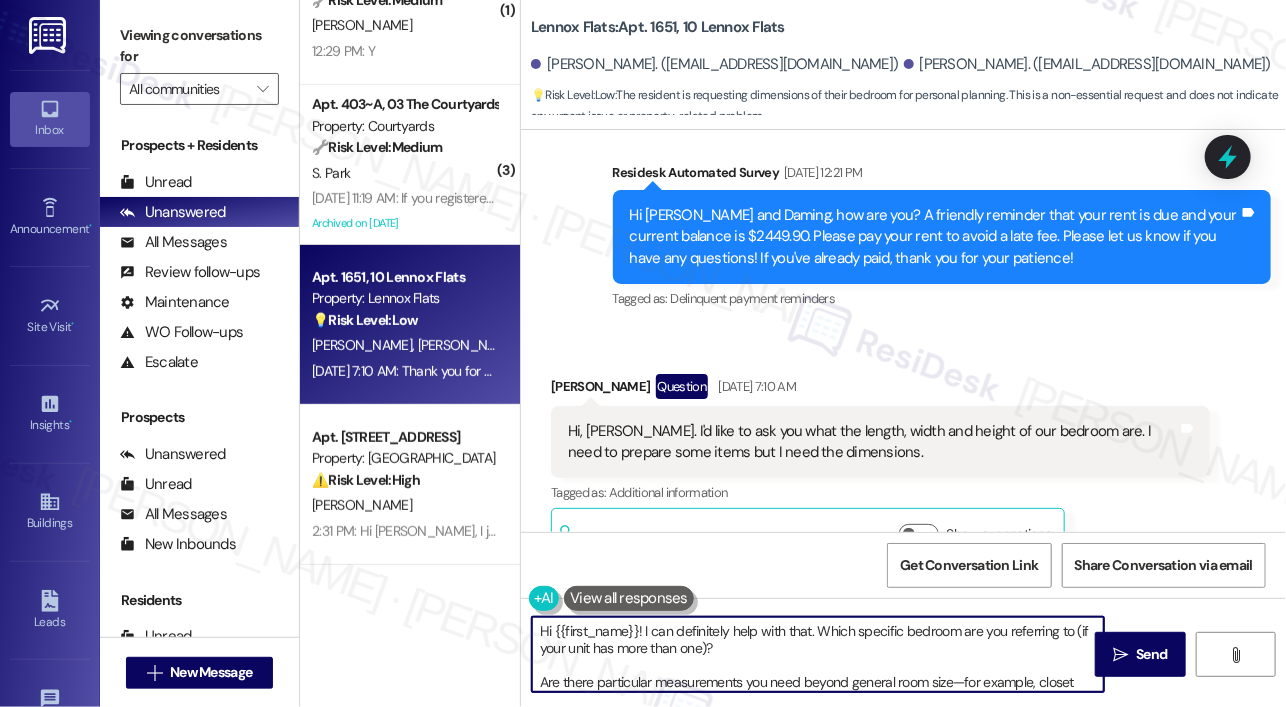 click on "Hi {{first_name}}! I can definitely help with that. Which specific bedroom are you referring to (if your unit has more than one)?
Are there particular measurements you need beyond general room size—for example, closet dimensions or wall space for furniture?" at bounding box center [818, 654] 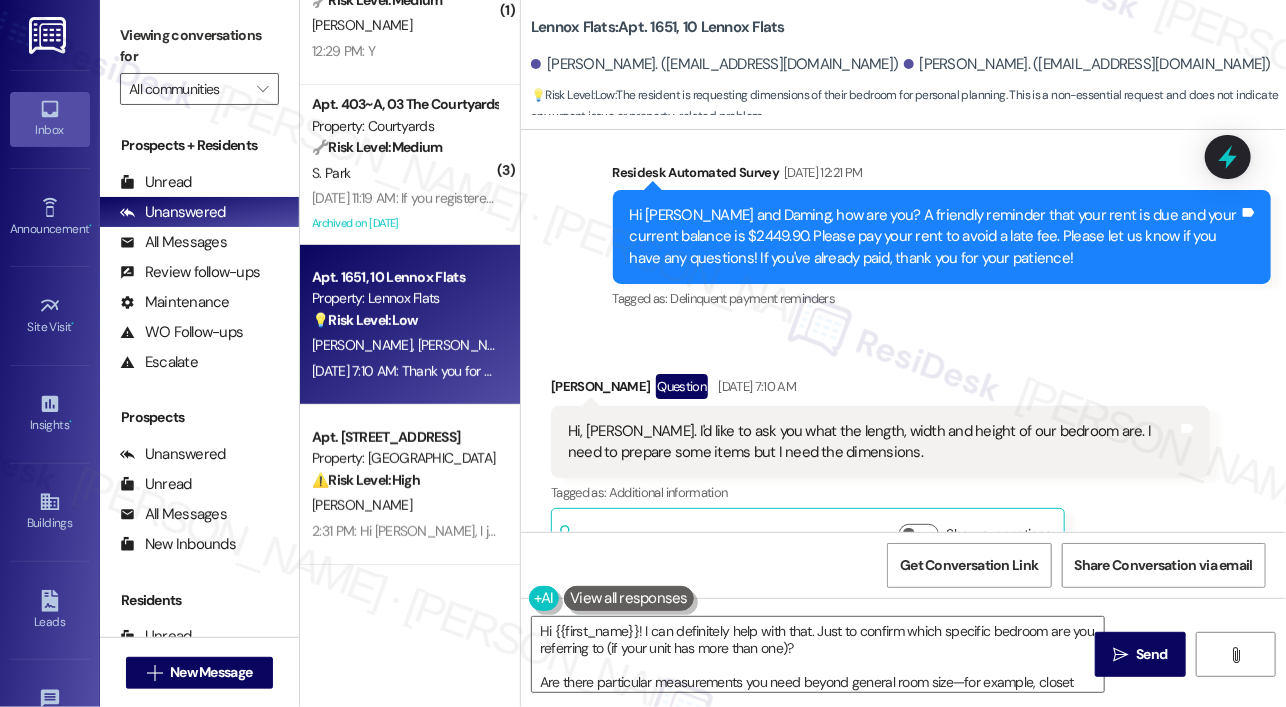 click on "[PERSON_NAME] Question [DATE] 7:10 AM" at bounding box center [880, 390] 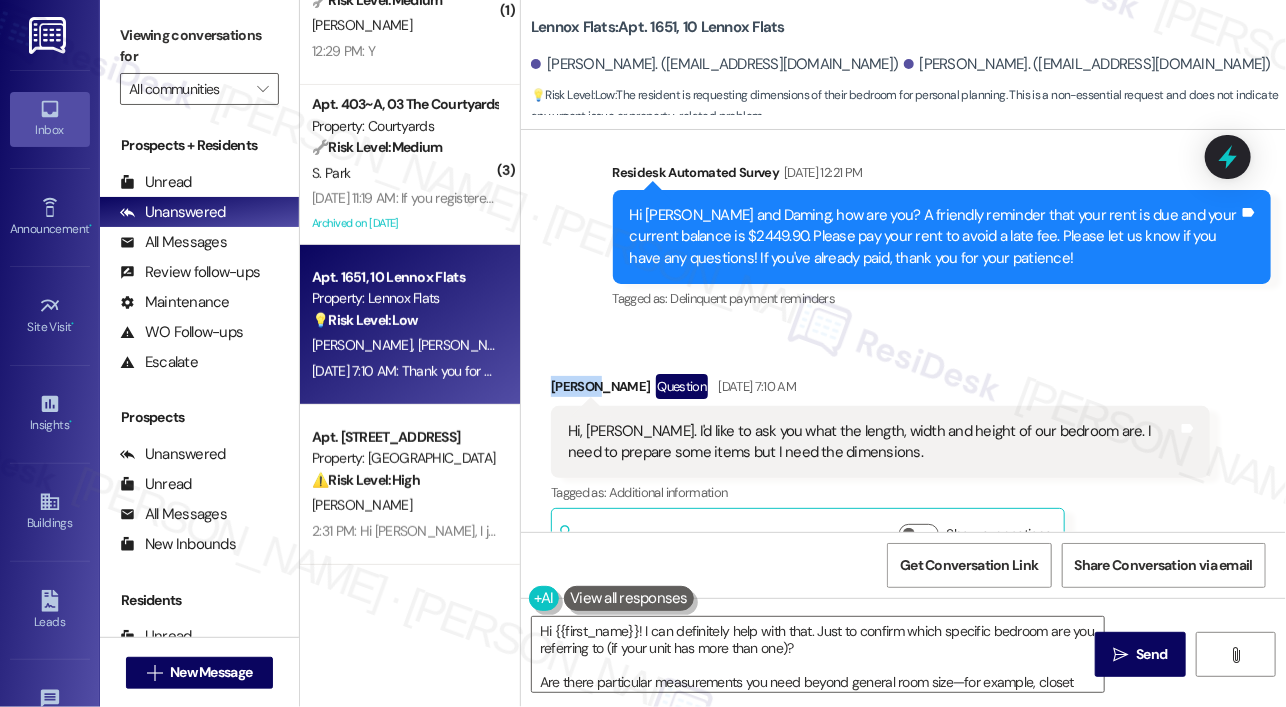 click on "[PERSON_NAME] Question [DATE] 7:10 AM" at bounding box center (880, 390) 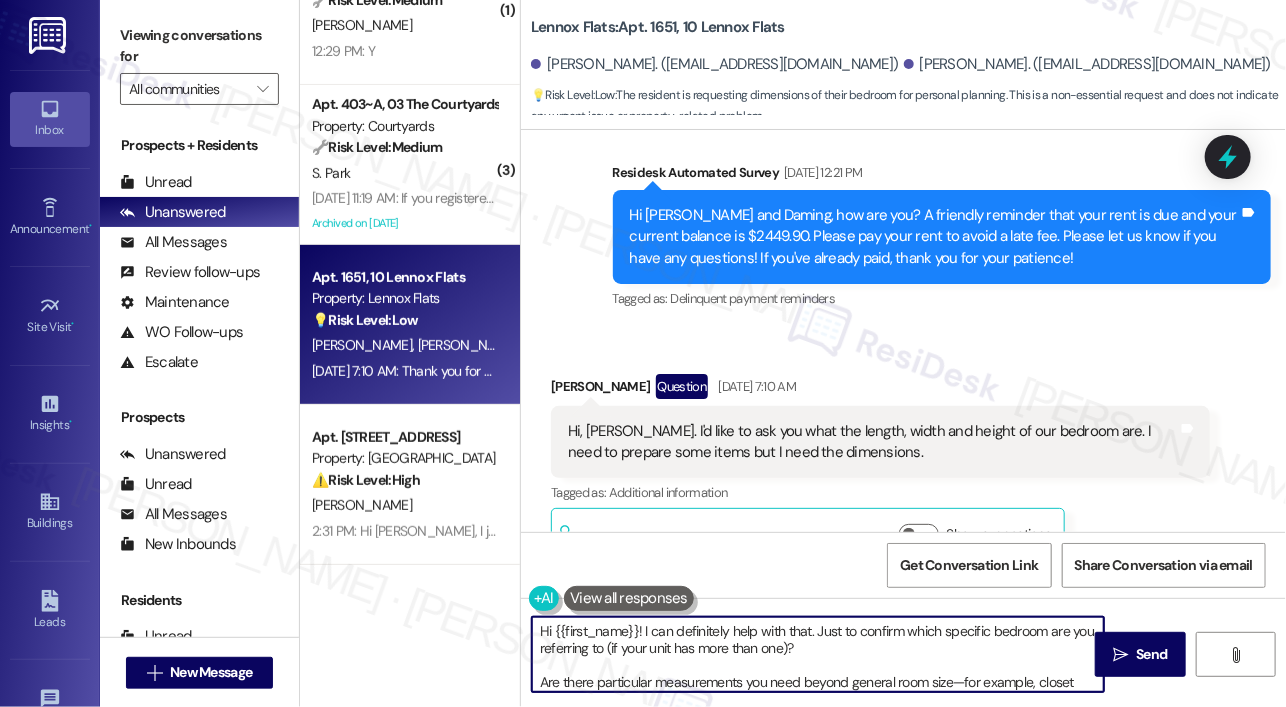 drag, startPoint x: 556, startPoint y: 629, endPoint x: 640, endPoint y: 624, distance: 84.14868 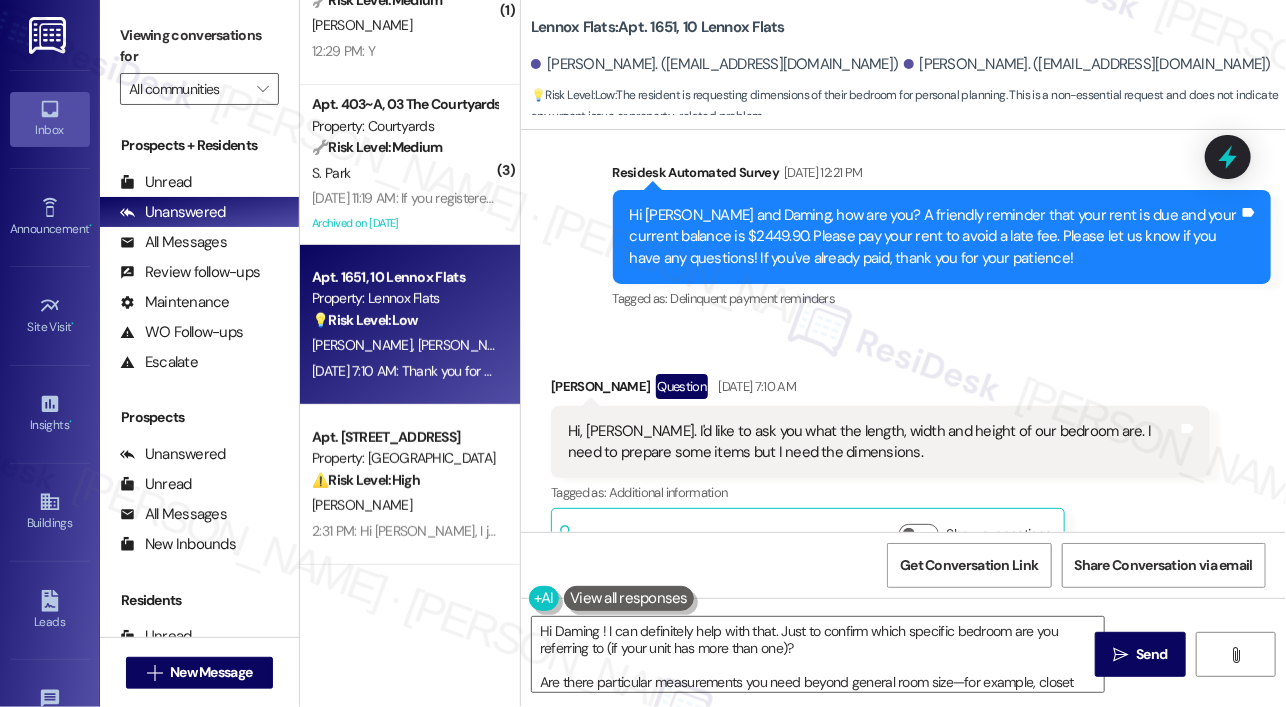 click on "Received via SMS [PERSON_NAME] Question [DATE] 7:10 AM Hi, [PERSON_NAME]. I'd like to ask you what the length, width and height of our bedroom are. I need to prepare some items but I need the dimensions. Tags and notes Tagged as:   Additional information Click to highlight conversations about Additional information  Related guidelines Show suggestions" at bounding box center (903, 456) 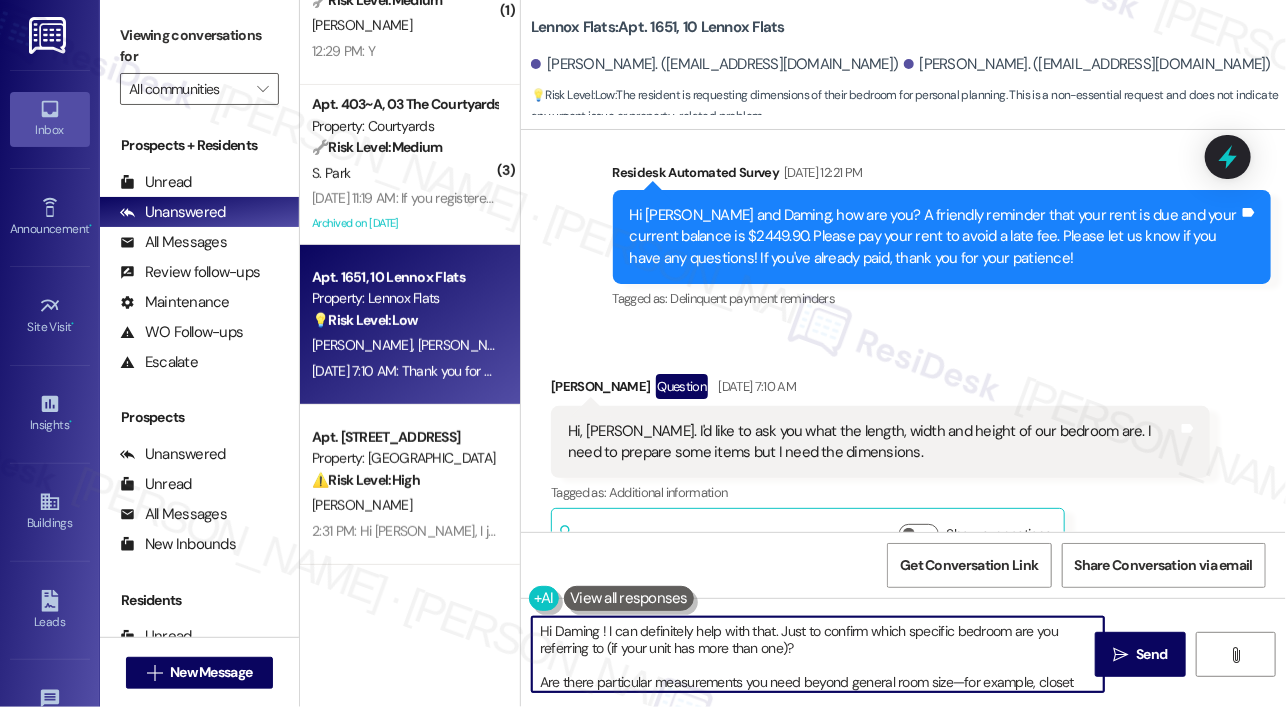 drag, startPoint x: 775, startPoint y: 620, endPoint x: 607, endPoint y: 621, distance: 168.00298 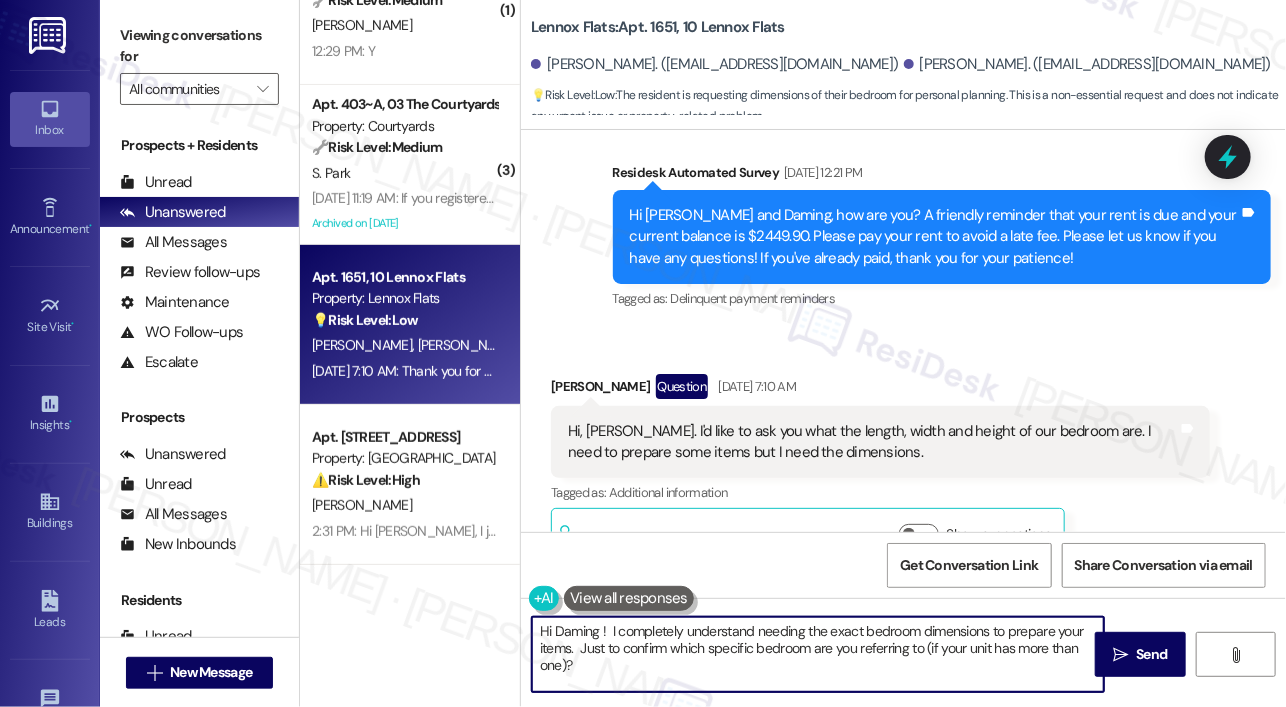 click on "Hi Daming !  I completely understand needing the exact bedroom dimensions to prepare your items.  Just to confirm which specific bedroom are you referring to (if your unit has more than one)?
Are there particular measurements you need beyond general room size—for example, closet dimensions or wall space for furniture?" at bounding box center [818, 654] 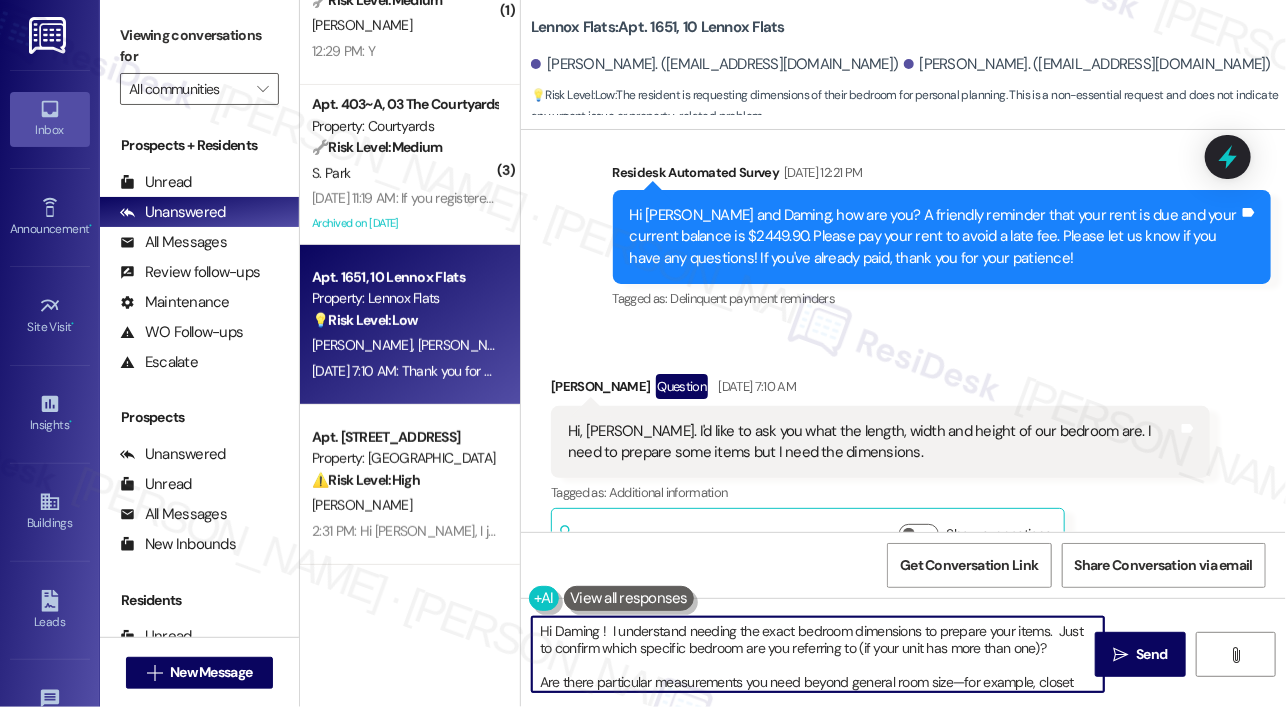 click on "Hi Daming !  I understand needing the exact bedroom dimensions to prepare your items.  Just to confirm which specific bedroom are you referring to (if your unit has more than one)?
Are there particular measurements you need beyond general room size—for example, closet dimensions or wall space for furniture?" at bounding box center (818, 654) 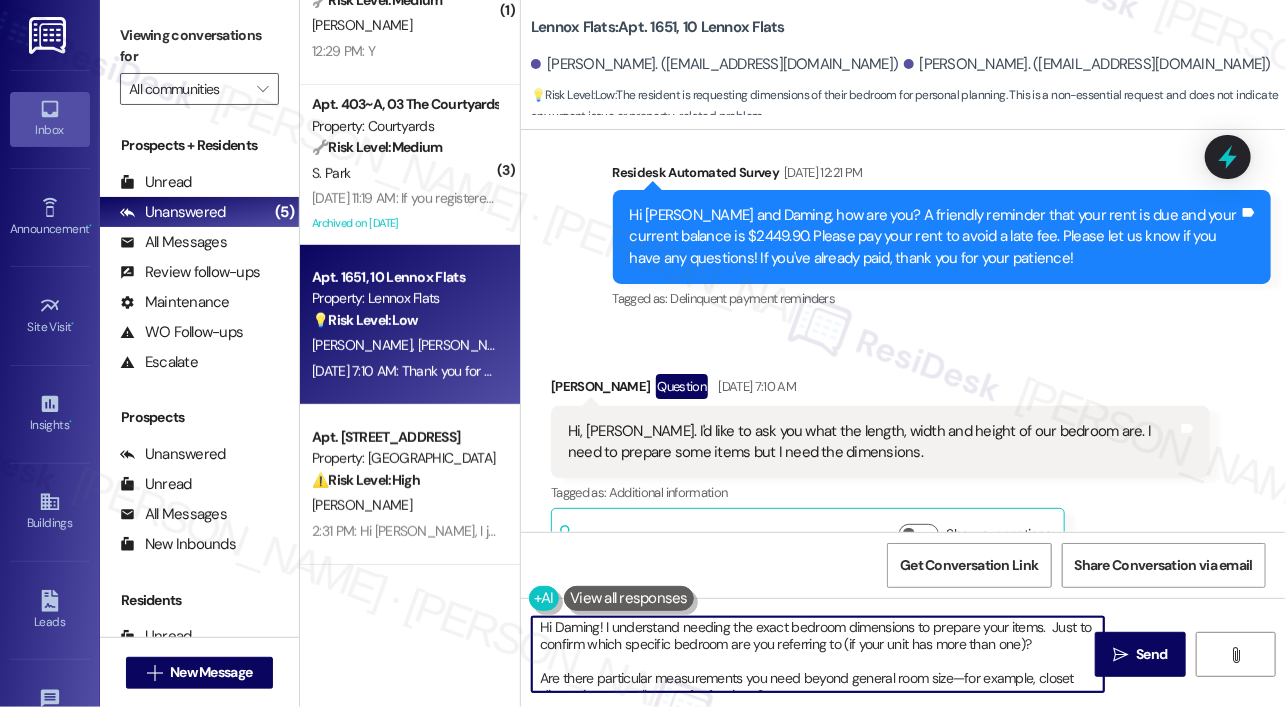 scroll, scrollTop: 0, scrollLeft: 0, axis: both 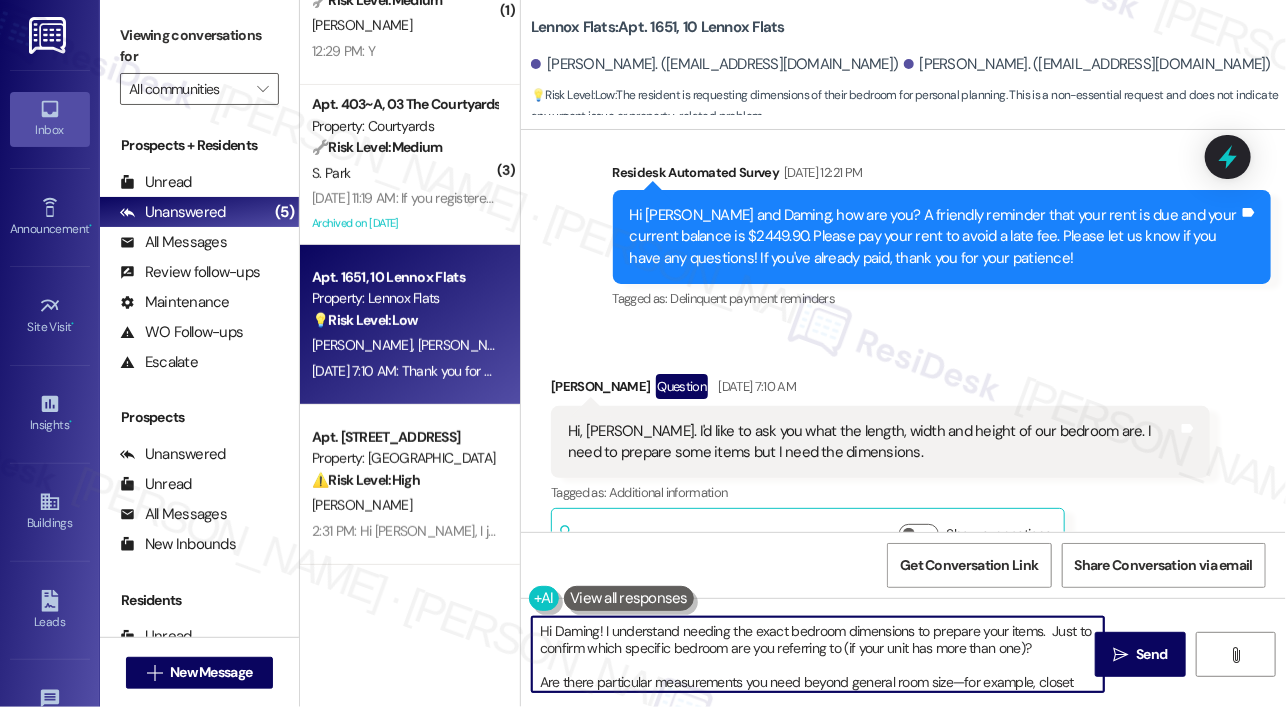 drag, startPoint x: 1042, startPoint y: 645, endPoint x: 856, endPoint y: 648, distance: 186.02419 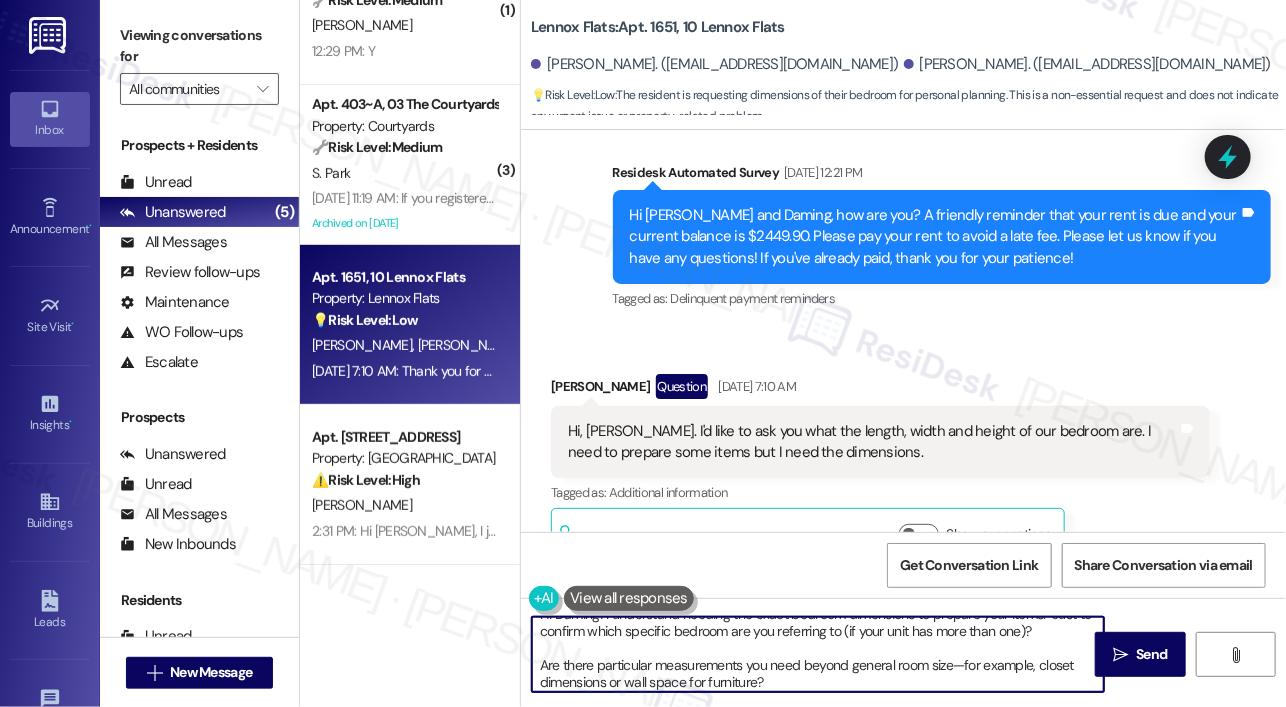scroll, scrollTop: 21, scrollLeft: 0, axis: vertical 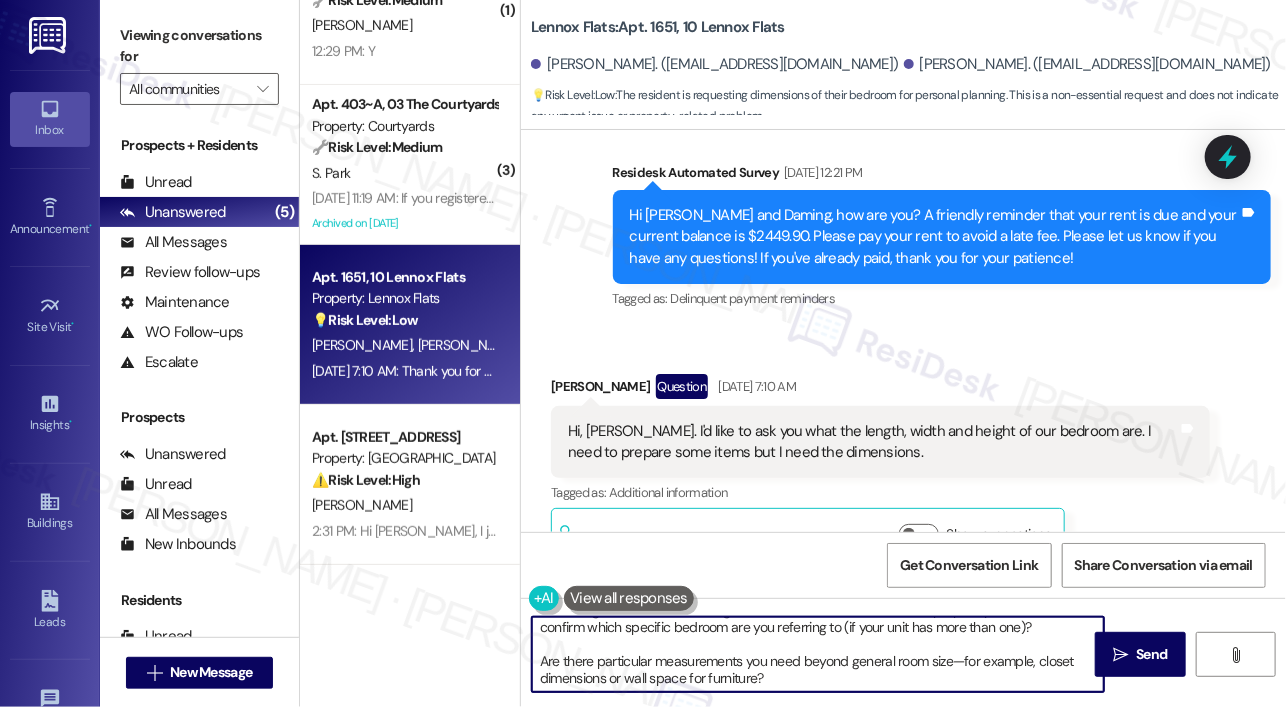 click on "Hi Daming! I understand needing the exact bedroom dimensions to prepare your items.  Just to confirm which specific bedroom are you referring to (if your unit has more than one)?
Are there particular measurements you need beyond general room size—for example, closet dimensions or wall space for furniture?" at bounding box center [818, 654] 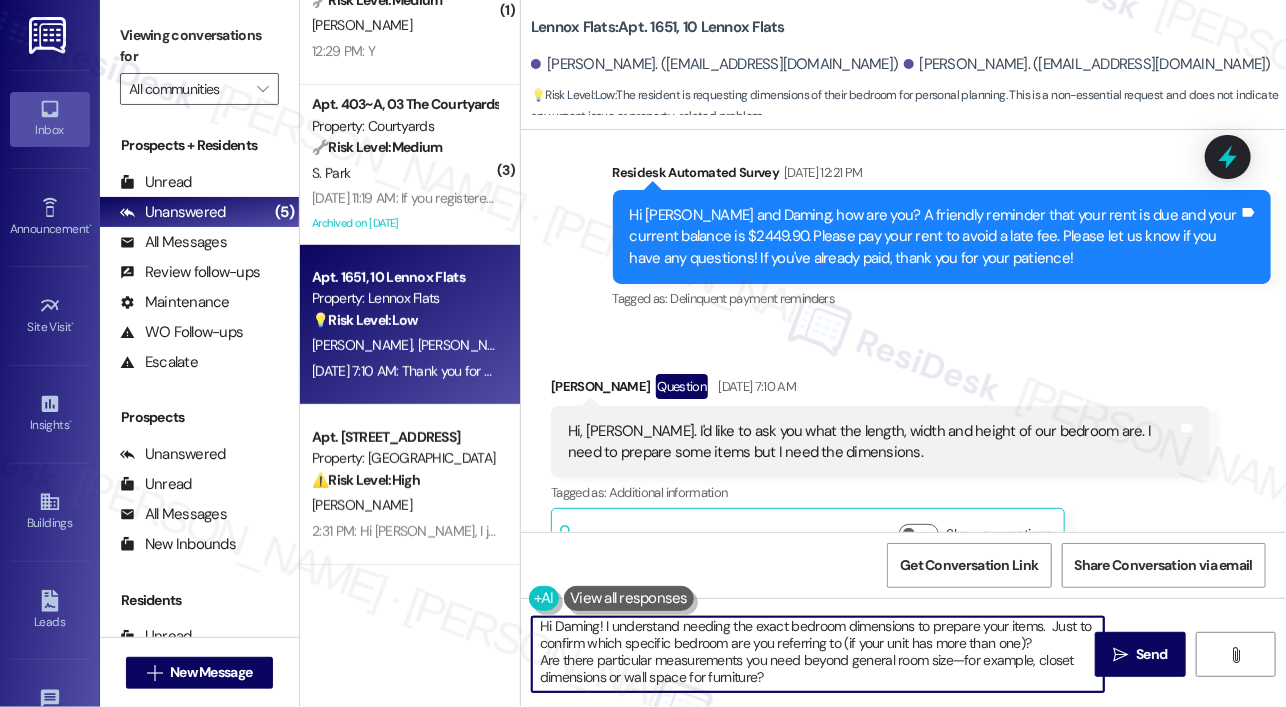 scroll, scrollTop: 4, scrollLeft: 0, axis: vertical 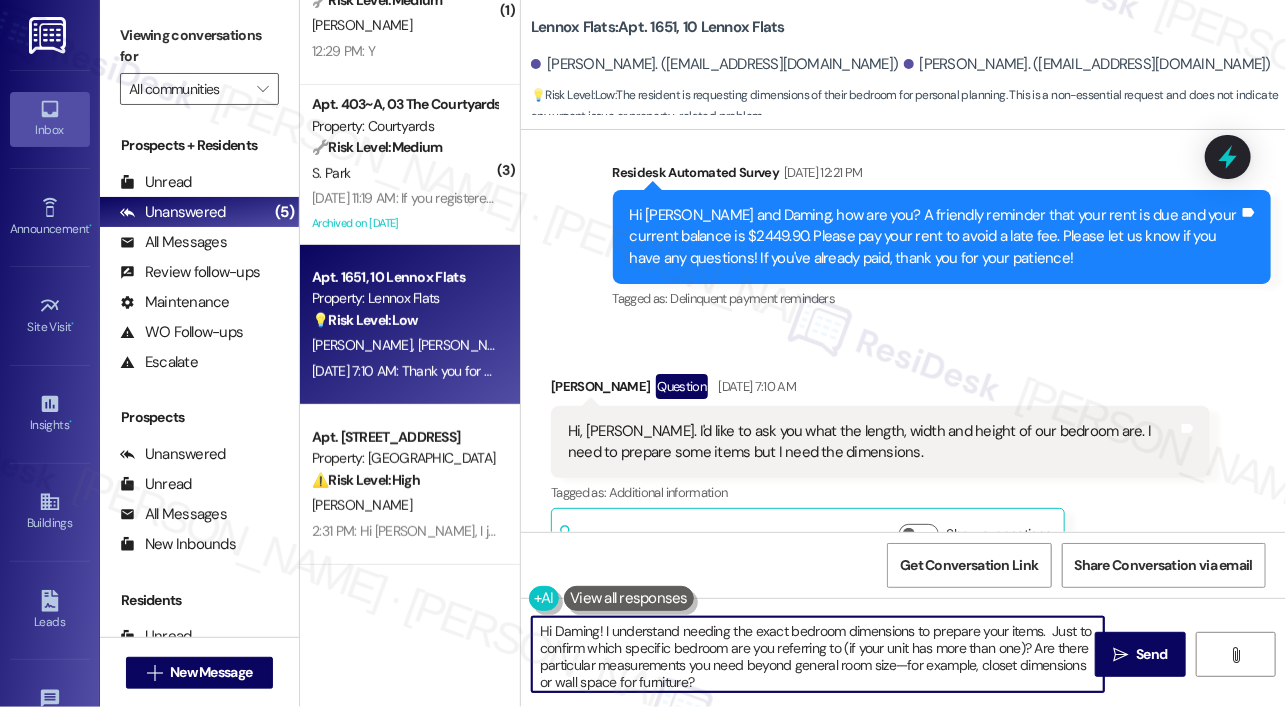 drag, startPoint x: 840, startPoint y: 678, endPoint x: 1048, endPoint y: 645, distance: 210.60152 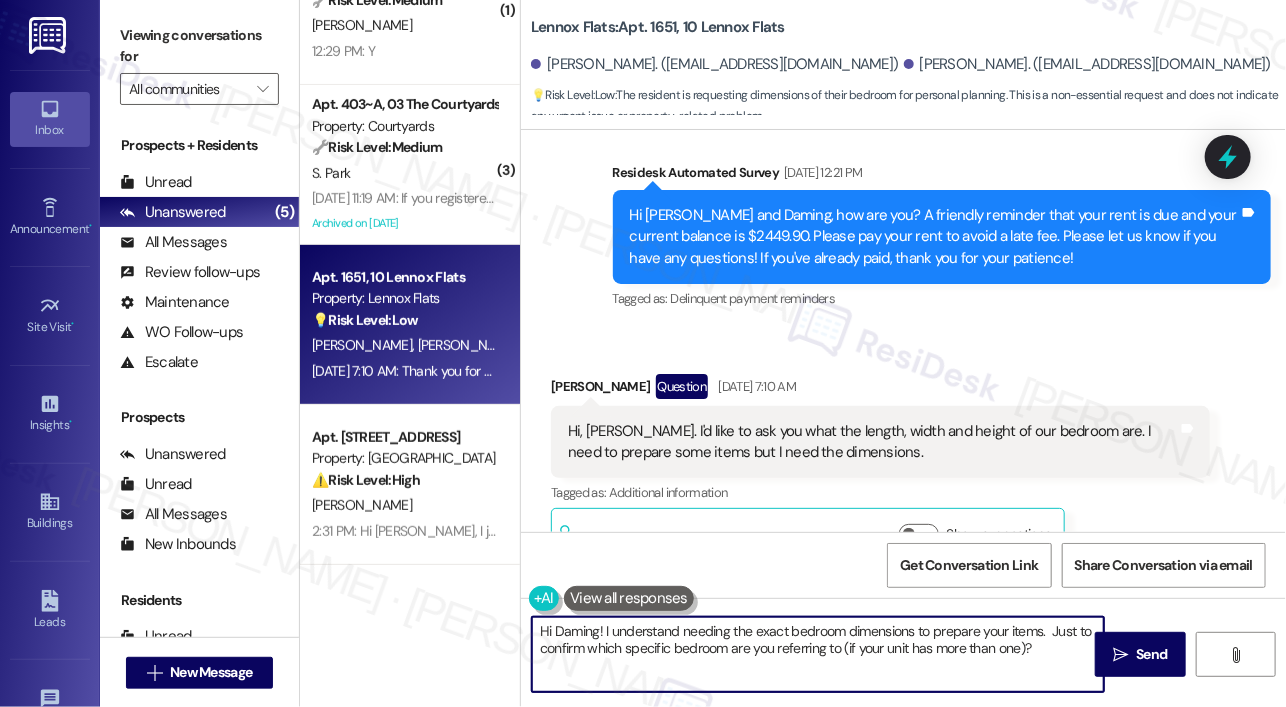 click on "Hi Daming! I understand needing the exact bedroom dimensions to prepare your items.  Just to confirm which specific bedroom are you referring to (if your unit has more than one)?" at bounding box center [818, 654] 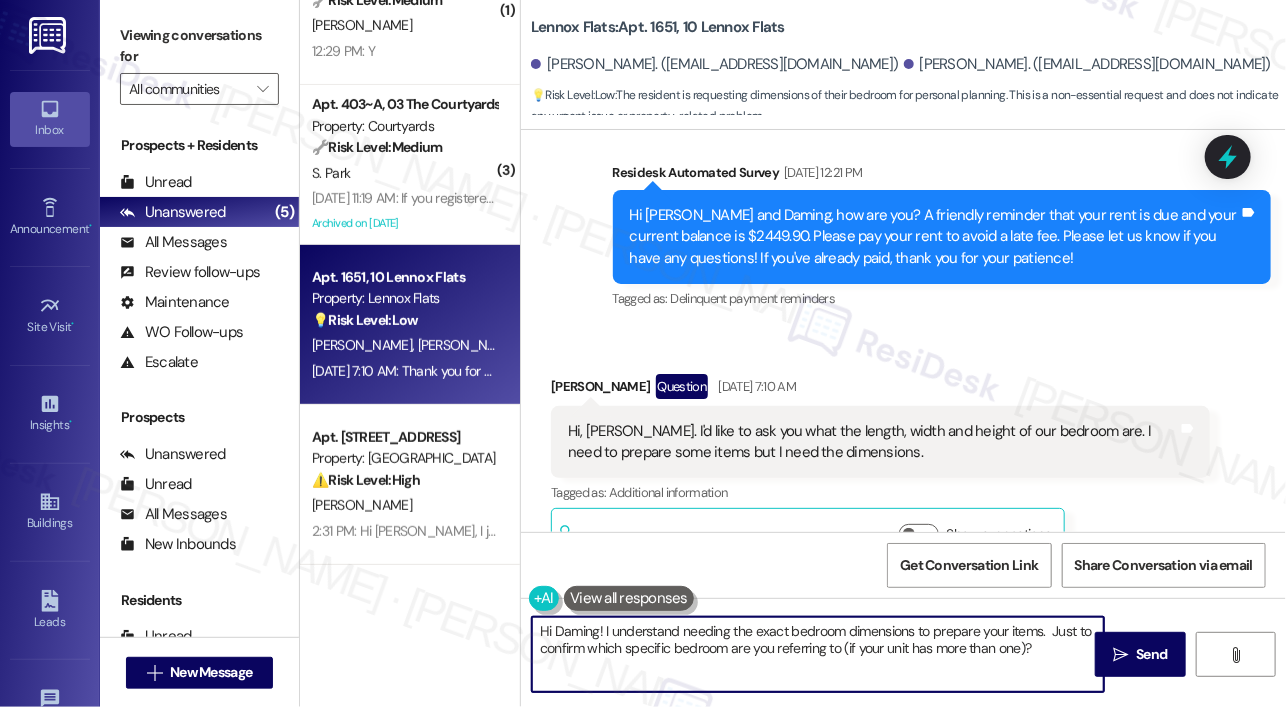 click on "Hi Daming! I understand needing the exact bedroom dimensions to prepare your items.  Just to confirm which specific bedroom are you referring to (if your unit has more than one)?" at bounding box center (818, 654) 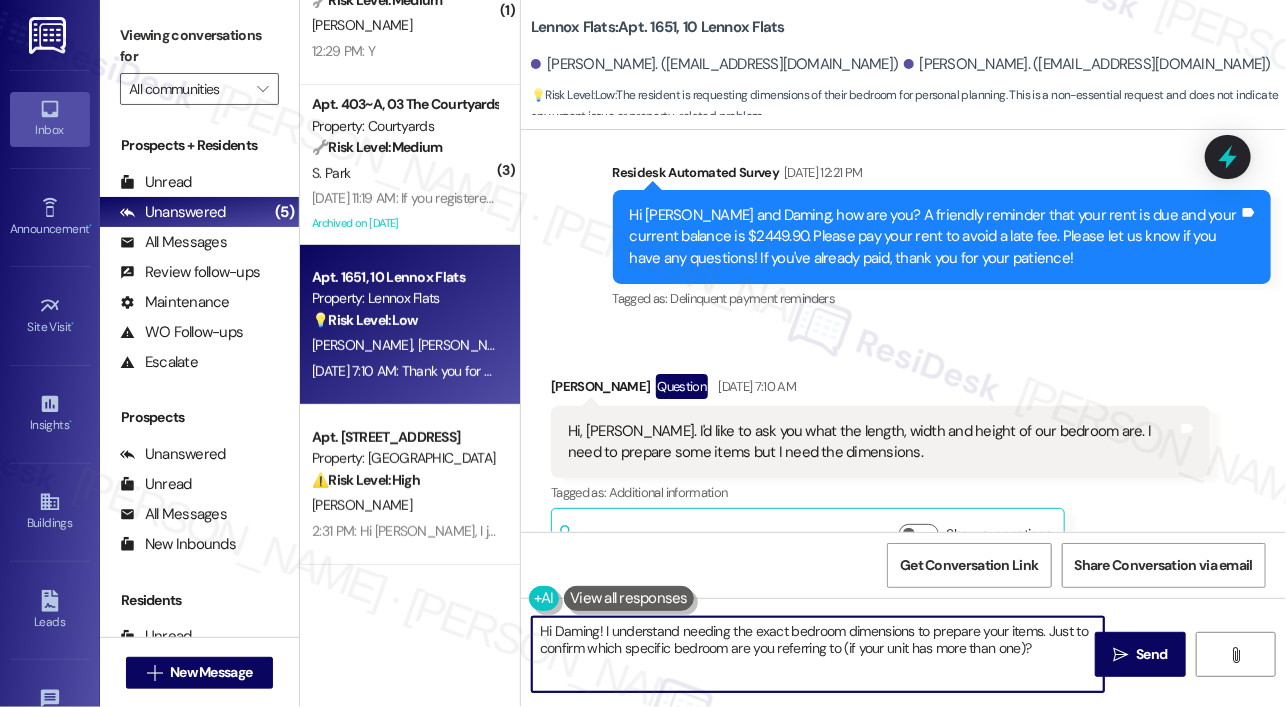 click on "Hi Daming! I understand needing the exact bedroom dimensions to prepare your items. Just to confirm which specific bedroom are you referring to (if your unit has more than one)?" at bounding box center [818, 654] 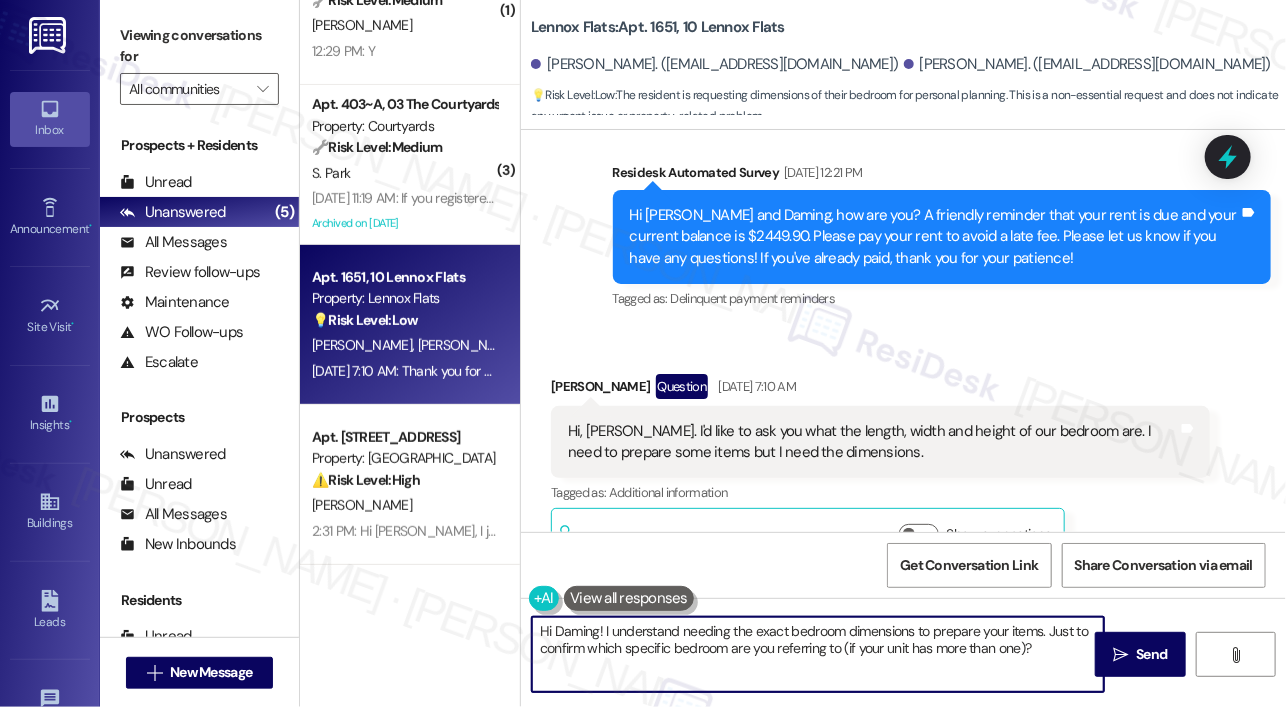 click on "Hi Daming! I understand needing the exact bedroom dimensions to prepare your items. Just to confirm which specific bedroom are you referring to (if your unit has more than one)?" at bounding box center [818, 654] 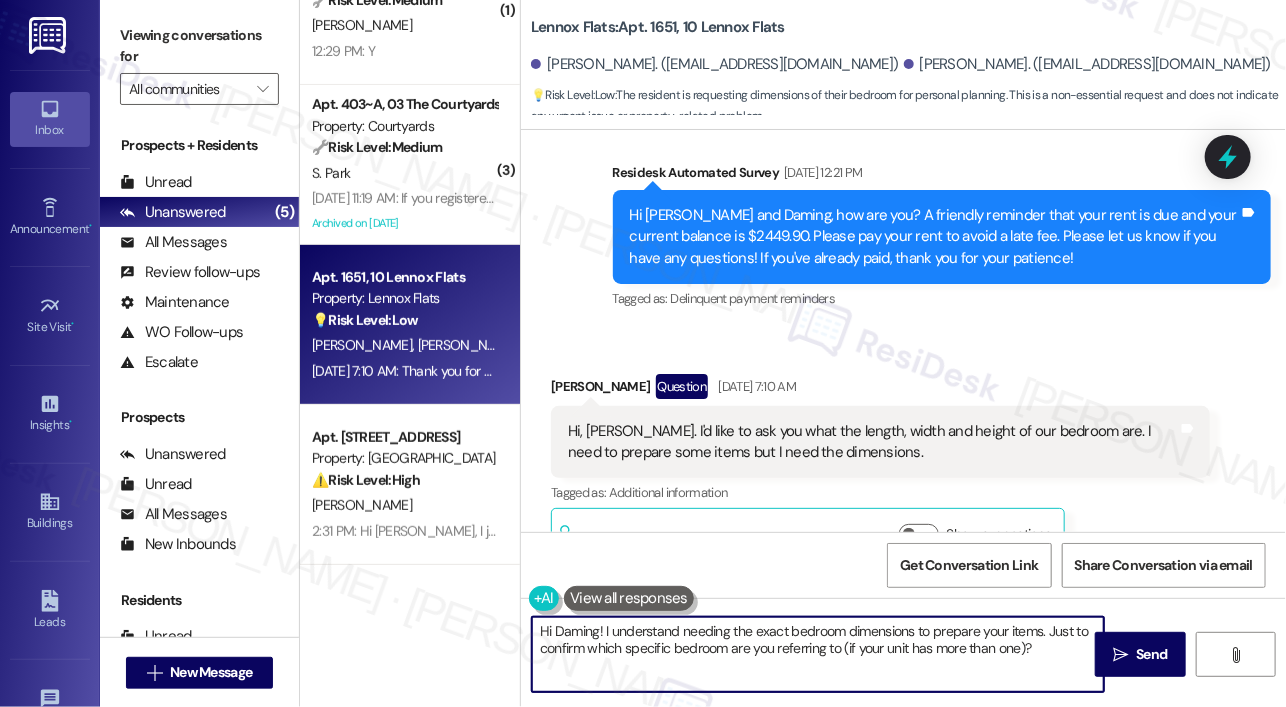 click on "Hi Daming! I understand needing the exact bedroom dimensions to prepare your items. Just to confirm which specific bedroom are you referring to (if your unit has more than one)?" at bounding box center [818, 654] 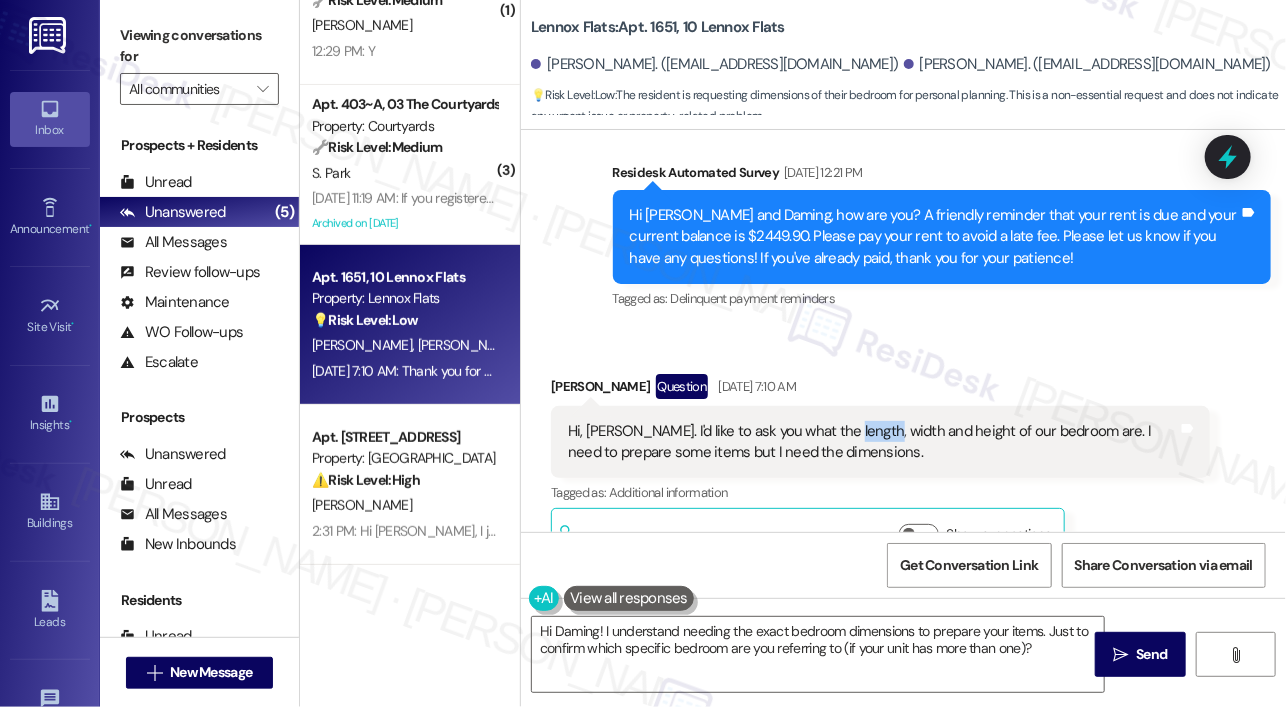 click on "Hi, [PERSON_NAME]. I'd like to ask you what the length, width and height of our bedroom are. I need to prepare some items but I need the dimensions." at bounding box center [873, 442] 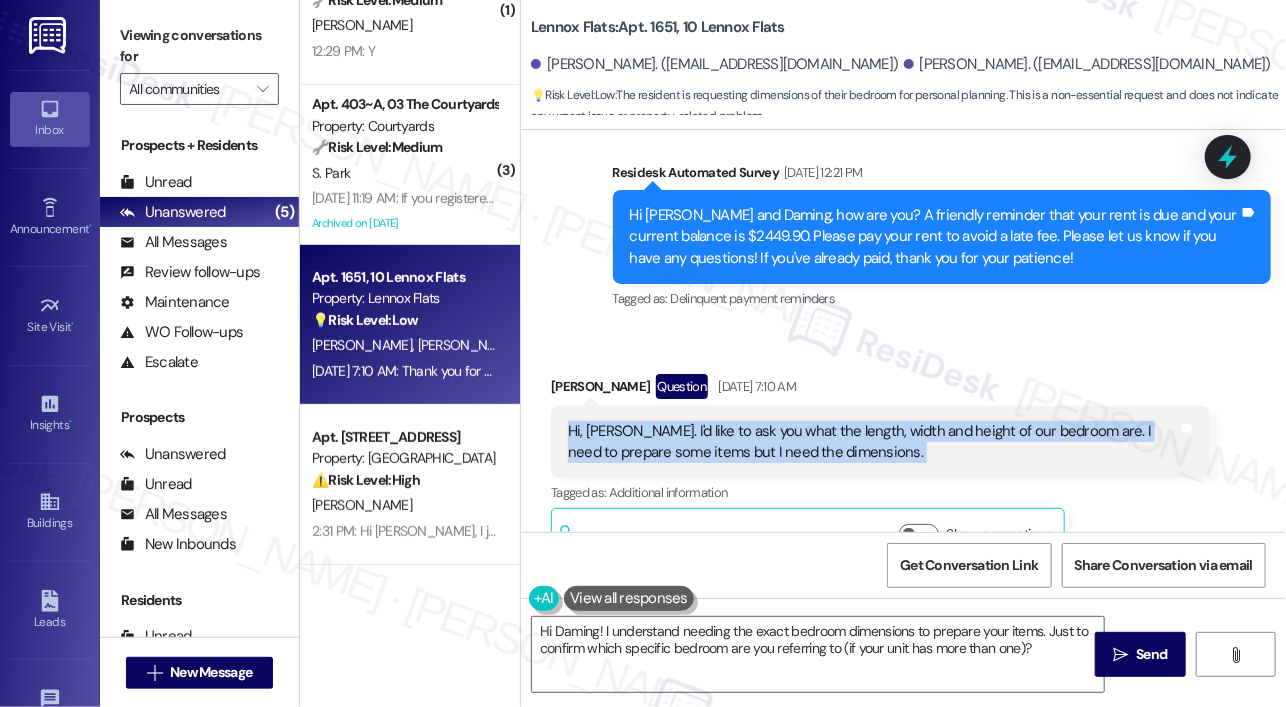 click on "Hi, [PERSON_NAME]. I'd like to ask you what the length, width and height of our bedroom are. I need to prepare some items but I need the dimensions." at bounding box center (873, 442) 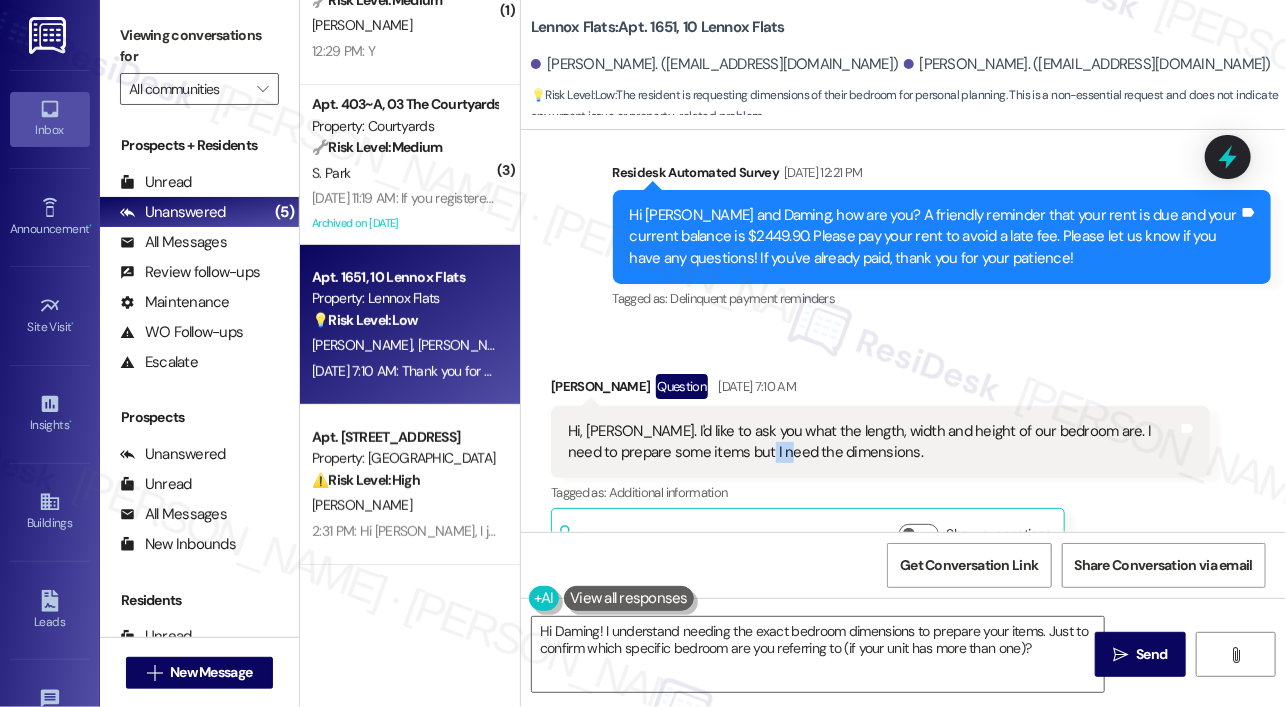 click on "Hi, [PERSON_NAME]. I'd like to ask you what the length, width and height of our bedroom are. I need to prepare some items but I need the dimensions." at bounding box center (873, 442) 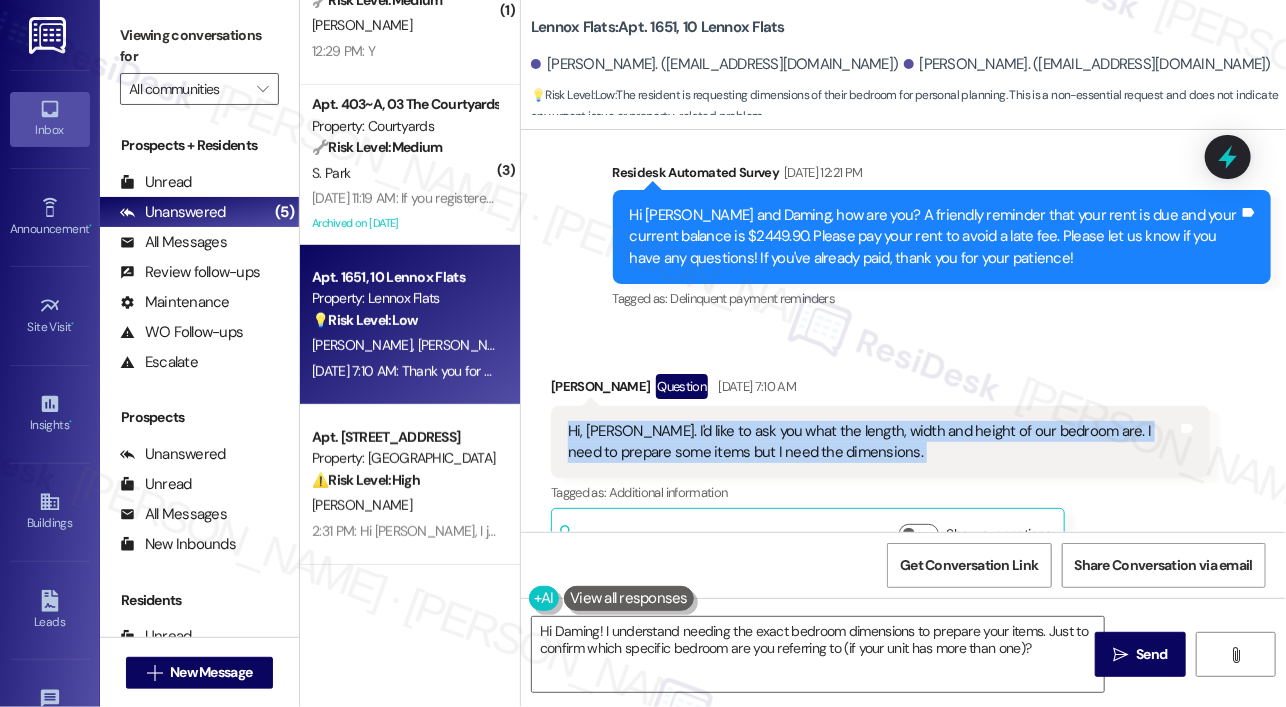click on "Hi, [PERSON_NAME]. I'd like to ask you what the length, width and height of our bedroom are. I need to prepare some items but I need the dimensions." at bounding box center [873, 442] 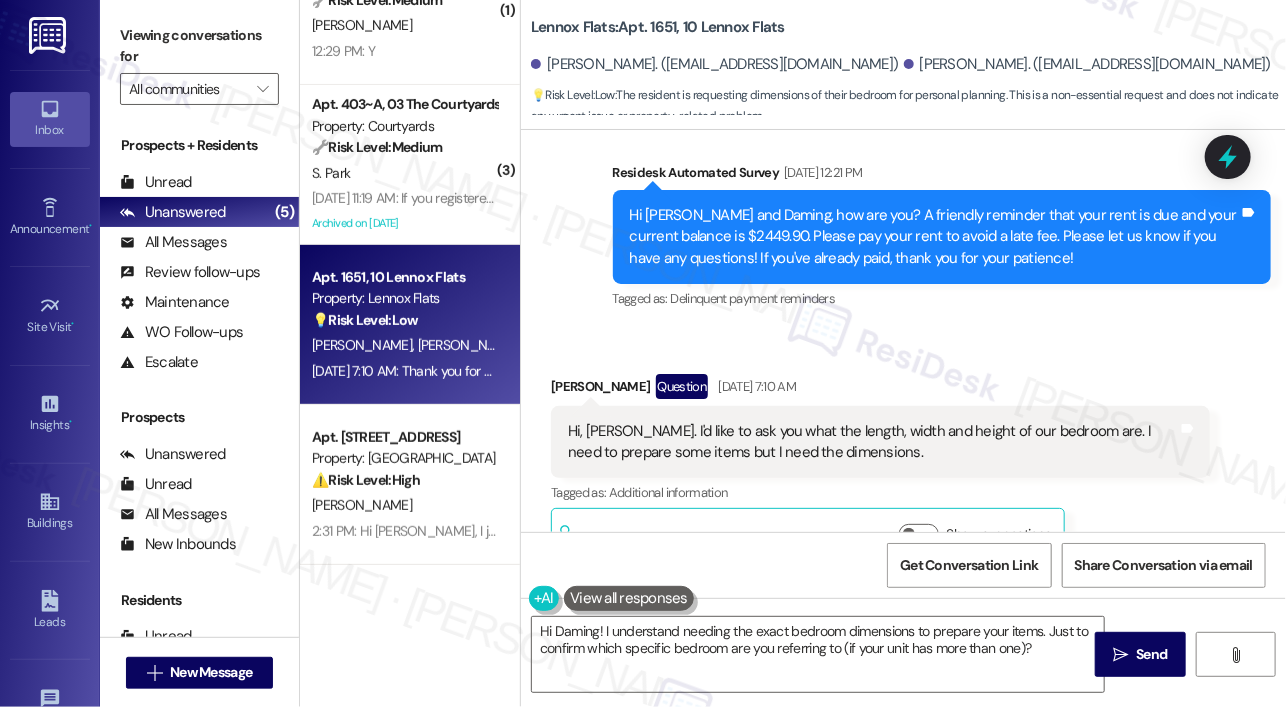 click on "Received via SMS [PERSON_NAME] Question [DATE] 7:10 AM Hi, [PERSON_NAME]. I'd like to ask you what the length, width and height of our bedroom are. I need to prepare some items but I need the dimensions. Tags and notes Tagged as:   Additional information Click to highlight conversations about Additional information  Related guidelines Show suggestions" at bounding box center (903, 456) 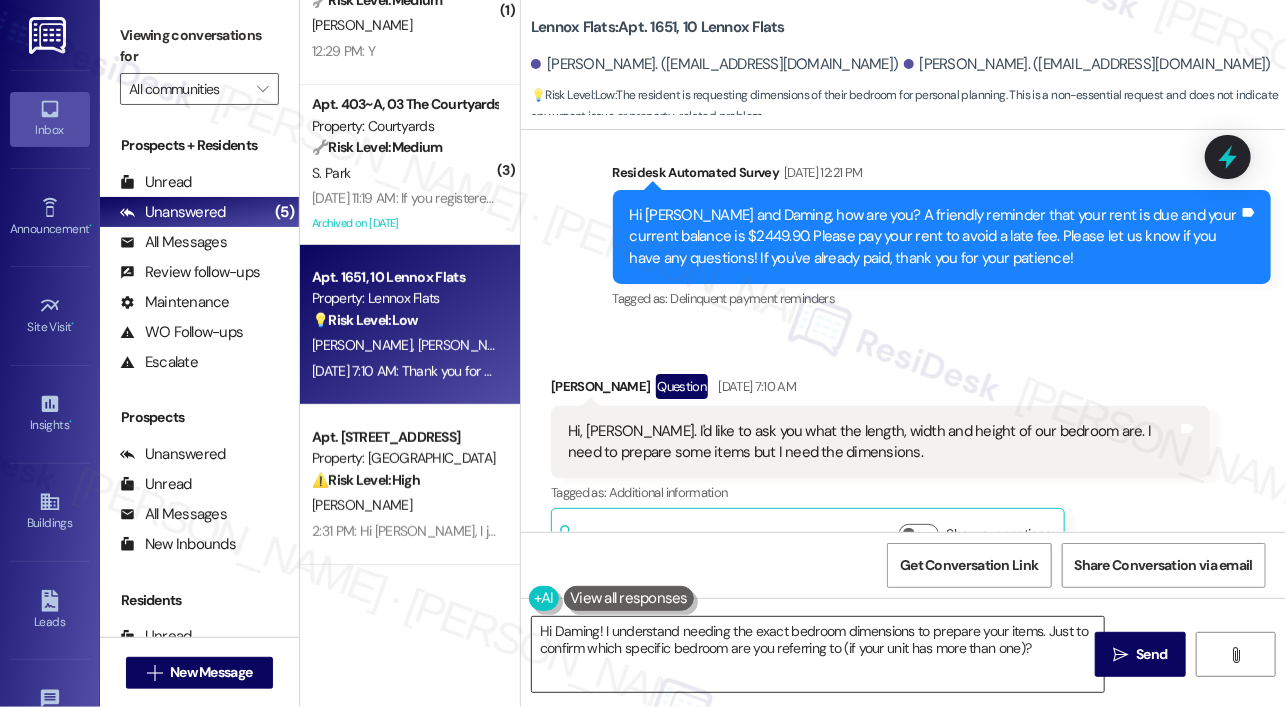 click on "Hi Daming! I understand needing the exact bedroom dimensions to prepare your items. Just to confirm which specific bedroom are you referring to (if your unit has more than one)?" at bounding box center [818, 654] 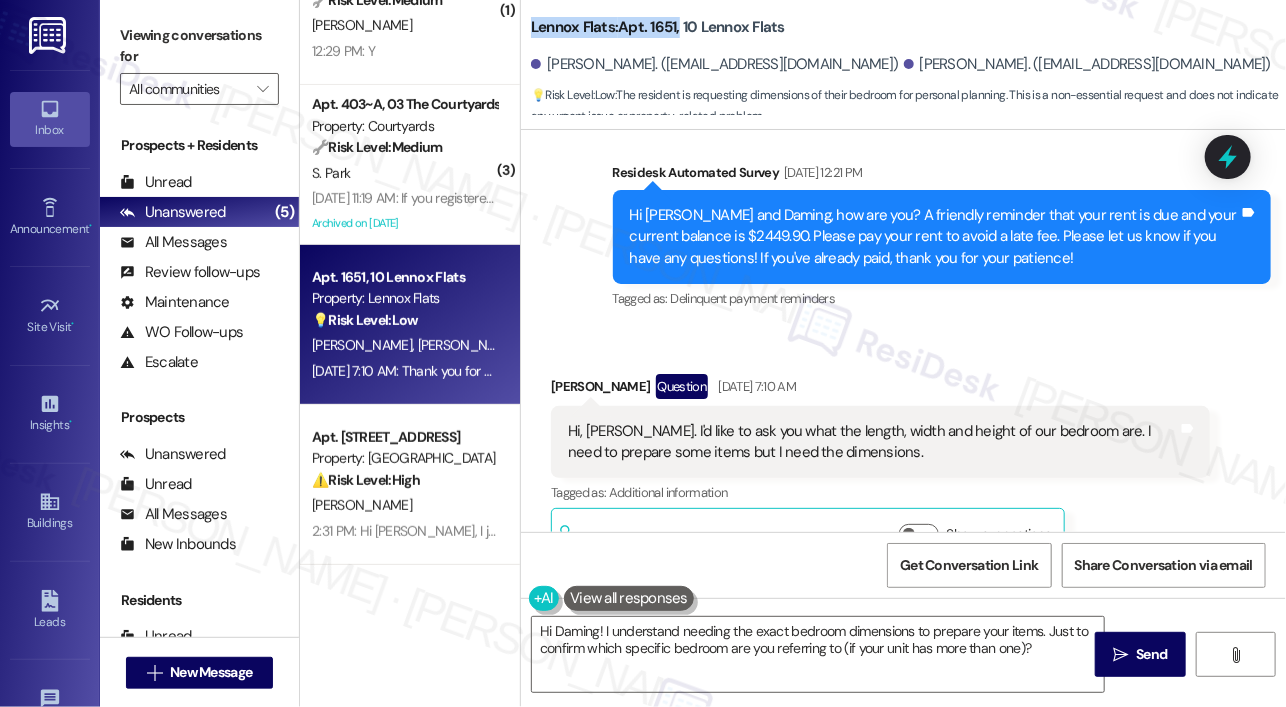 drag, startPoint x: 528, startPoint y: 27, endPoint x: 660, endPoint y: 28, distance: 132.00378 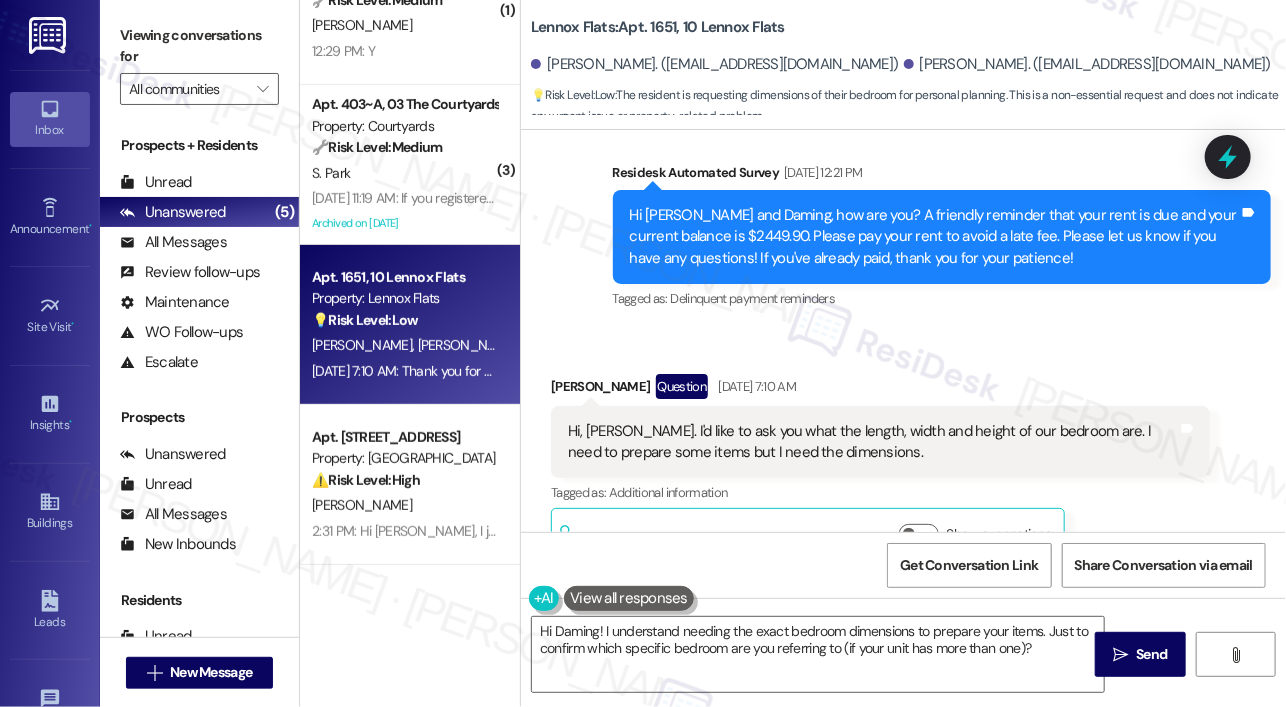 click on "Hi Daming! I understand needing the exact bedroom dimensions to prepare your items. Just to confirm which specific bedroom are you referring to (if your unit has more than one)?  Send " at bounding box center [903, 673] 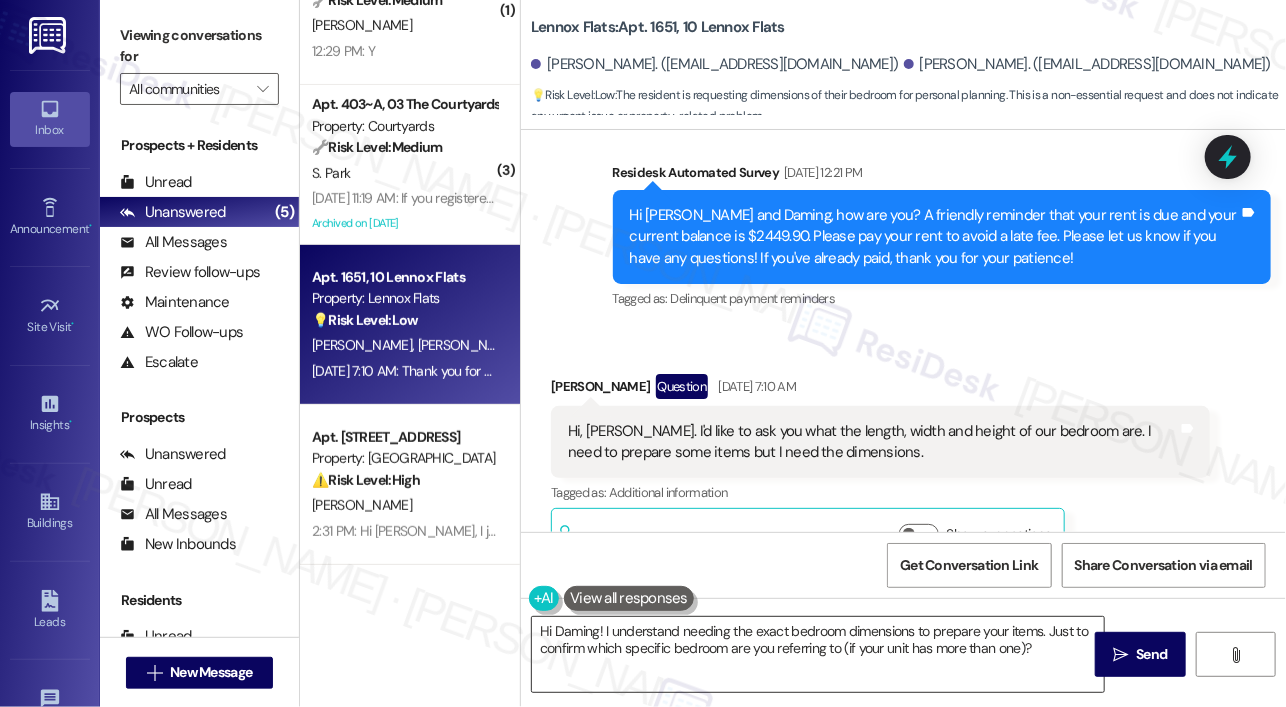 click on "Hi Daming! I understand needing the exact bedroom dimensions to prepare your items. Just to confirm which specific bedroom are you referring to (if your unit has more than one)?" at bounding box center (818, 654) 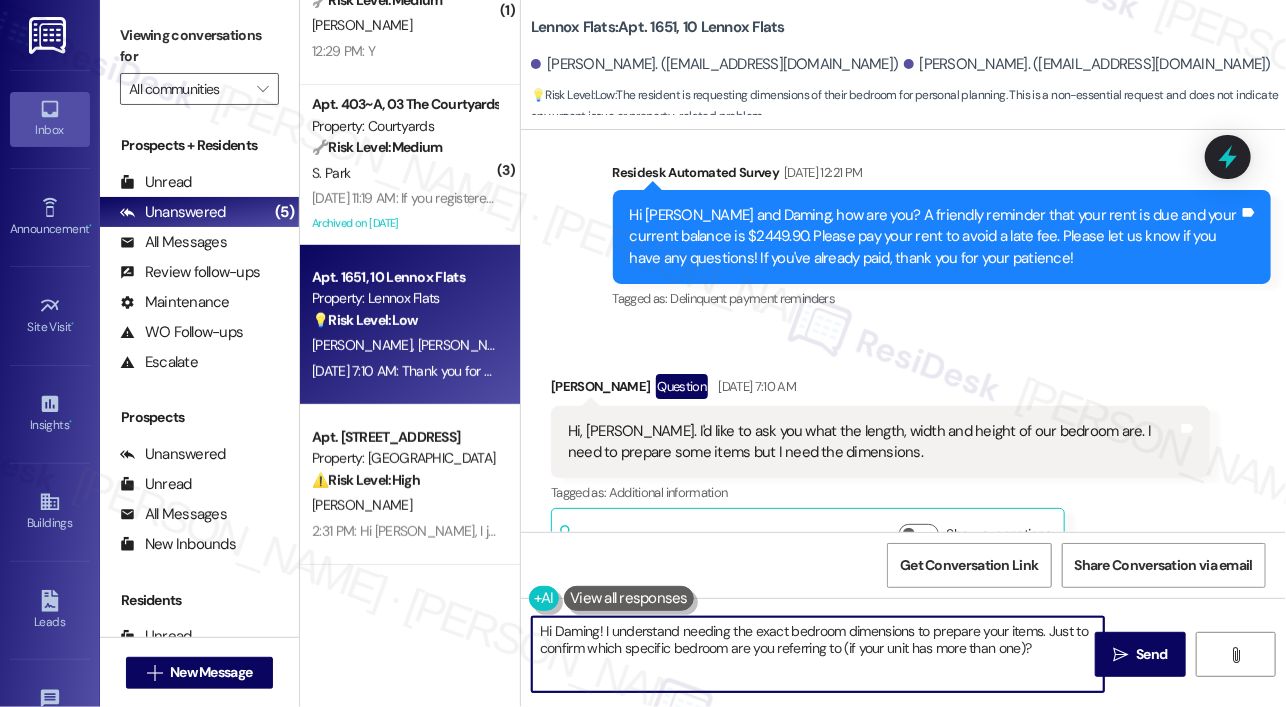 drag, startPoint x: 1040, startPoint y: 647, endPoint x: 1048, endPoint y: 627, distance: 21.540659 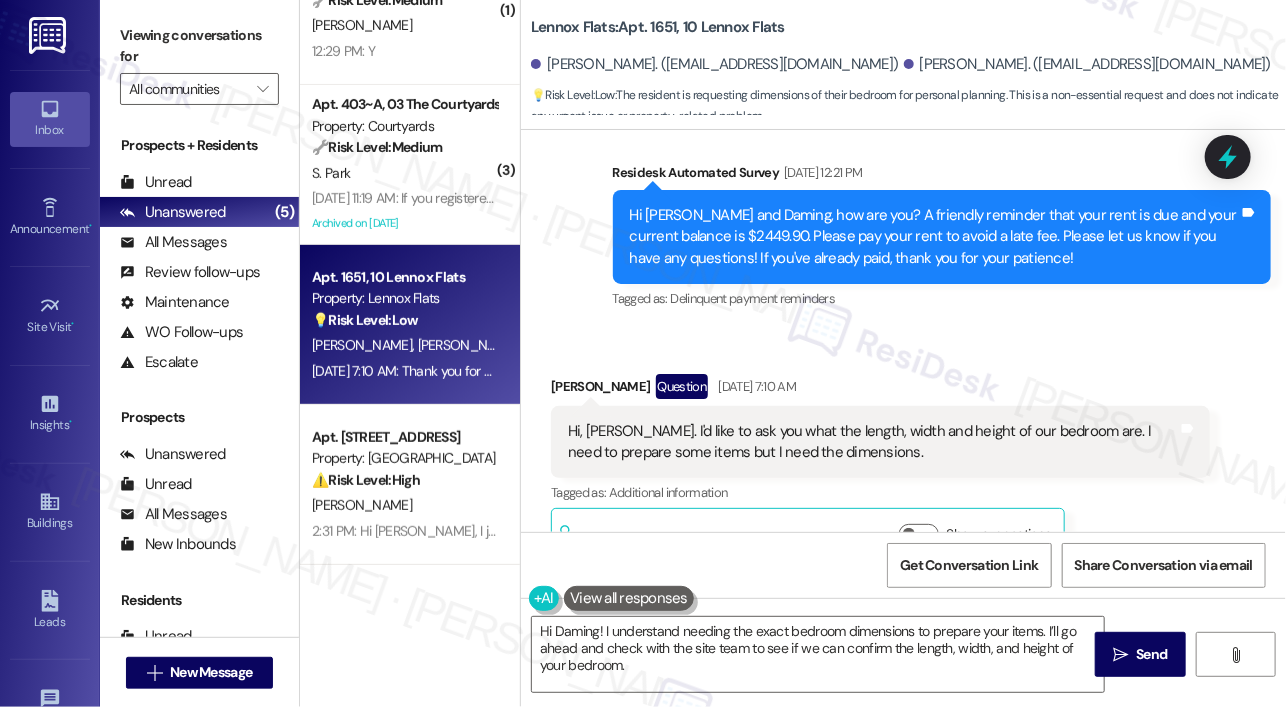 drag, startPoint x: 1192, startPoint y: 324, endPoint x: 1080, endPoint y: 484, distance: 195.30489 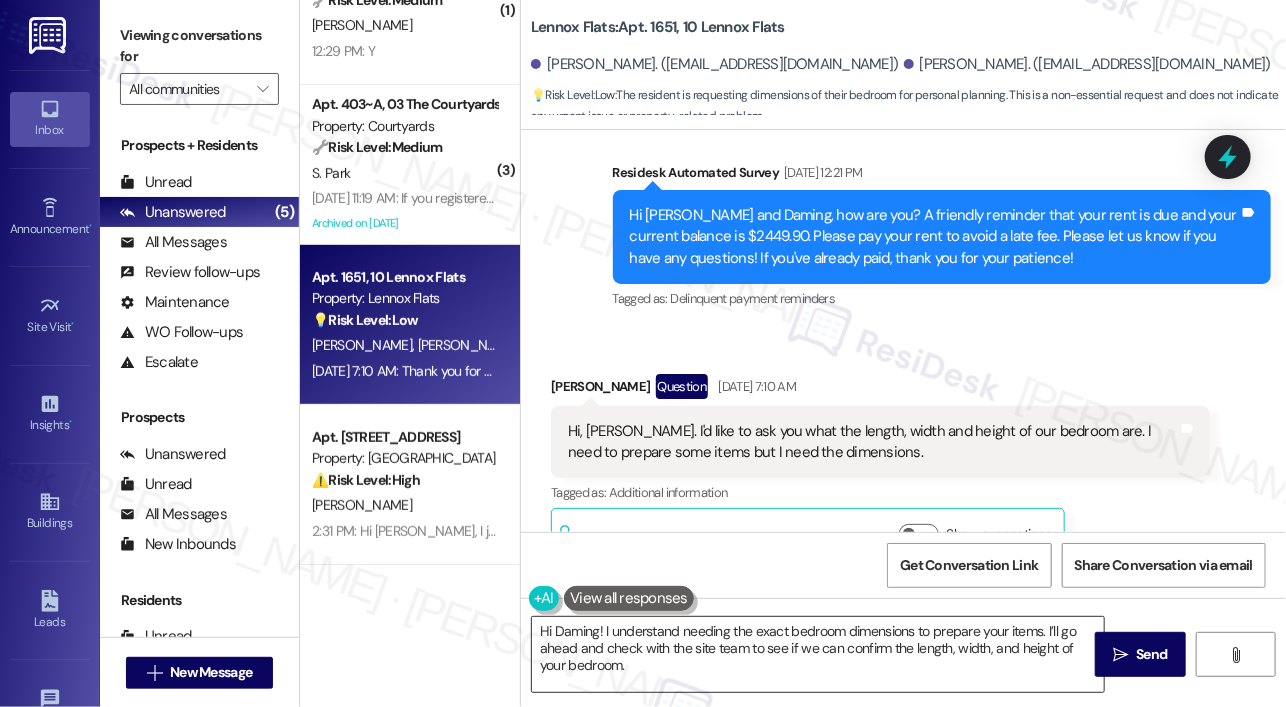 click on "Hi Daming! I understand needing the exact bedroom dimensions to prepare your items. I’ll go ahead and check with the site team to see if we can confirm the length, width, and height of your bedroom." at bounding box center (818, 654) 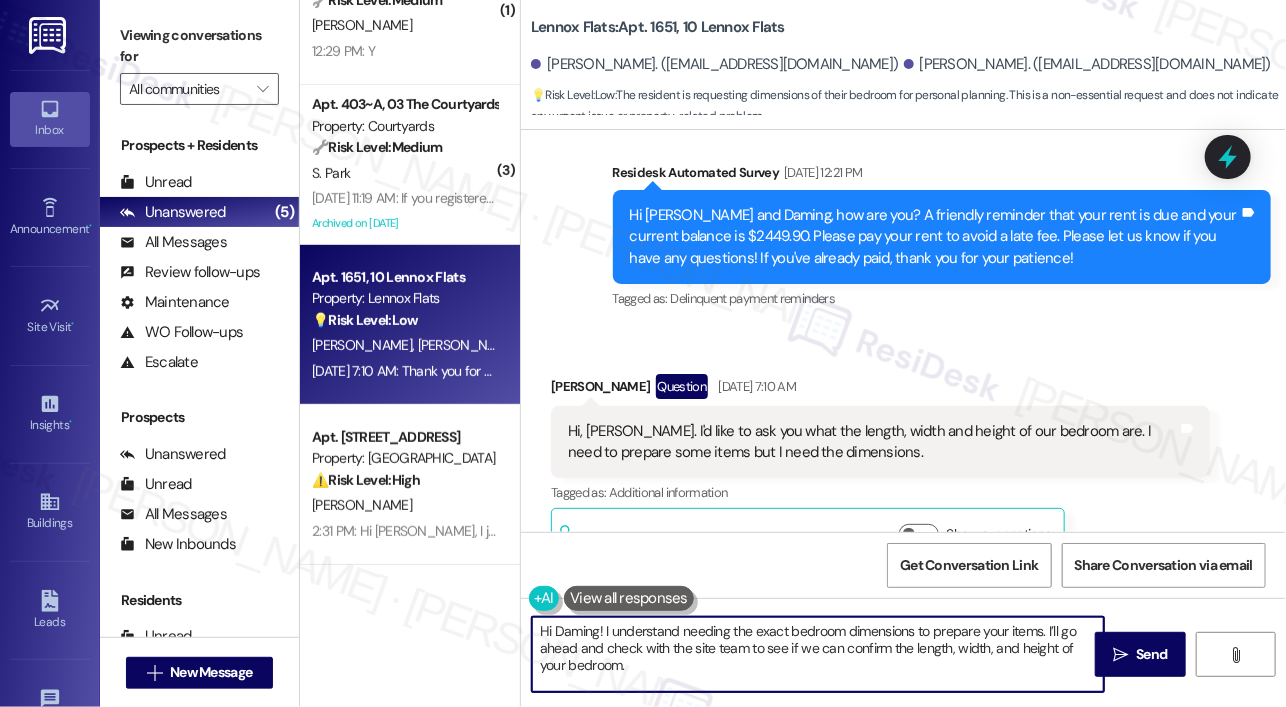 paste on "Once I hear back, I’ll be sure to follow up with you" 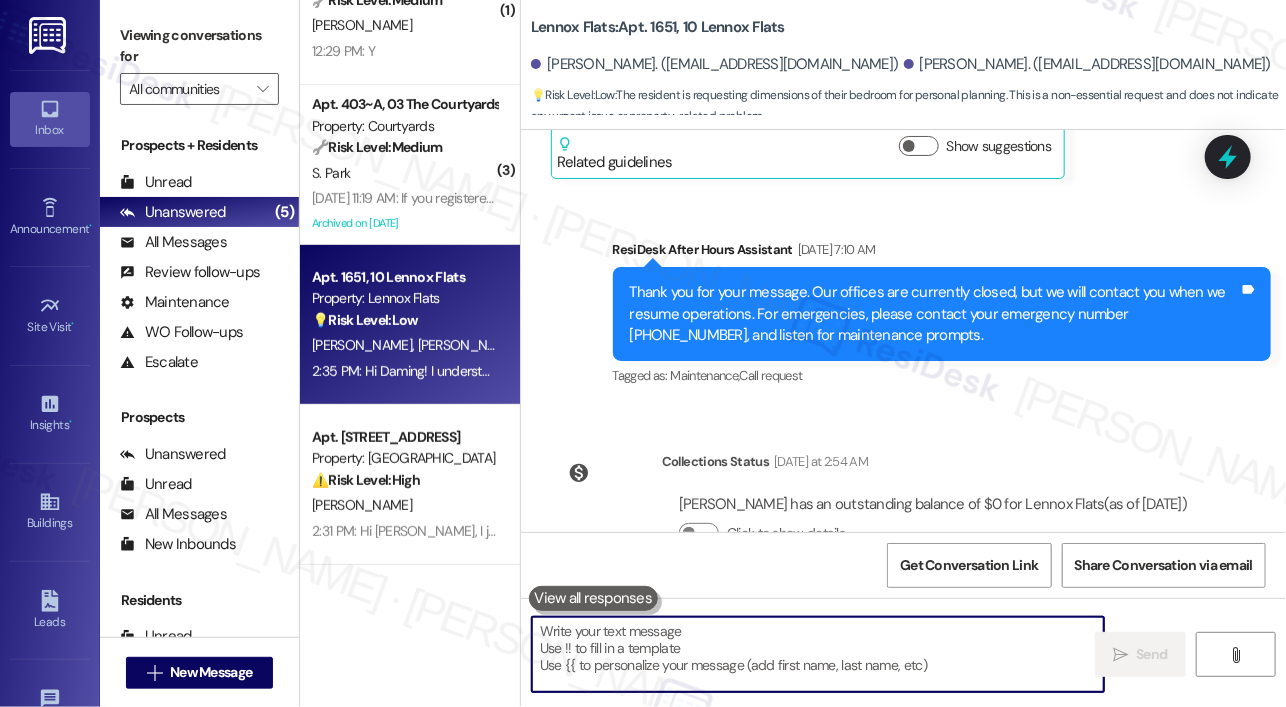 scroll, scrollTop: 6444, scrollLeft: 0, axis: vertical 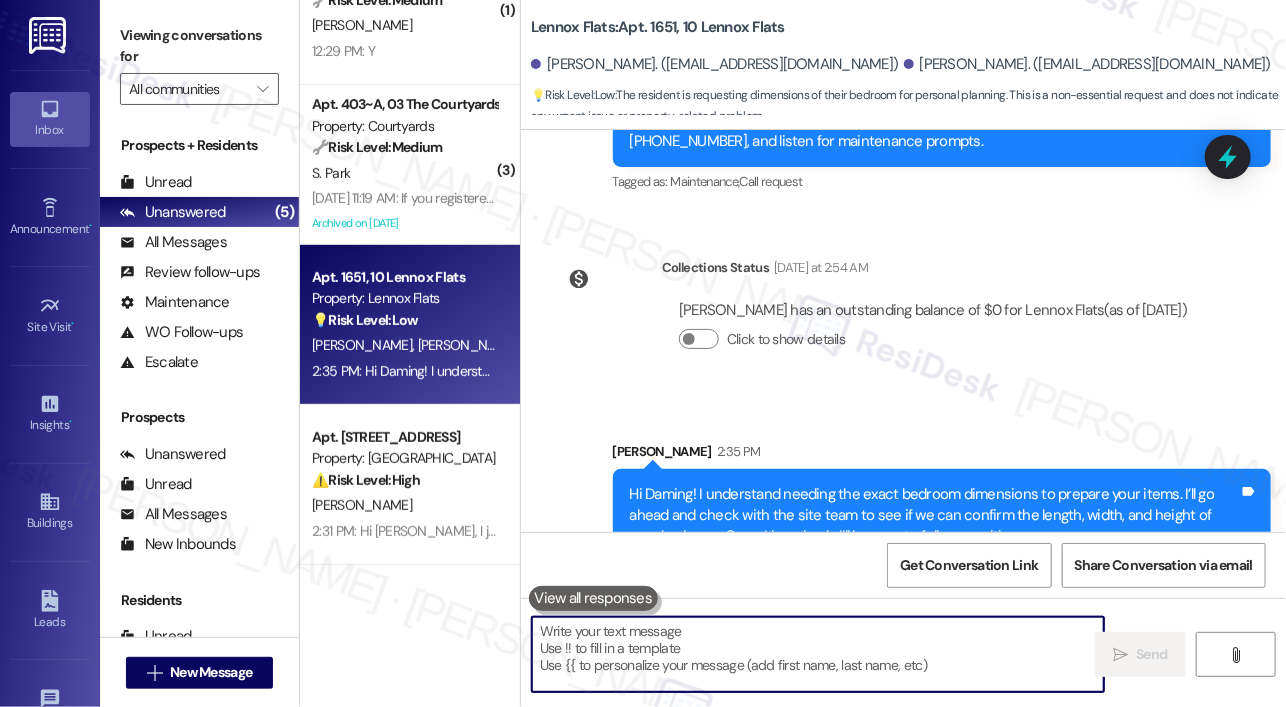 type 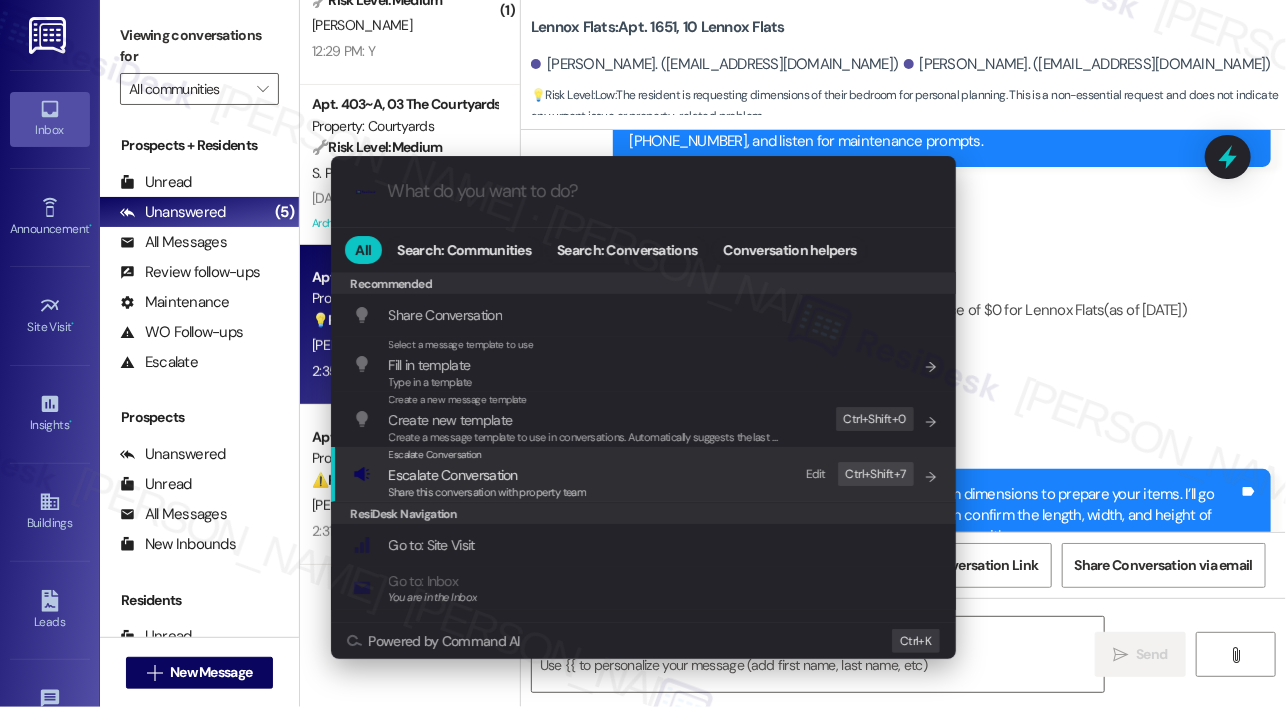 click on "Escalate Conversation Escalate Conversation Share this conversation with property team Edit Ctrl+ Shift+ 7" at bounding box center (645, 474) 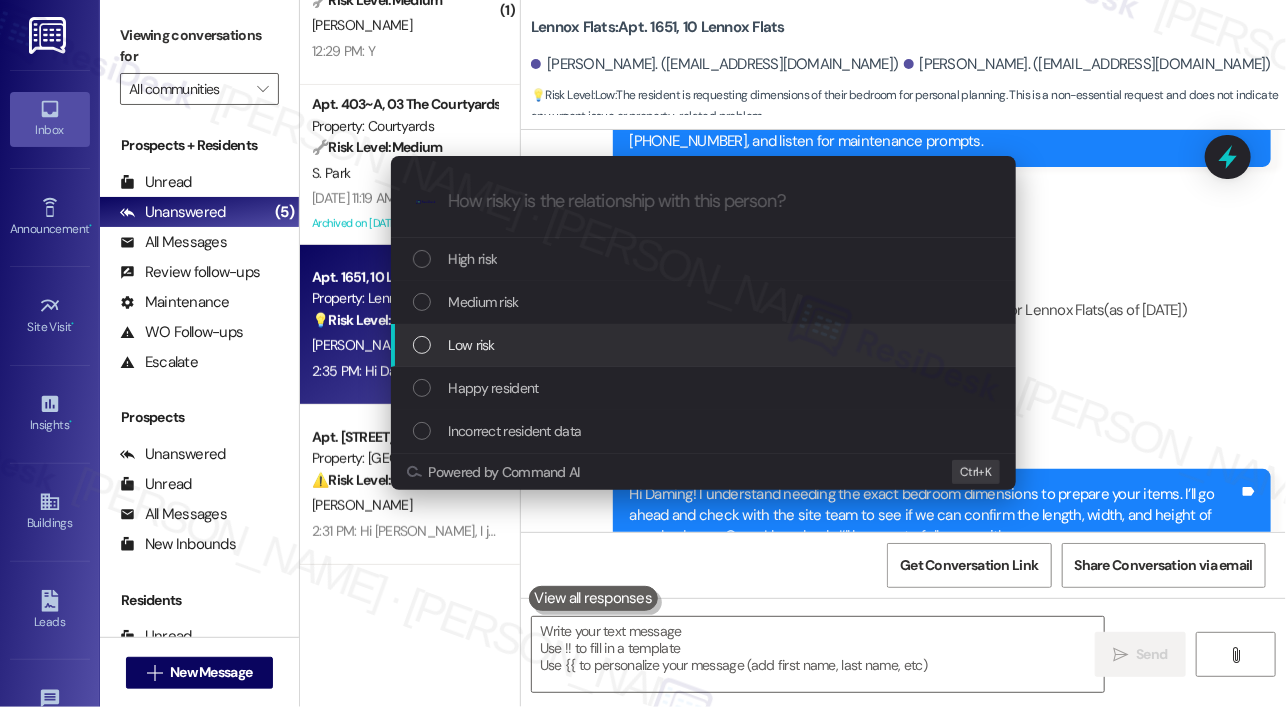 click on "Low risk" at bounding box center [703, 345] 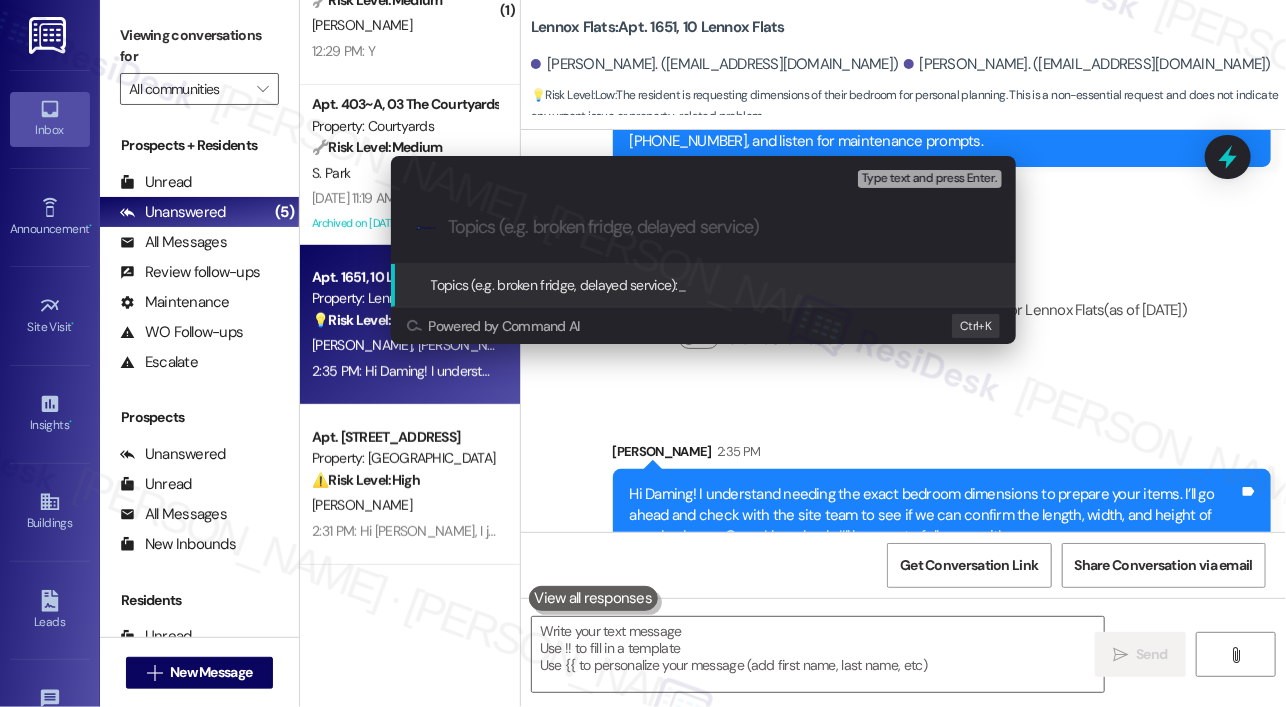 drag, startPoint x: 1249, startPoint y: 271, endPoint x: 1236, endPoint y: 281, distance: 16.40122 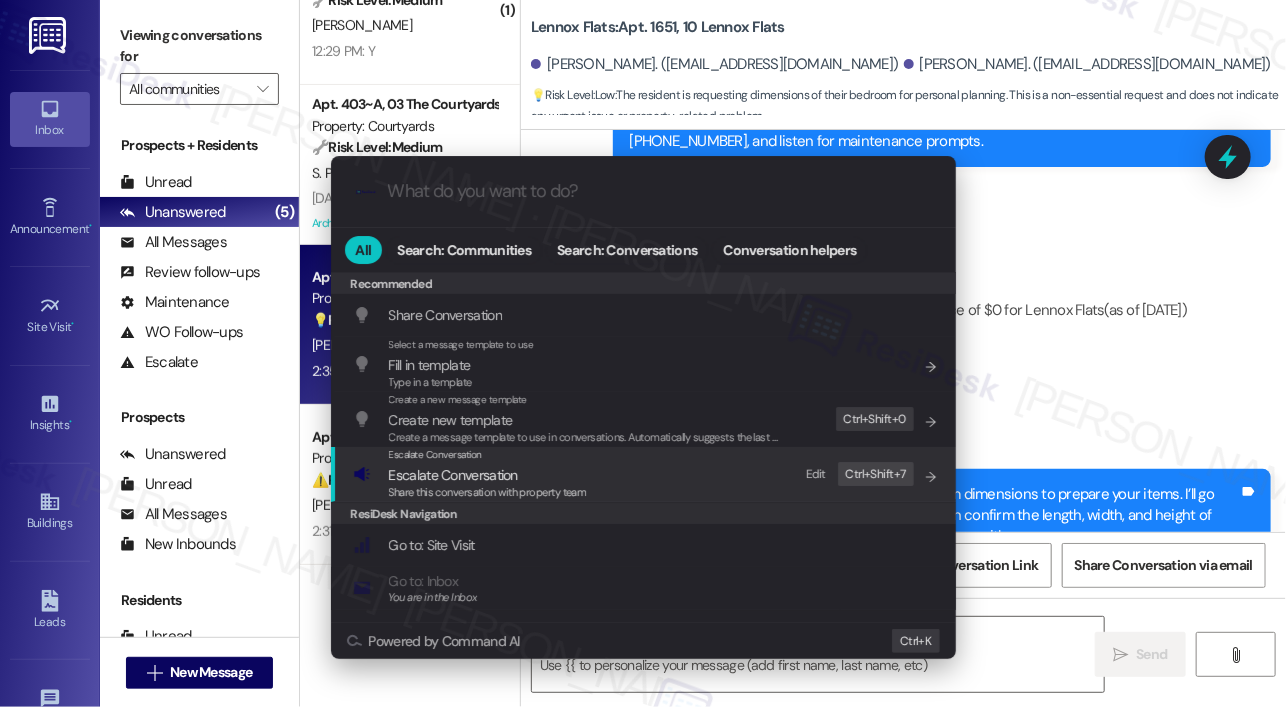click on "Escalate Conversation" at bounding box center [488, 455] 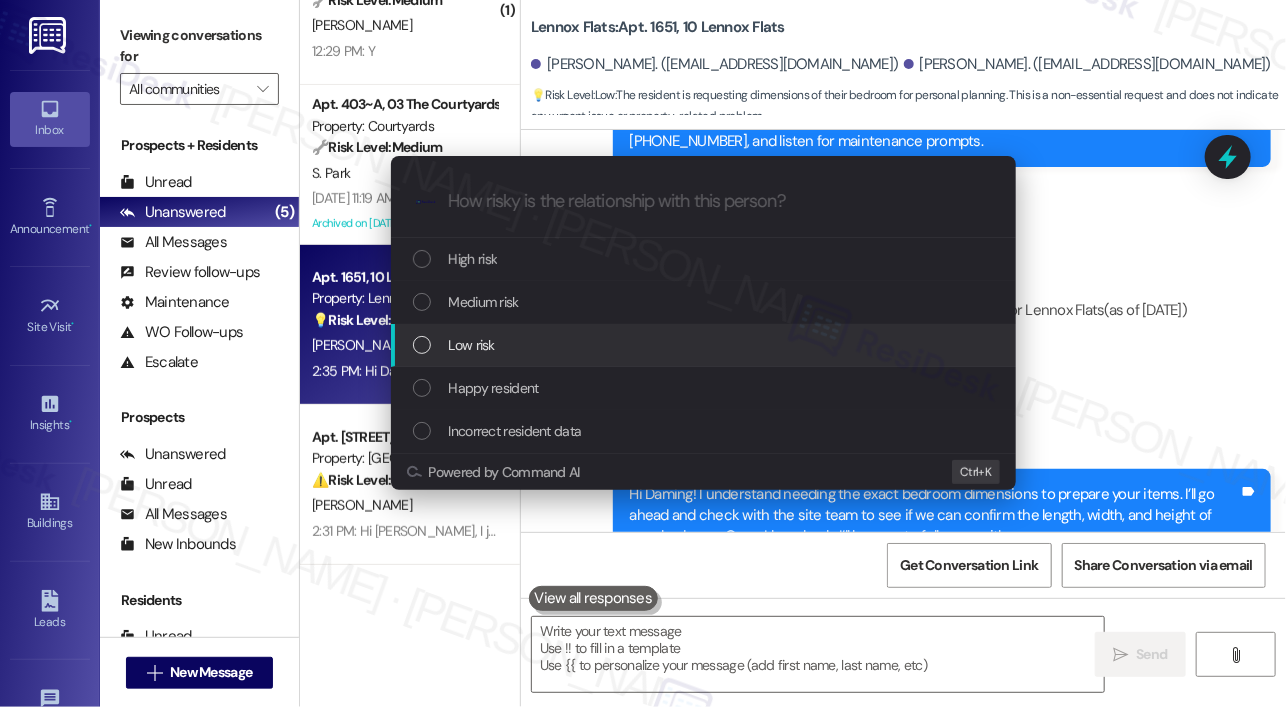 click on "Low risk" at bounding box center (705, 345) 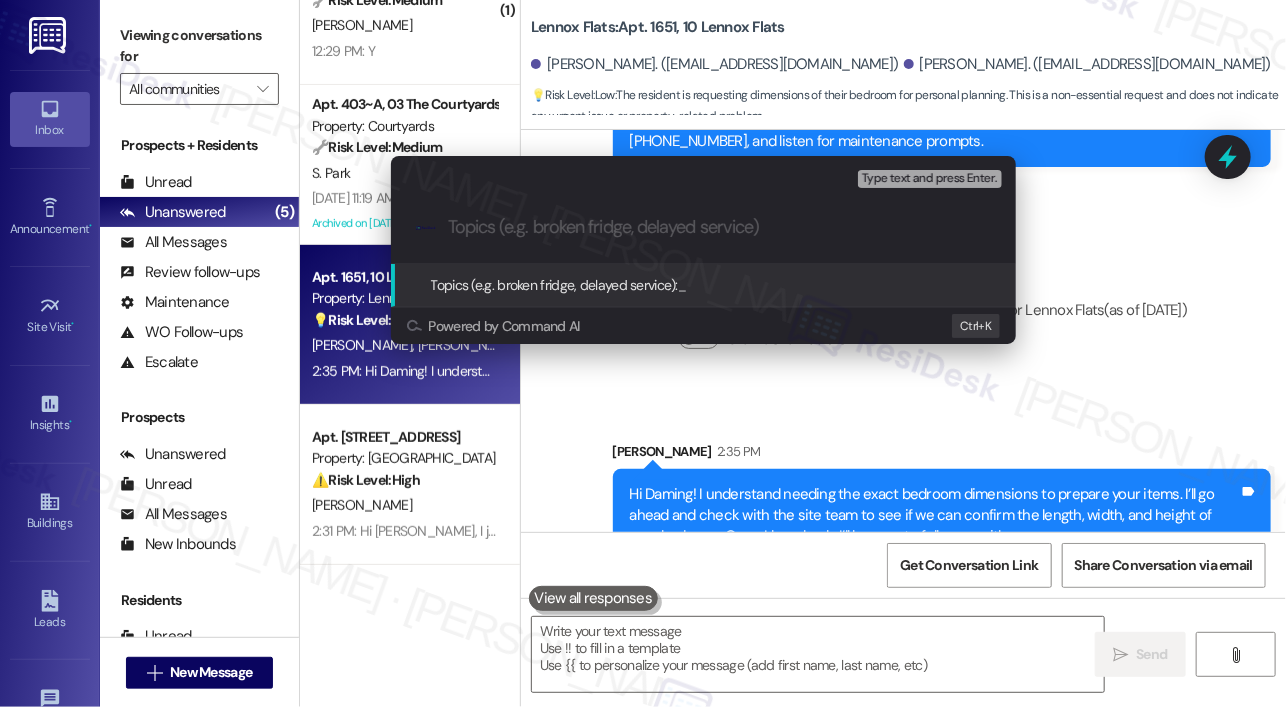 paste on "Request for Bedroom Dimensions" 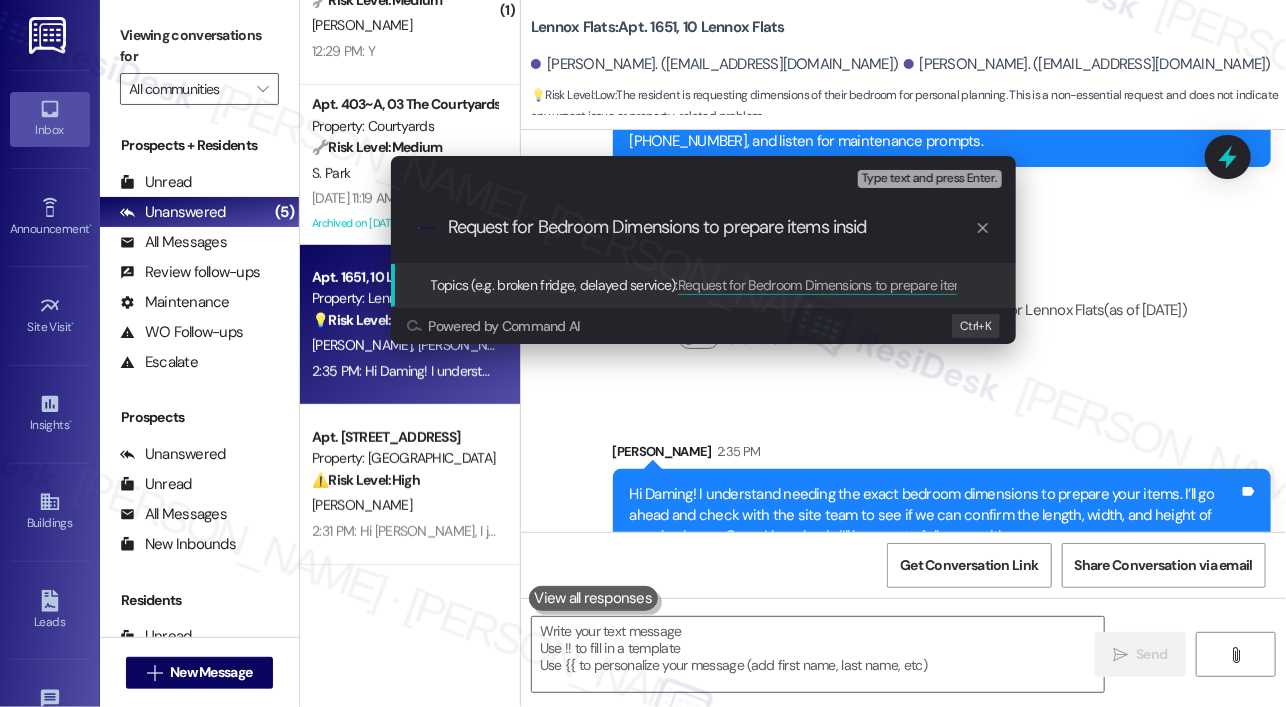 type on "Request for Bedroom Dimensions to prepare items inside" 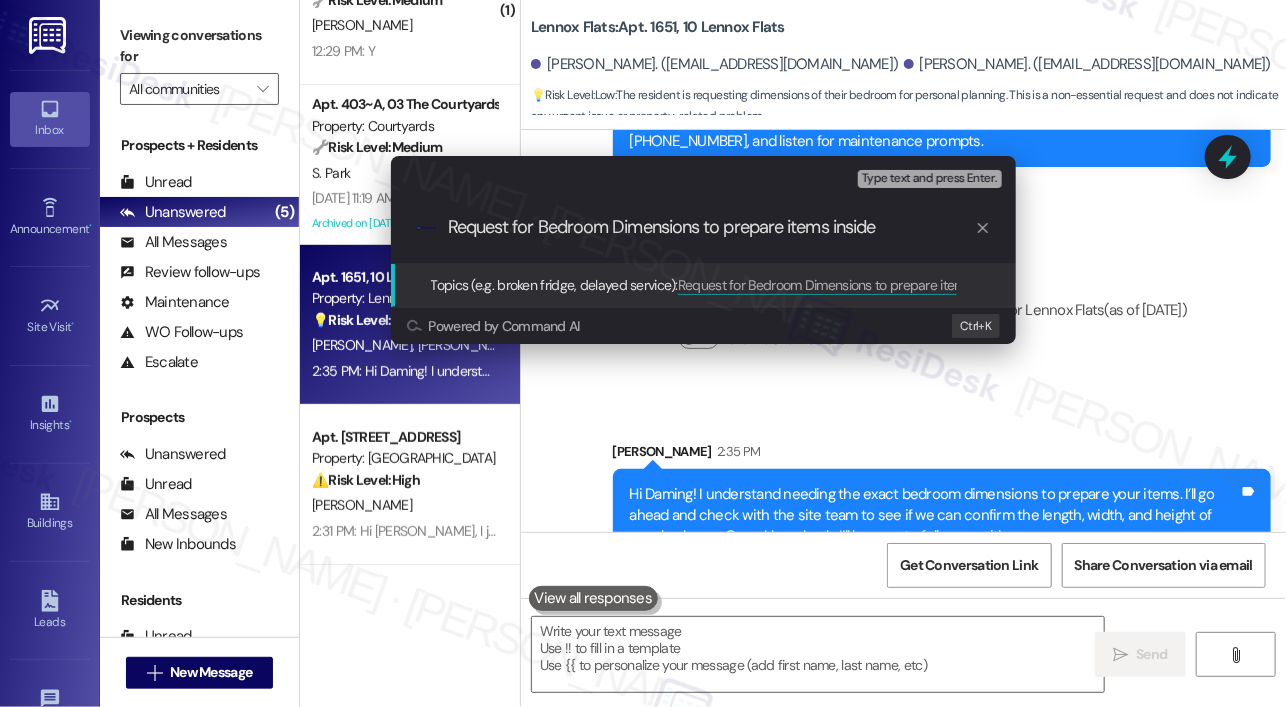 type 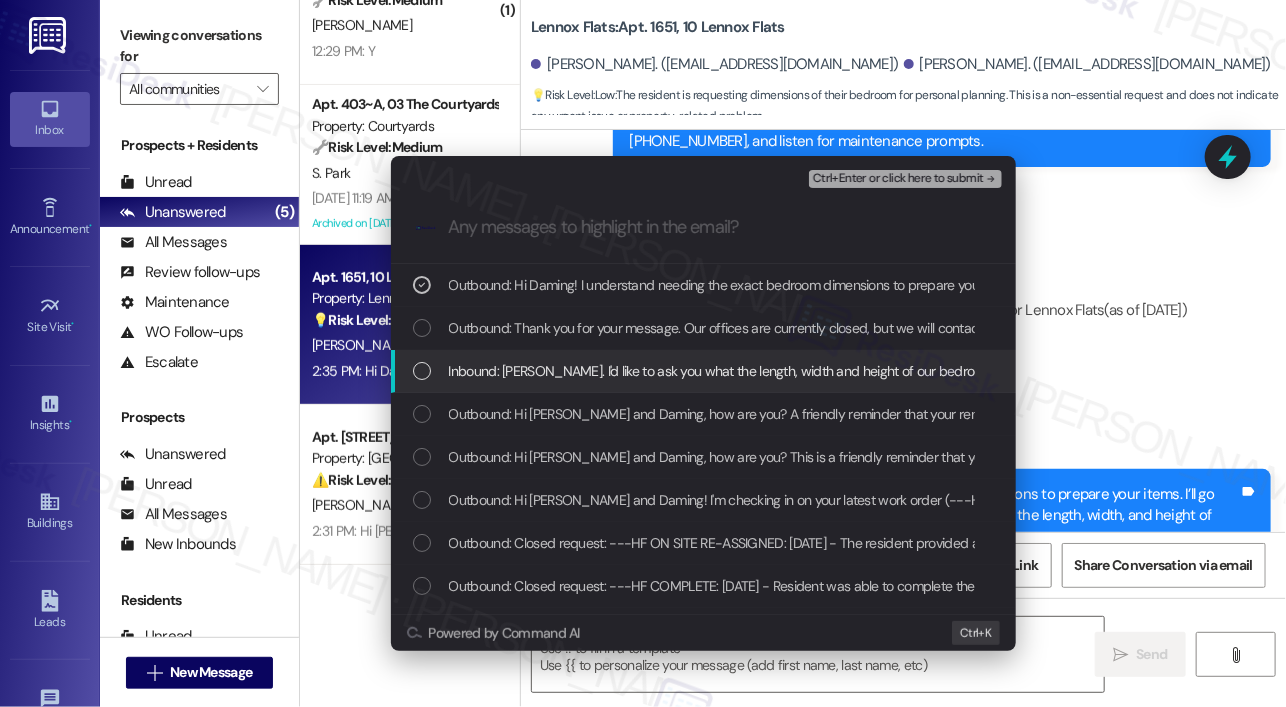 click on "Inbound: [PERSON_NAME]. I'd like to ask you what the length, width and height of our bedroom are. I need to prepare some items but I need the dimensions." at bounding box center [899, 371] 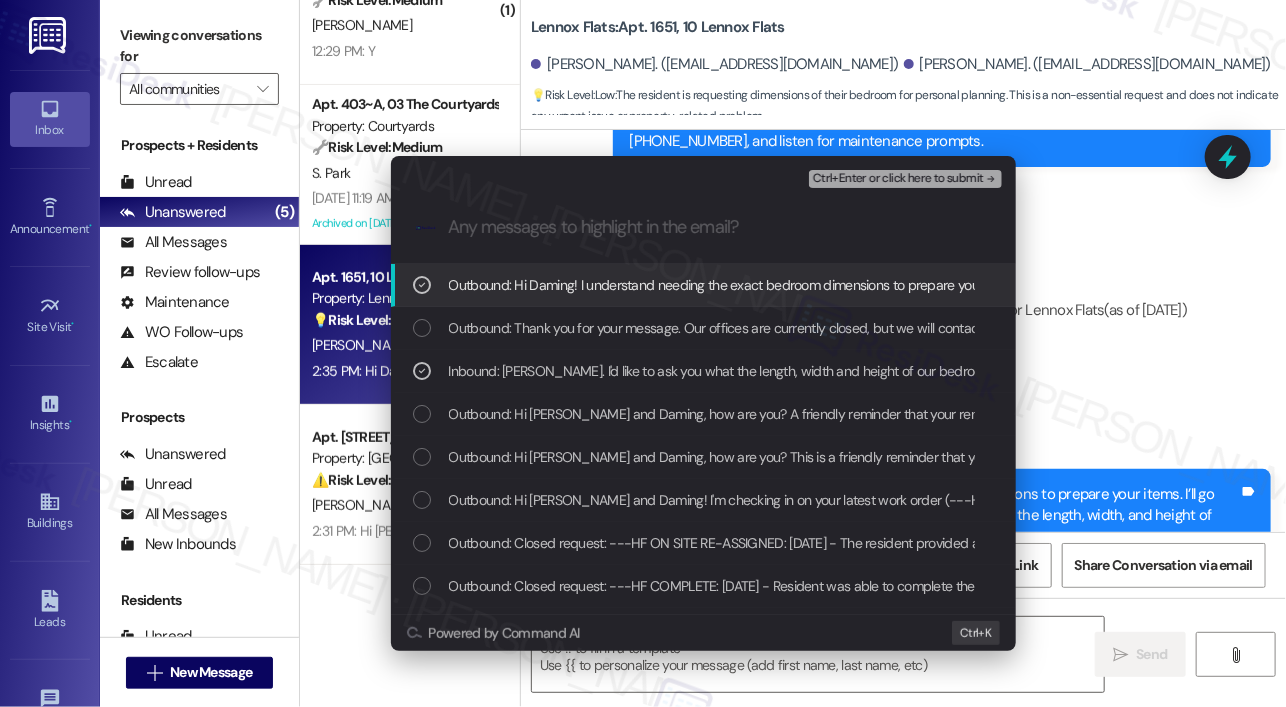 click 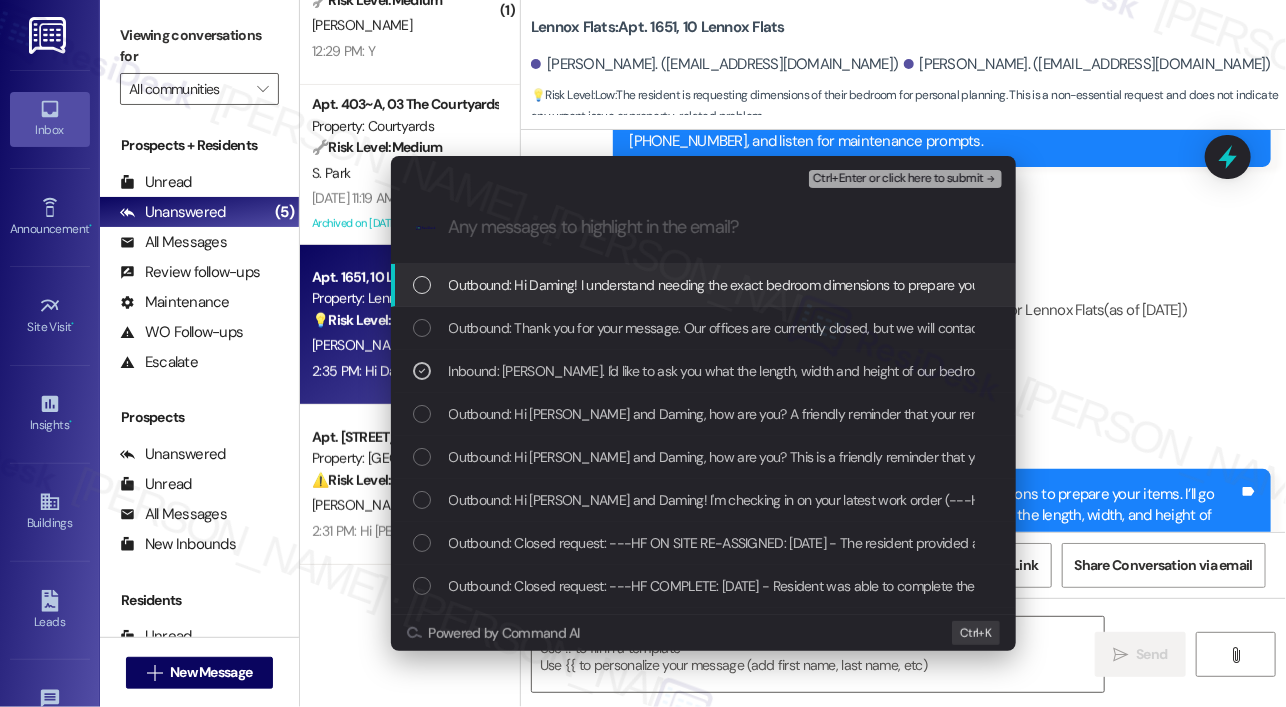 click on "Ctrl+Enter or click here to submit" at bounding box center (898, 179) 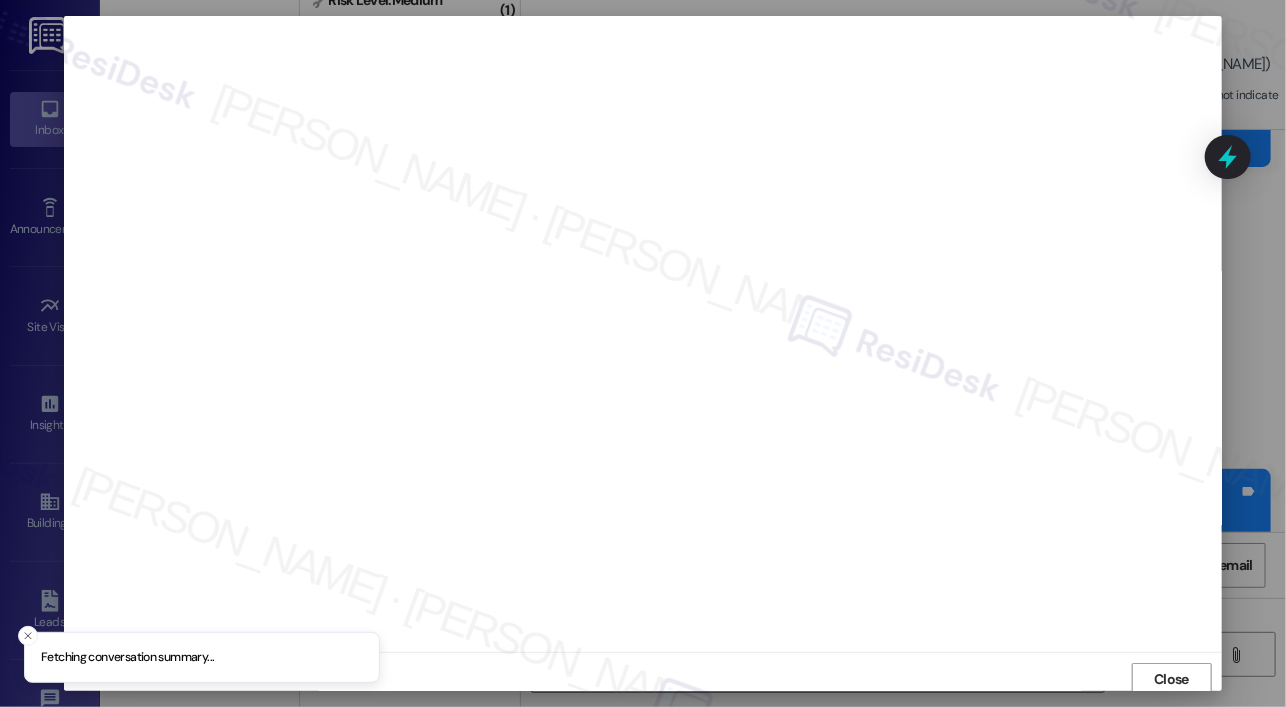scroll, scrollTop: 4, scrollLeft: 0, axis: vertical 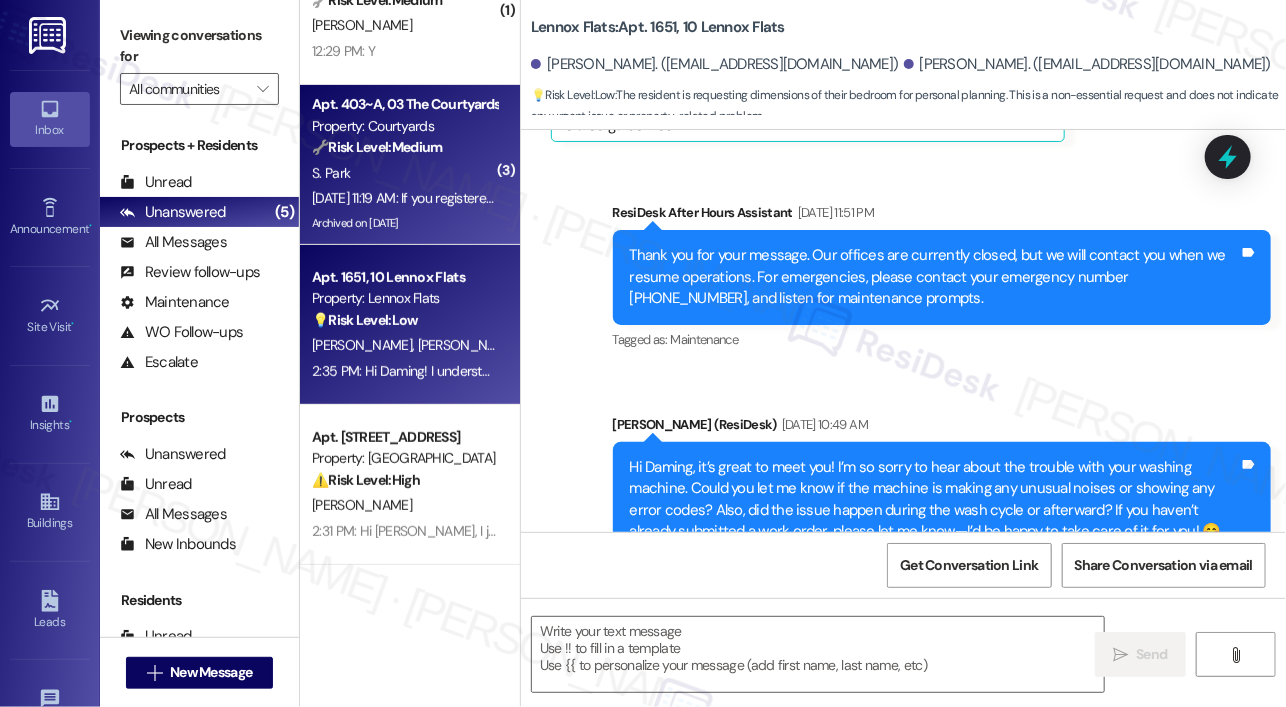 click on "Property: Courtyards" at bounding box center [404, 126] 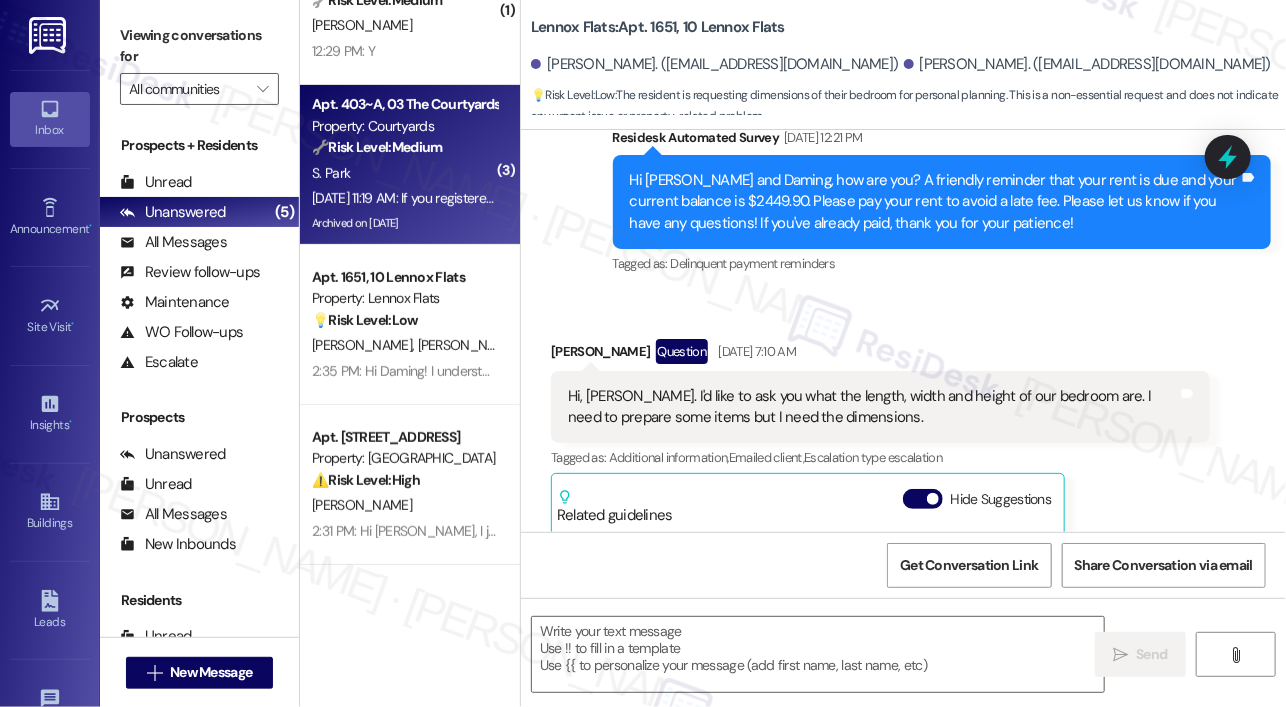 scroll, scrollTop: 6148, scrollLeft: 0, axis: vertical 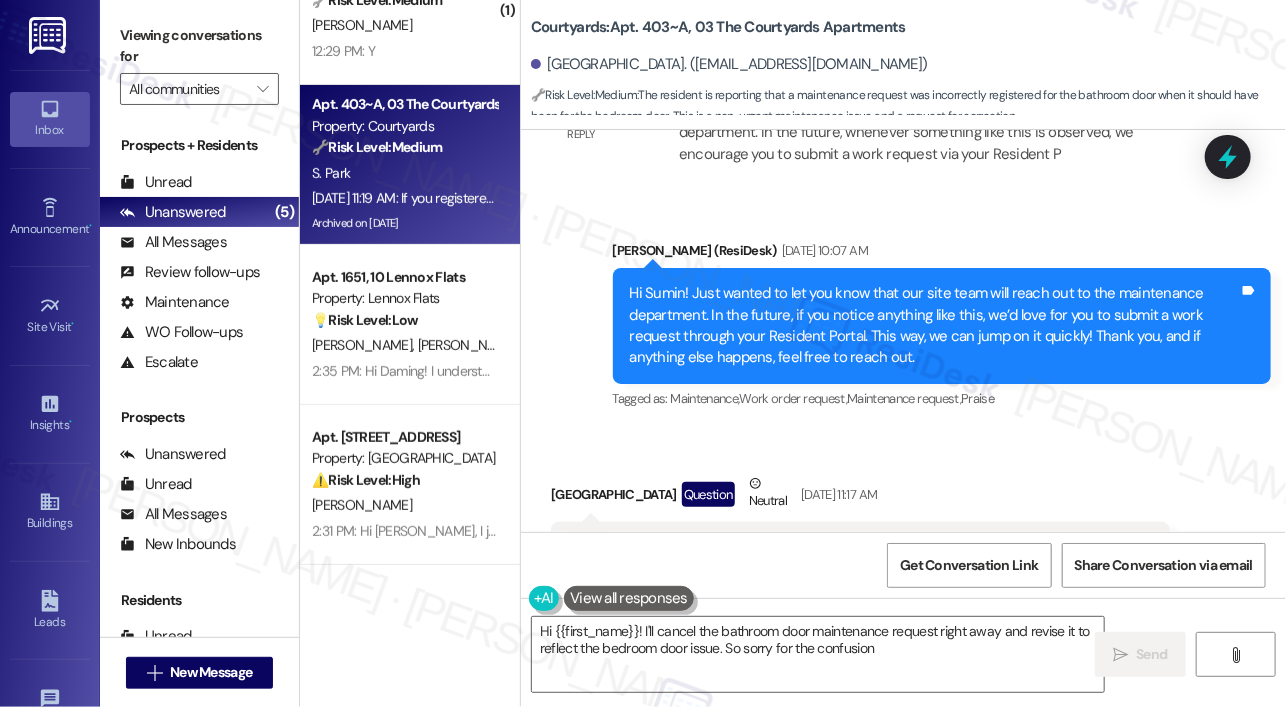 type on "Hi {{first_name}}! I'll cancel the bathroom door maintenance request right away and revise it to reflect the bedroom door issue. So sorry for the confusion!" 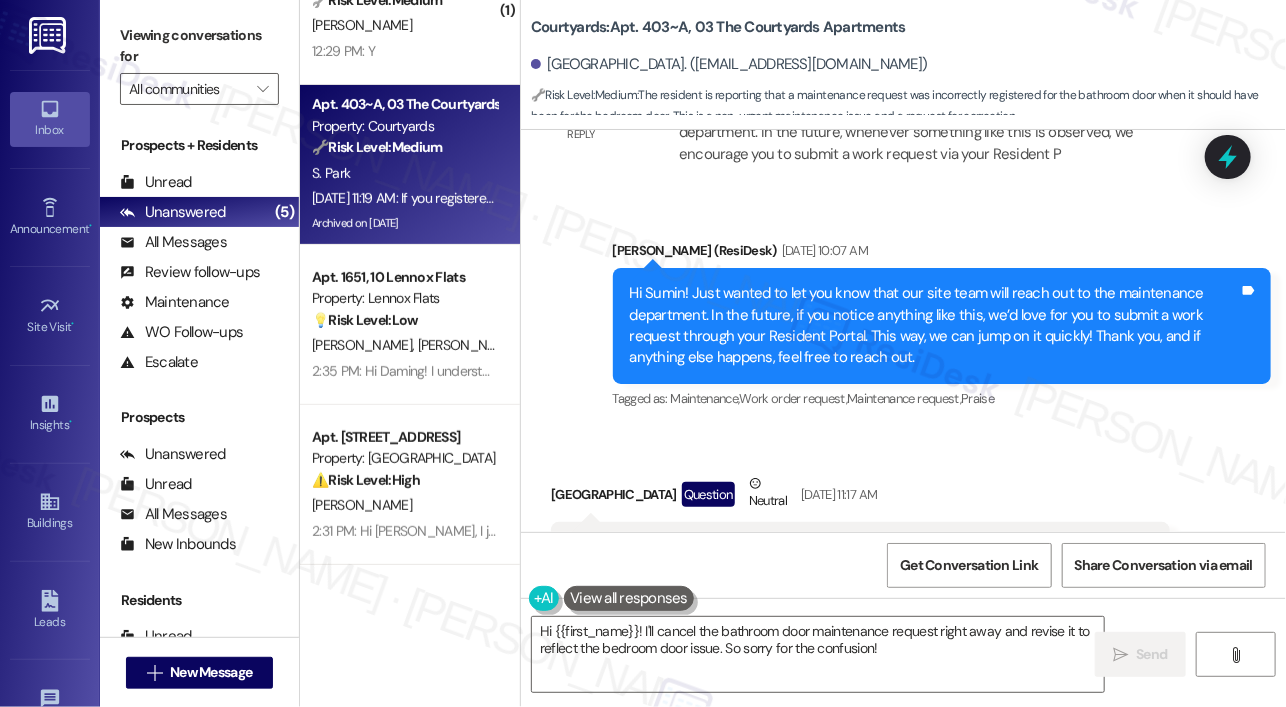 click on "Hi, I didnt request bathroom door maintenance, but it was registered. Could you cancel it?" at bounding box center (853, 547) 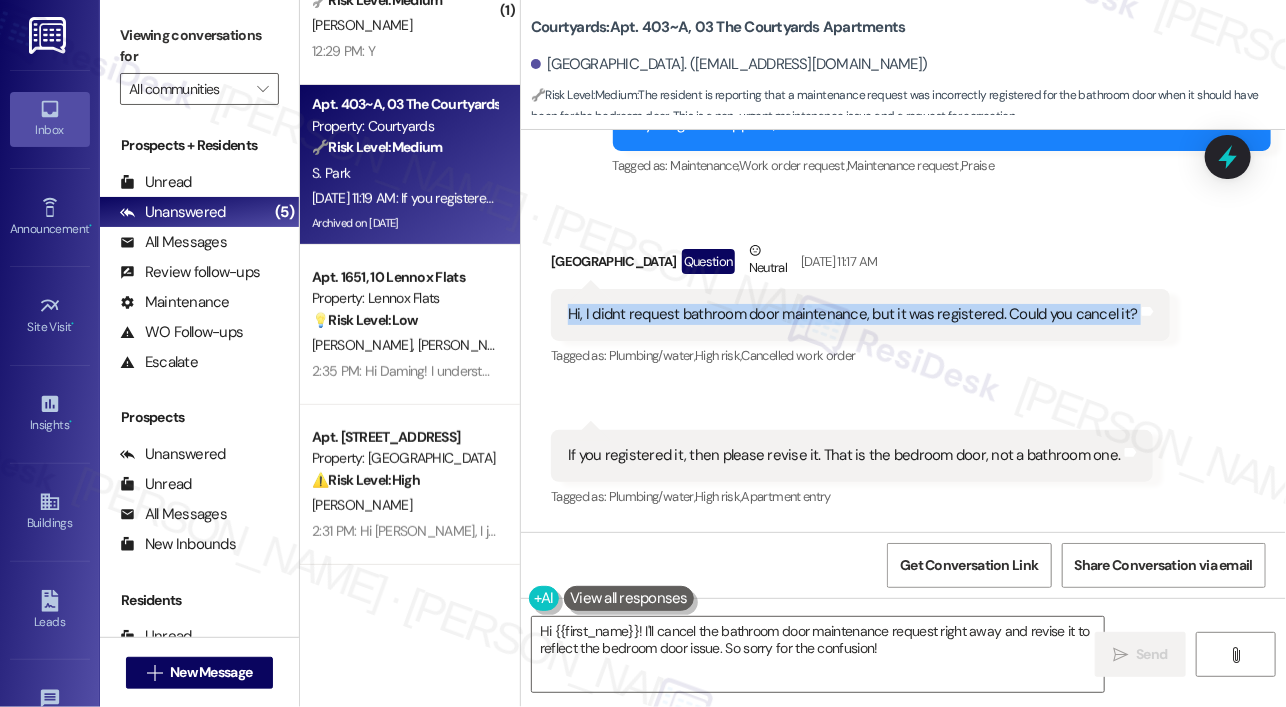 scroll, scrollTop: 12522, scrollLeft: 0, axis: vertical 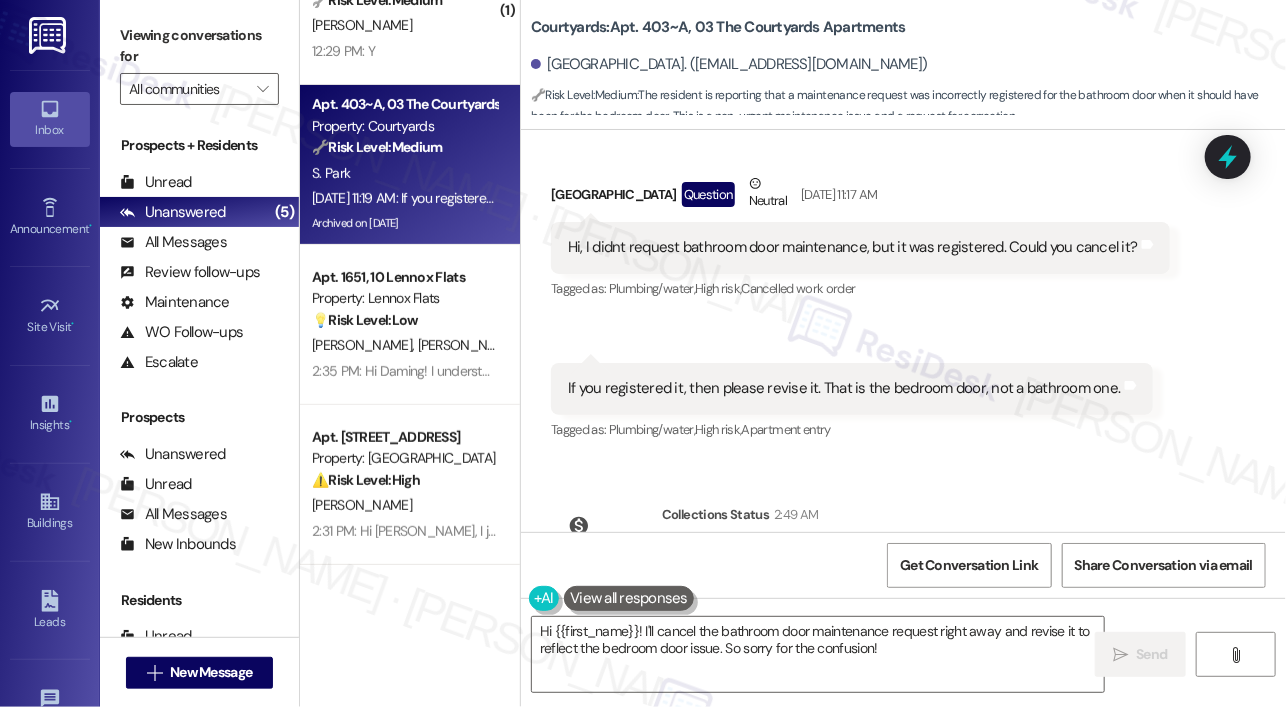 click on "If you registered it, then please revise it. That is the bedroom door, not a bathroom one." at bounding box center [844, 388] 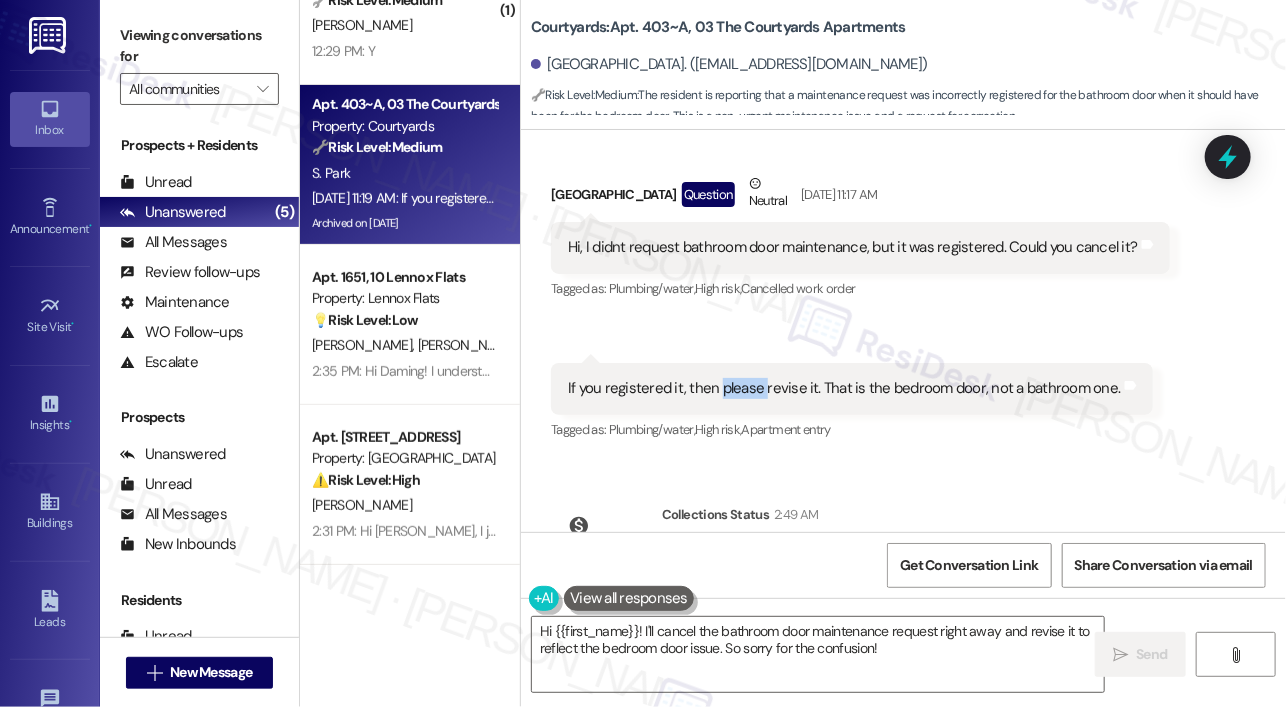 click on "If you registered it, then please revise it. That is the bedroom door, not a bathroom one." at bounding box center [844, 388] 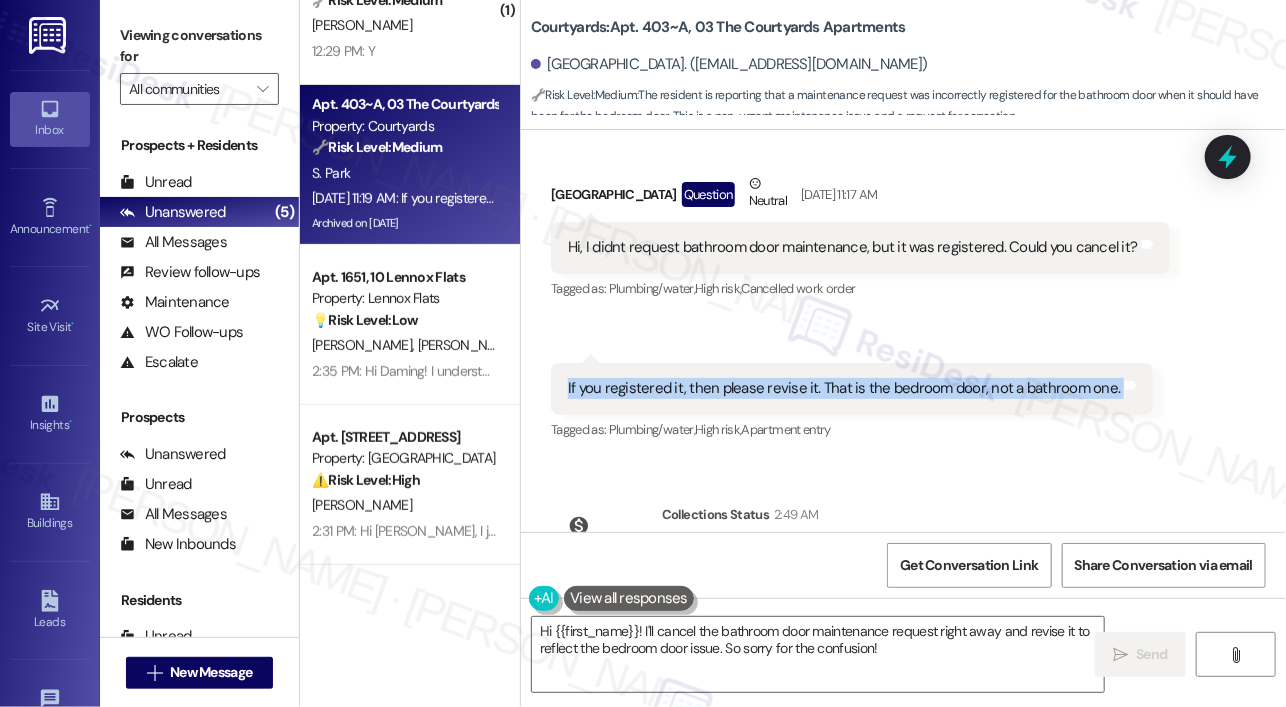 click on "If you registered it, then please revise it. That is the bedroom door, not a bathroom one." at bounding box center (844, 388) 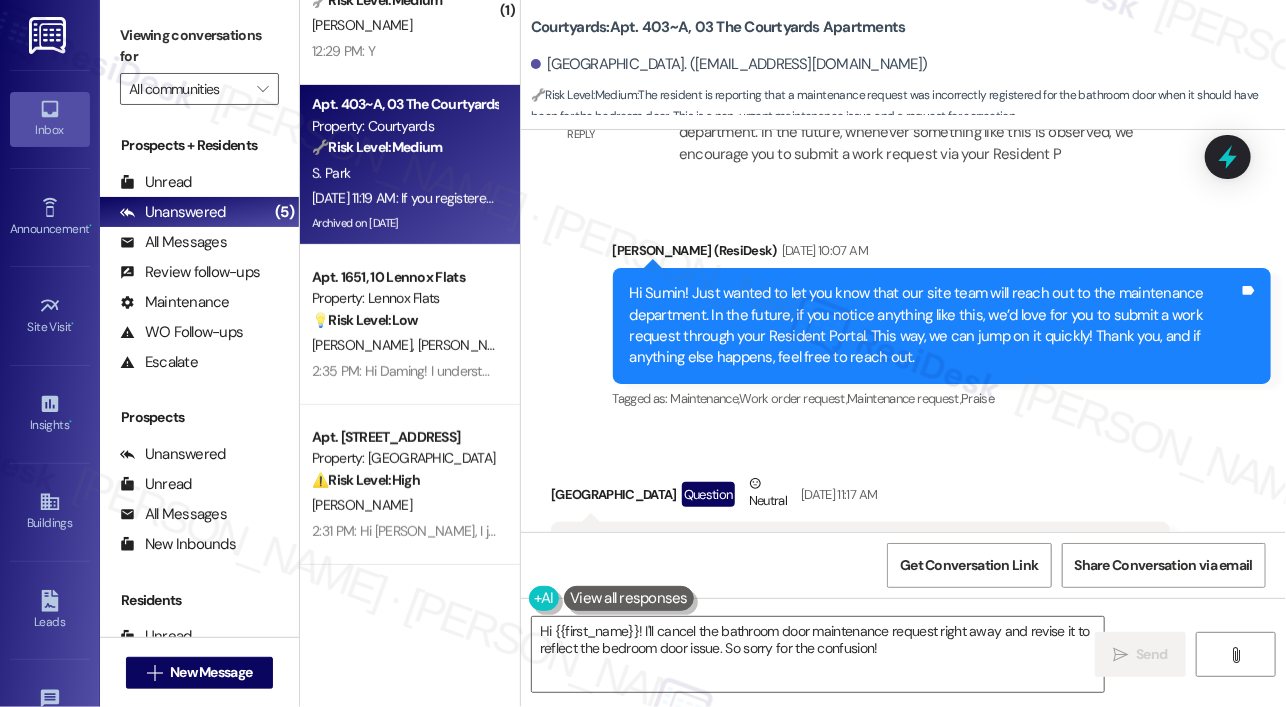 scroll, scrollTop: 12522, scrollLeft: 0, axis: vertical 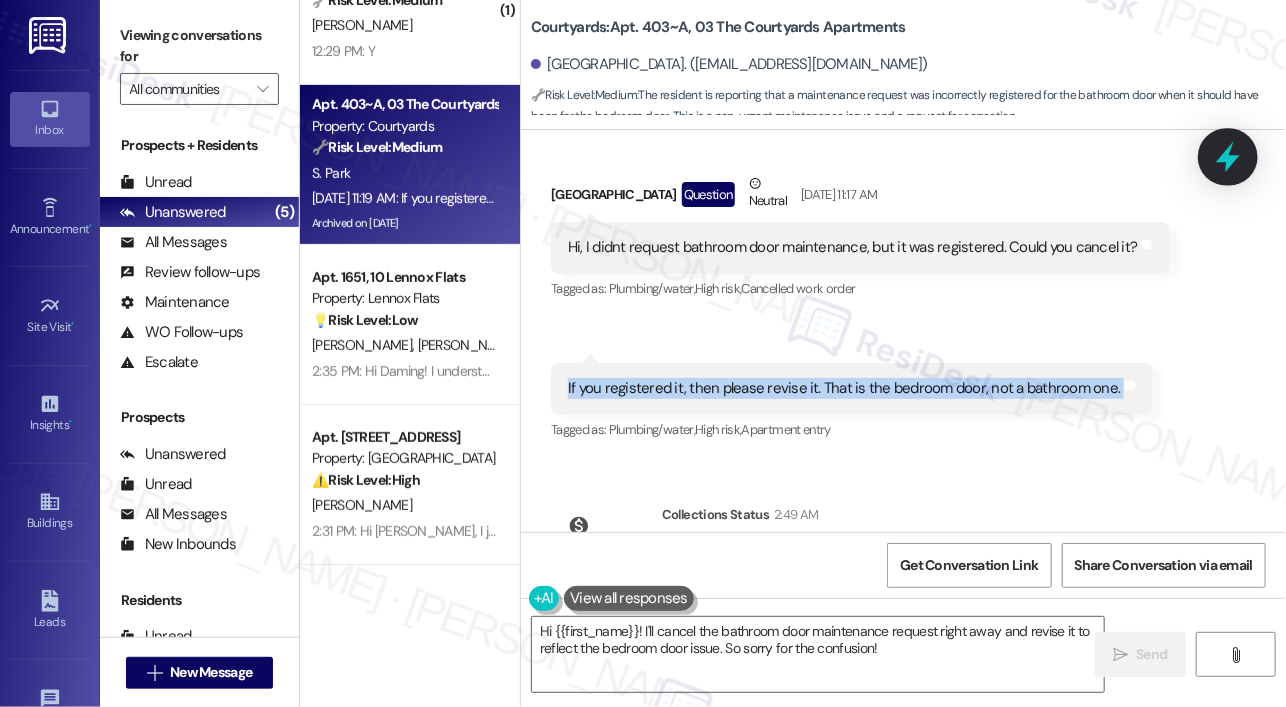 click 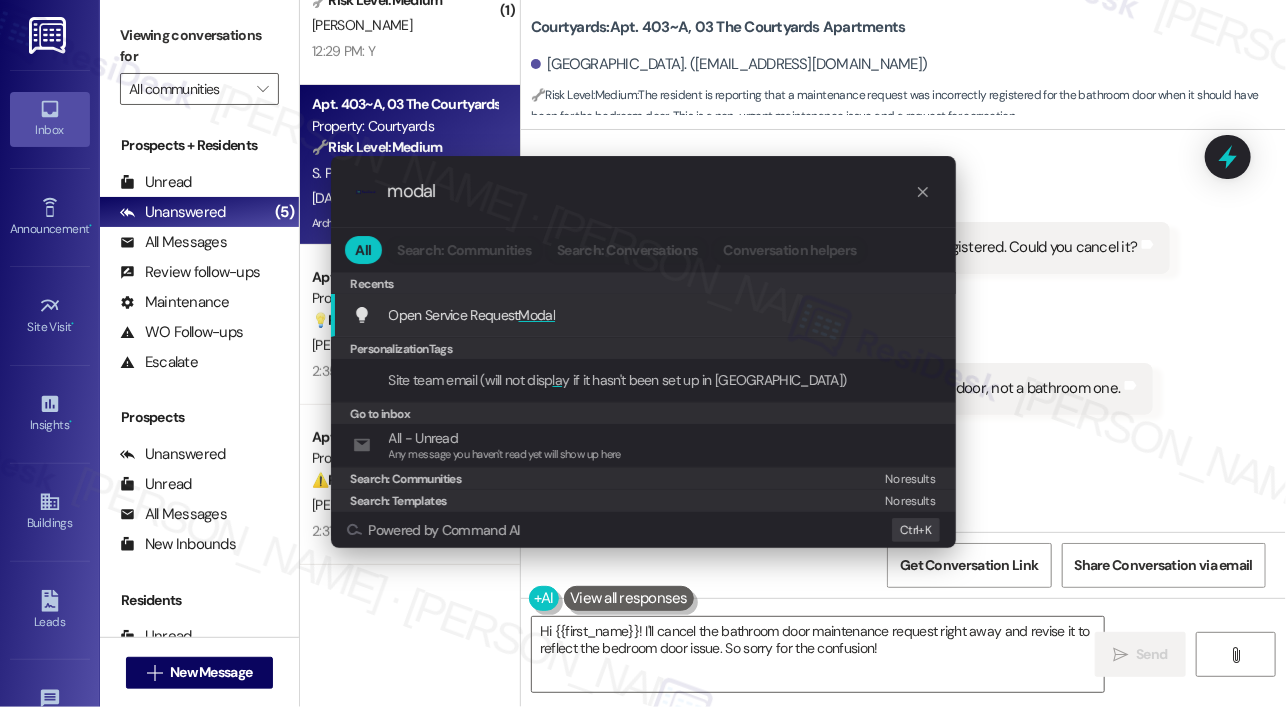 click on "Modal" at bounding box center (537, 315) 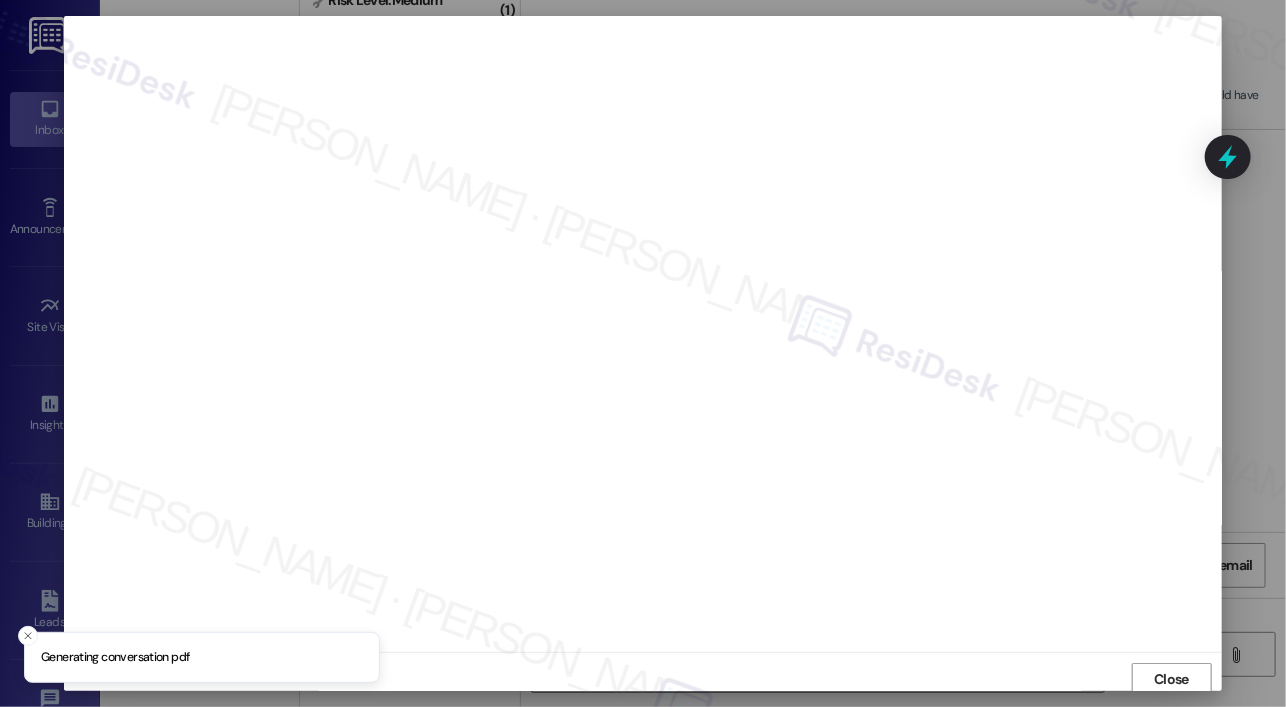 scroll, scrollTop: 4, scrollLeft: 0, axis: vertical 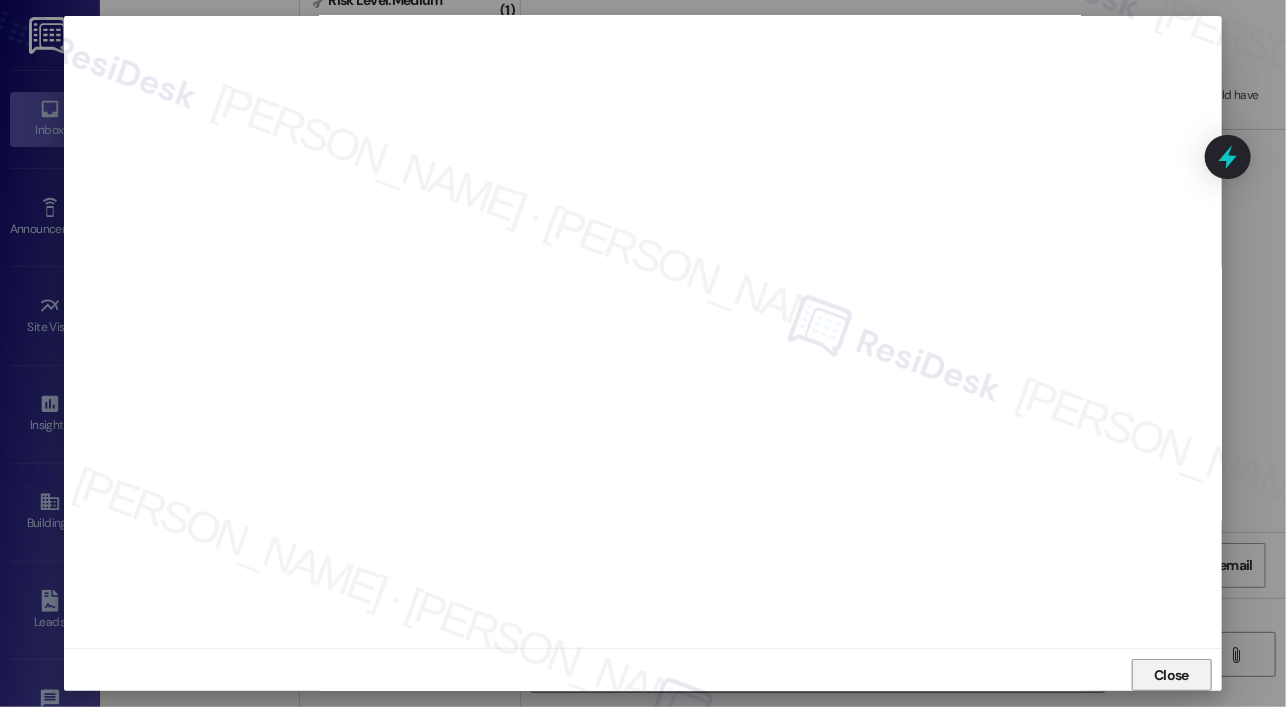 click on "Close" at bounding box center [1171, 675] 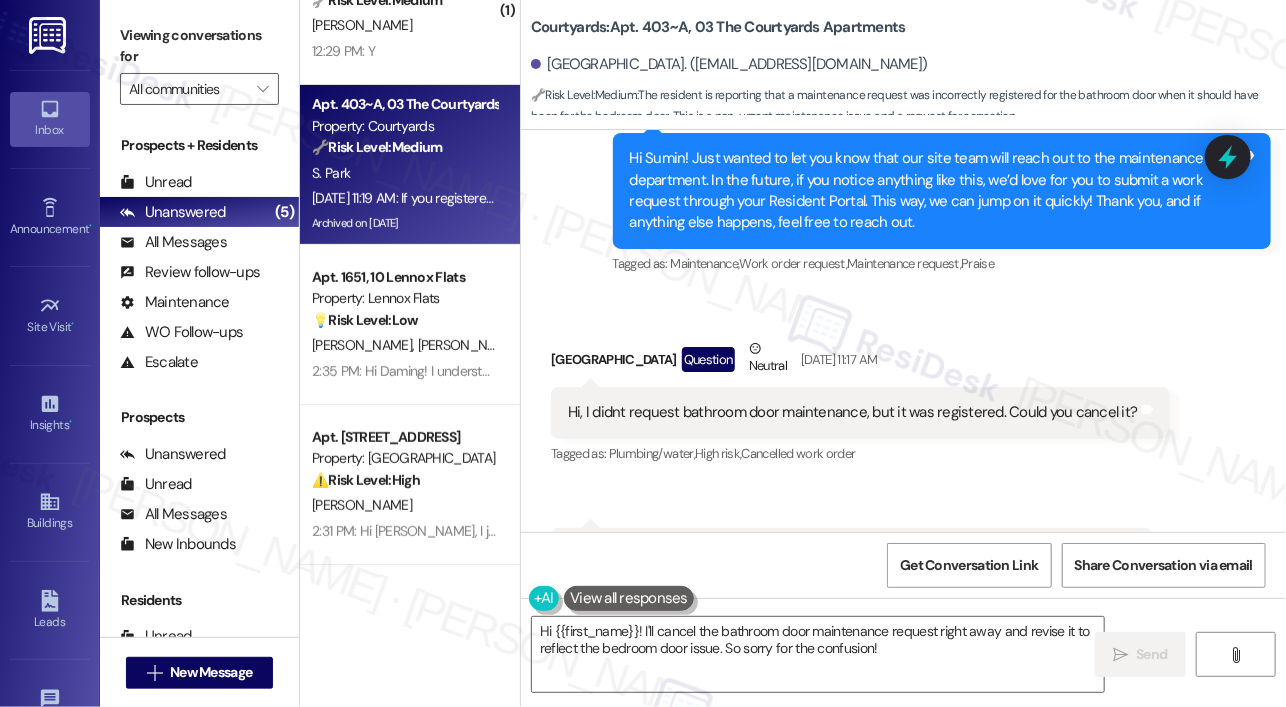 scroll, scrollTop: 12322, scrollLeft: 0, axis: vertical 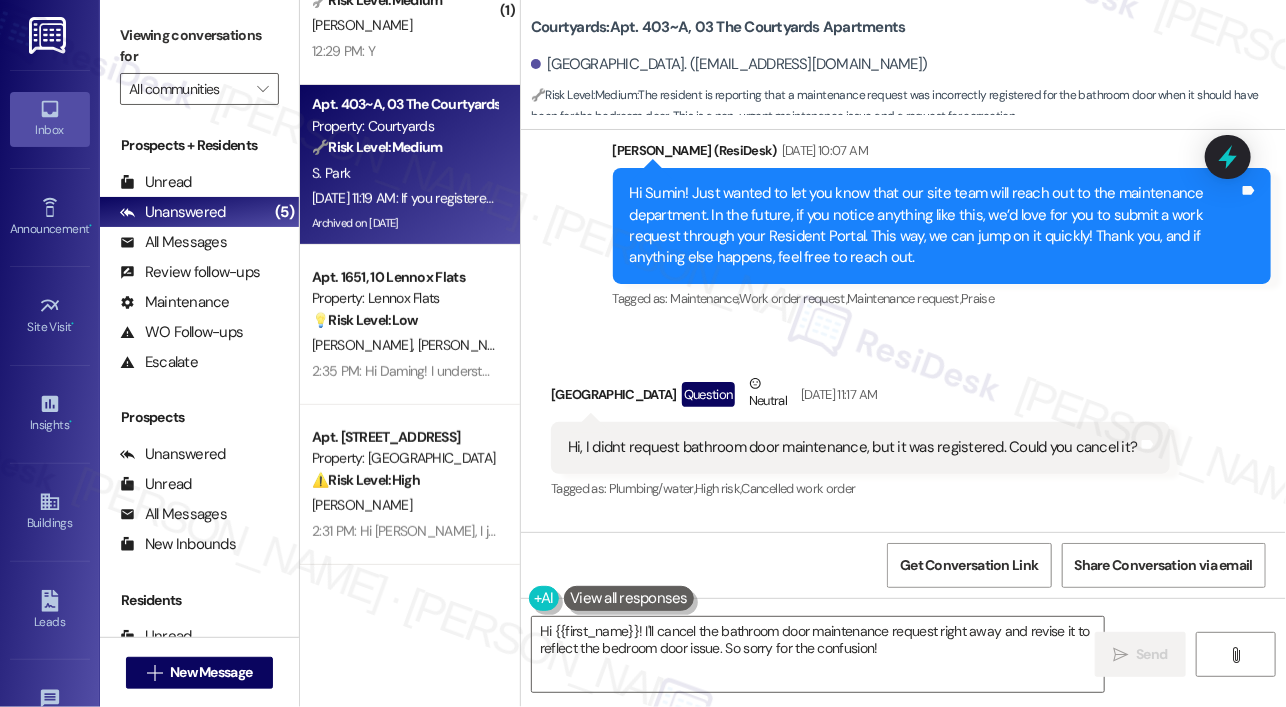 click on "Sumin Park Question   Neutral [DATE] 11:17 AM" at bounding box center (860, 397) 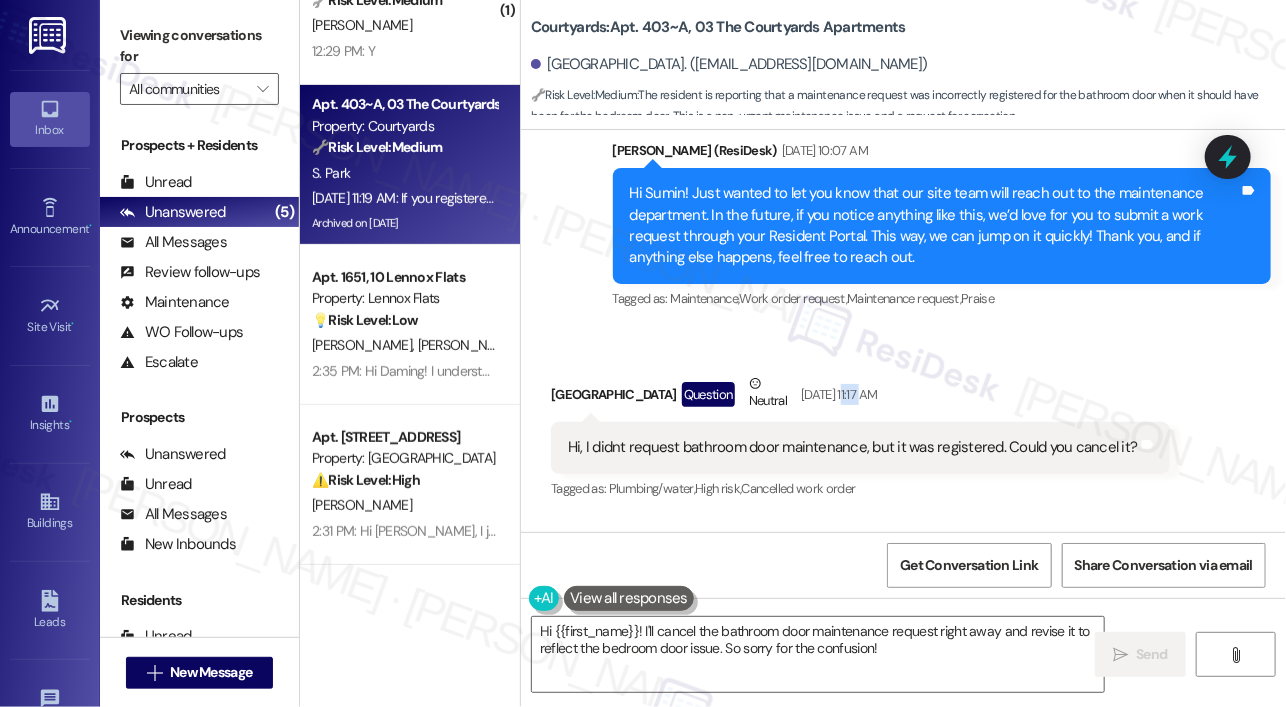 click on "Sumin Park Question   Neutral [DATE] 11:17 AM" at bounding box center (860, 397) 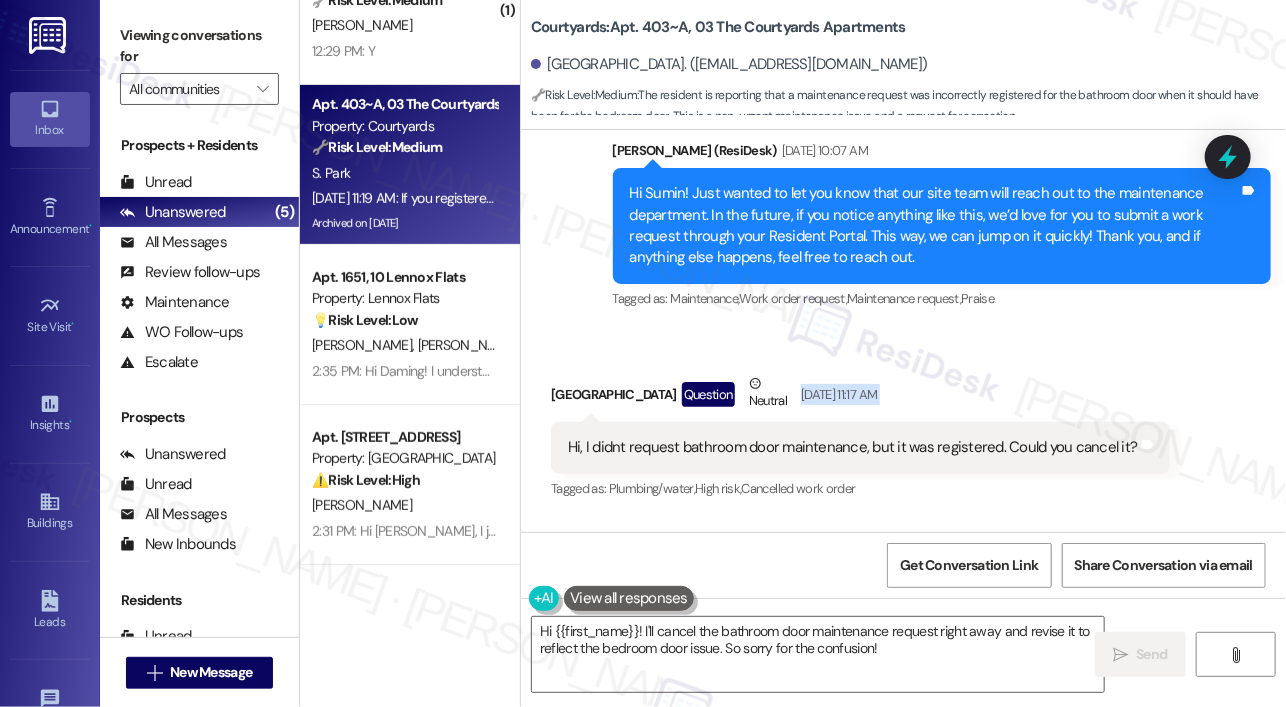 click on "Sumin Park Question   Neutral [DATE] 11:17 AM" at bounding box center (860, 397) 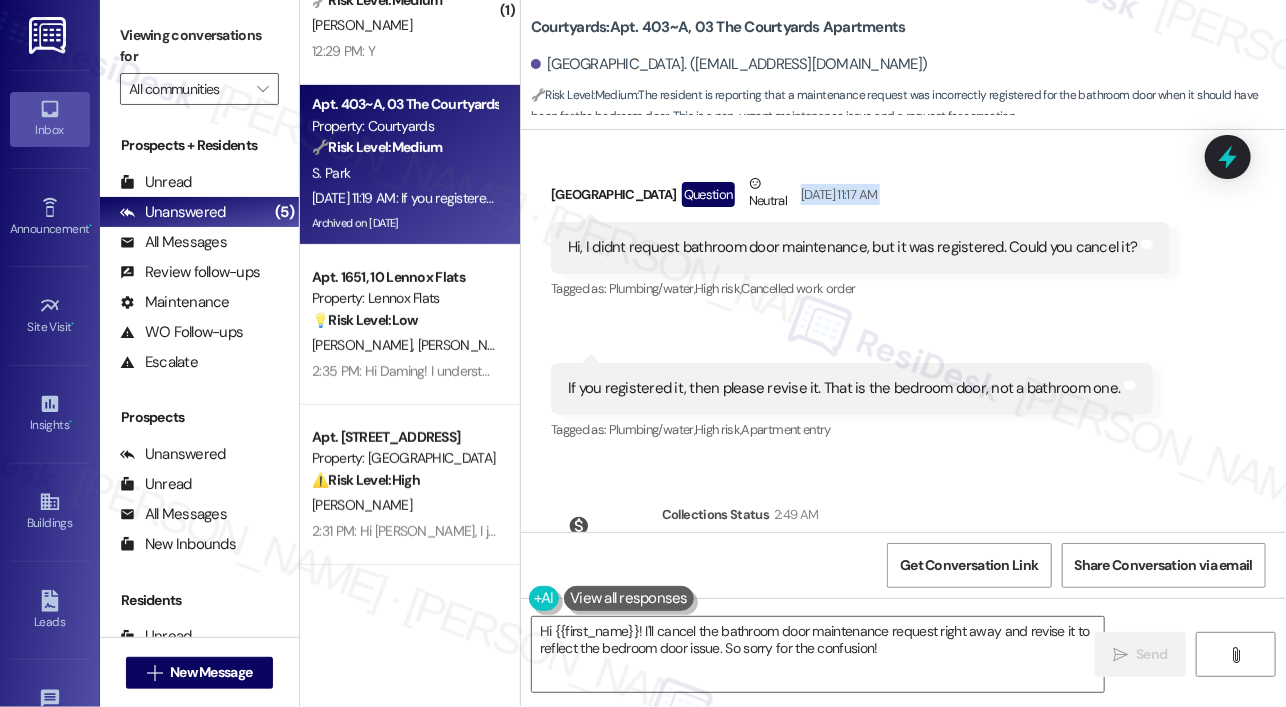 scroll, scrollTop: 12323, scrollLeft: 0, axis: vertical 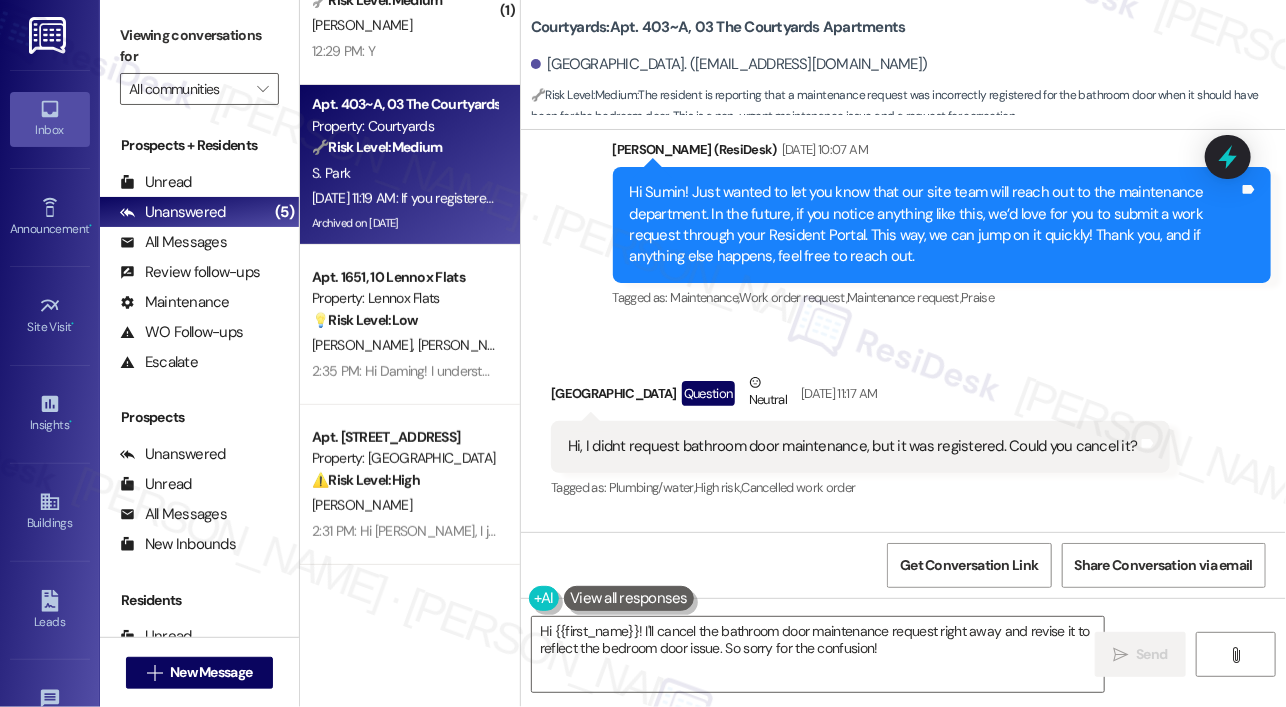 click on "If you registered it, then please revise it. That is the bedroom door, not a bathroom one." at bounding box center [844, 587] 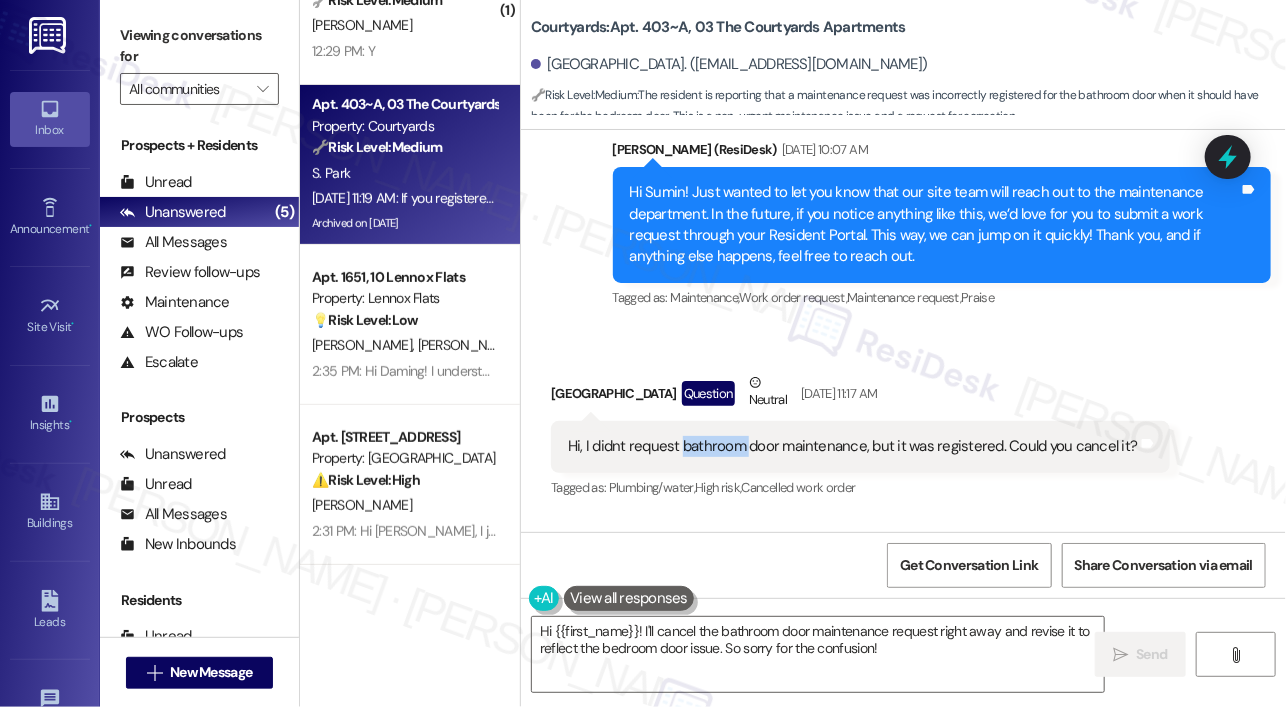 click on "Hi, I didnt request bathroom door maintenance, but it was registered. Could you cancel it?" at bounding box center (853, 446) 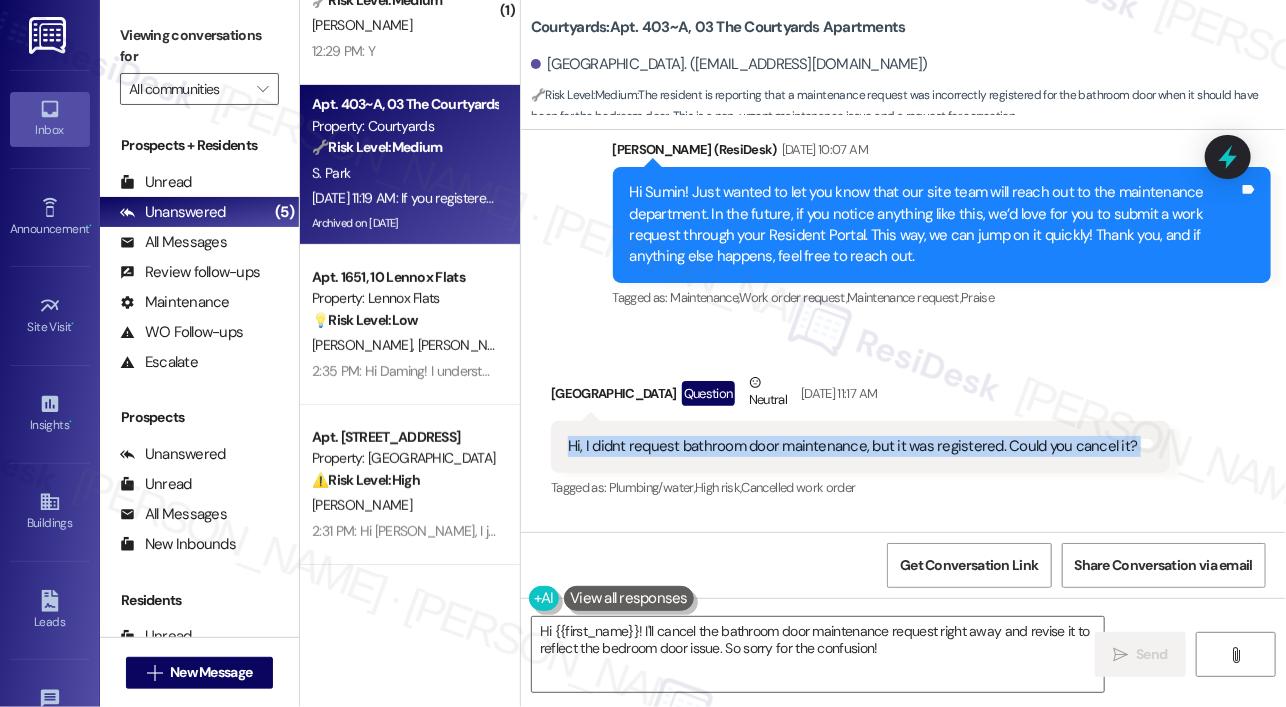 click on "Hi, I didnt request bathroom door maintenance, but it was registered. Could you cancel it?" at bounding box center (853, 446) 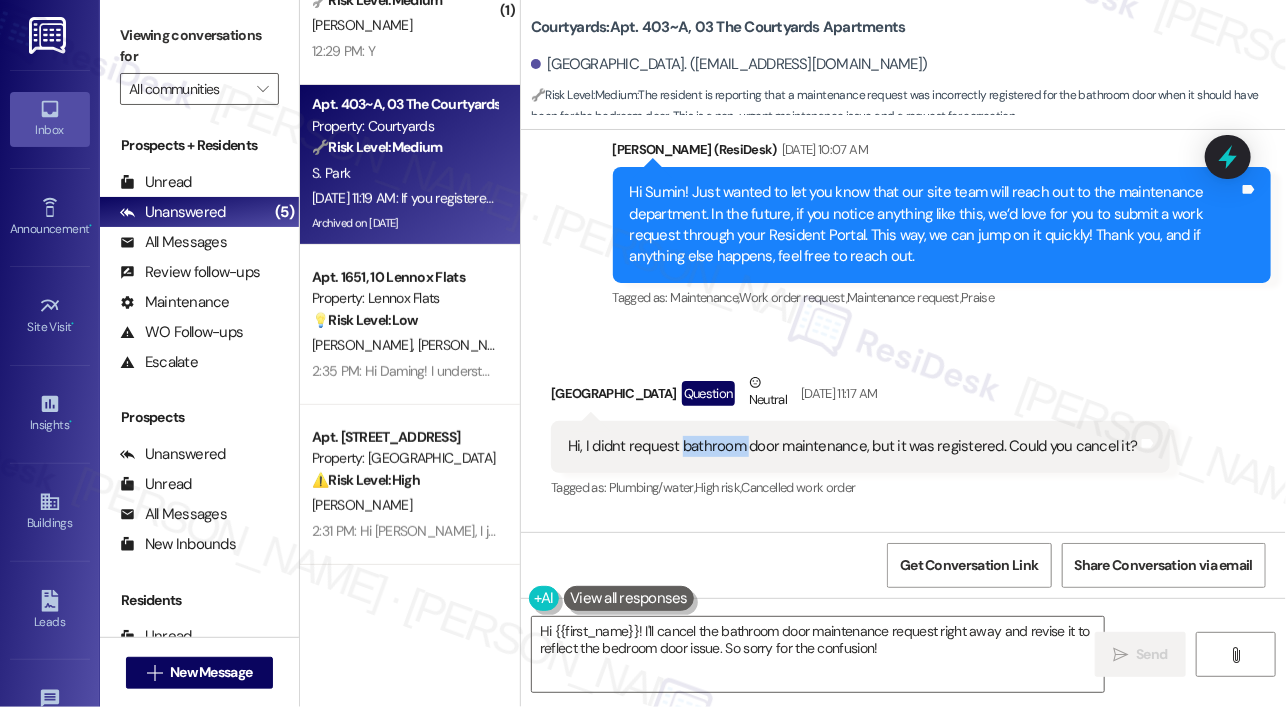 click on "Hi, I didnt request bathroom door maintenance, but it was registered. Could you cancel it?" at bounding box center [853, 446] 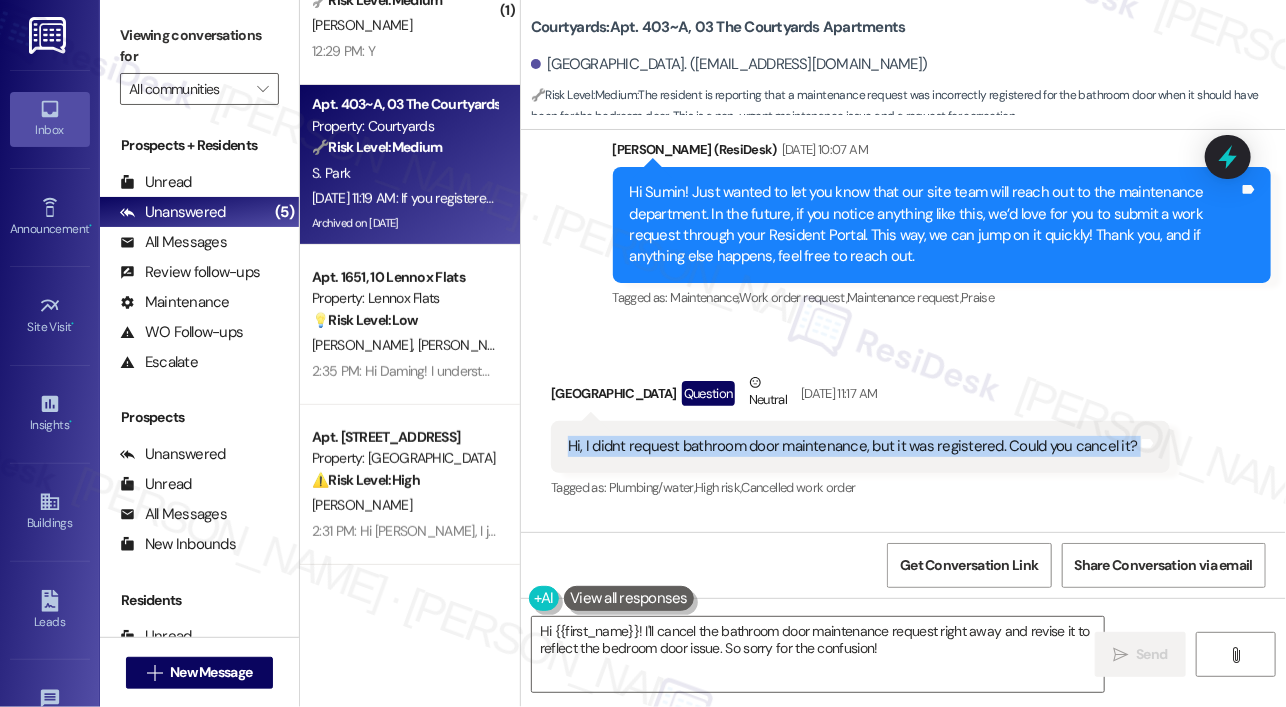 click on "Hi, I didnt request bathroom door maintenance, but it was registered. Could you cancel it?" at bounding box center (853, 446) 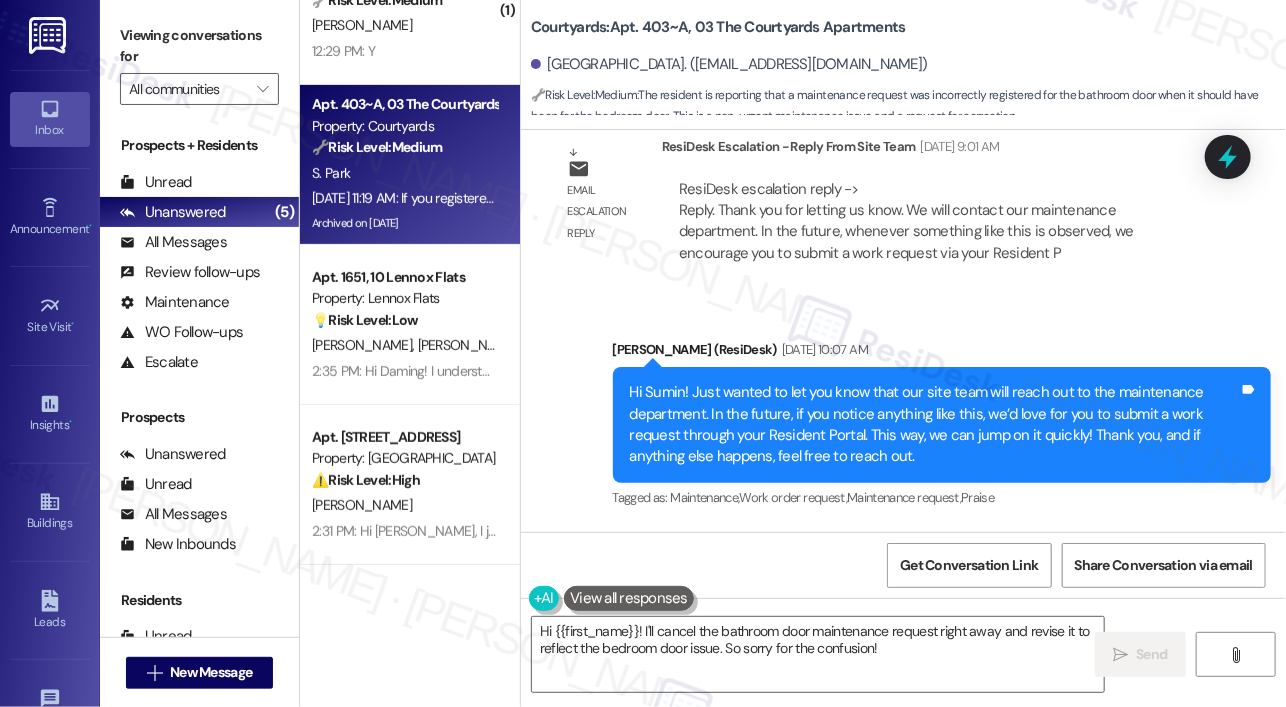 click on "Hi Sumin! Just wanted to let you know that our site team will reach out to the maintenance department. In the future, if you notice anything like this, we’d love for you to submit a work request through your Resident Portal. This way, we can jump on it quickly! Thank you, and if anything else happens, feel free to reach out." at bounding box center (935, 425) 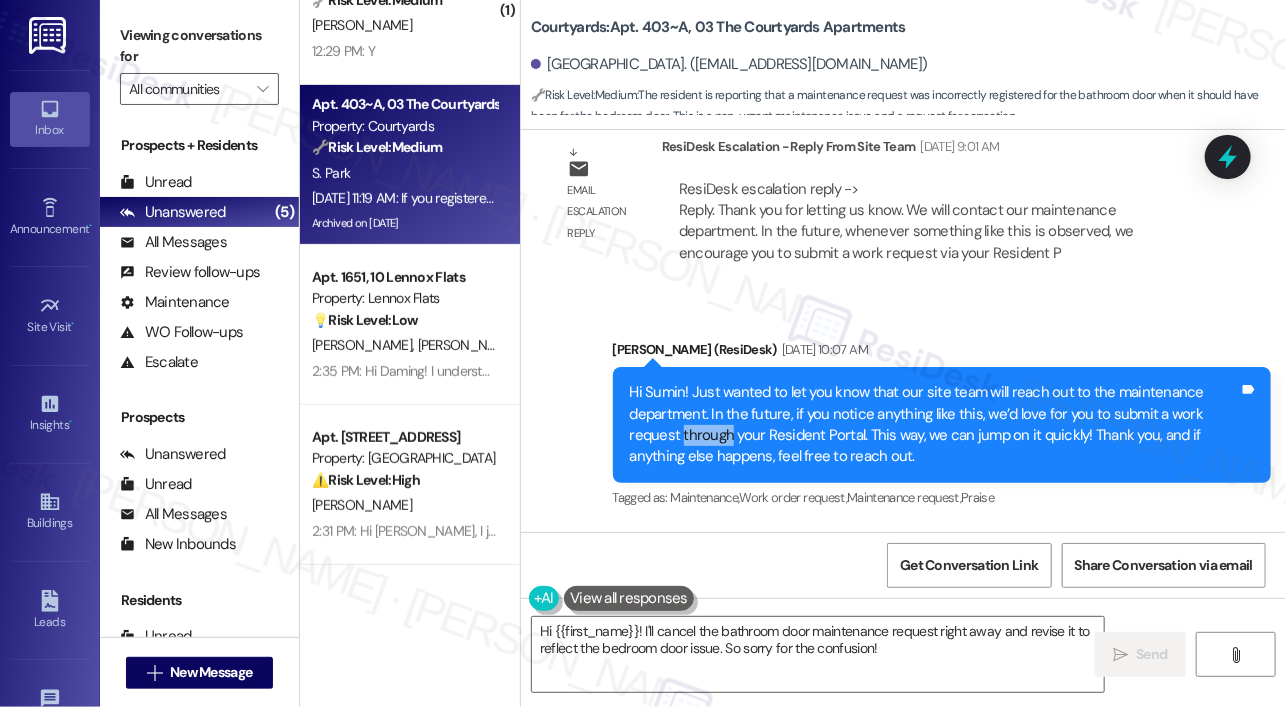 click on "Hi Sumin! Just wanted to let you know that our site team will reach out to the maintenance department. In the future, if you notice anything like this, we’d love for you to submit a work request through your Resident Portal. This way, we can jump on it quickly! Thank you, and if anything else happens, feel free to reach out." at bounding box center [935, 425] 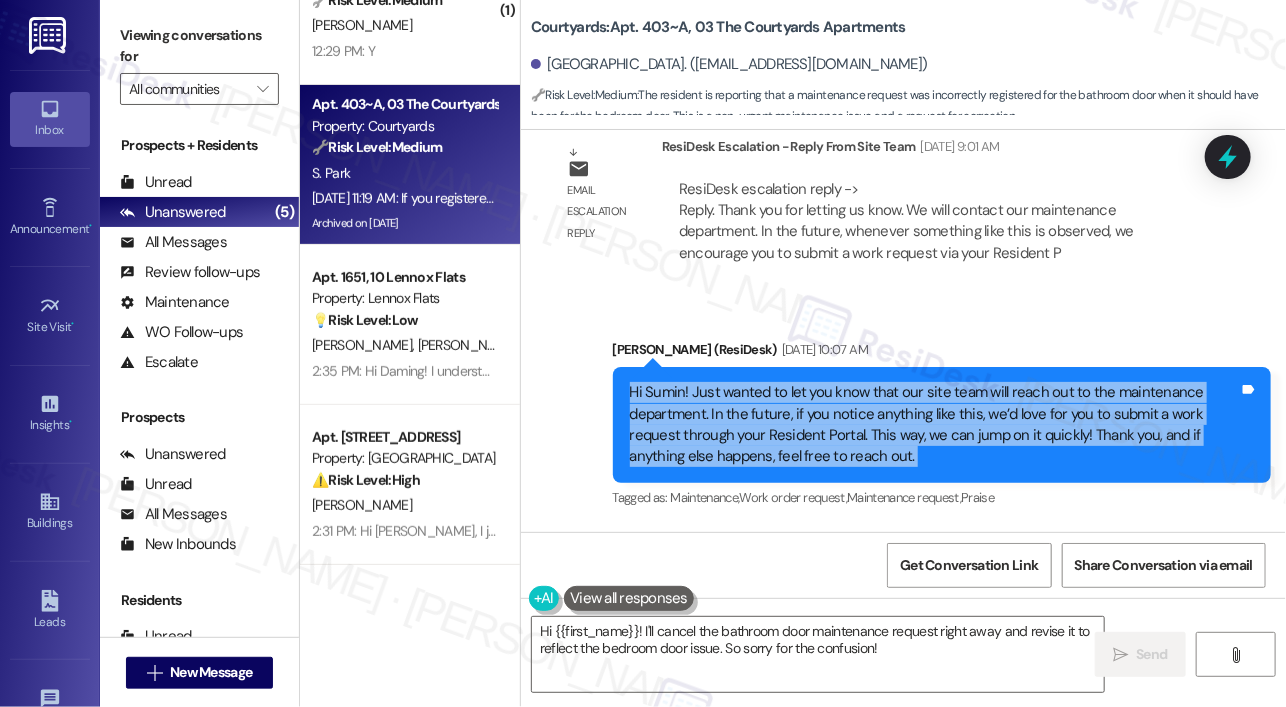 click on "Hi Sumin! Just wanted to let you know that our site team will reach out to the maintenance department. In the future, if you notice anything like this, we’d love for you to submit a work request through your Resident Portal. This way, we can jump on it quickly! Thank you, and if anything else happens, feel free to reach out." at bounding box center (935, 425) 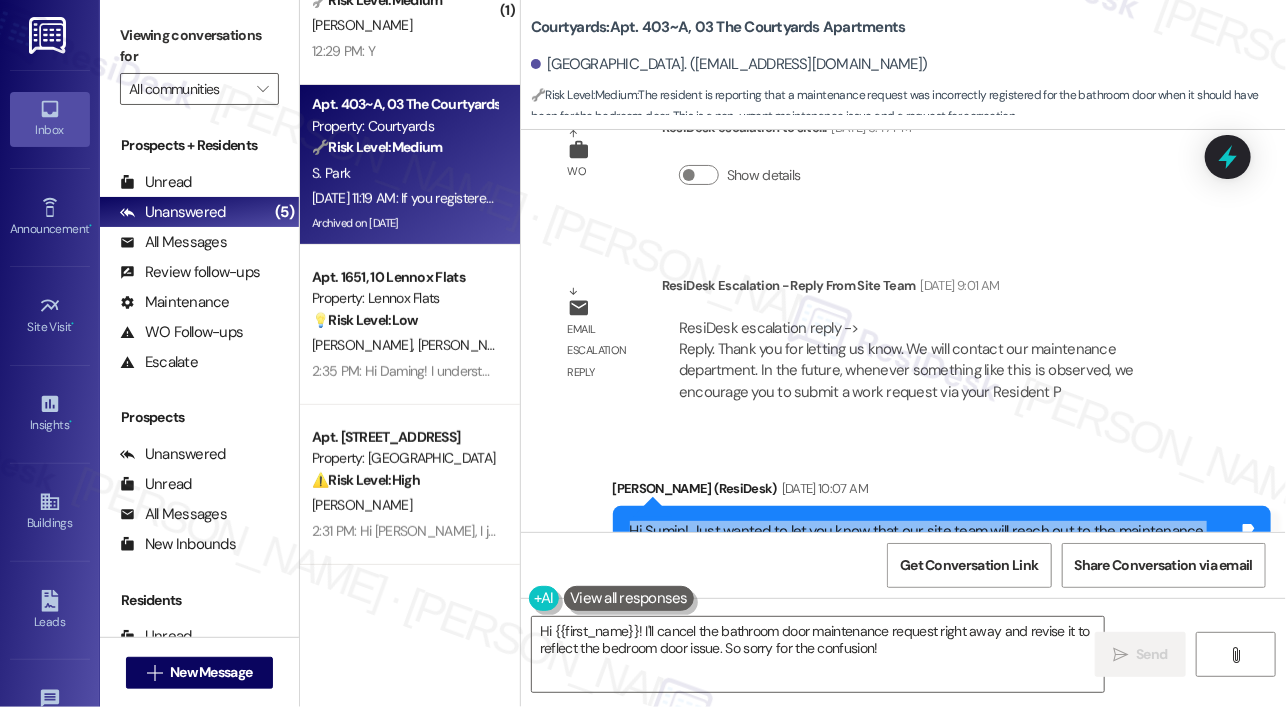 scroll, scrollTop: 11823, scrollLeft: 0, axis: vertical 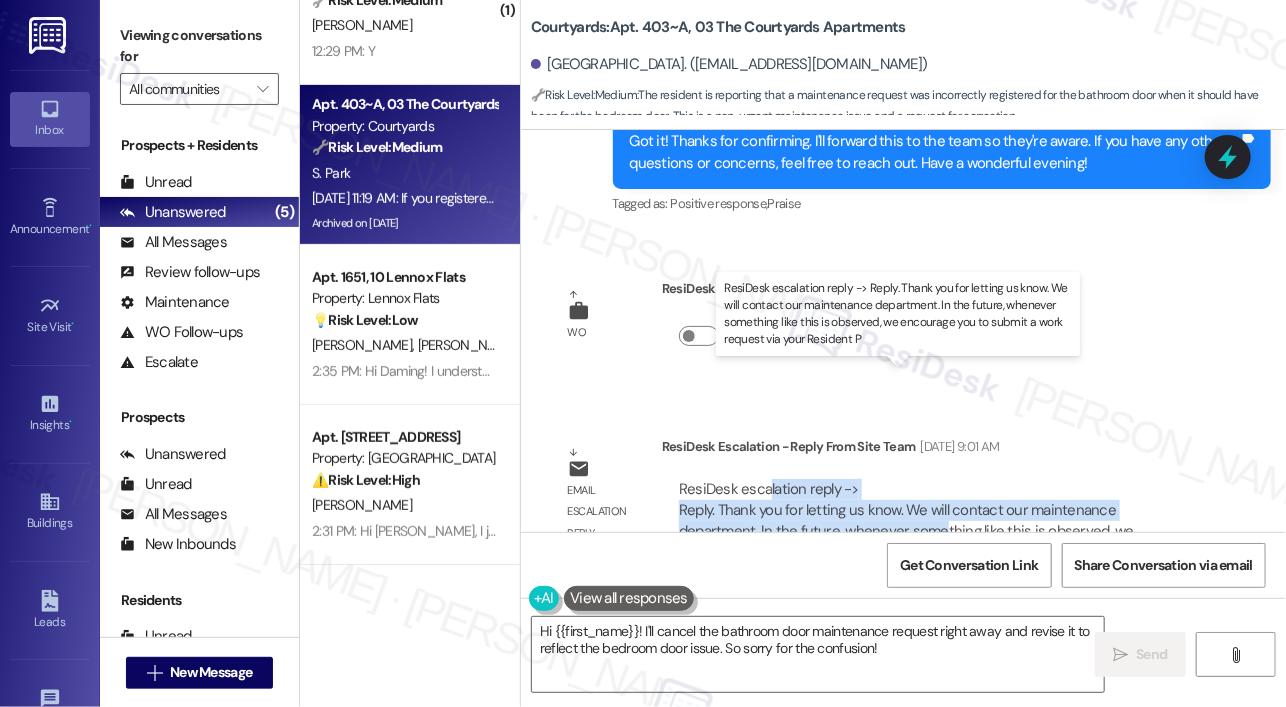 drag, startPoint x: 768, startPoint y: 384, endPoint x: 938, endPoint y: 412, distance: 172.29045 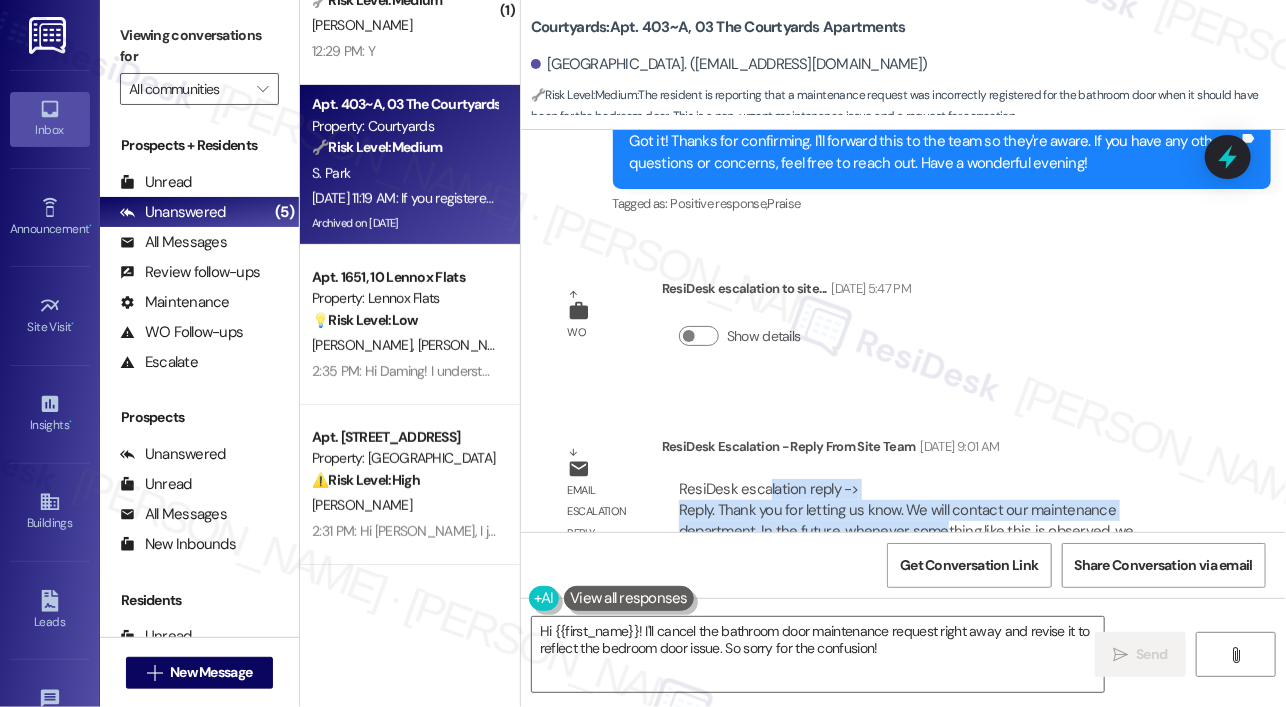 click on "ResiDesk escalation reply ->
Reply. Thank you for letting us know. We will contact our maintenance department. In the future, whenever something like this is observed, we encourage you to submit a work request via your Resident P ResiDesk escalation reply ->
Reply. Thank you for letting us know. We will contact our maintenance department. In the future, whenever something like this is observed, we encourage you to submit a work request via your Resident P" at bounding box center (906, 521) 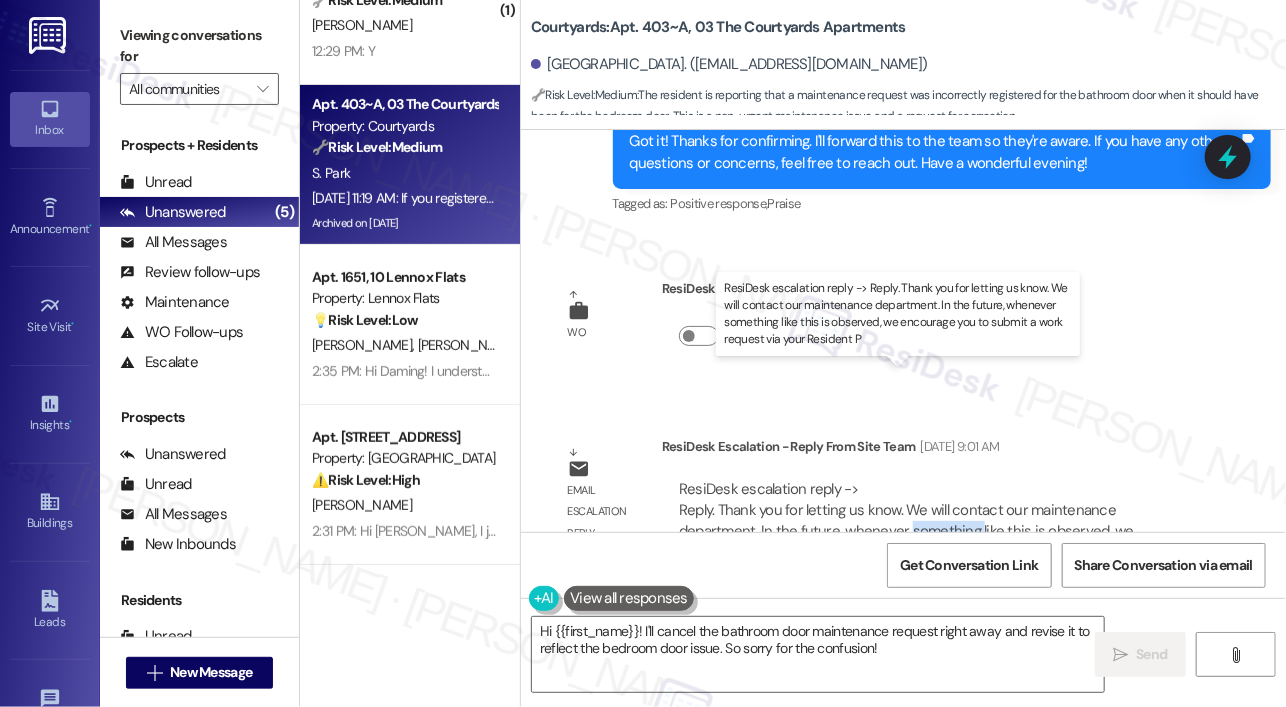 click on "ResiDesk escalation reply ->
Reply. Thank you for letting us know. We will contact our maintenance department. In the future, whenever something like this is observed, we encourage you to submit a work request via your Resident P ResiDesk escalation reply ->
Reply. Thank you for letting us know. We will contact our maintenance department. In the future, whenever something like this is observed, we encourage you to submit a work request via your Resident P" at bounding box center [906, 521] 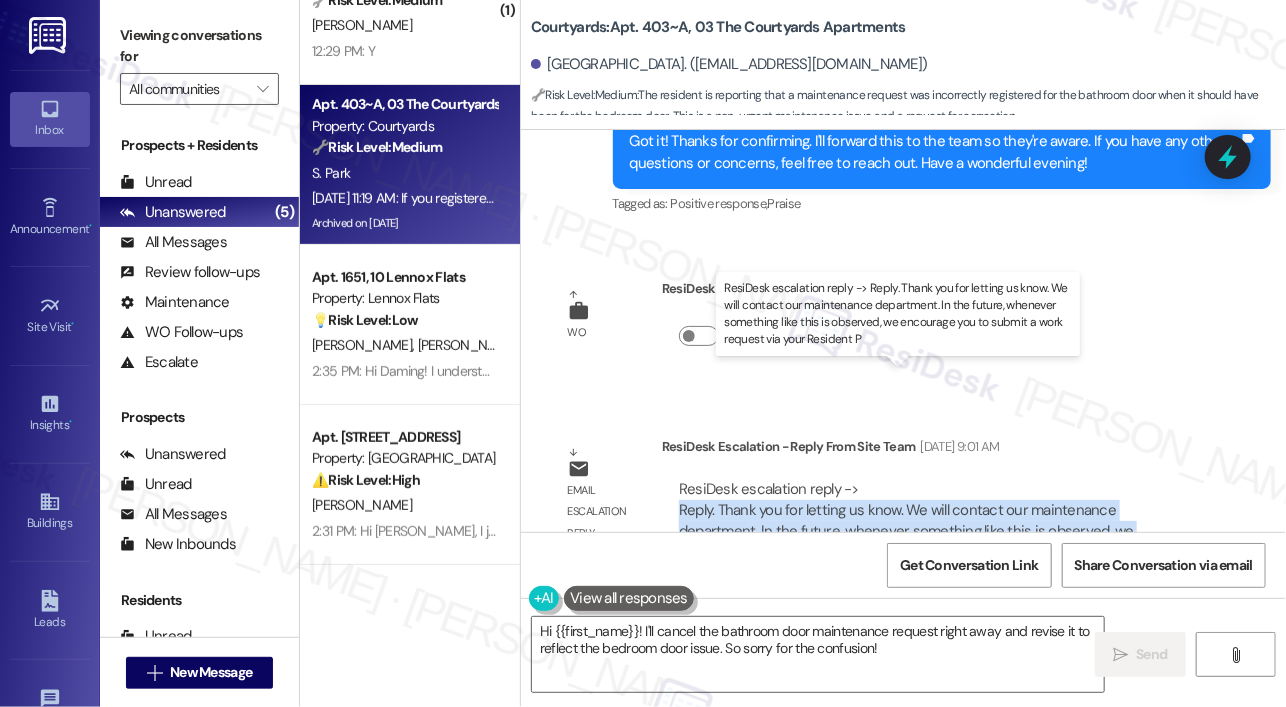 click on "ResiDesk escalation reply ->
Reply. Thank you for letting us know. We will contact our maintenance department. In the future, whenever something like this is observed, we encourage you to submit a work request via your Resident P ResiDesk escalation reply ->
Reply. Thank you for letting us know. We will contact our maintenance department. In the future, whenever something like this is observed, we encourage you to submit a work request via your Resident P" at bounding box center [906, 521] 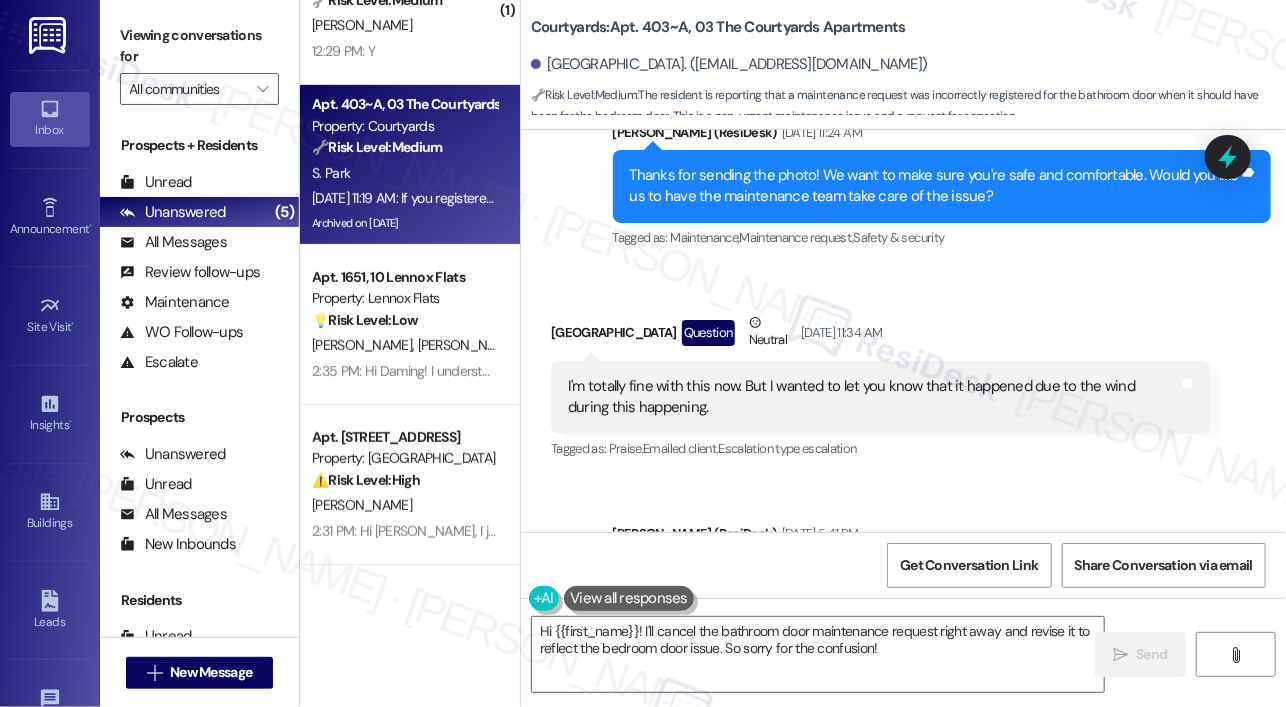 scroll, scrollTop: 11423, scrollLeft: 0, axis: vertical 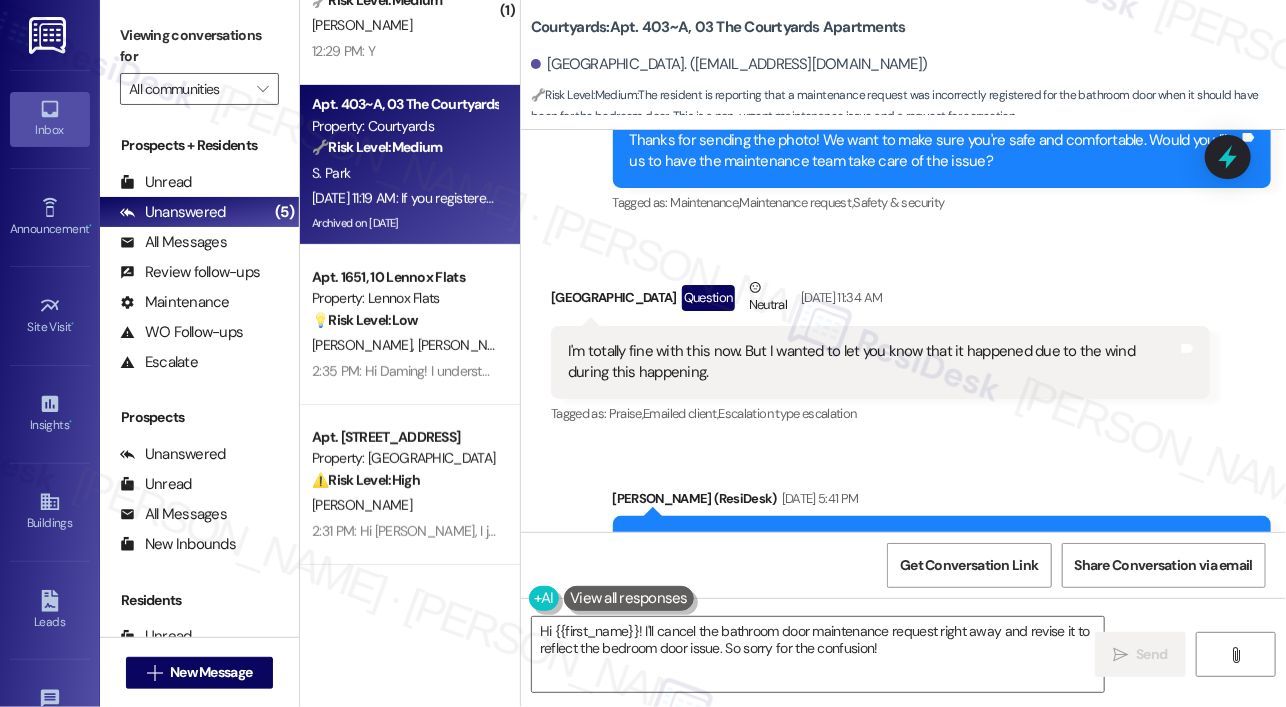 click on "Got it! Thanks for confirming. I'll forward this to the team so they're aware. If you have any other questions or concerns, feel free to reach out. Have a wonderful evening!" at bounding box center (935, 552) 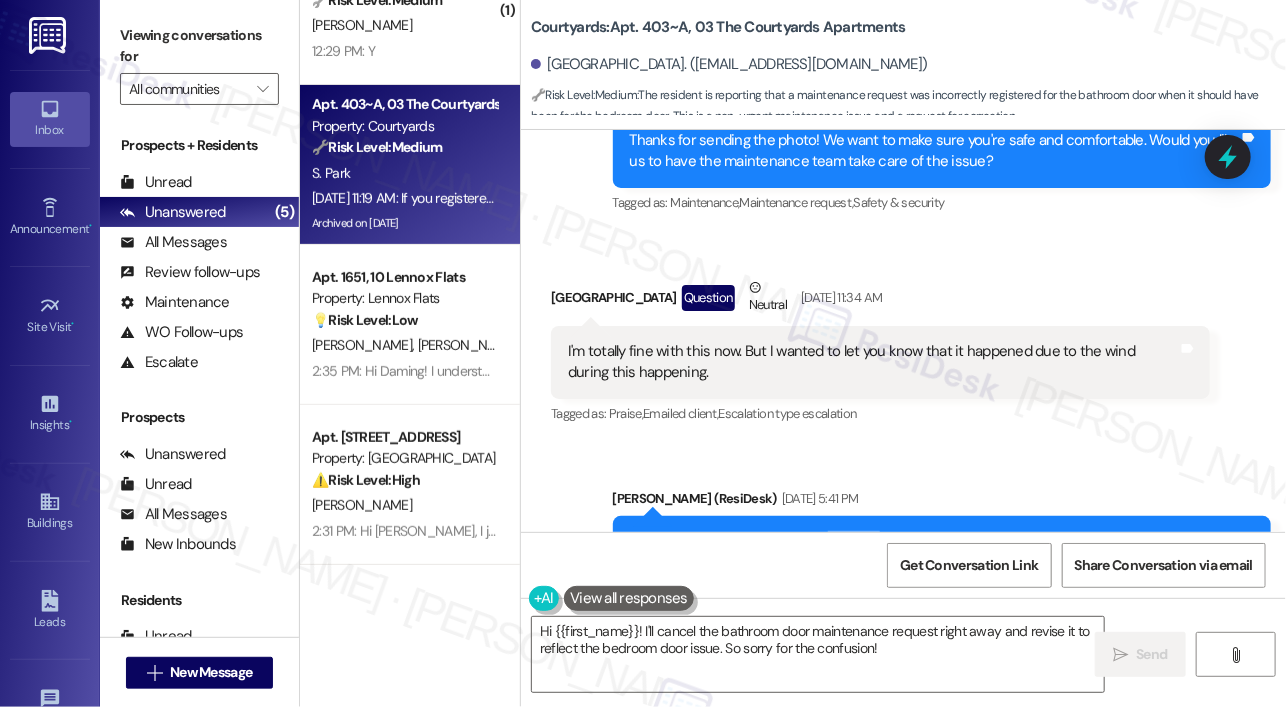 click on "Got it! Thanks for confirming. I'll forward this to the team so they're aware. If you have any other questions or concerns, feel free to reach out. Have a wonderful evening!" at bounding box center [935, 552] 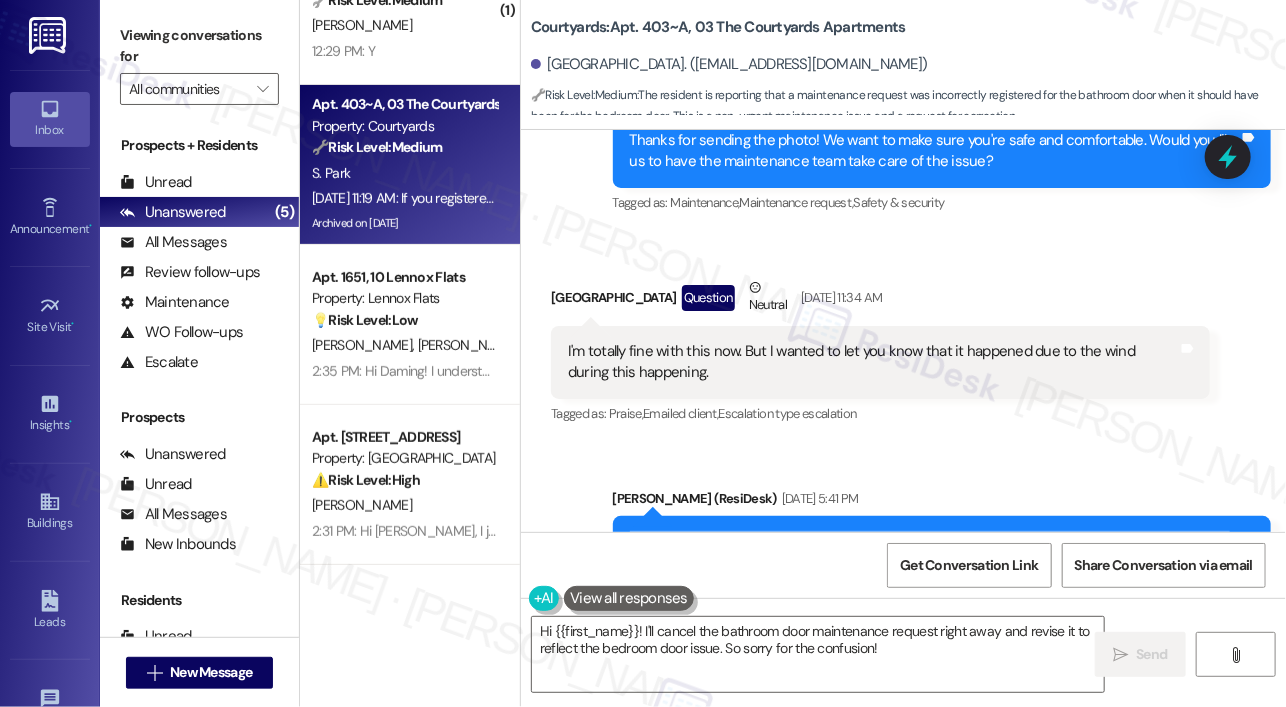 click on "Got it! Thanks for confirming. I'll forward this to the team so they're aware. If you have any other questions or concerns, feel free to reach out. Have a wonderful evening!" at bounding box center [935, 552] 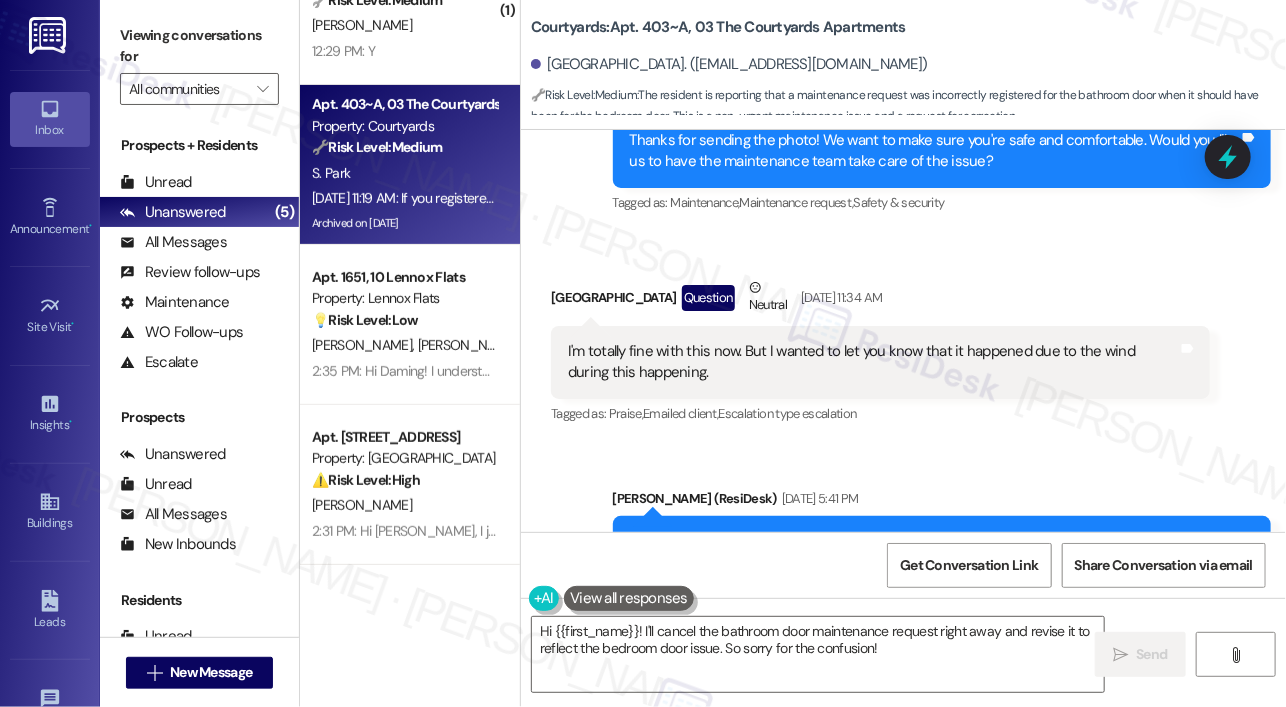 click on "I'm totally fine with this now. But I wanted to let you know that it happened due to the wind during this happening." at bounding box center (873, 362) 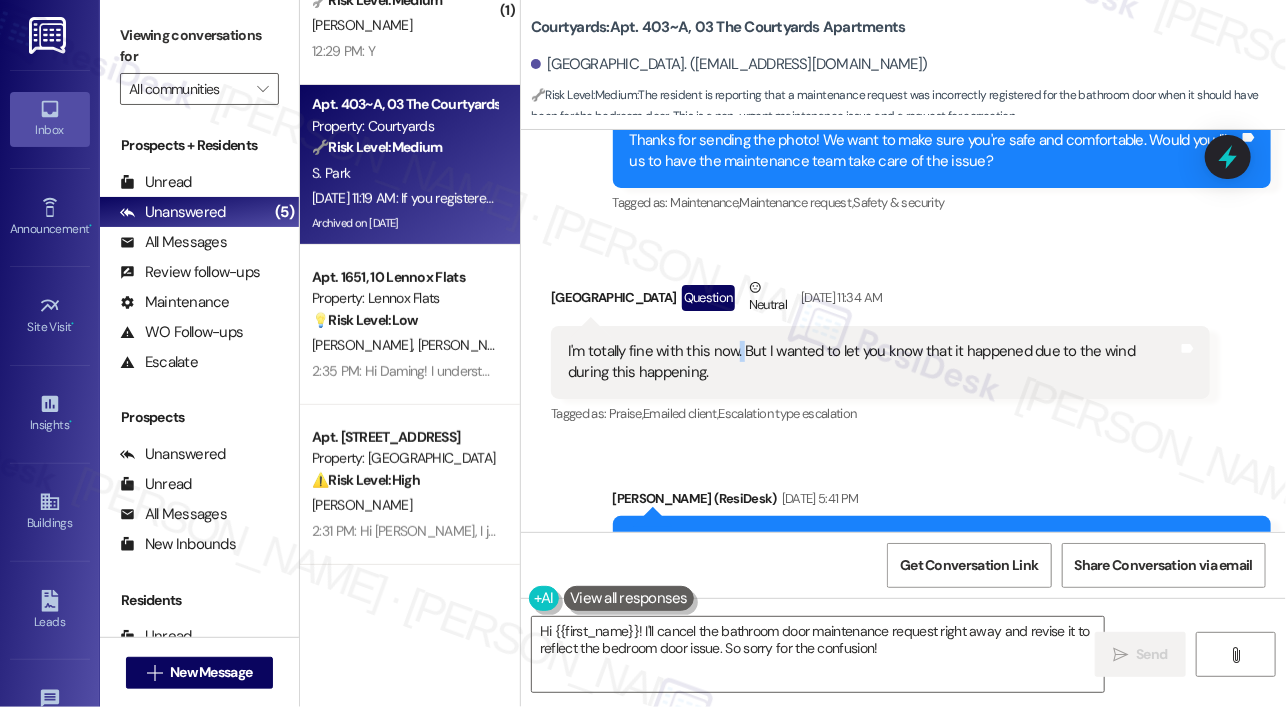 click on "I'm totally fine with this now. But I wanted to let you know that it happened due to the wind during this happening." at bounding box center [873, 362] 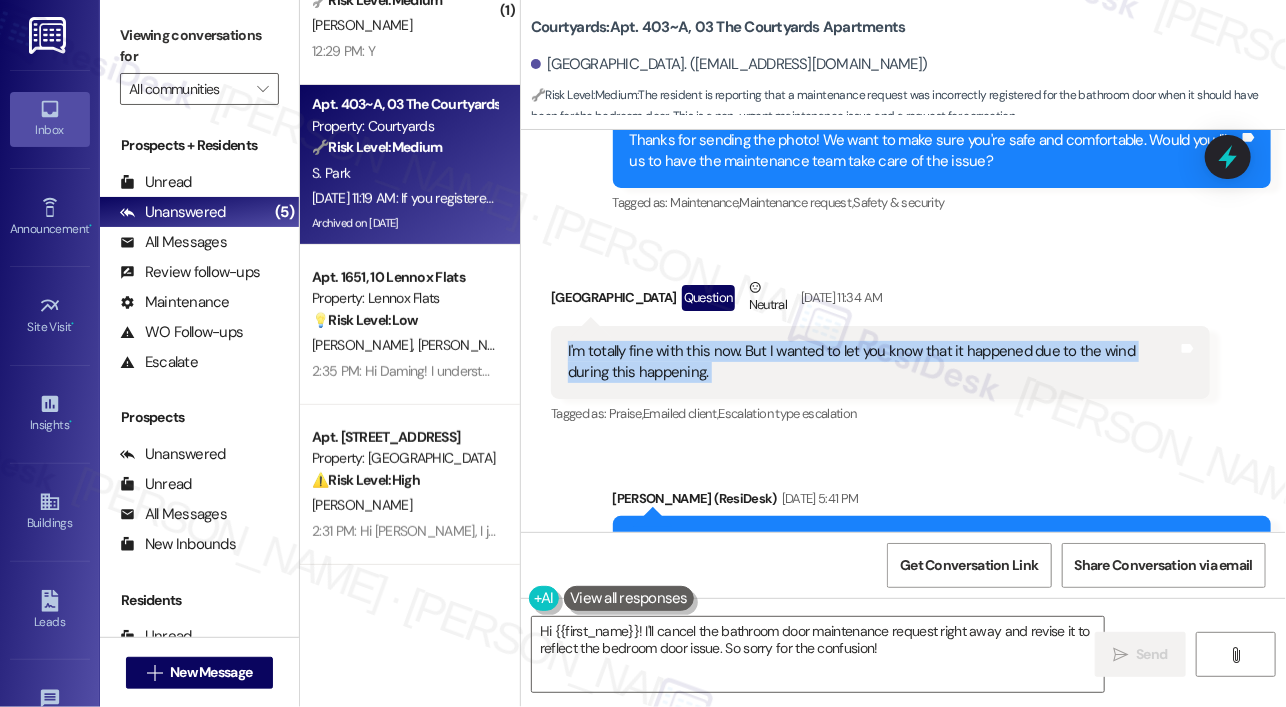 click on "I'm totally fine with this now. But I wanted to let you know that it happened due to the wind during this happening." at bounding box center [873, 362] 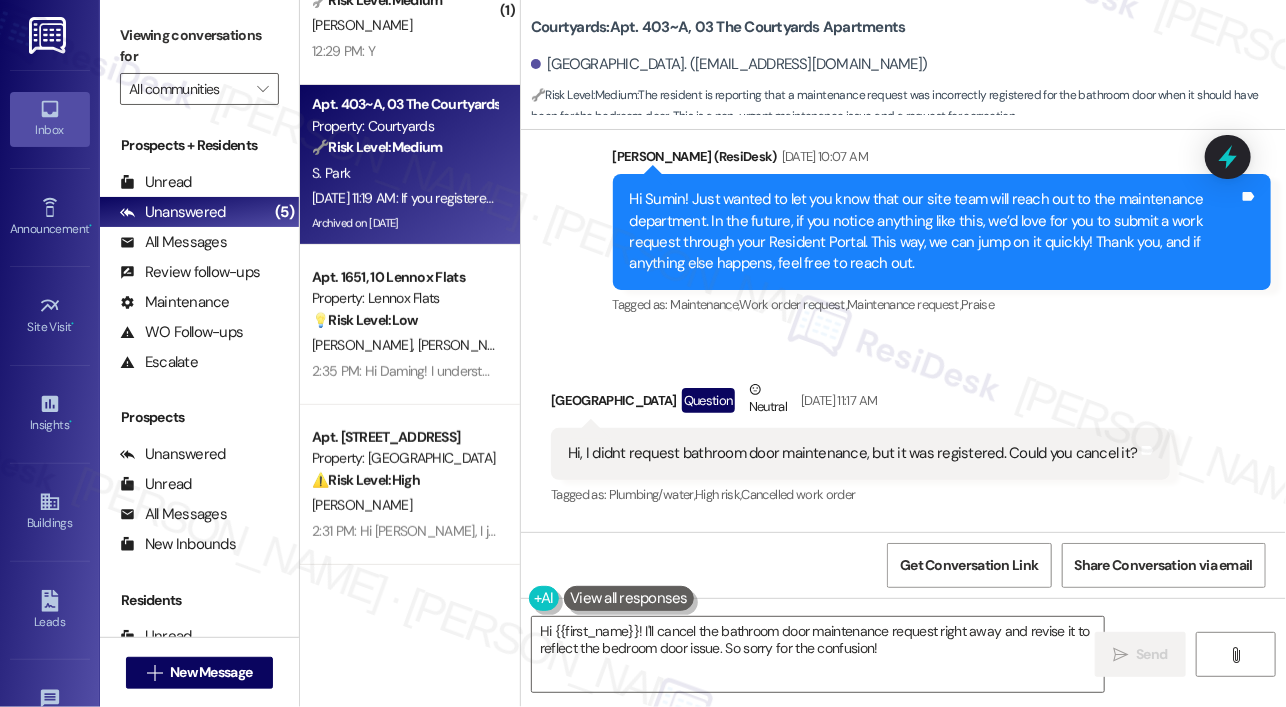 scroll, scrollTop: 12223, scrollLeft: 0, axis: vertical 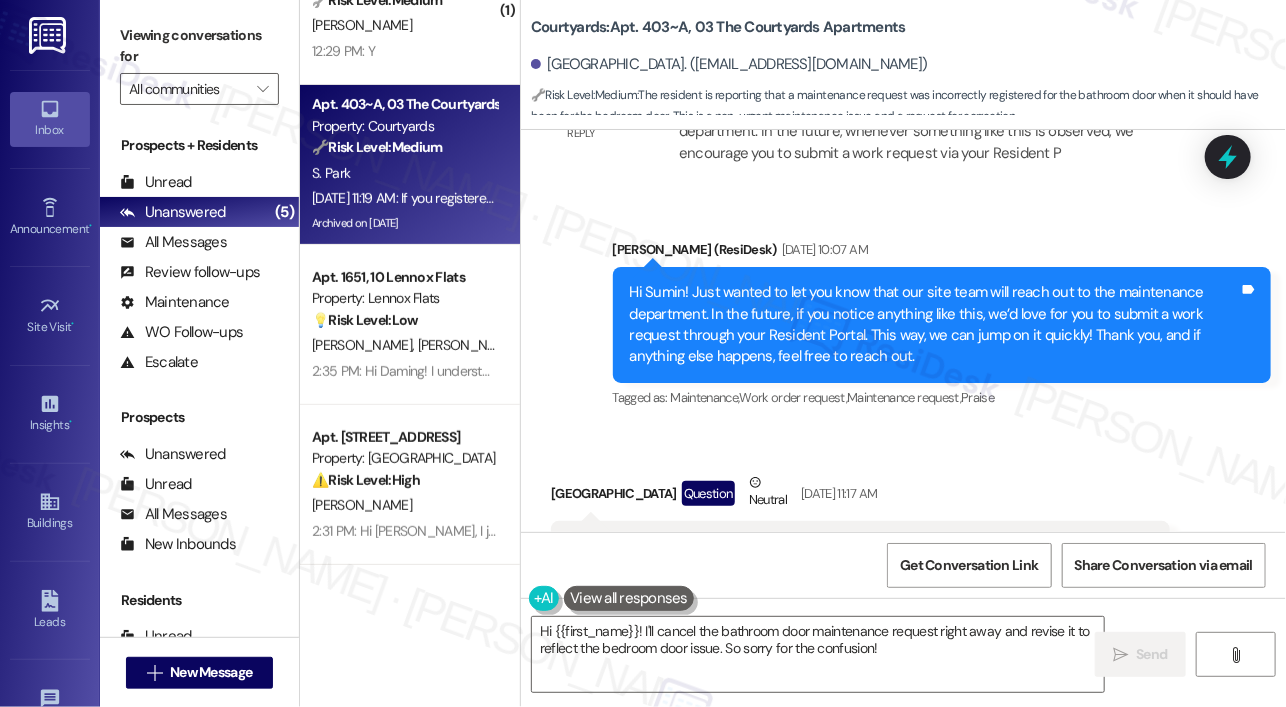 click on "Hi, I didnt request bathroom door maintenance, but it was registered. Could you cancel it?" at bounding box center [853, 546] 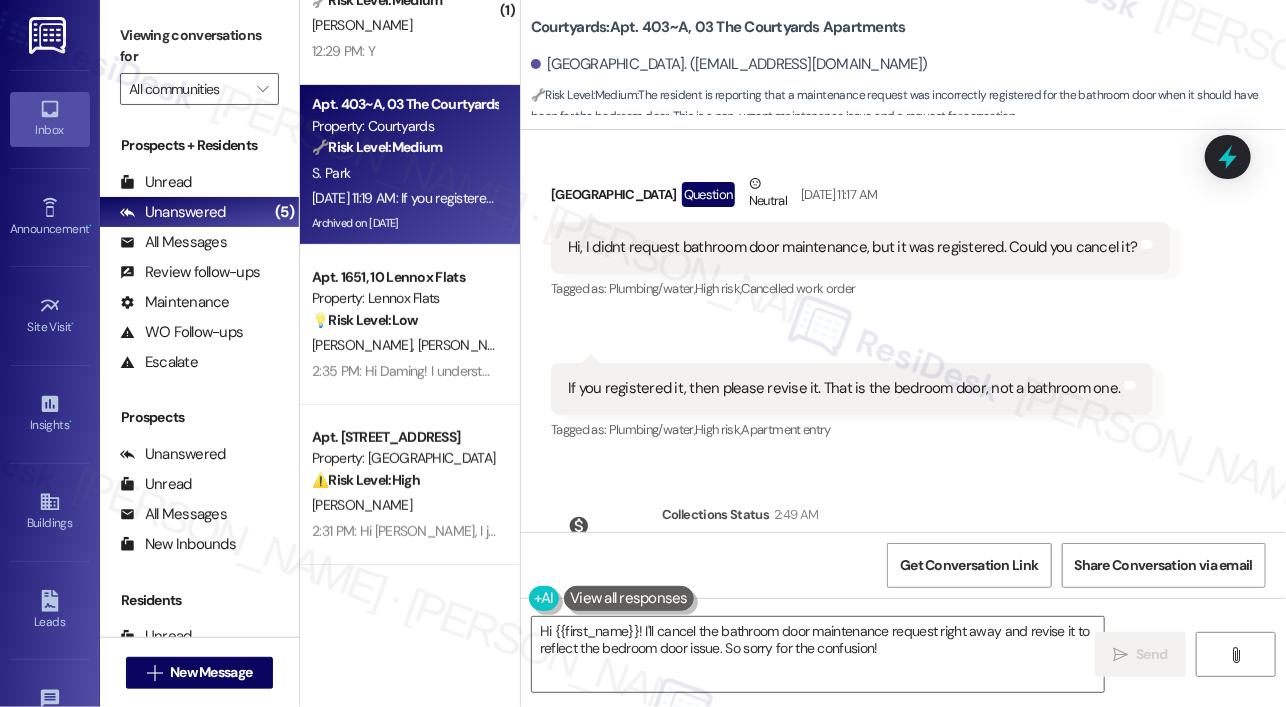 click on "If you registered it, then please revise it. That is the bedroom door, not a bathroom one. Tags and notes" at bounding box center (852, 388) 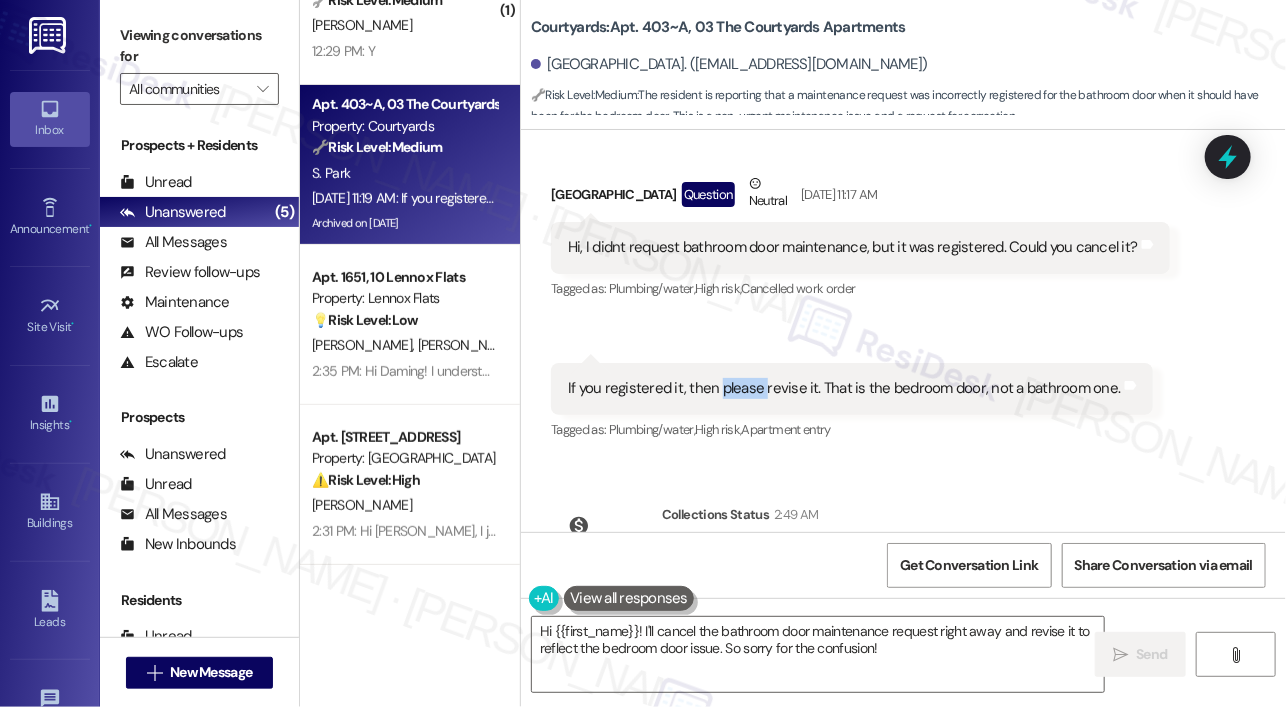 click on "If you registered it, then please revise it. That is the bedroom door, not a bathroom one. Tags and notes" at bounding box center [852, 388] 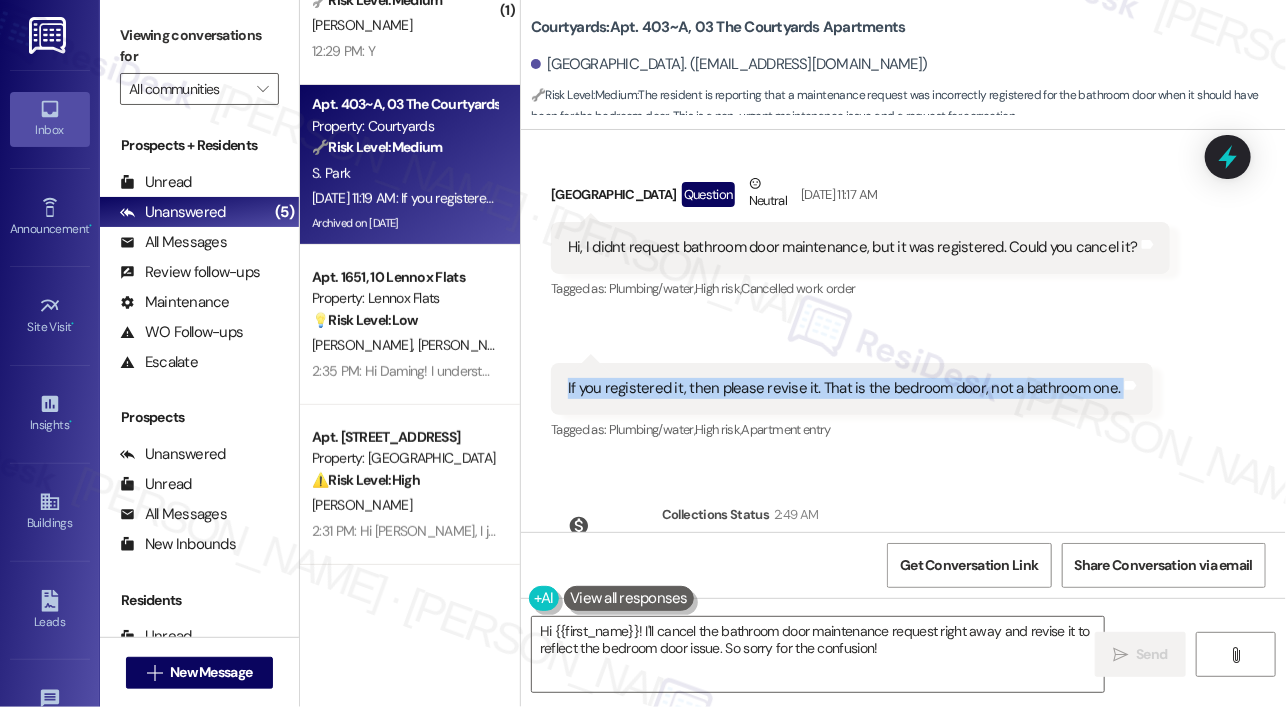 click on "If you registered it, then please revise it. That is the bedroom door, not a bathroom one. Tags and notes" at bounding box center [852, 388] 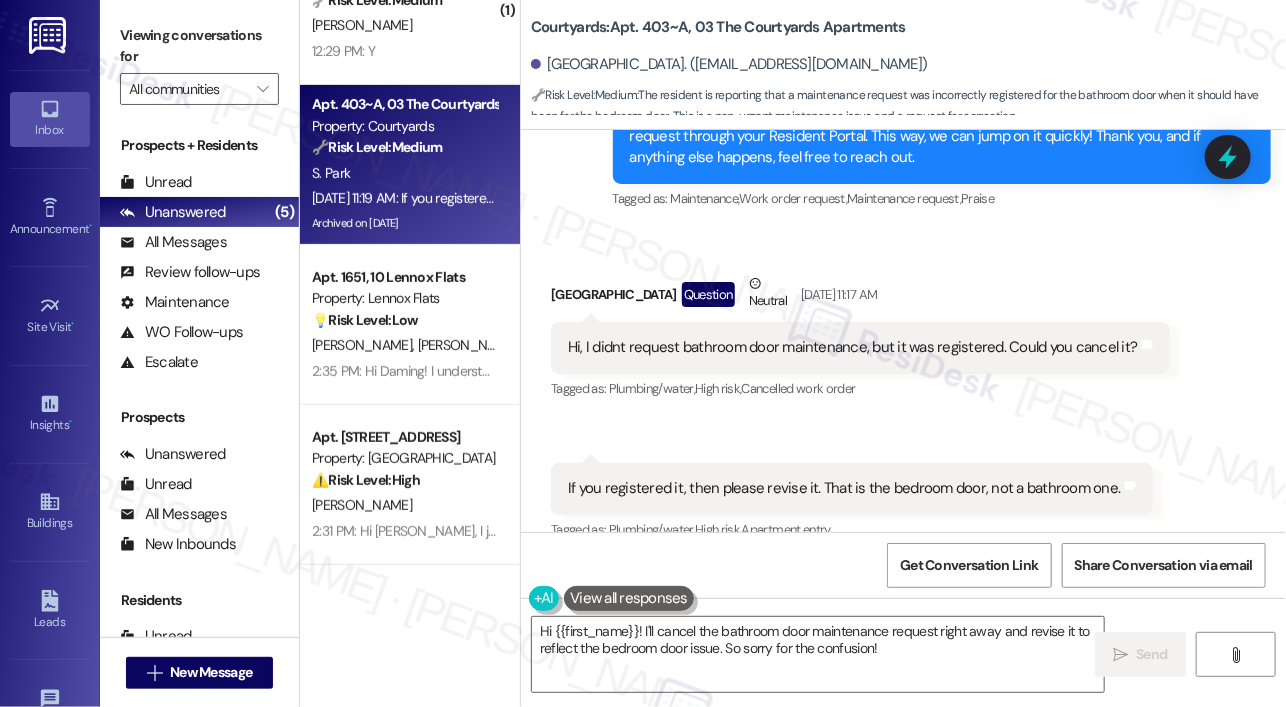 click on "Tagged as:   Plumbing/water ,  Click to highlight conversations about Plumbing/water High risk ,  Click to highlight conversations about High risk Cancelled work order Click to highlight conversations about Cancelled work order" at bounding box center (860, 388) 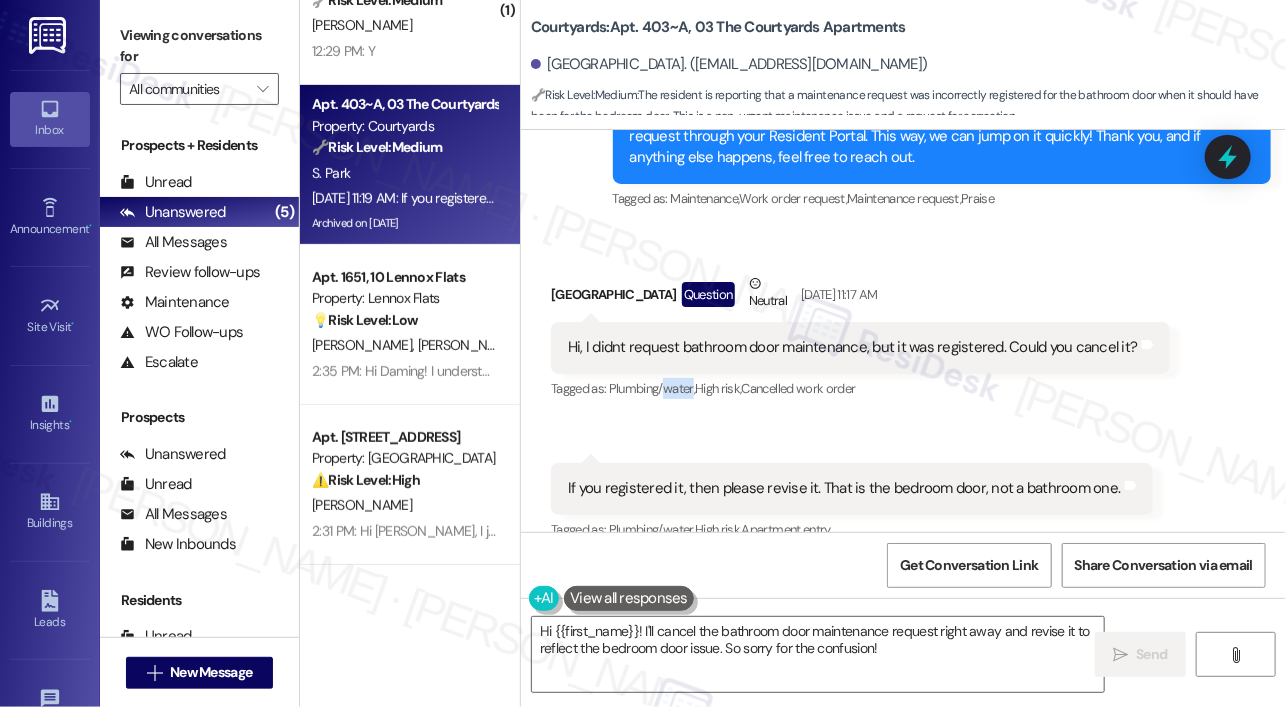 click on "Tagged as:   Plumbing/water ,  Click to highlight conversations about Plumbing/water High risk ,  Click to highlight conversations about High risk Cancelled work order Click to highlight conversations about Cancelled work order" at bounding box center (860, 388) 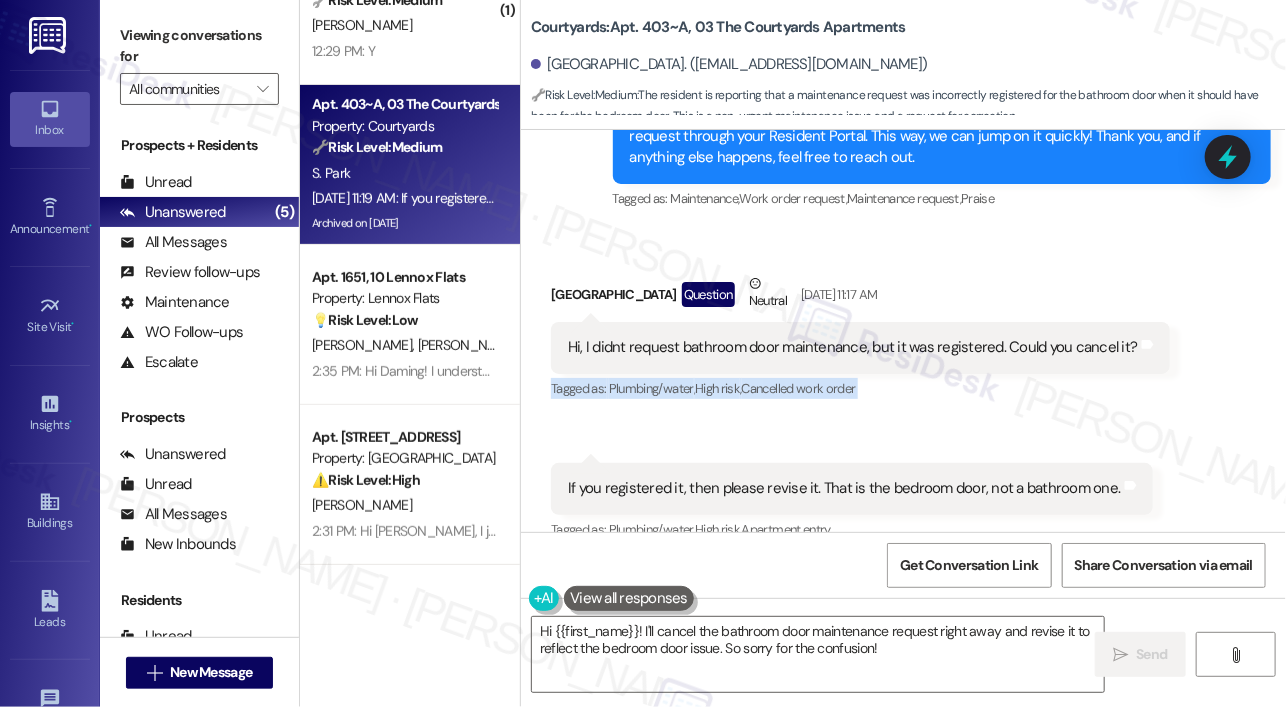 click on "Tagged as:   Plumbing/water ,  Click to highlight conversations about Plumbing/water High risk ,  Click to highlight conversations about High risk Cancelled work order Click to highlight conversations about Cancelled work order" at bounding box center [860, 388] 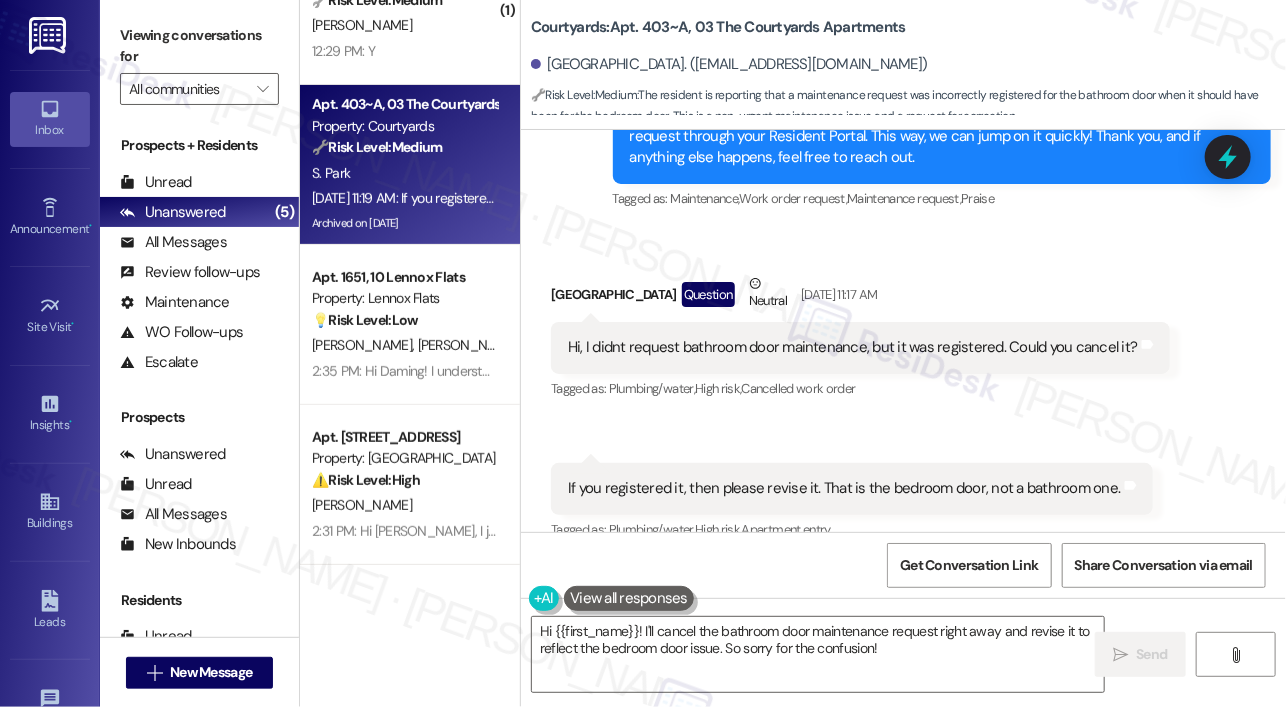 click on "Hi, I didnt request bathroom door maintenance, but it was registered. Could you cancel it?" at bounding box center [853, 347] 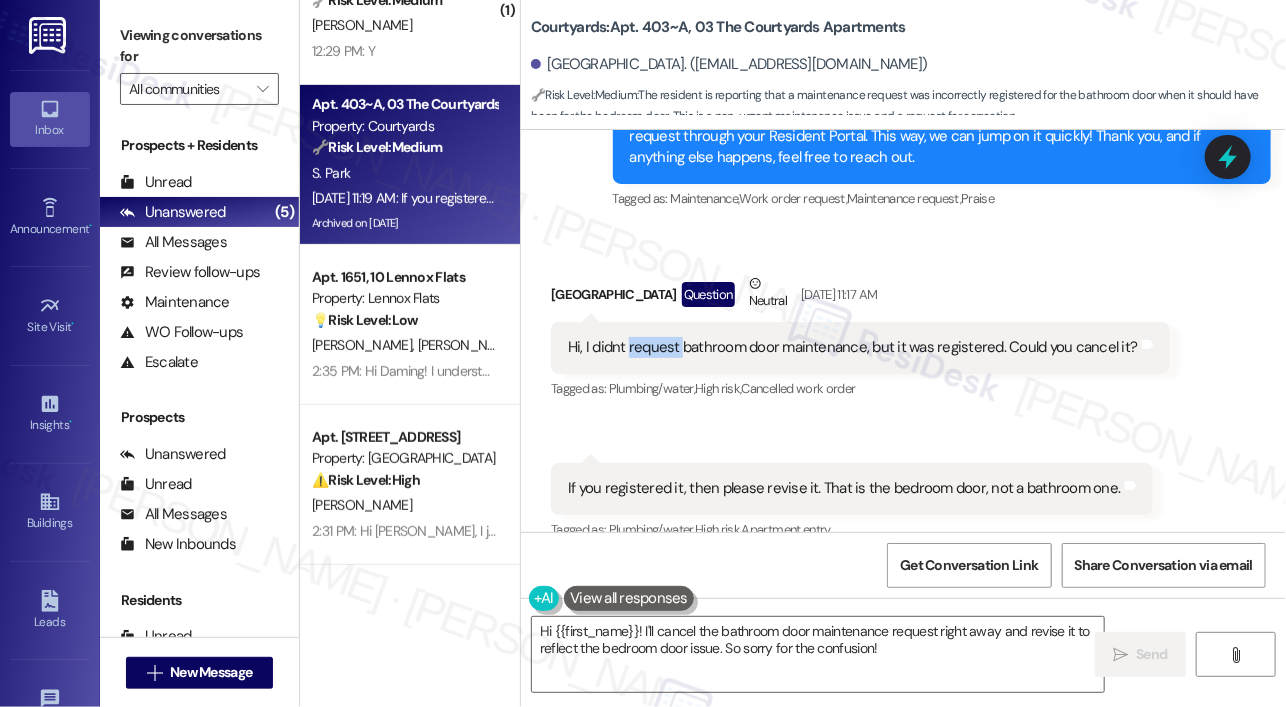 click on "Hi, I didnt request bathroom door maintenance, but it was registered. Could you cancel it?" at bounding box center (853, 347) 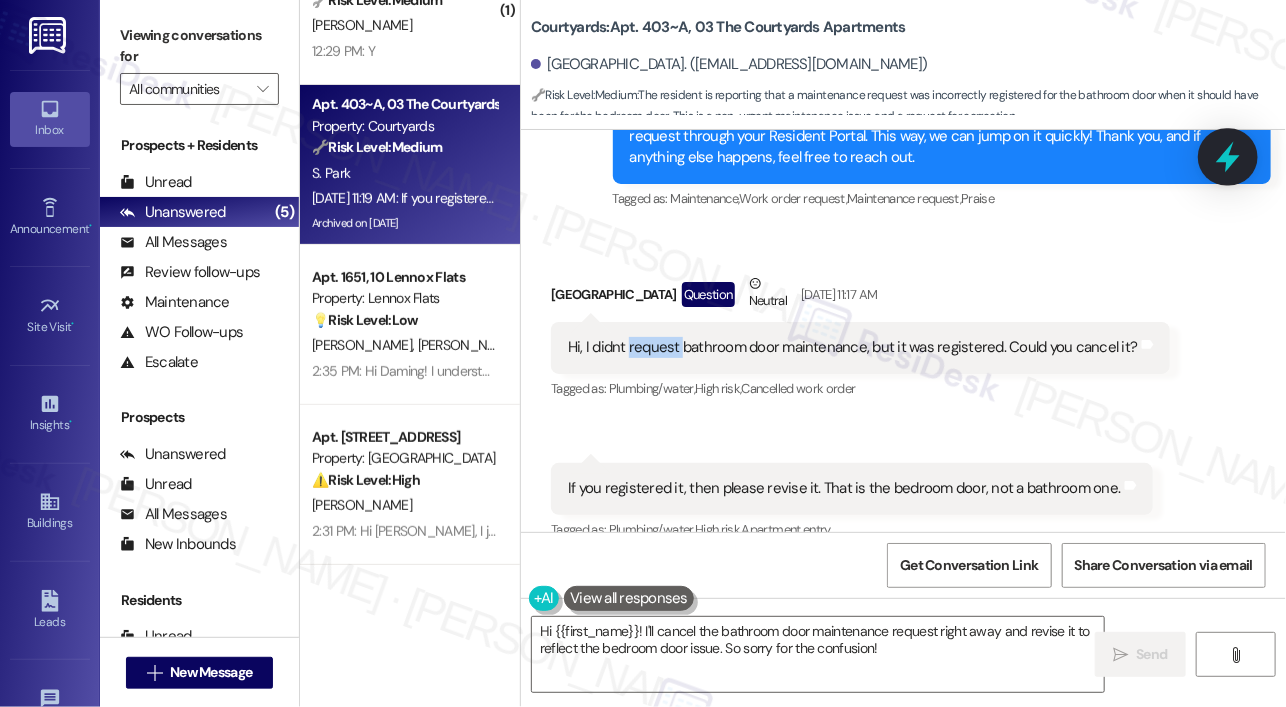 click 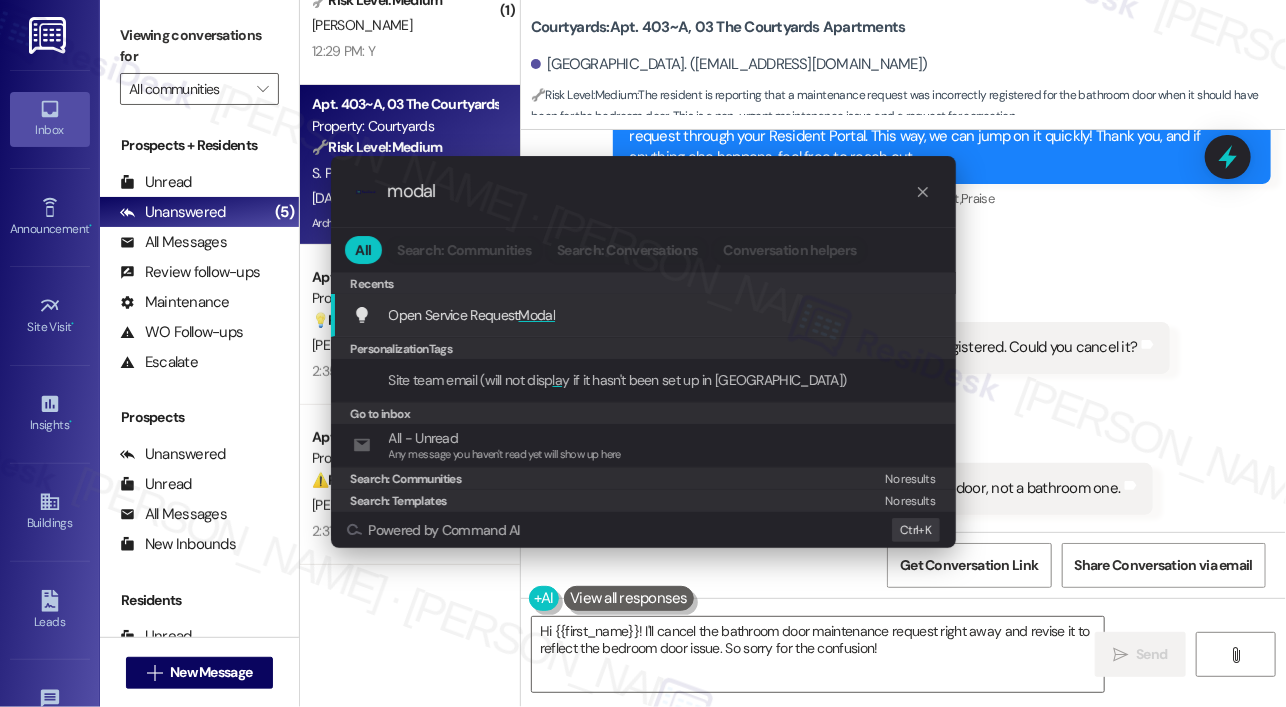 type on "modal" 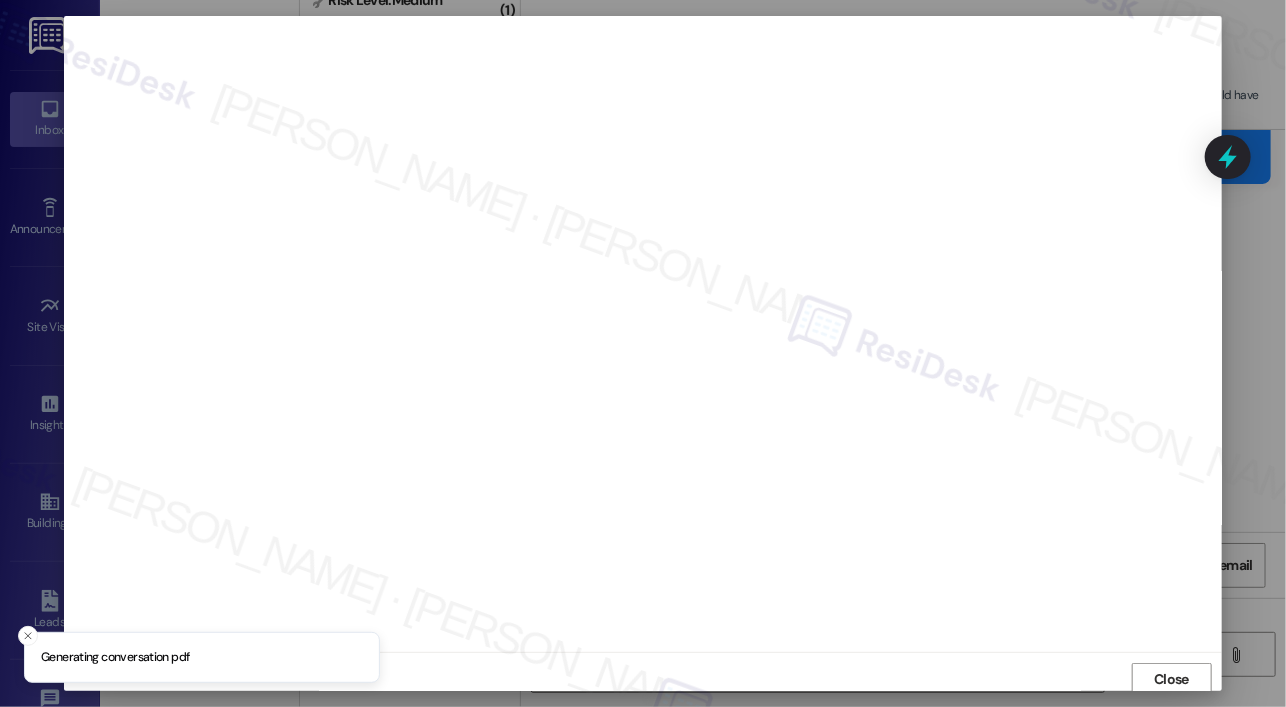 scroll, scrollTop: 4, scrollLeft: 0, axis: vertical 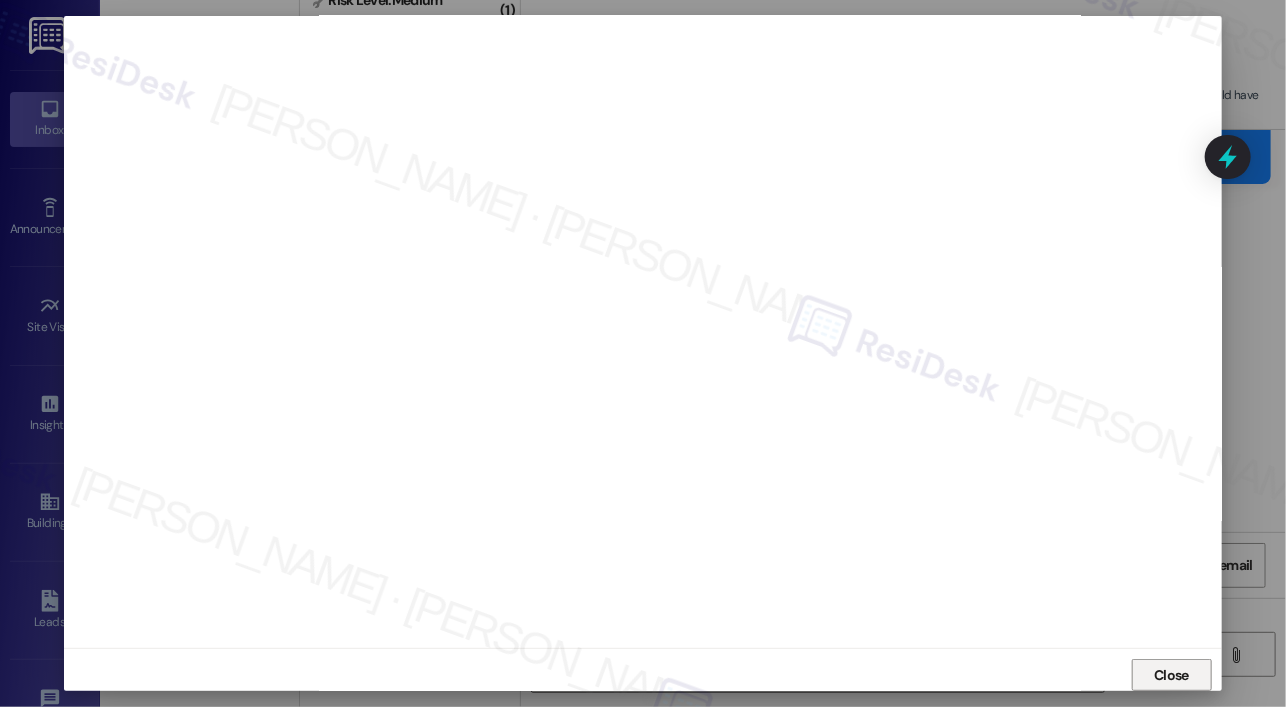 click on "Close" at bounding box center (1171, 675) 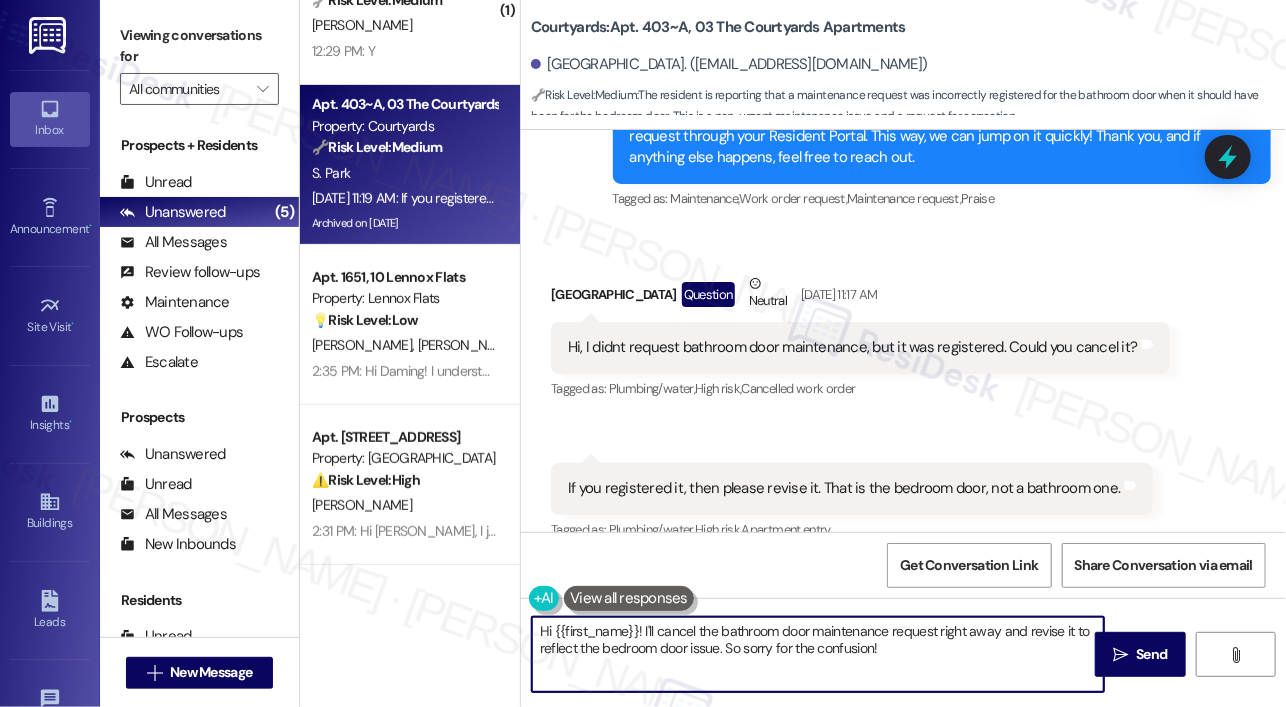 drag, startPoint x: 903, startPoint y: 654, endPoint x: 644, endPoint y: 636, distance: 259.62473 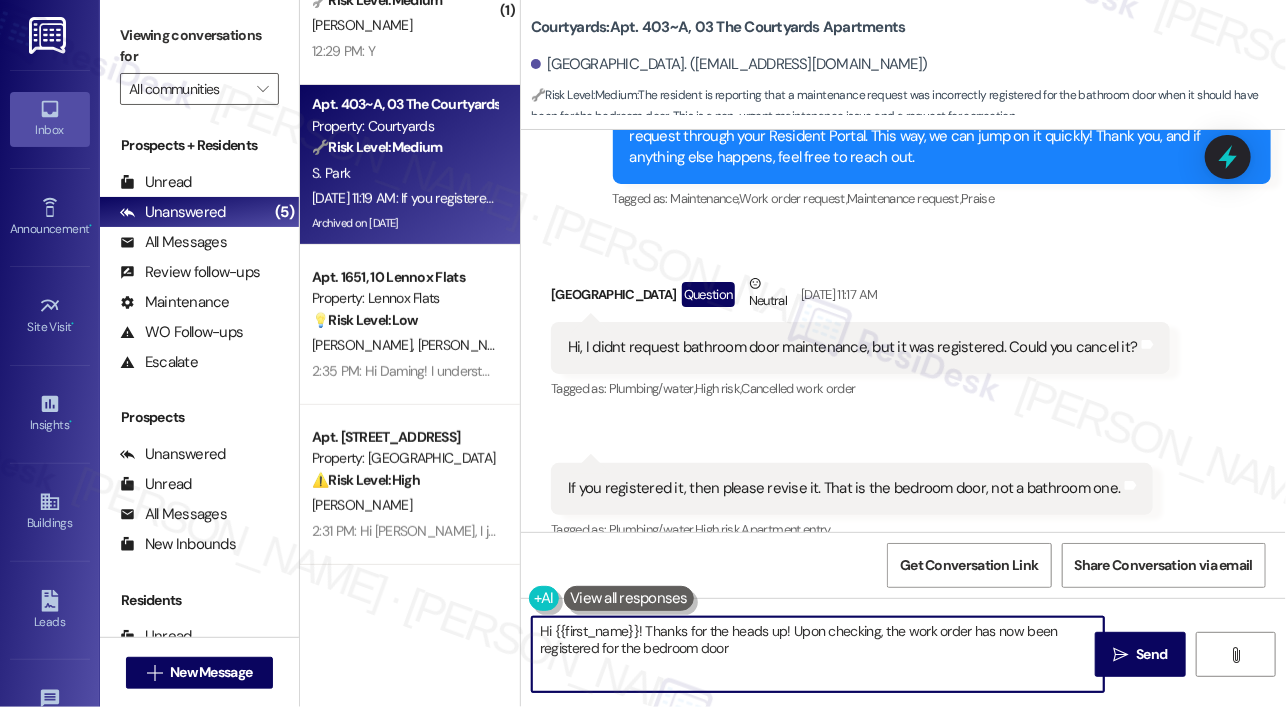 type on "Hi {{first_name}}! Thanks for the heads up! Upon checking, the work order has now been registered for the bedroom door" 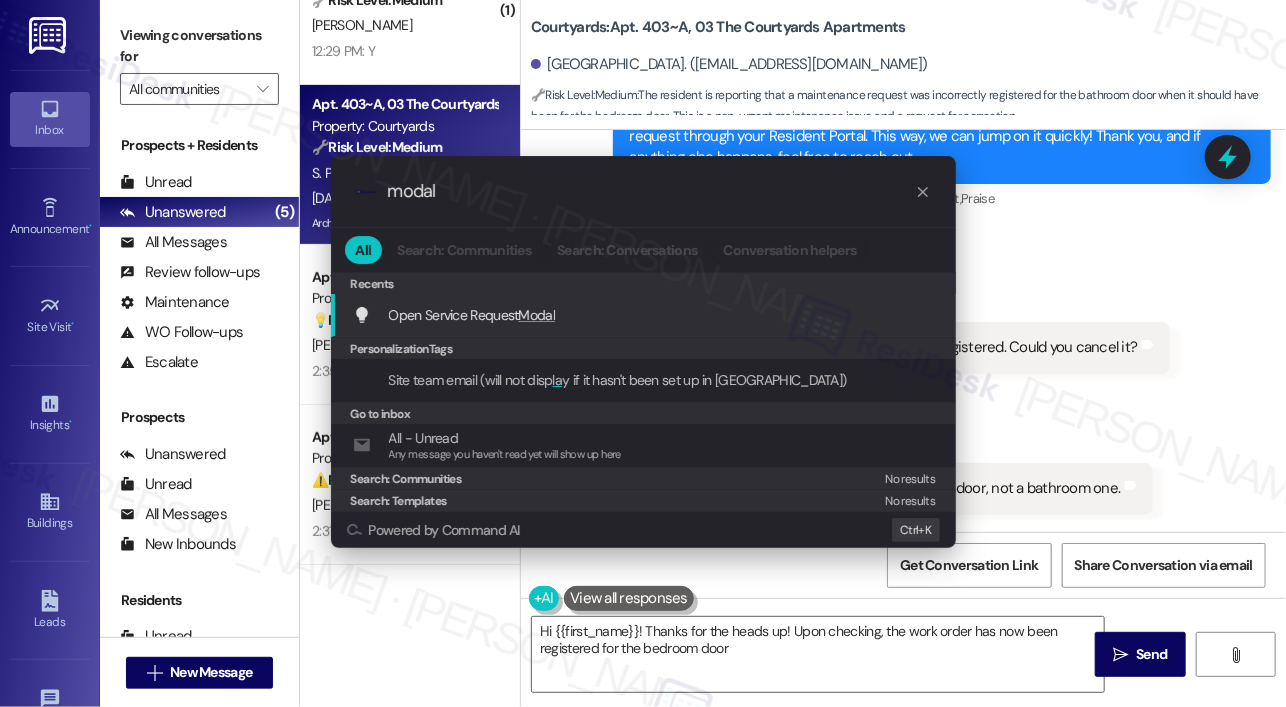 type on "modal" 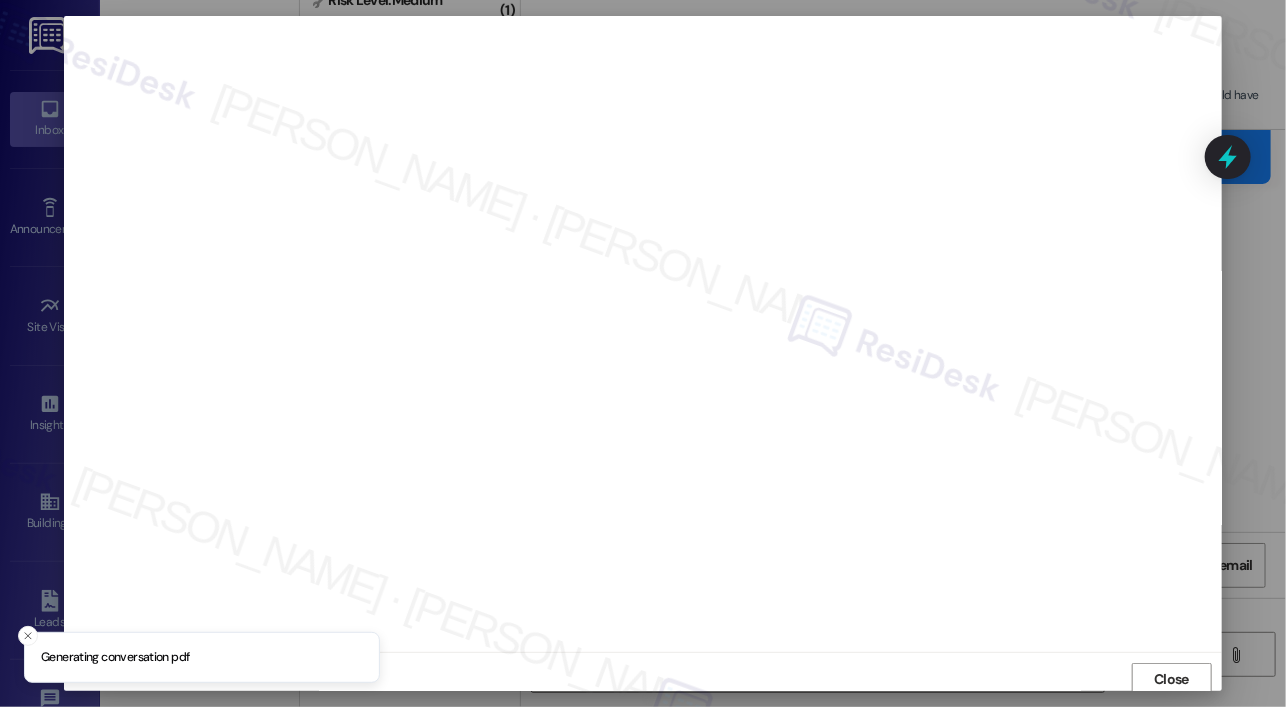 scroll, scrollTop: 4, scrollLeft: 0, axis: vertical 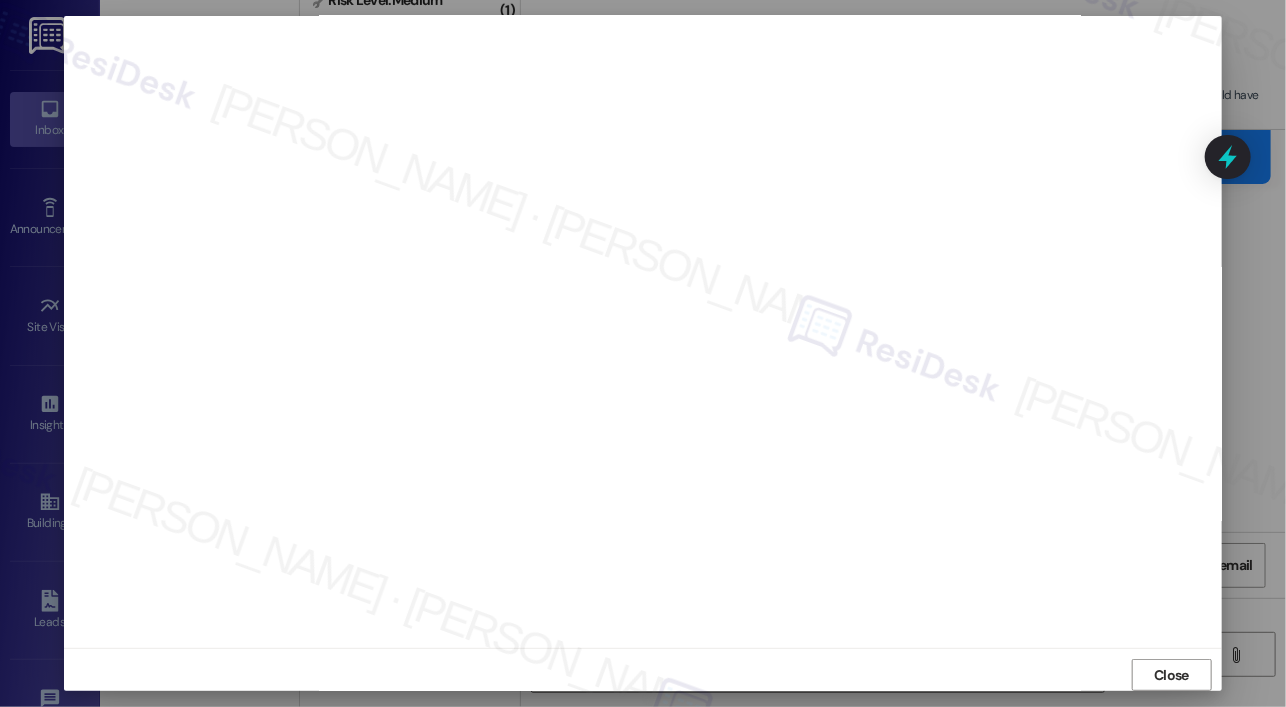 click at bounding box center (643, 353) 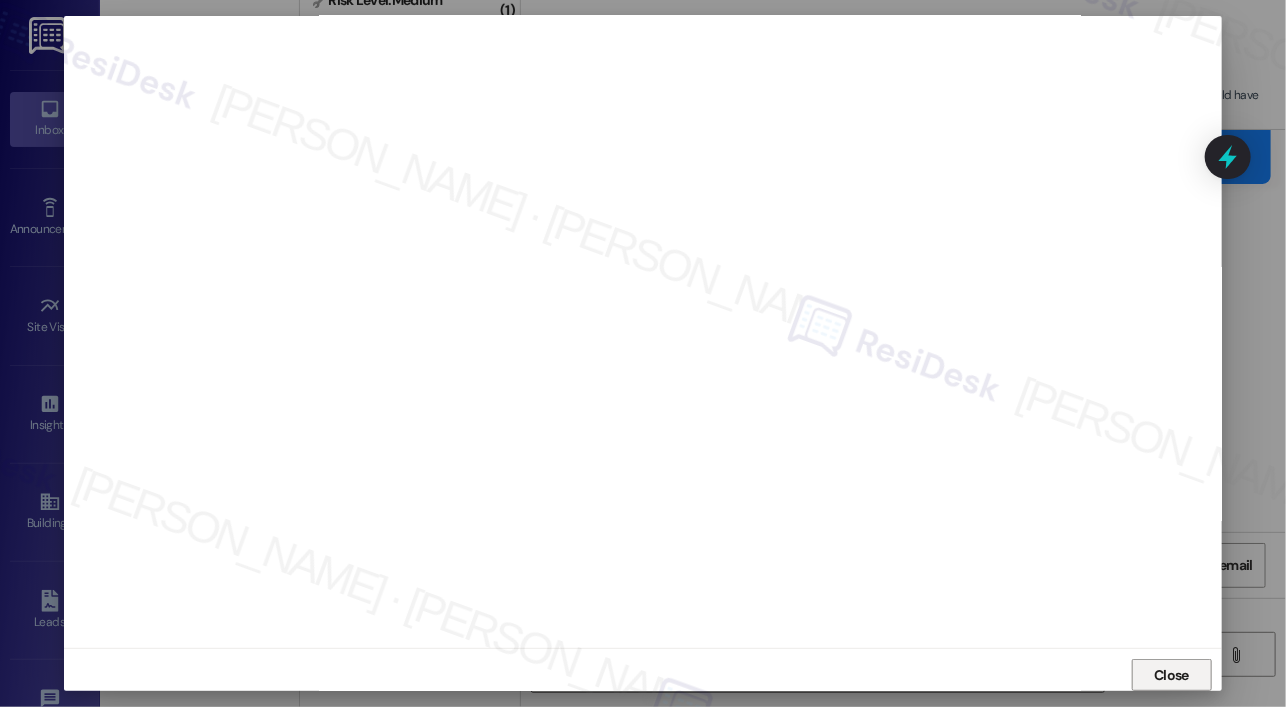click on "Close" at bounding box center (1171, 675) 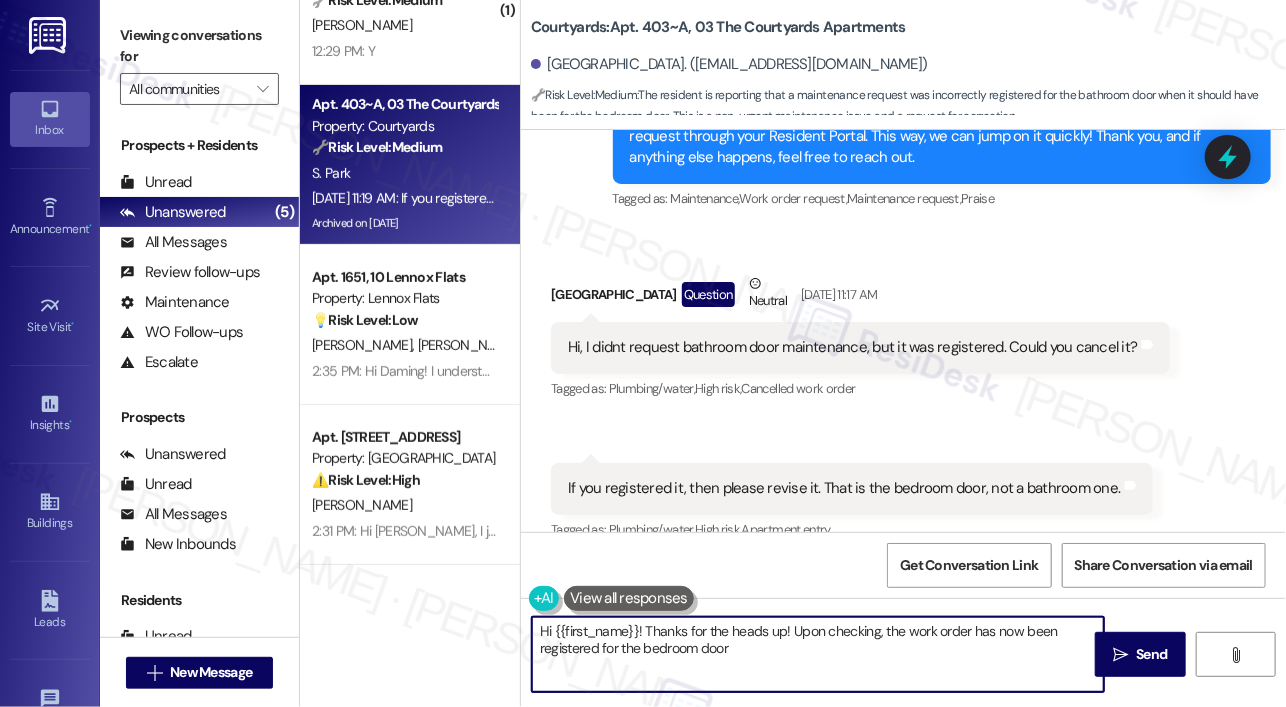 click on "If you registered it, then please revise it. That is the bedroom door, not a bathroom one." at bounding box center [844, 488] 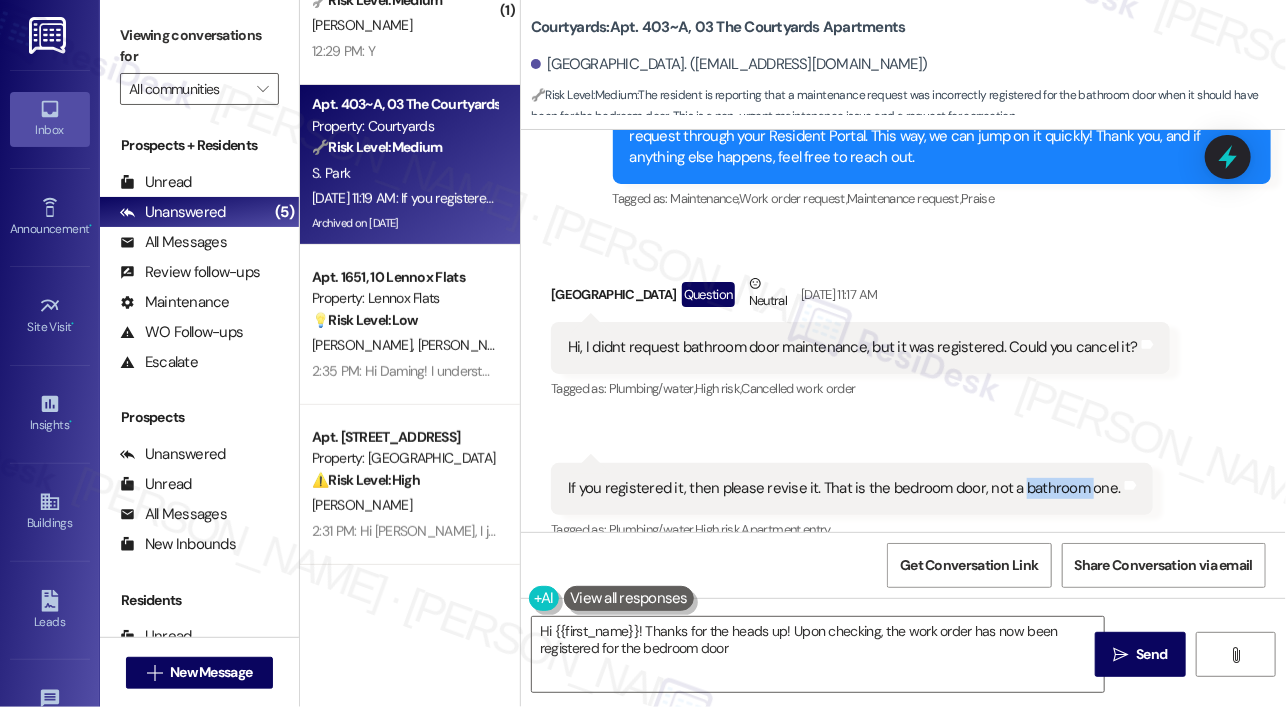 click on "If you registered it, then please revise it. That is the bedroom door, not a bathroom one." at bounding box center [844, 488] 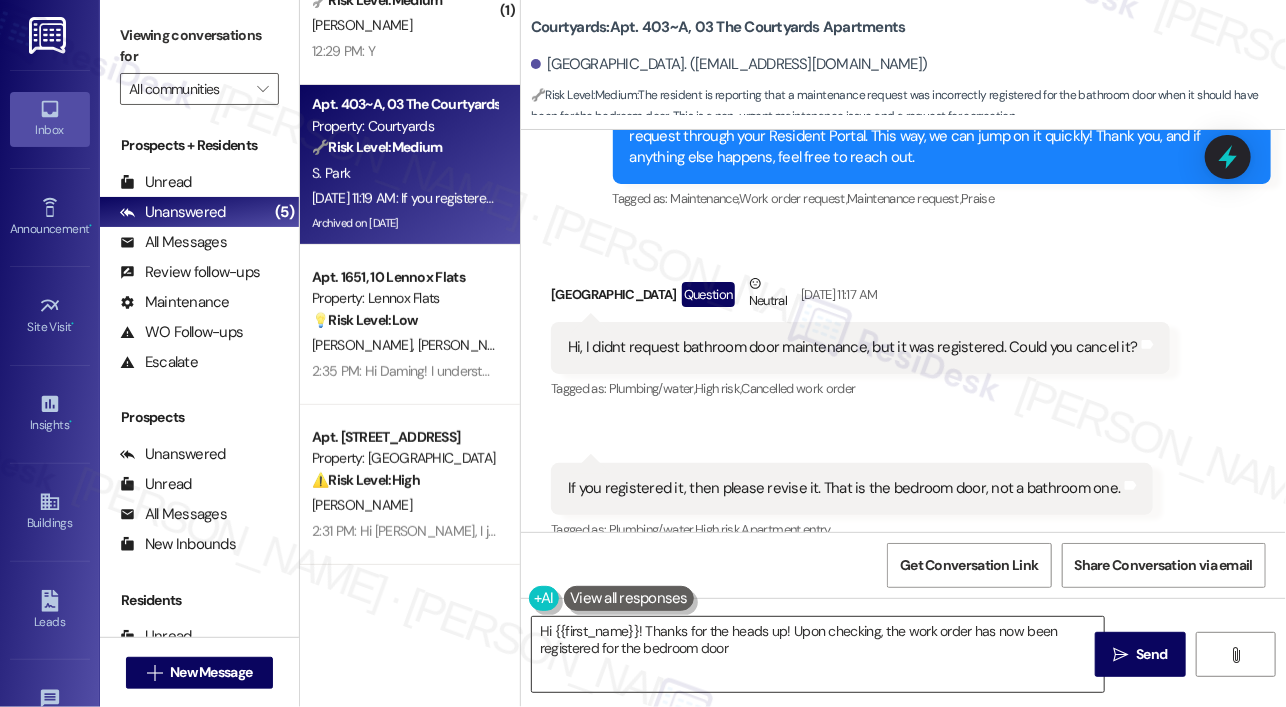 click on "Hi {{first_name}}! Thanks for the heads up! Upon checking, the work order has now been registered for the bedroom door" at bounding box center [818, 654] 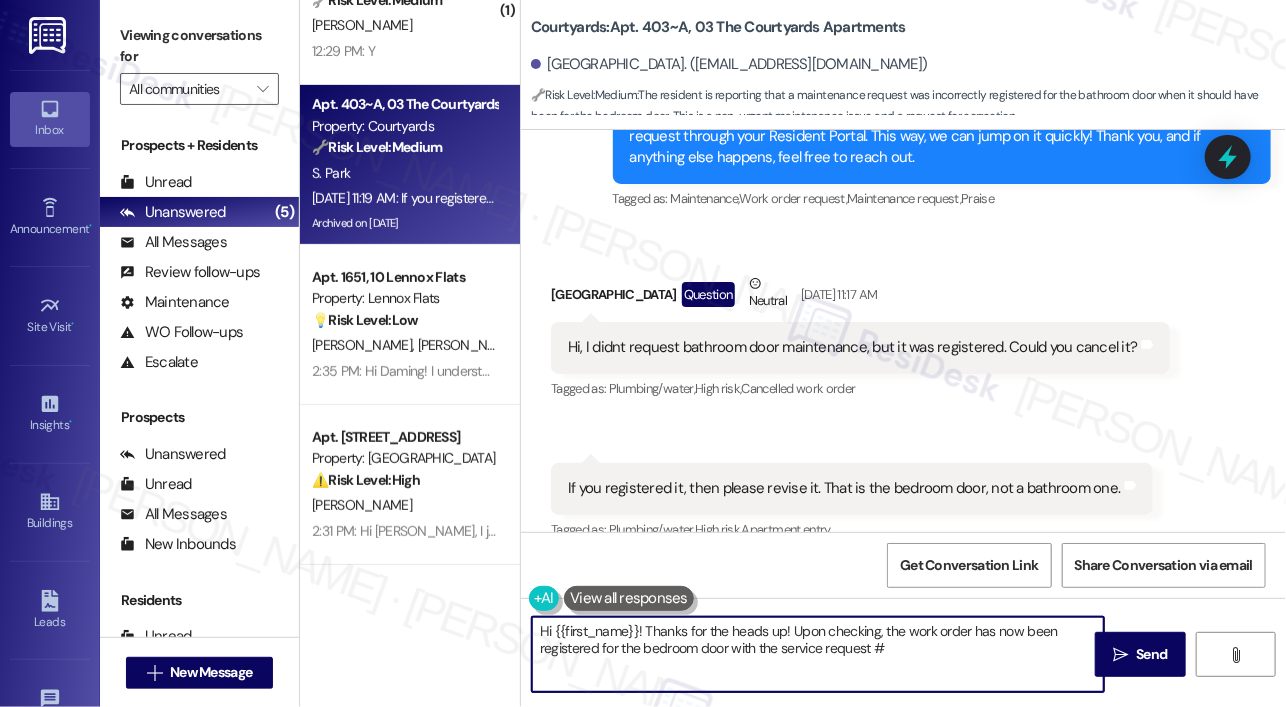 paste on "7541833" 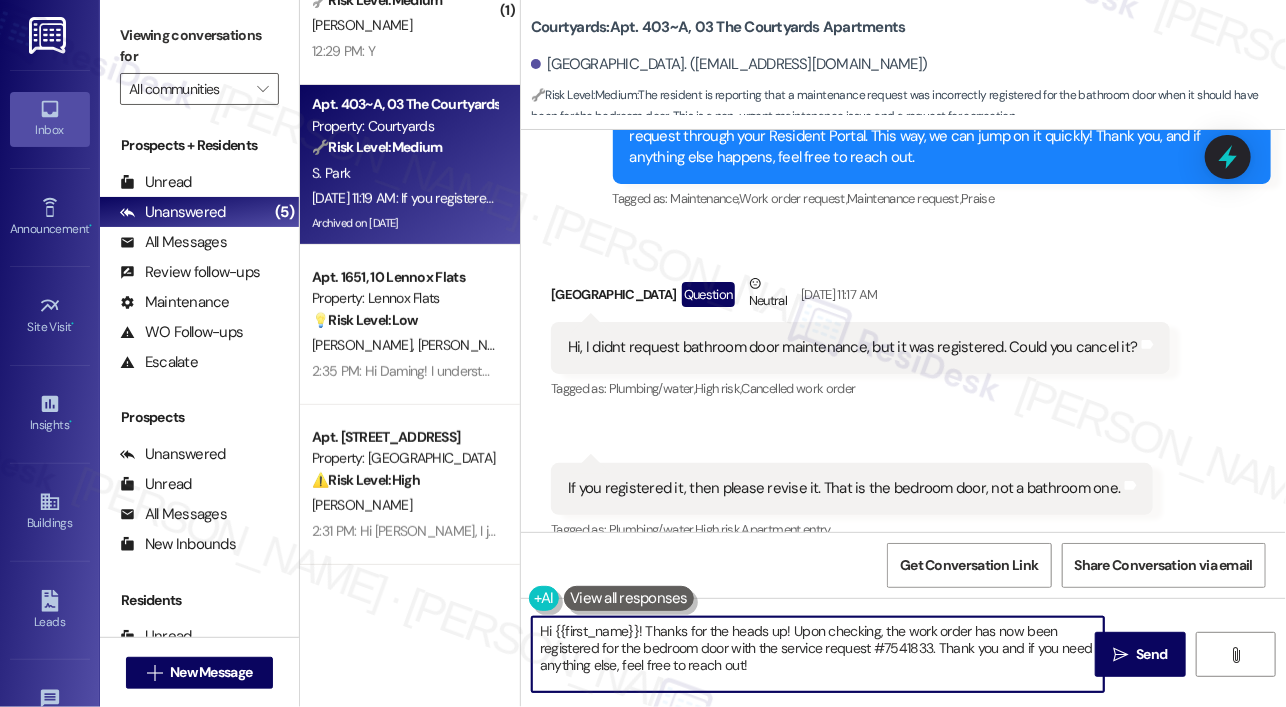 click on "Hi {{first_name}}! Thanks for the heads up! Upon checking, the work order has now been registered for the bedroom door with the service request #7541833. Thank you and if you need anything else, feel free to reach out!" at bounding box center (818, 654) 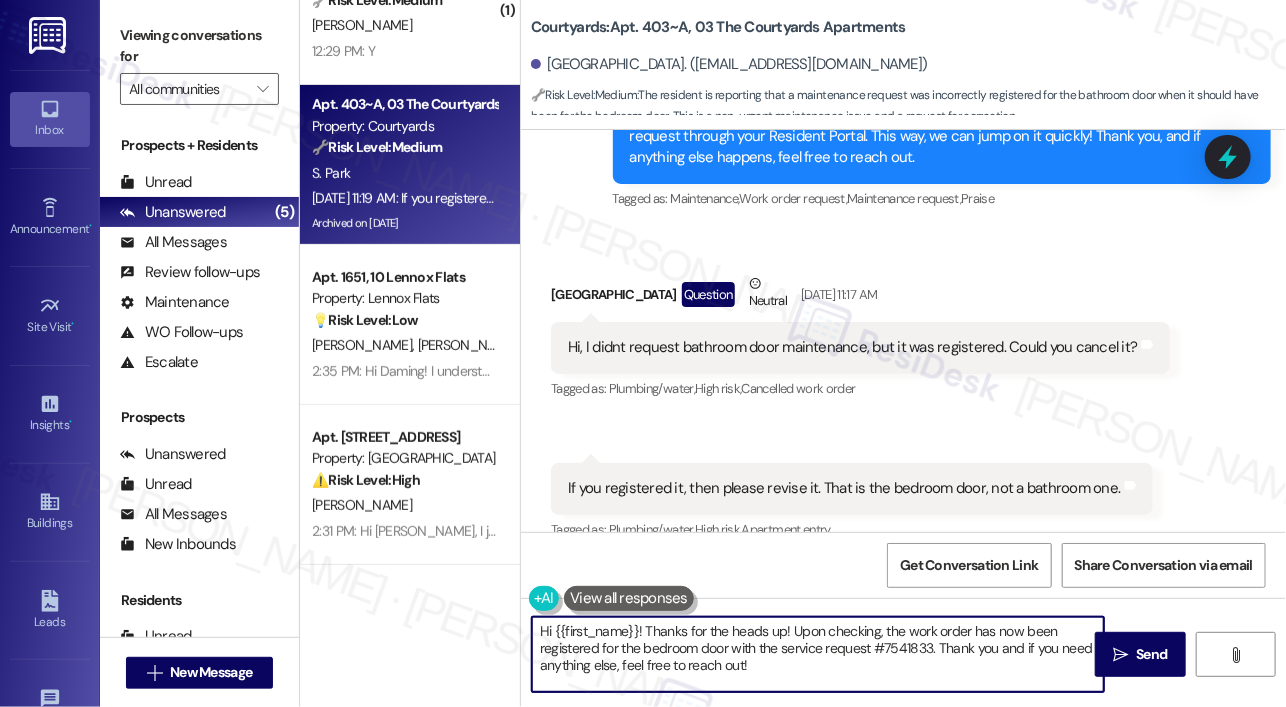 click on "Hi {{first_name}}! Thanks for the heads up! Upon checking, the work order has now been registered for the bedroom door with the service request #7541833. Thank you and if you need anything else, feel free to reach out!" at bounding box center [818, 654] 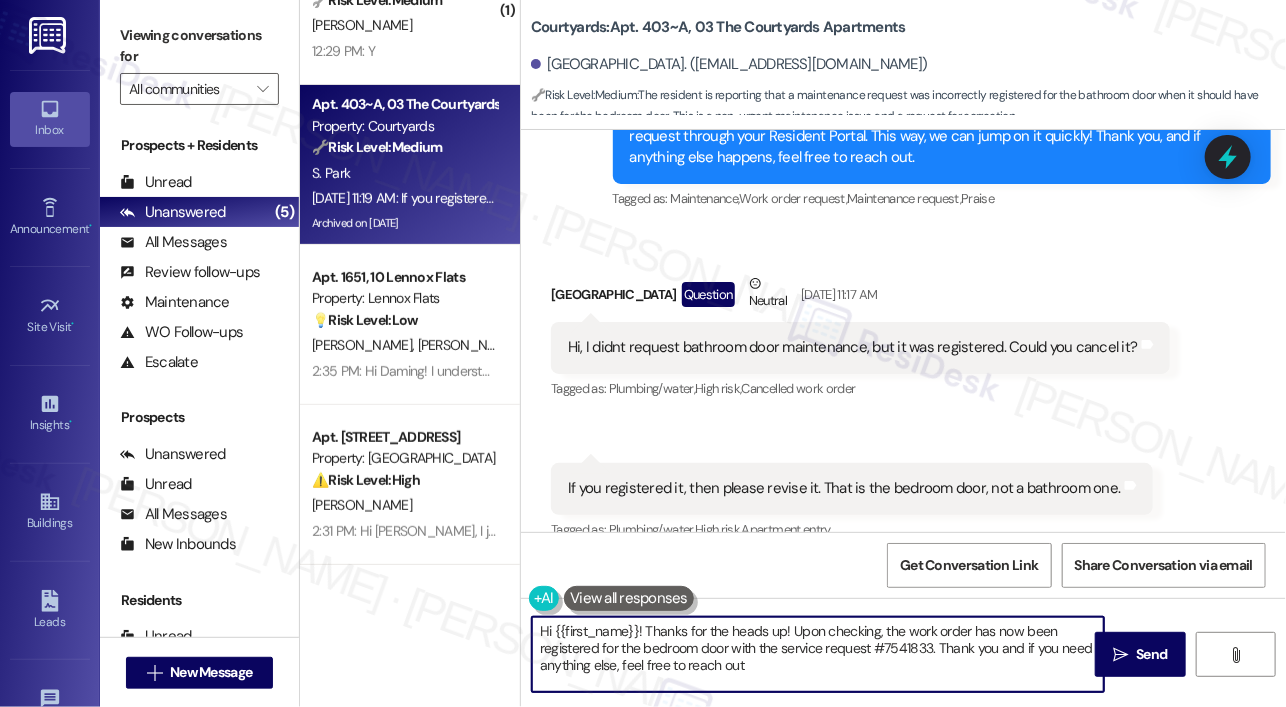 type on "Hi {{first_name}}! Thanks for the heads up! Upon checking, the work order has now been registered for the bedroom door with the service request #7541833. Thank you and if you need anything else, feel free to reach out." 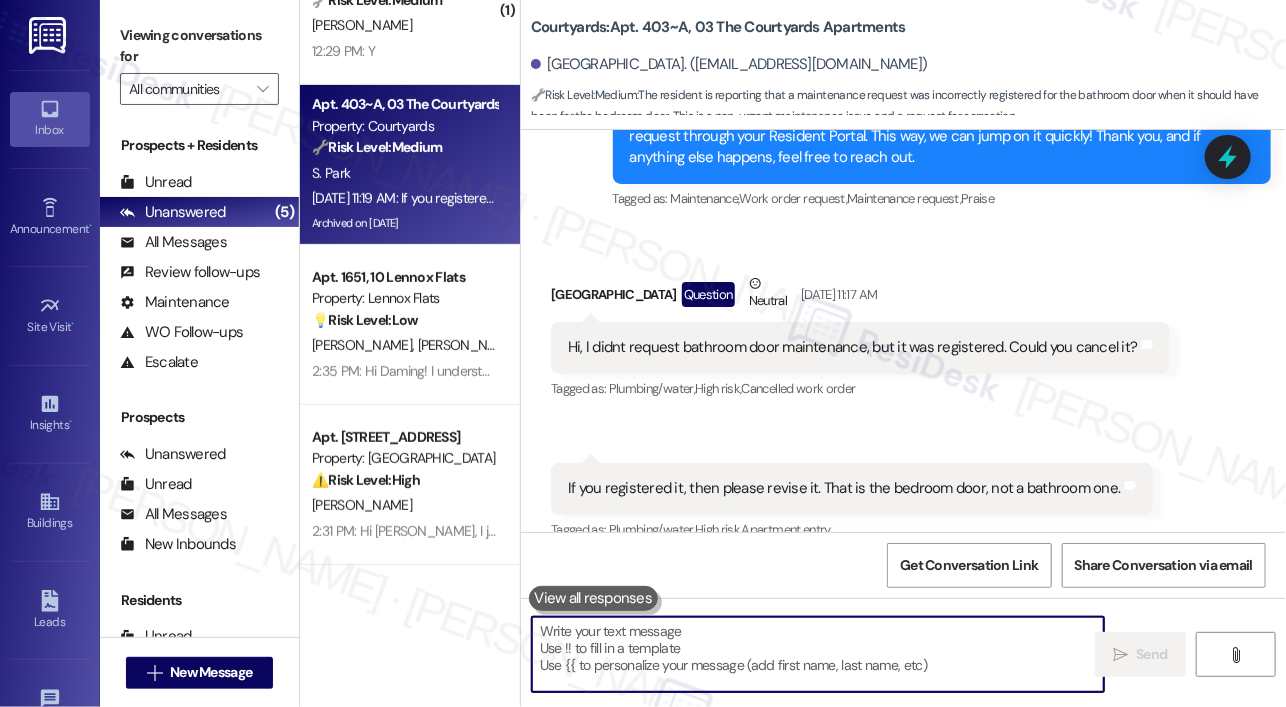 scroll, scrollTop: 12337, scrollLeft: 0, axis: vertical 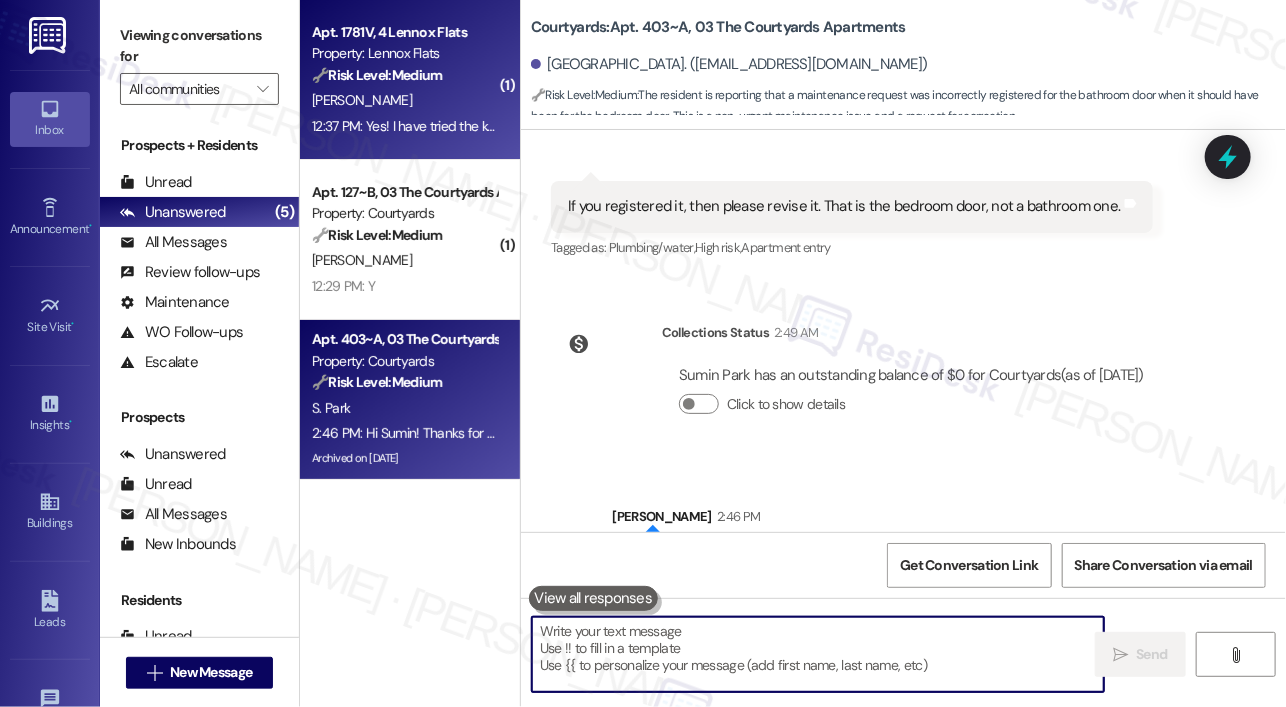 type 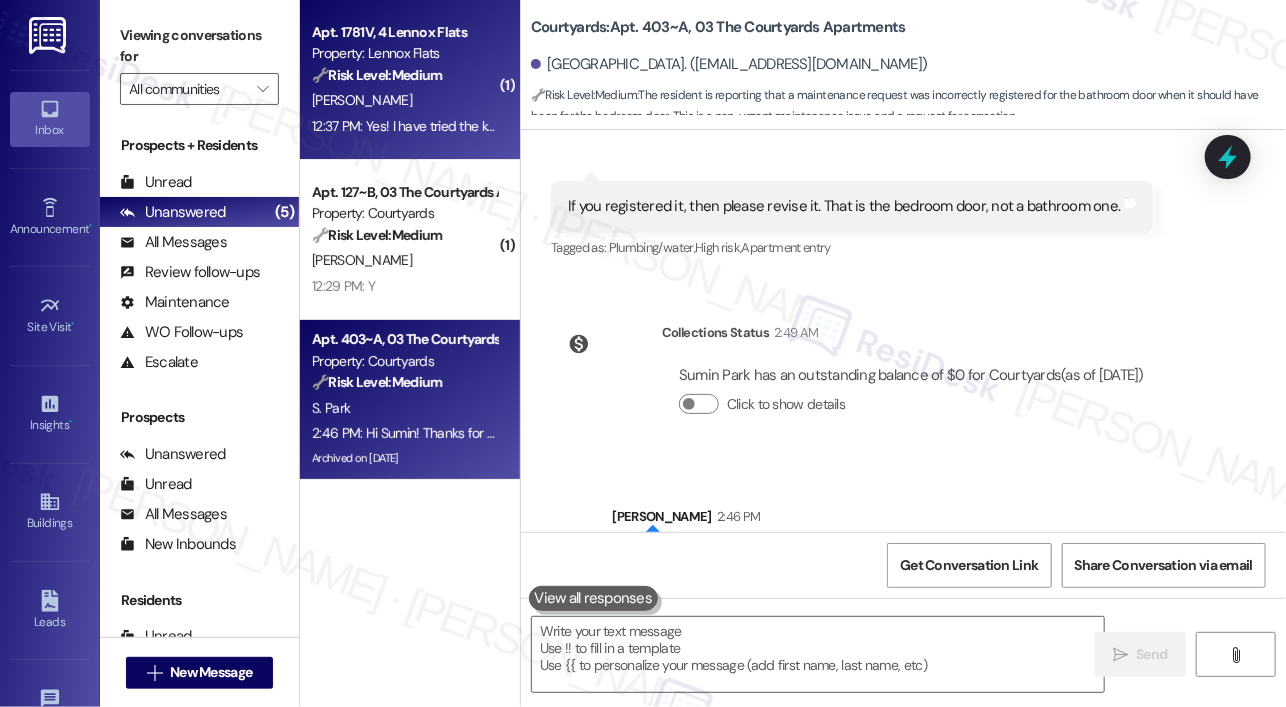 click on "Apt. 1781V, 4 Lennox Flats Property: Lennox Flats 🔧  Risk Level:  Medium The resident confirms that the mailbox lock replacement was completed successfully. This indicates a resolution of a maintenance issue, but it is not urgent and does not pose an immediate risk. [PERSON_NAME] 12:37 PM: Yes! I have tried the key, and it works now. Thank you. 12:37 PM: Yes! I have tried the key, and it works now. Thank you." at bounding box center (410, 80) 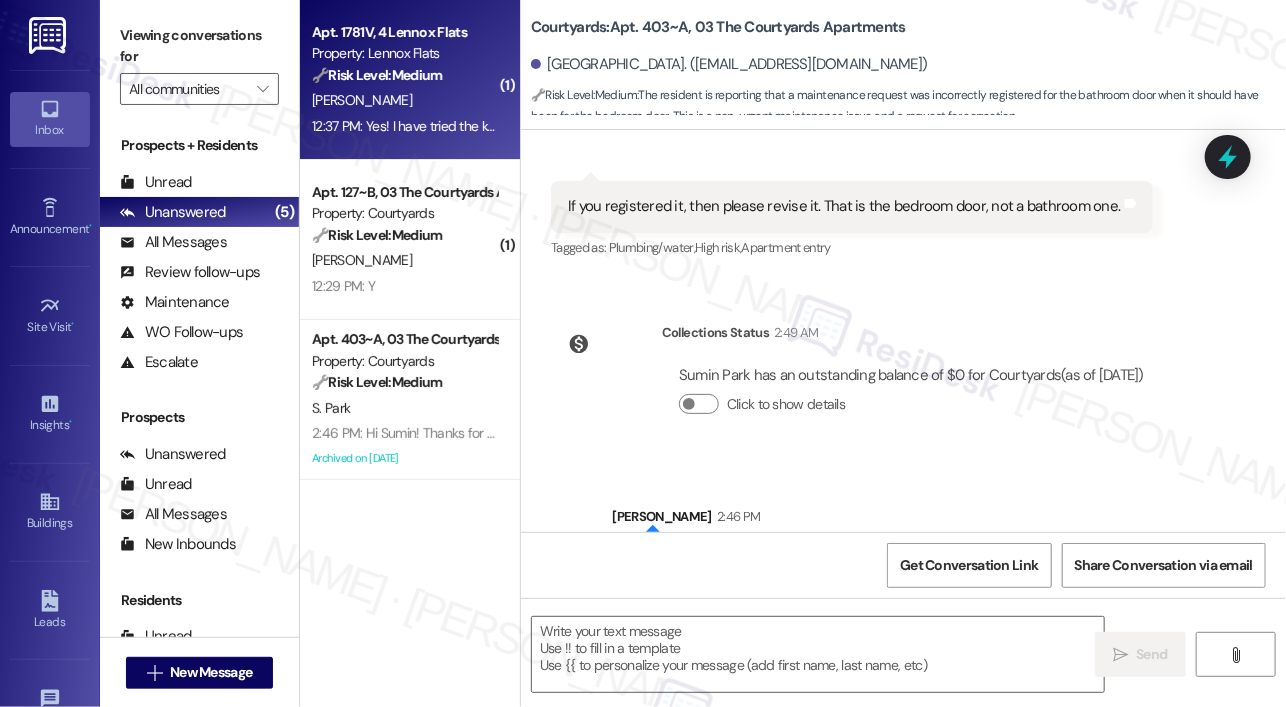 type on "Fetching suggested responses. Please feel free to read through the conversation in the meantime." 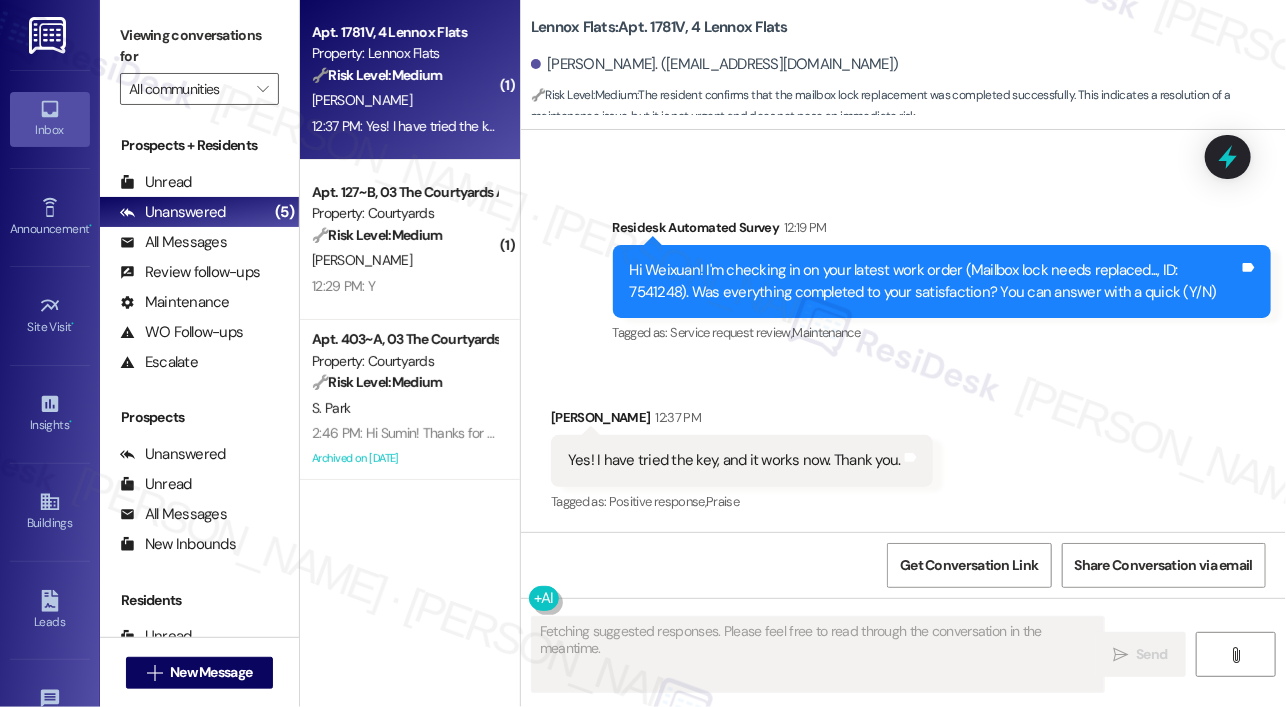 scroll, scrollTop: 2471, scrollLeft: 0, axis: vertical 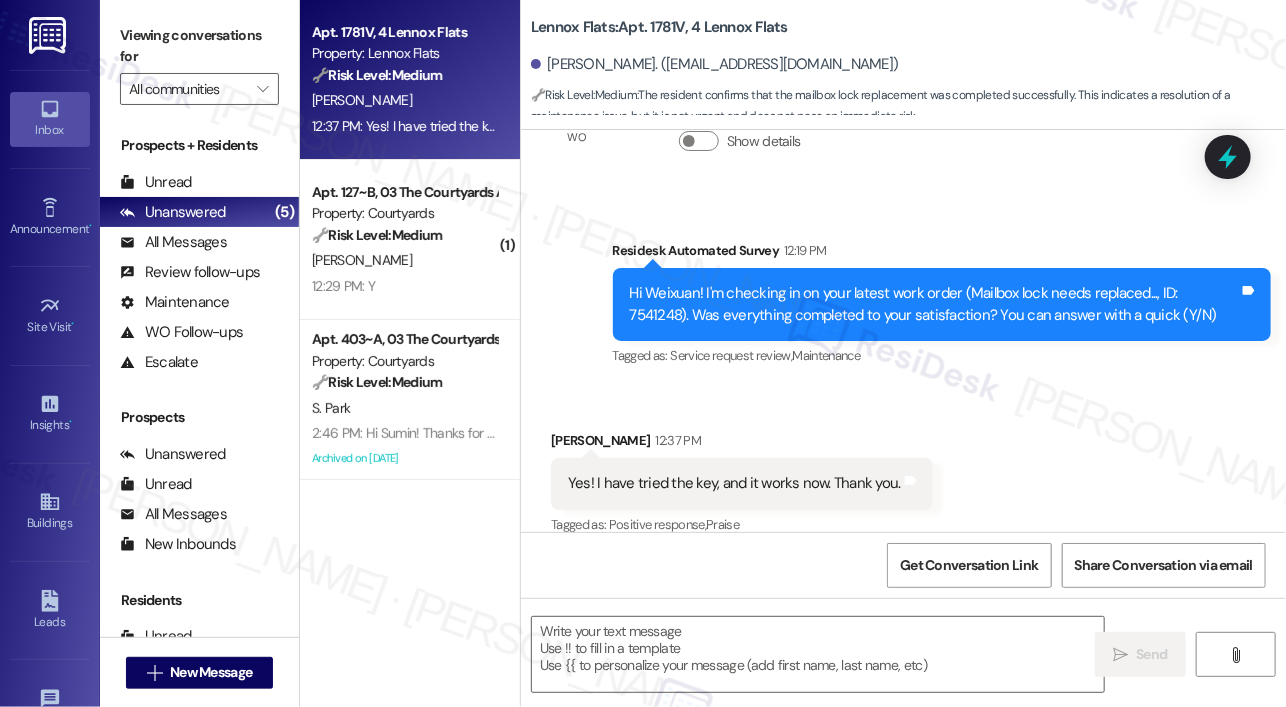 click on "Yes! I have tried the key, and it works now. Thank you." at bounding box center (734, 483) 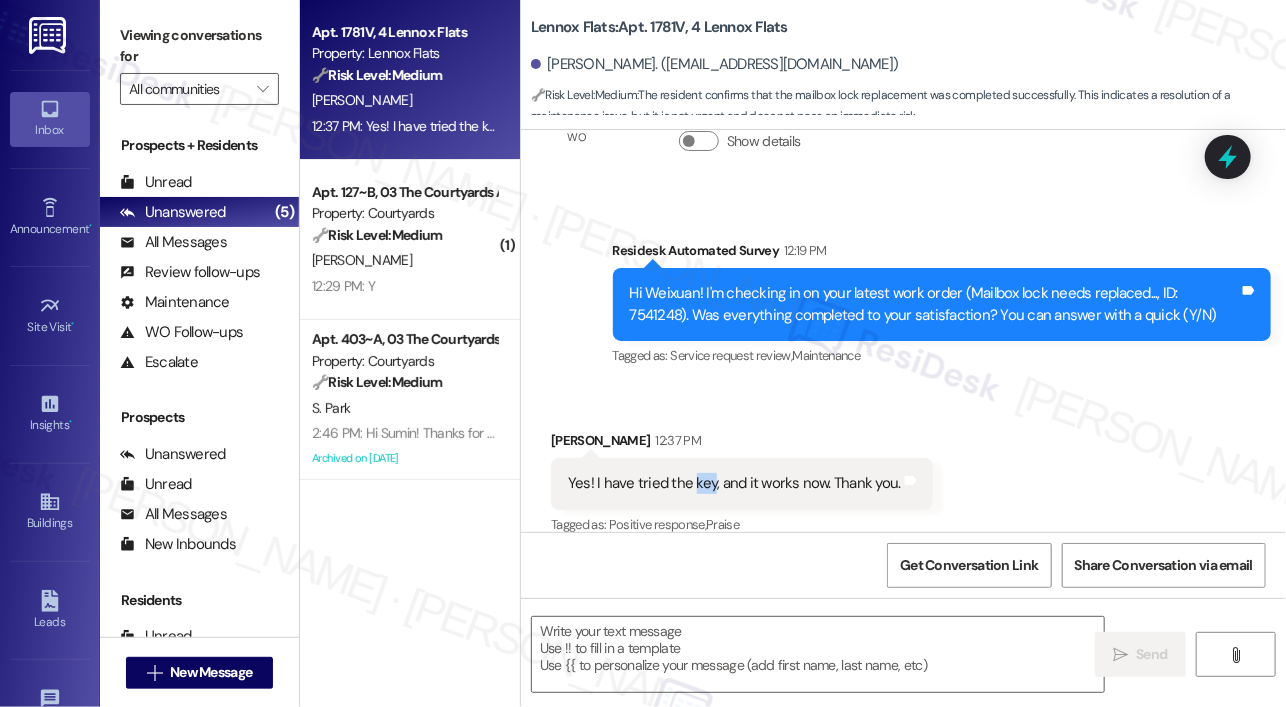 click on "Yes! I have tried the key, and it works now. Thank you." at bounding box center (734, 483) 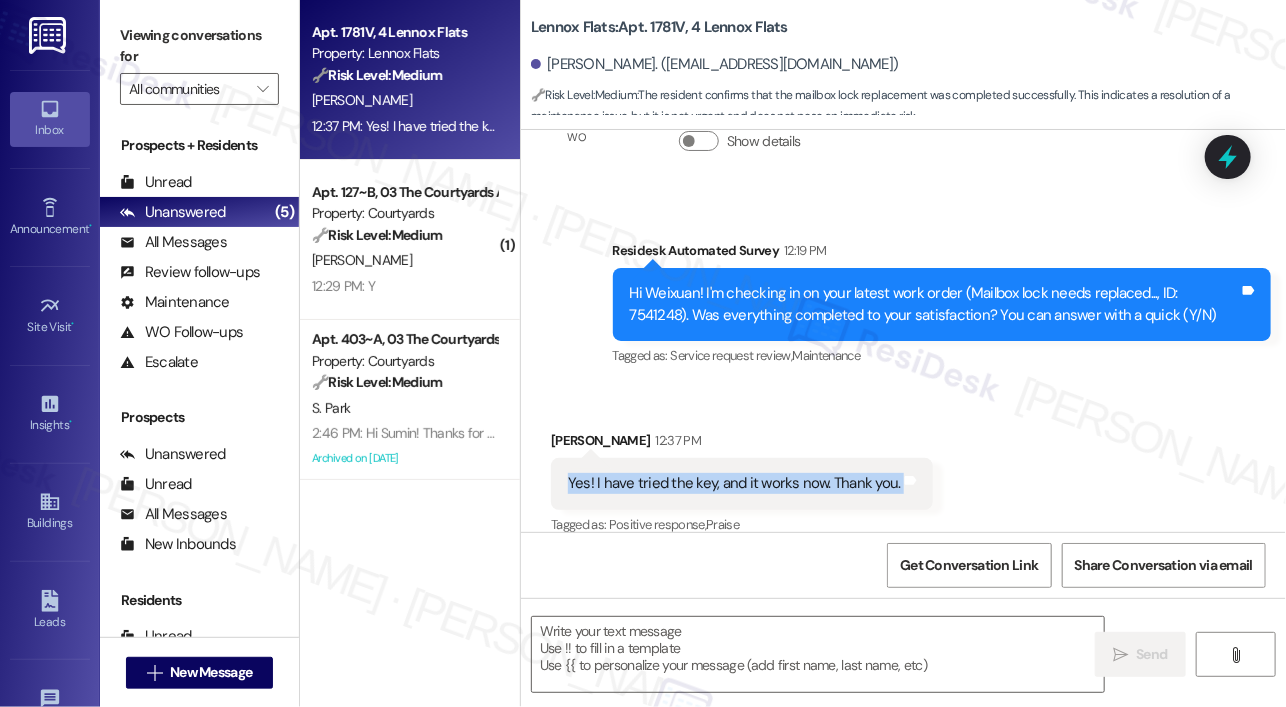 click on "Yes! I have tried the key, and it works now. Thank you." at bounding box center (734, 483) 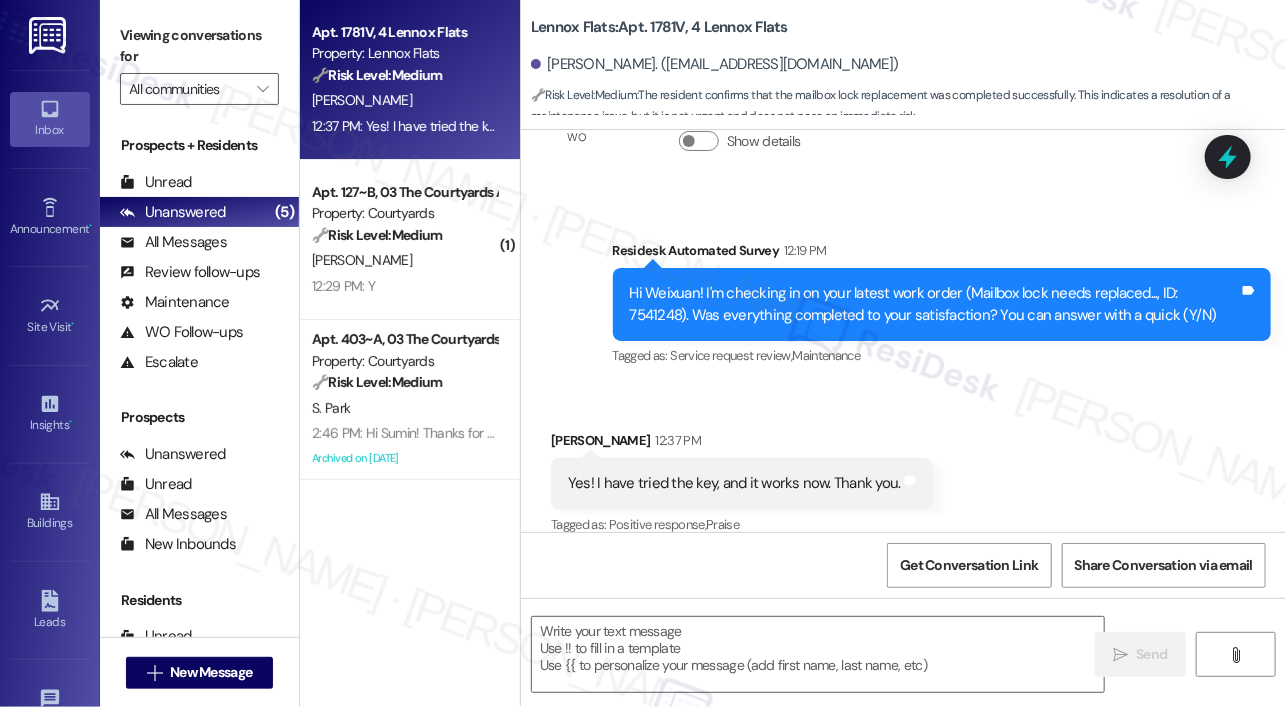 click on "Hi Weixuan! I'm checking in on your latest work order (Mailbox lock needs replaced..., ID: 7541248). Was everything completed to your satisfaction? You can answer with a quick (Y/N)" at bounding box center (935, 304) 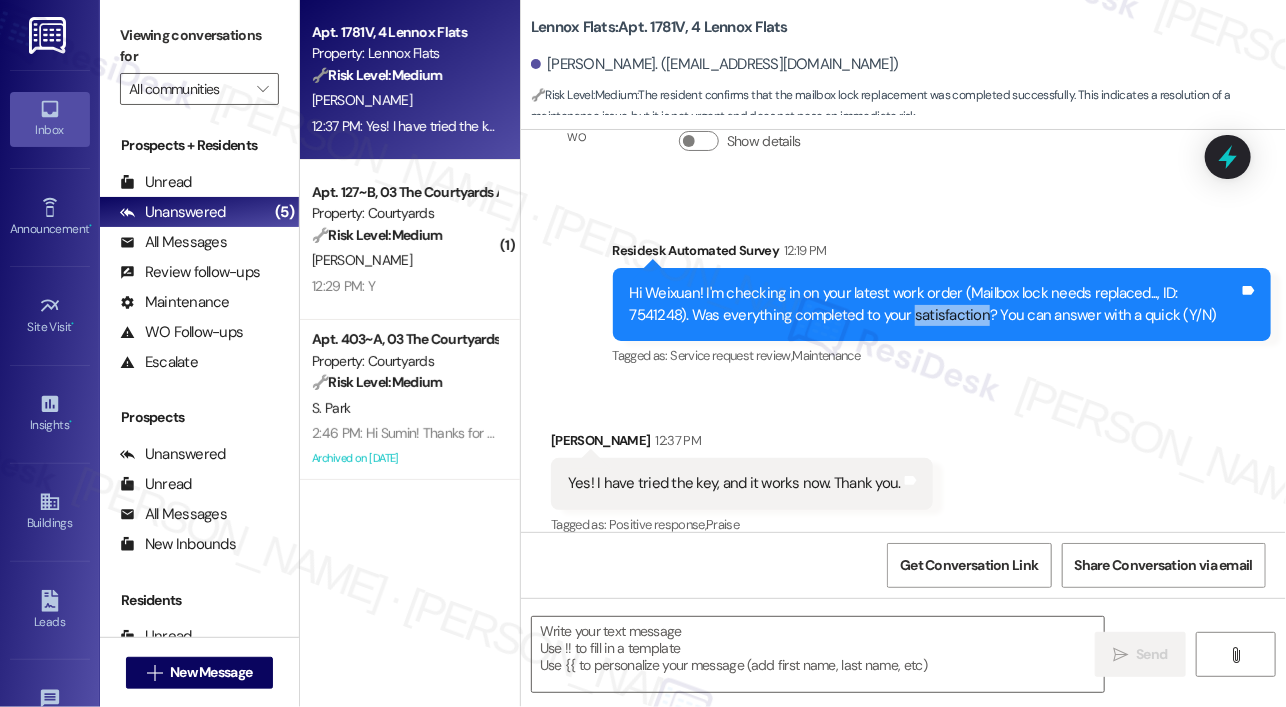 click on "Hi Weixuan! I'm checking in on your latest work order (Mailbox lock needs replaced..., ID: 7541248). Was everything completed to your satisfaction? You can answer with a quick (Y/N)" at bounding box center (935, 304) 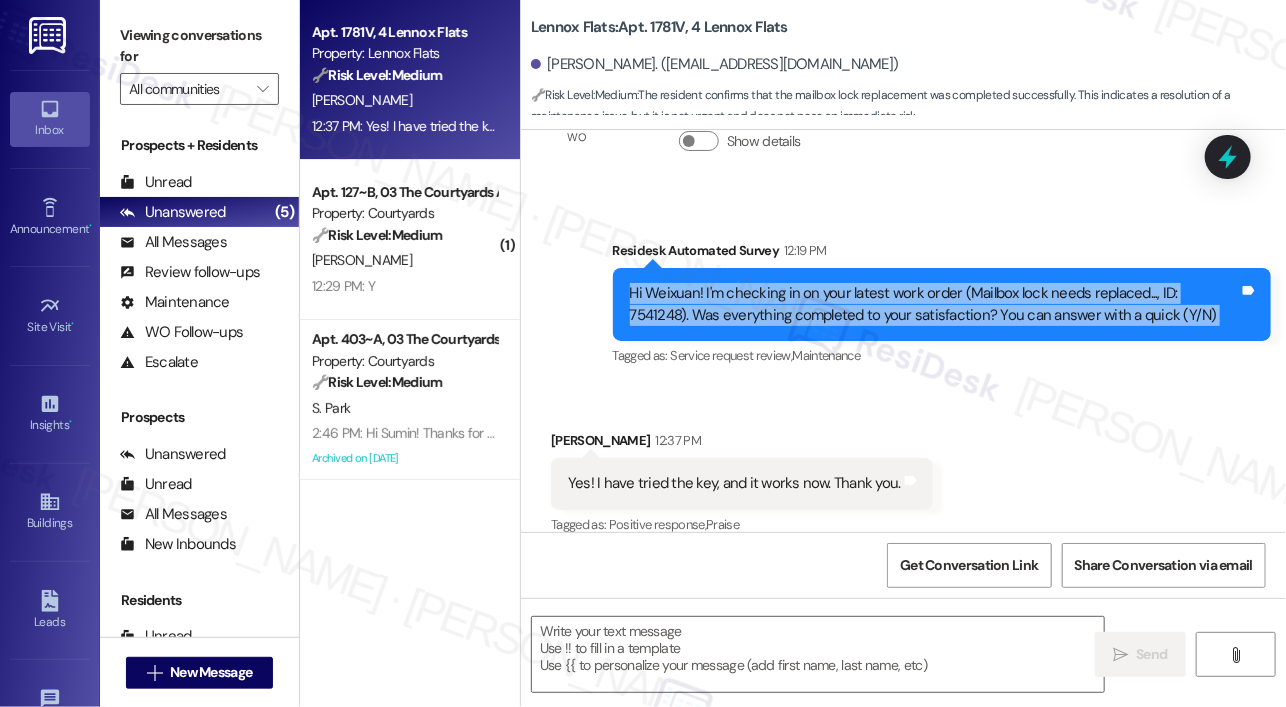 click on "Hi Weixuan! I'm checking in on your latest work order (Mailbox lock needs replaced..., ID: 7541248). Was everything completed to your satisfaction? You can answer with a quick (Y/N)" at bounding box center (935, 304) 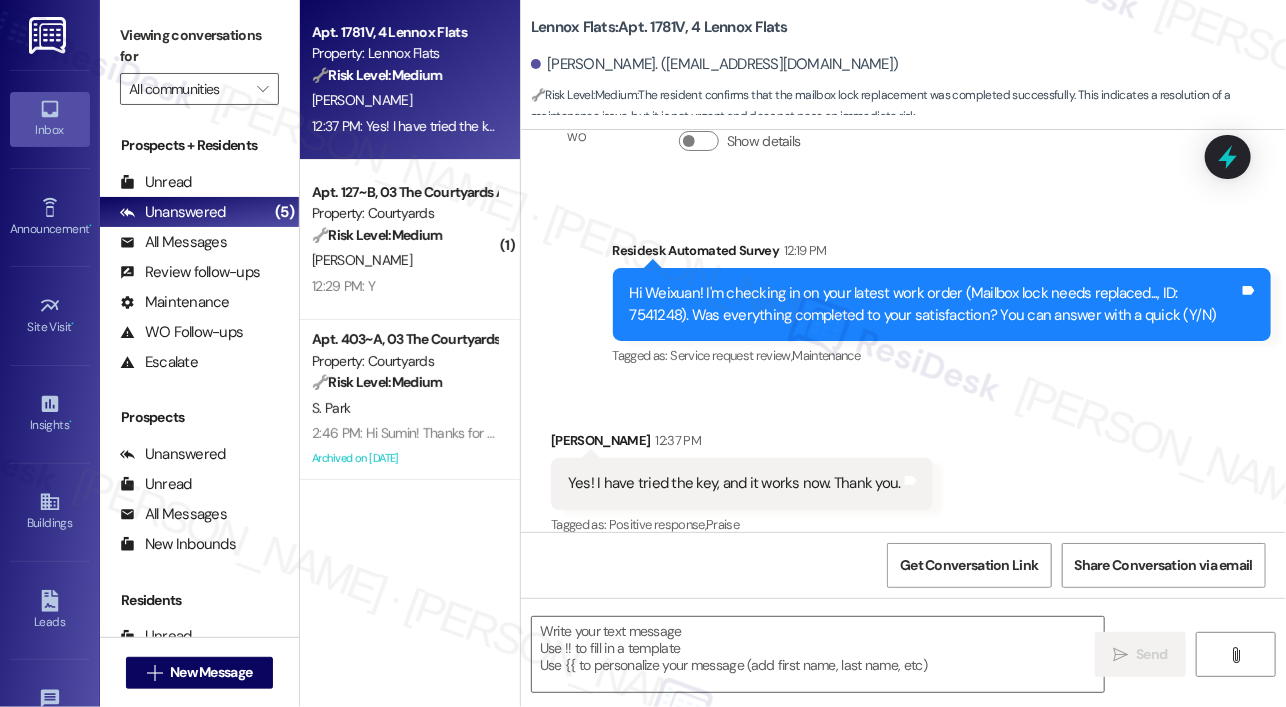 click on "Hi Weixuan! I'm checking in on your latest work order (Mailbox lock needs replaced..., ID: 7541248). Was everything completed to your satisfaction? You can answer with a quick (Y/N)" at bounding box center [935, 304] 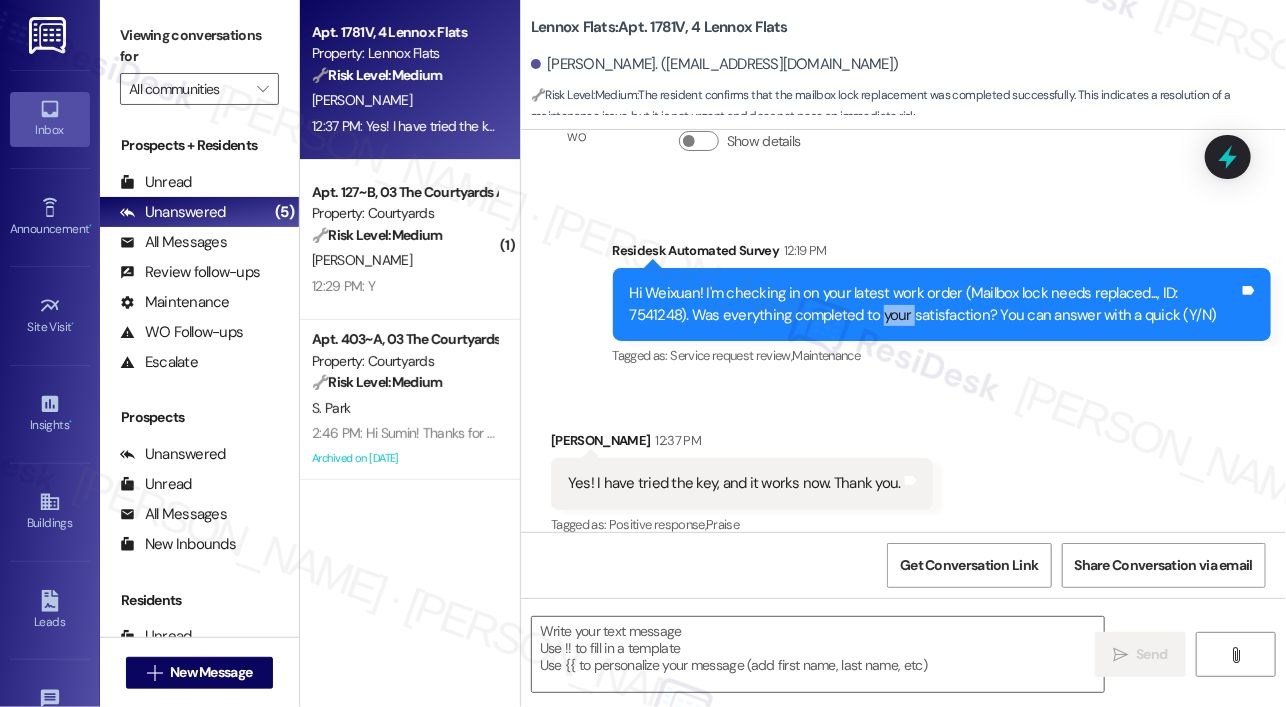 click on "Hi Weixuan! I'm checking in on your latest work order (Mailbox lock needs replaced..., ID: 7541248). Was everything completed to your satisfaction? You can answer with a quick (Y/N)" at bounding box center (935, 304) 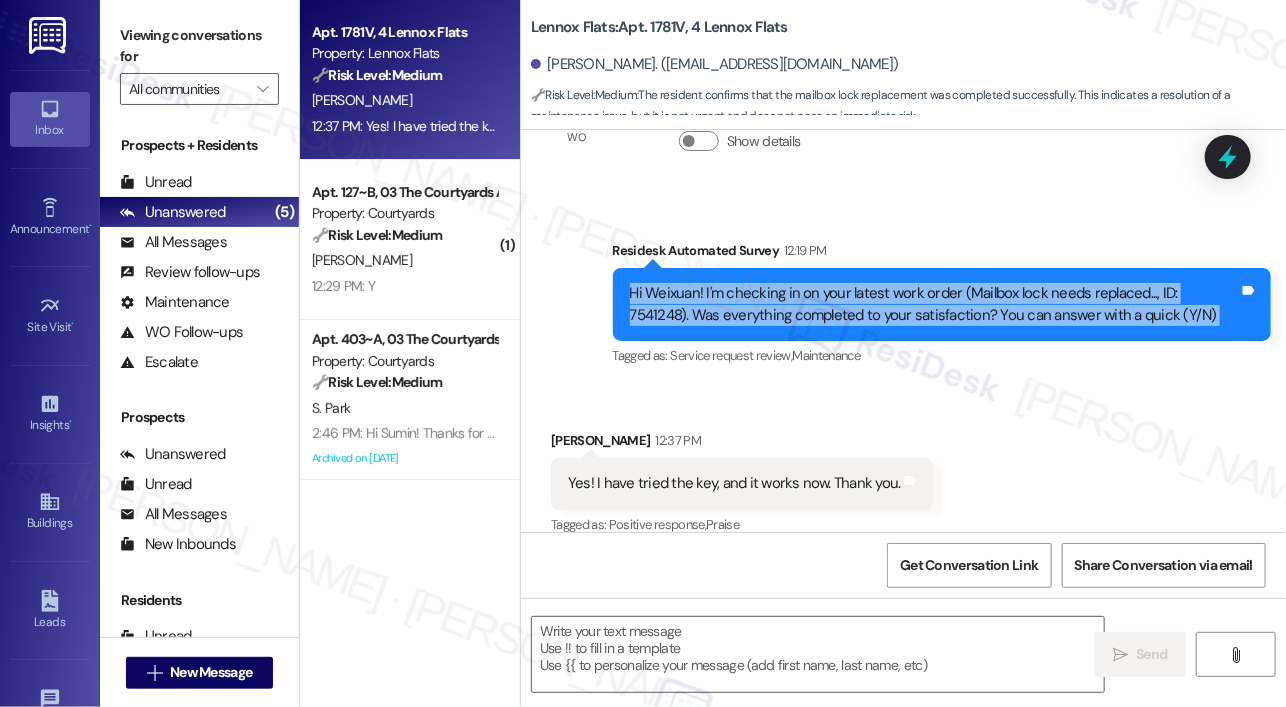 click on "Hi Weixuan! I'm checking in on your latest work order (Mailbox lock needs replaced..., ID: 7541248). Was everything completed to your satisfaction? You can answer with a quick (Y/N)" at bounding box center (935, 304) 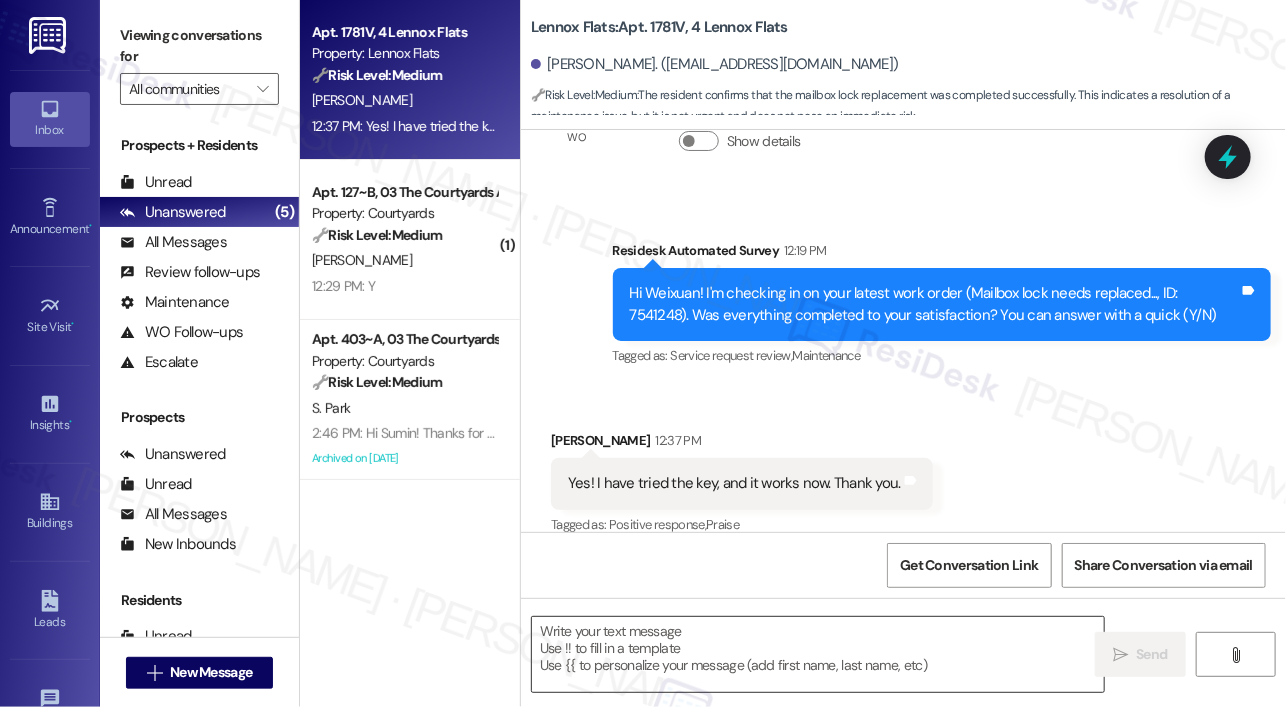 click at bounding box center [818, 654] 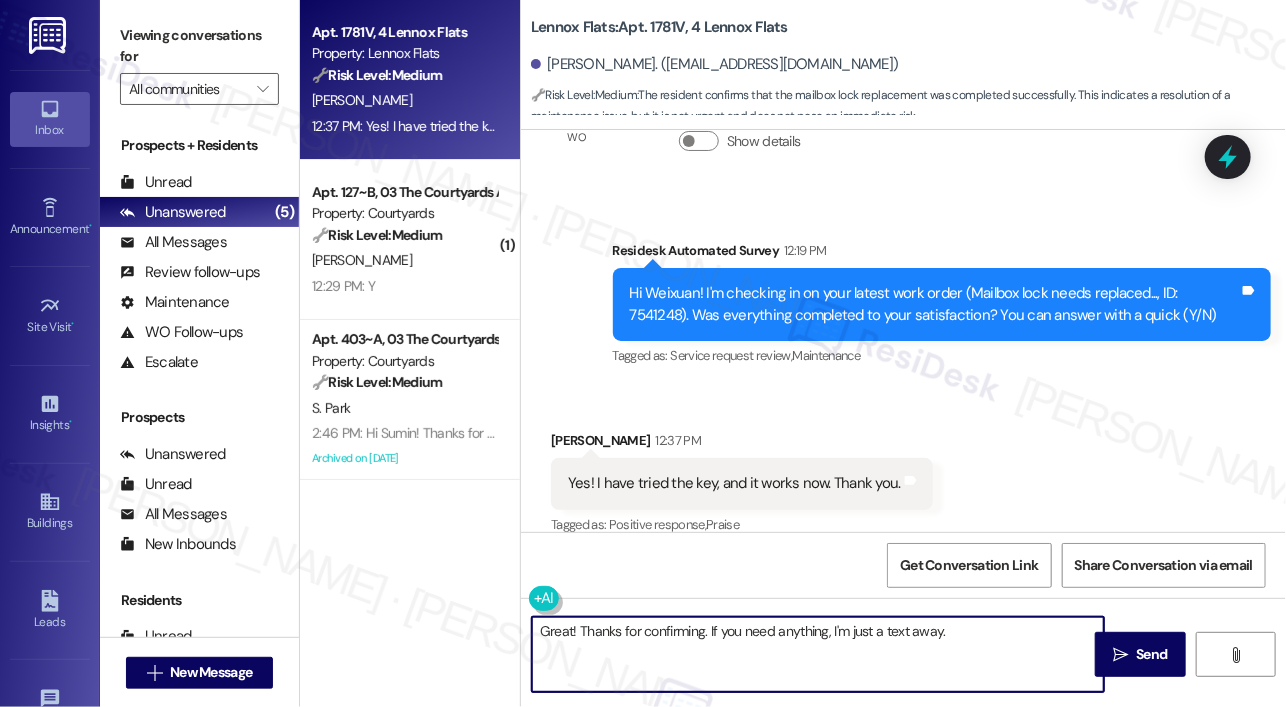 type on "Great! Thanks for confirming. If you need anything, I'm just a text away." 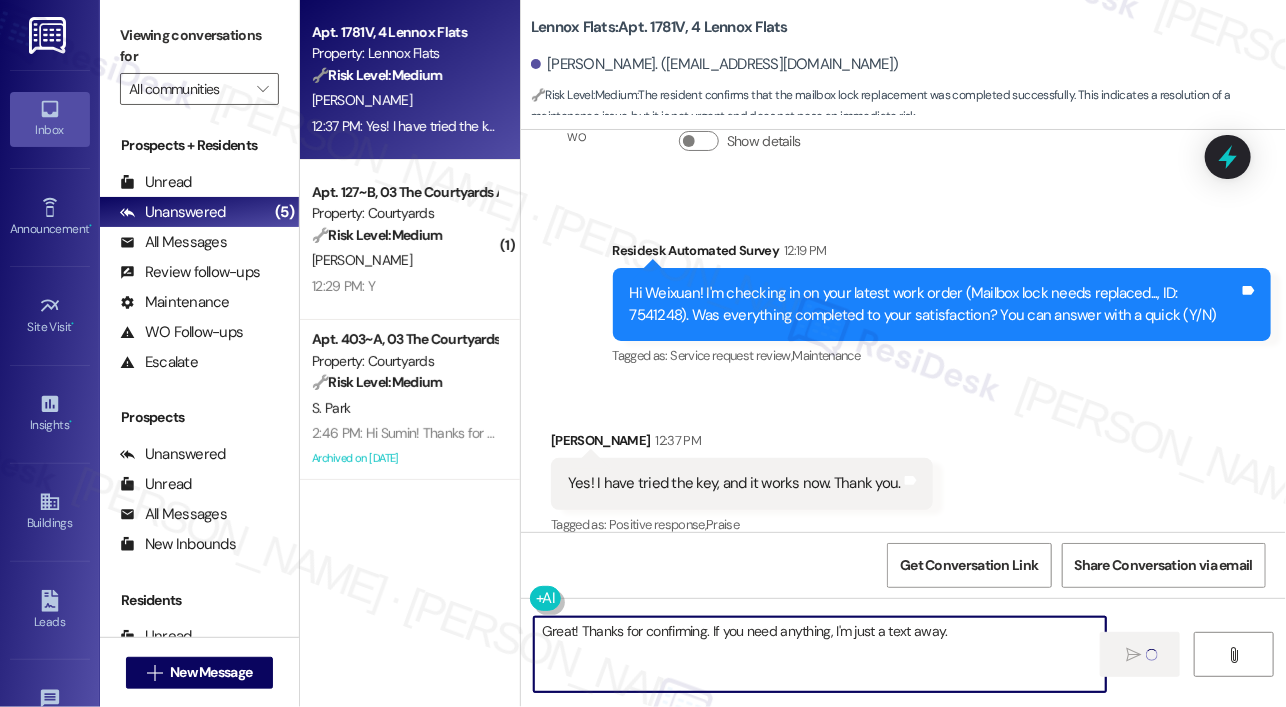 type 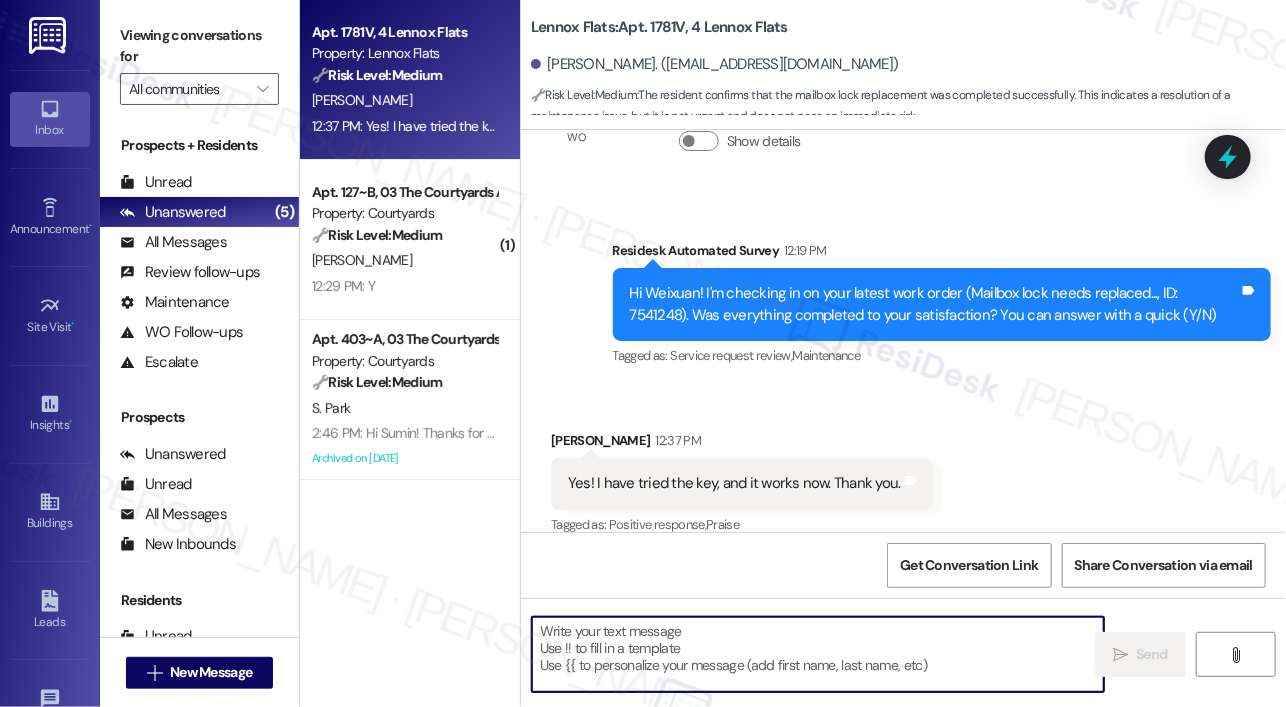 click on "Property: Courtyards" at bounding box center (404, 213) 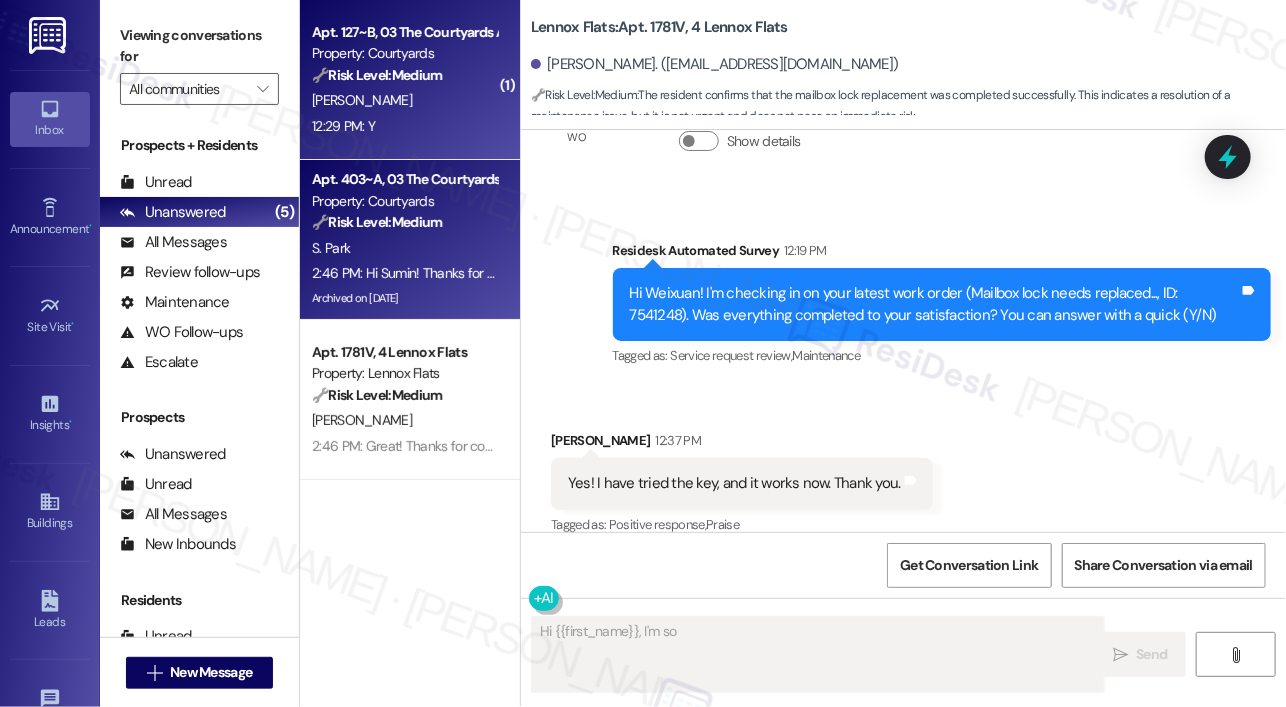 scroll, scrollTop: 681, scrollLeft: 0, axis: vertical 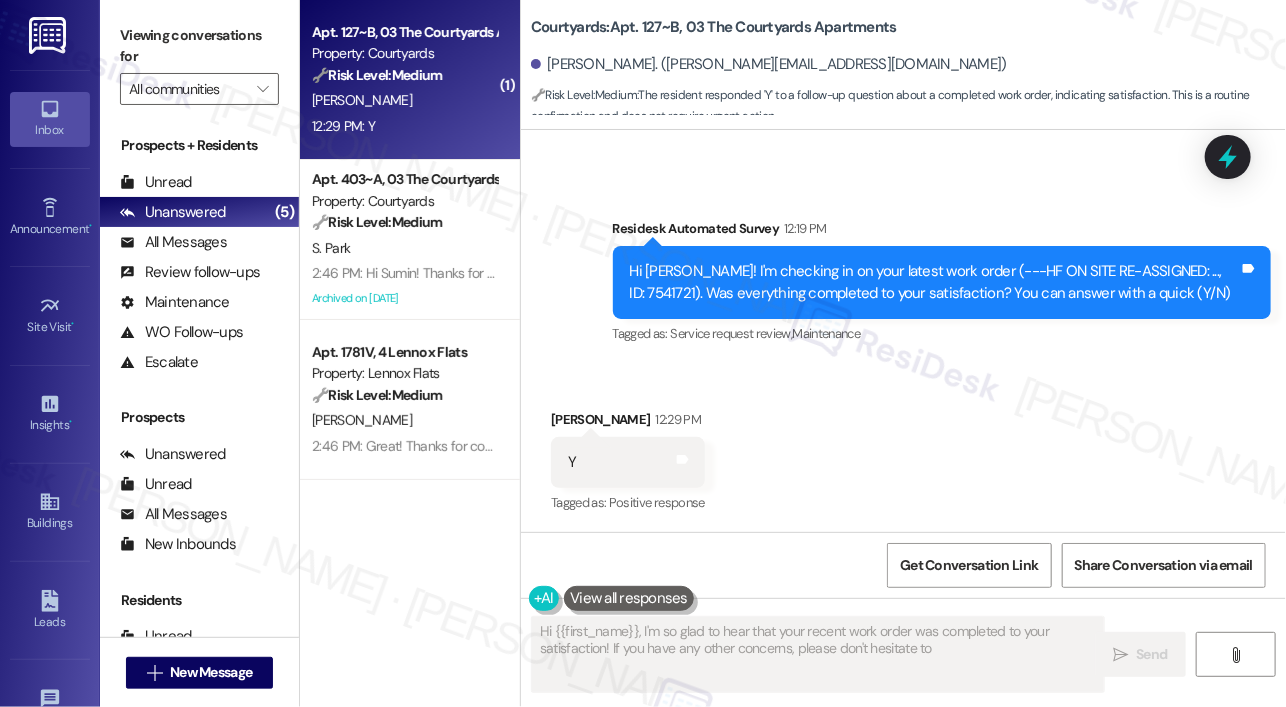 click on "[PERSON_NAME]" at bounding box center [404, 100] 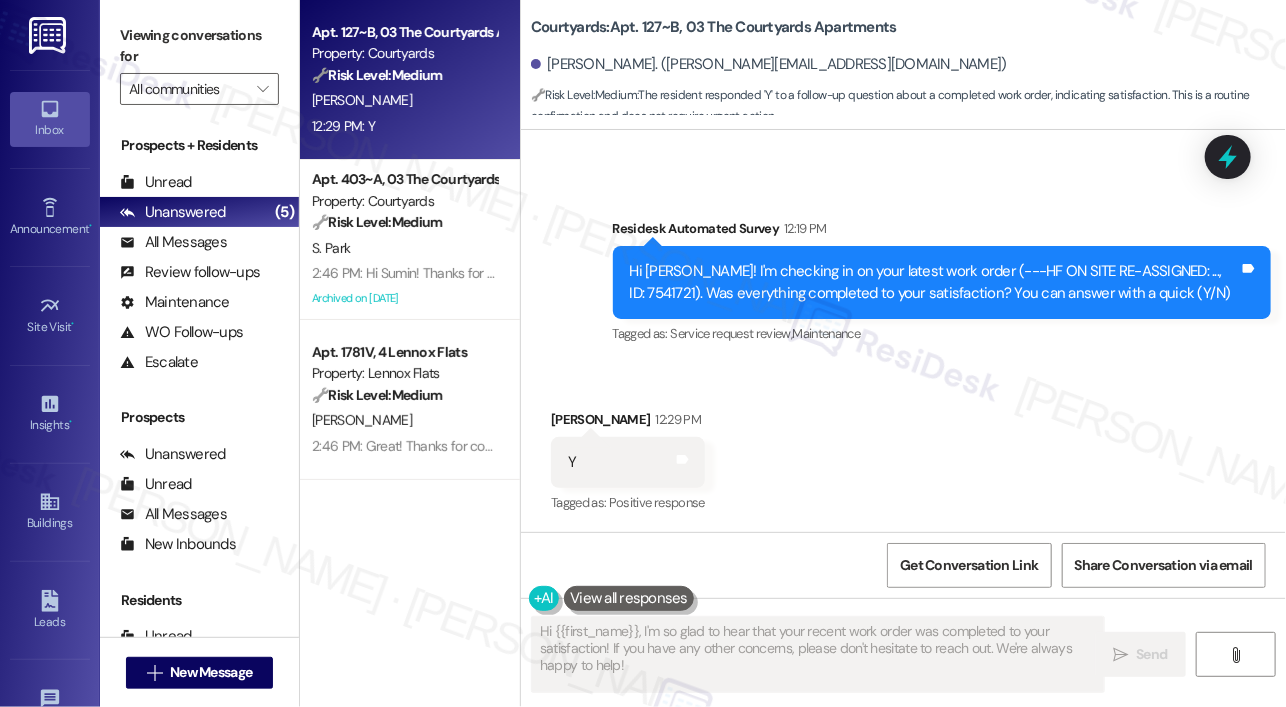 scroll, scrollTop: 682, scrollLeft: 0, axis: vertical 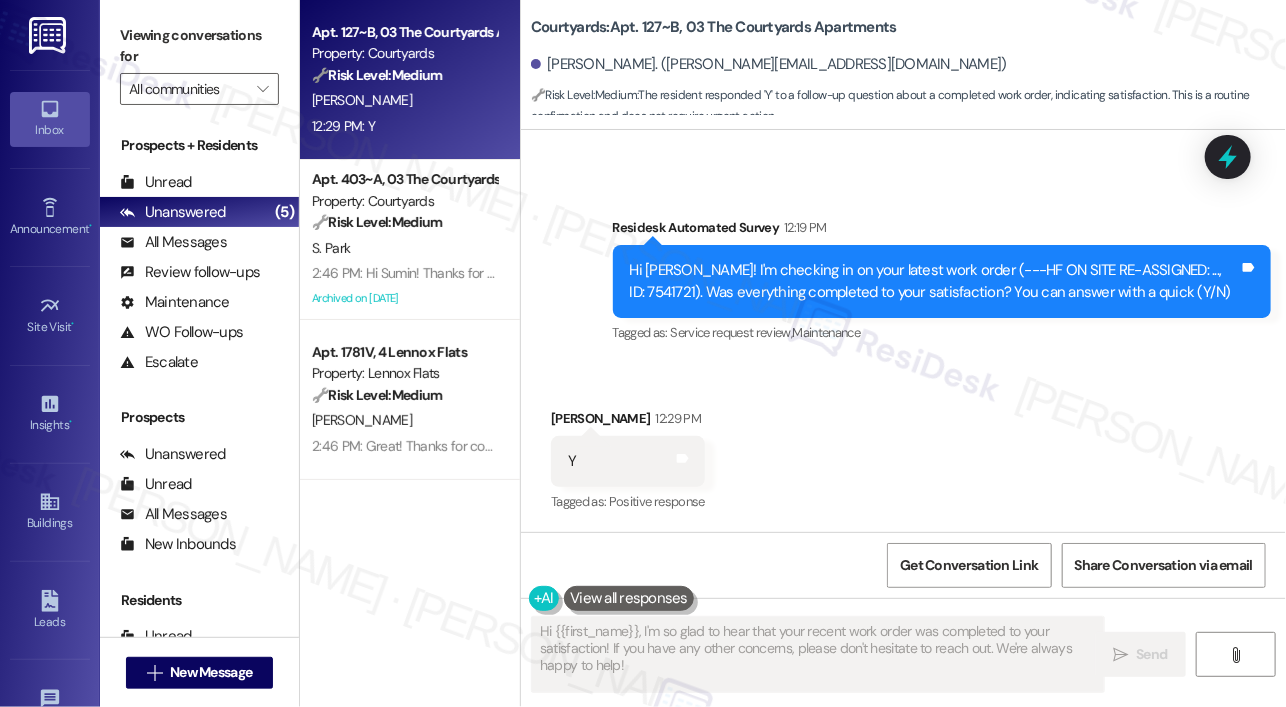 click on "Hi [PERSON_NAME]! I'm checking in on your latest work order (---HF ON SITE RE-ASSIGNED: ..., ID: 7541721). Was everything completed to your satisfaction? You can answer with a quick (Y/N)" at bounding box center (935, 281) 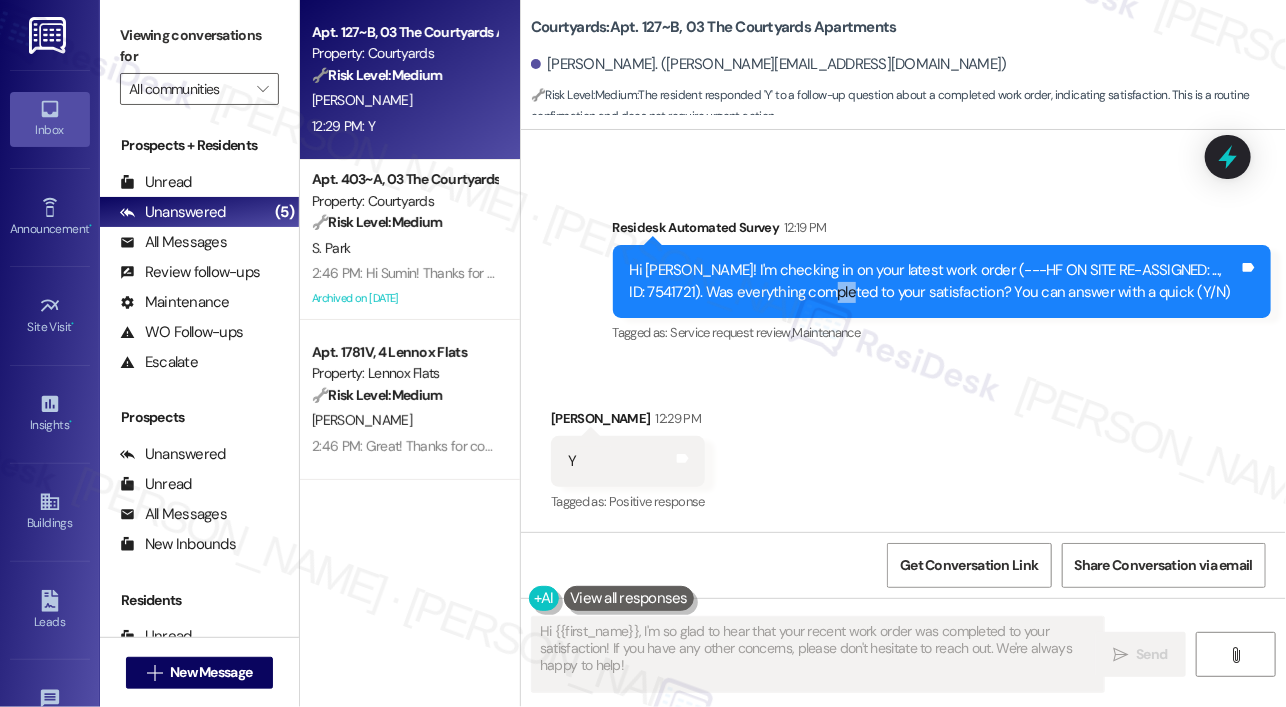click on "Hi [PERSON_NAME]! I'm checking in on your latest work order (---HF ON SITE RE-ASSIGNED: ..., ID: 7541721). Was everything completed to your satisfaction? You can answer with a quick (Y/N)" at bounding box center [935, 281] 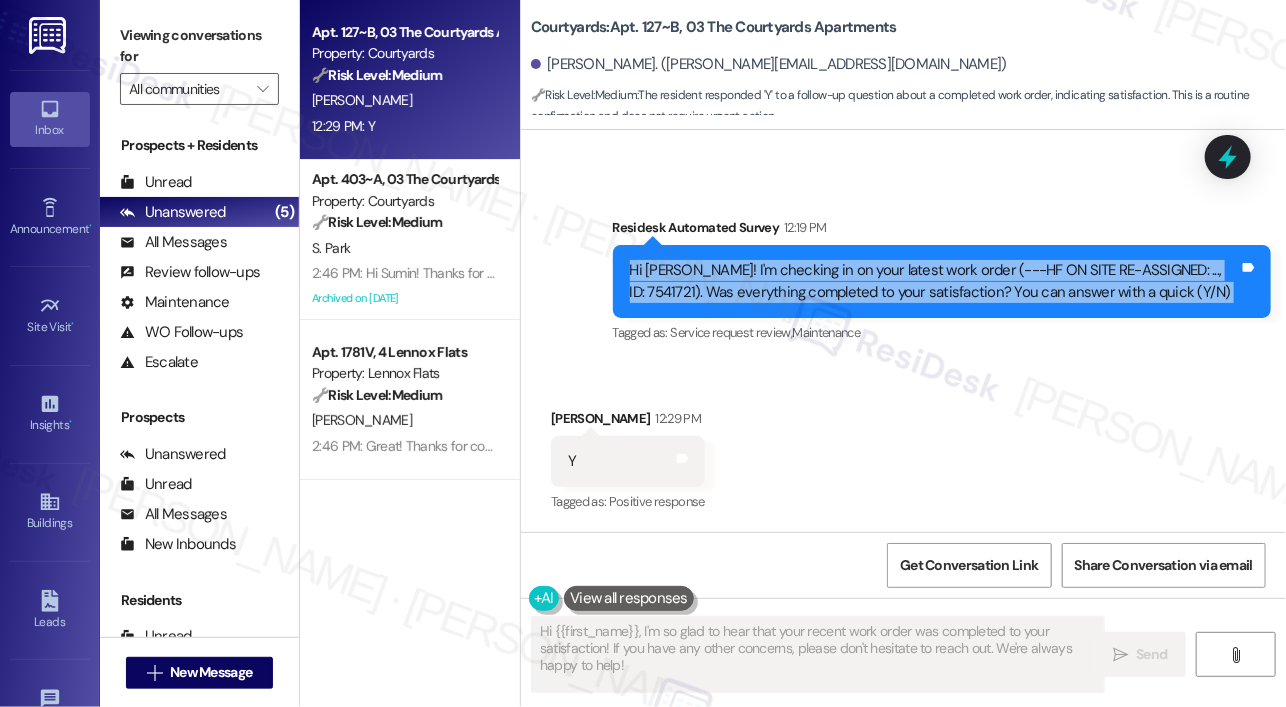 click on "Hi [PERSON_NAME]! I'm checking in on your latest work order (---HF ON SITE RE-ASSIGNED: ..., ID: 7541721). Was everything completed to your satisfaction? You can answer with a quick (Y/N)" at bounding box center (935, 281) 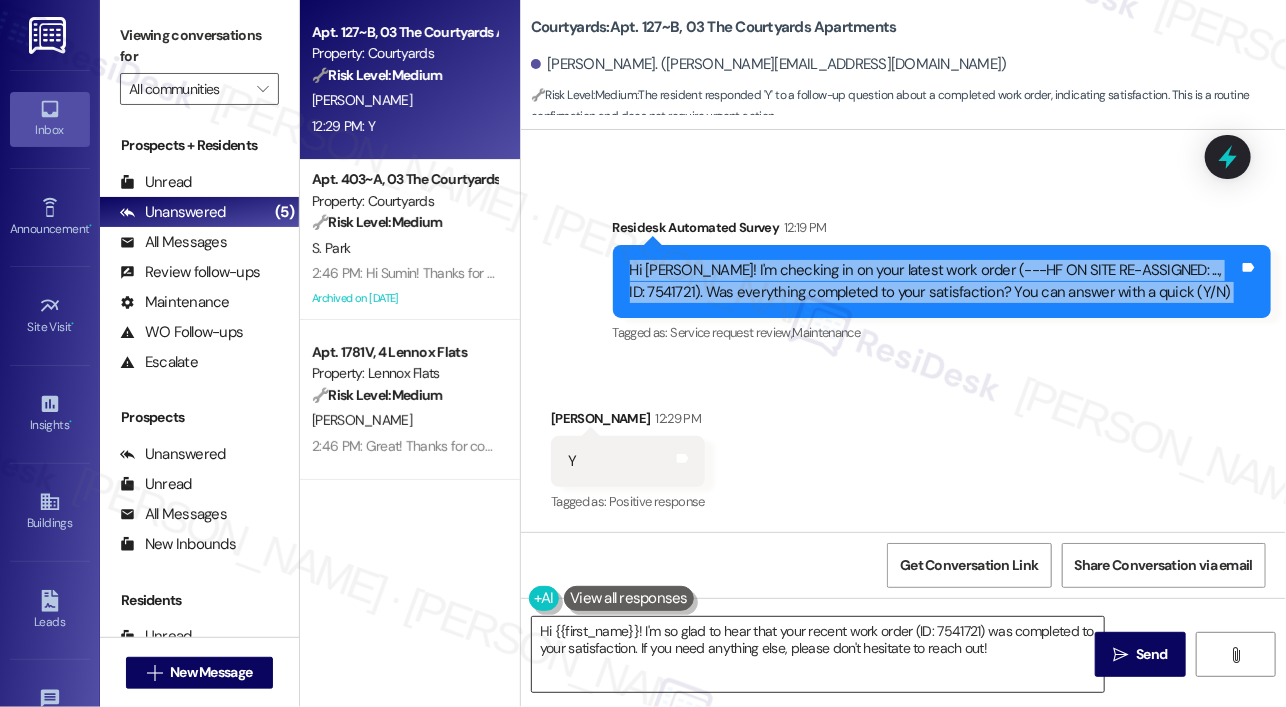 click on "Hi {{first_name}}! I'm so glad to hear that your recent work order (ID: 7541721) was completed to your satisfaction. If you need anything else, please don't hesitate to reach out!" at bounding box center (818, 654) 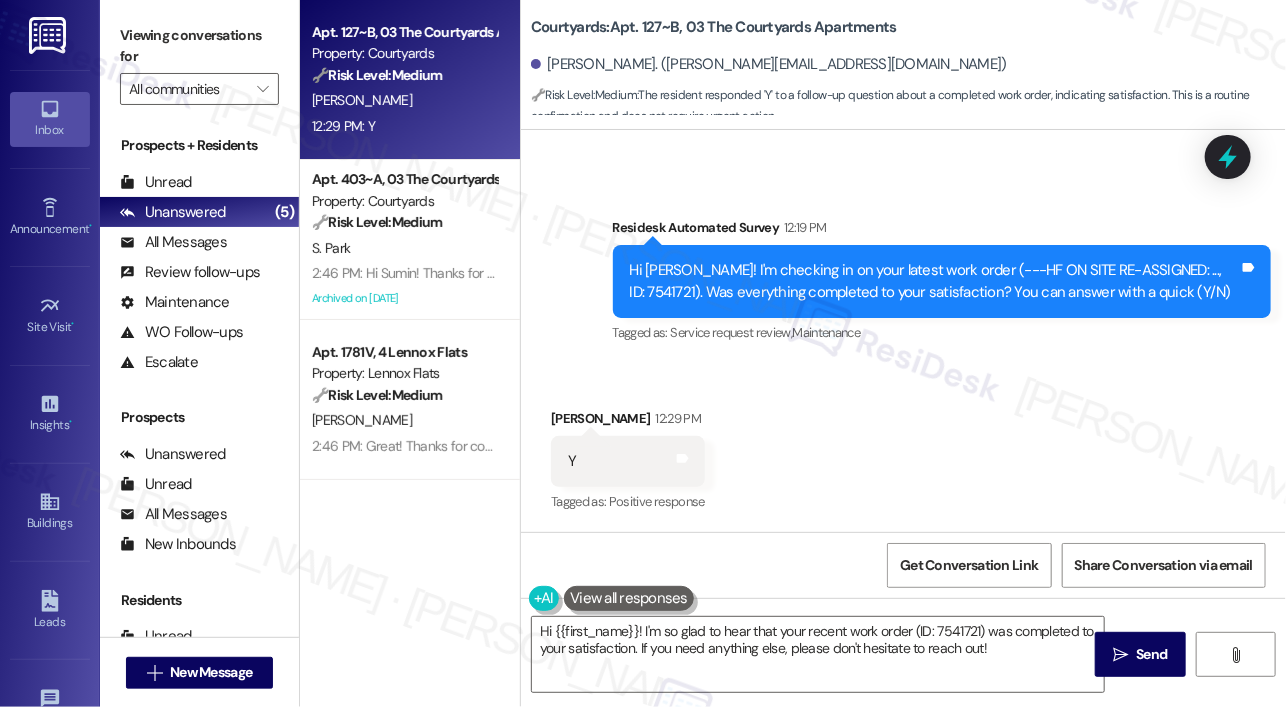 click on "Received via SMS [PERSON_NAME] 12:29 PM Y Tags and notes Tagged as:   Positive response Click to highlight conversations about Positive response" at bounding box center (903, 447) 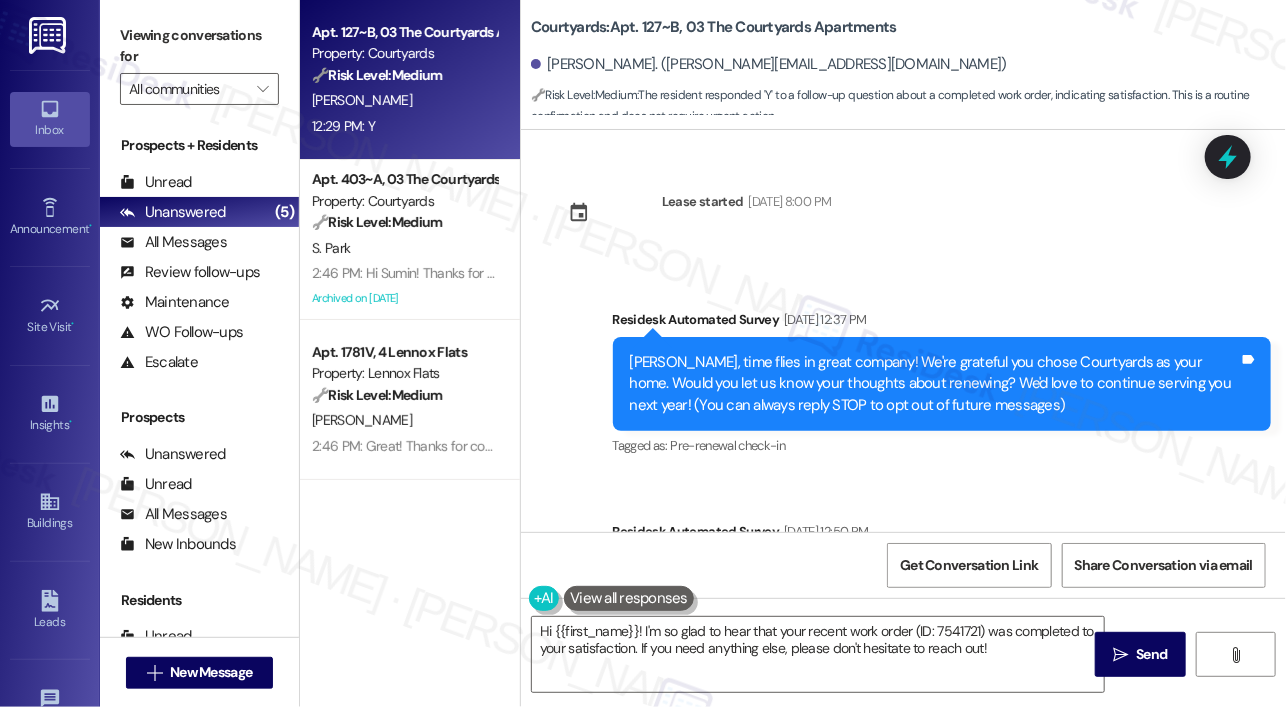 scroll, scrollTop: 682, scrollLeft: 0, axis: vertical 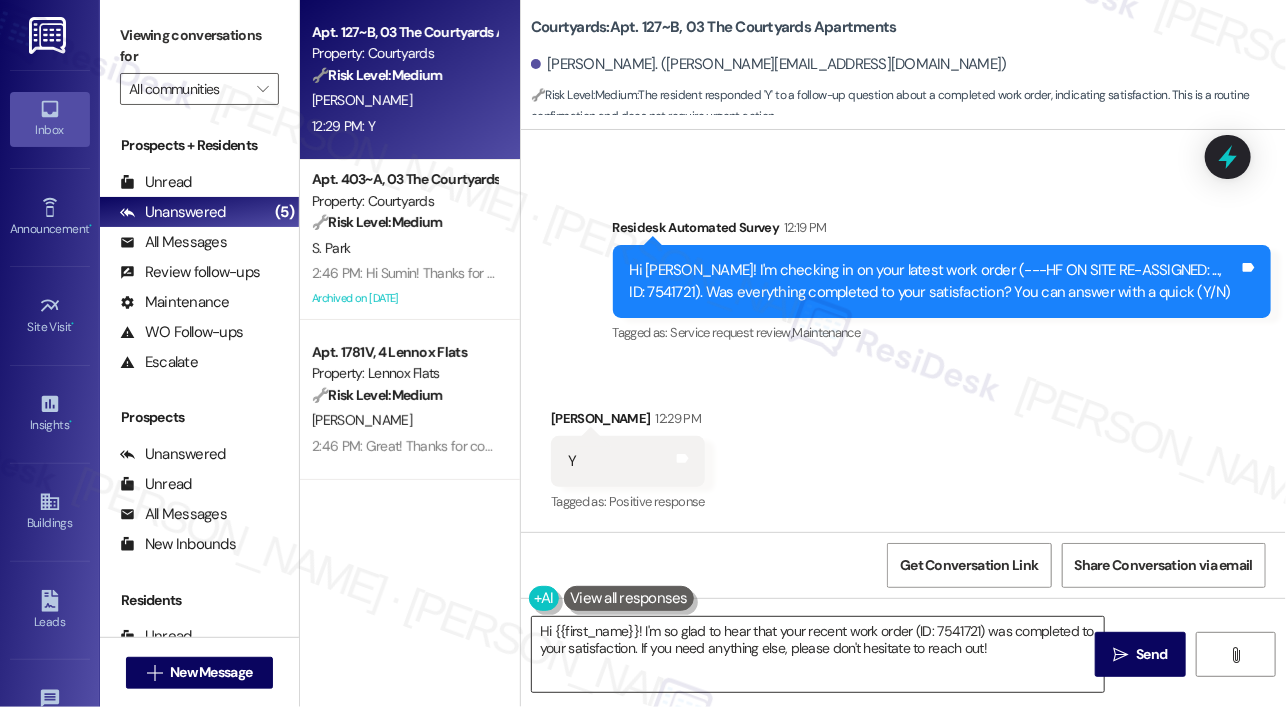 click on "Hi {{first_name}}! I'm so glad to hear that your recent work order (ID: 7541721) was completed to your satisfaction. If you need anything else, please don't hesitate to reach out!" at bounding box center [818, 654] 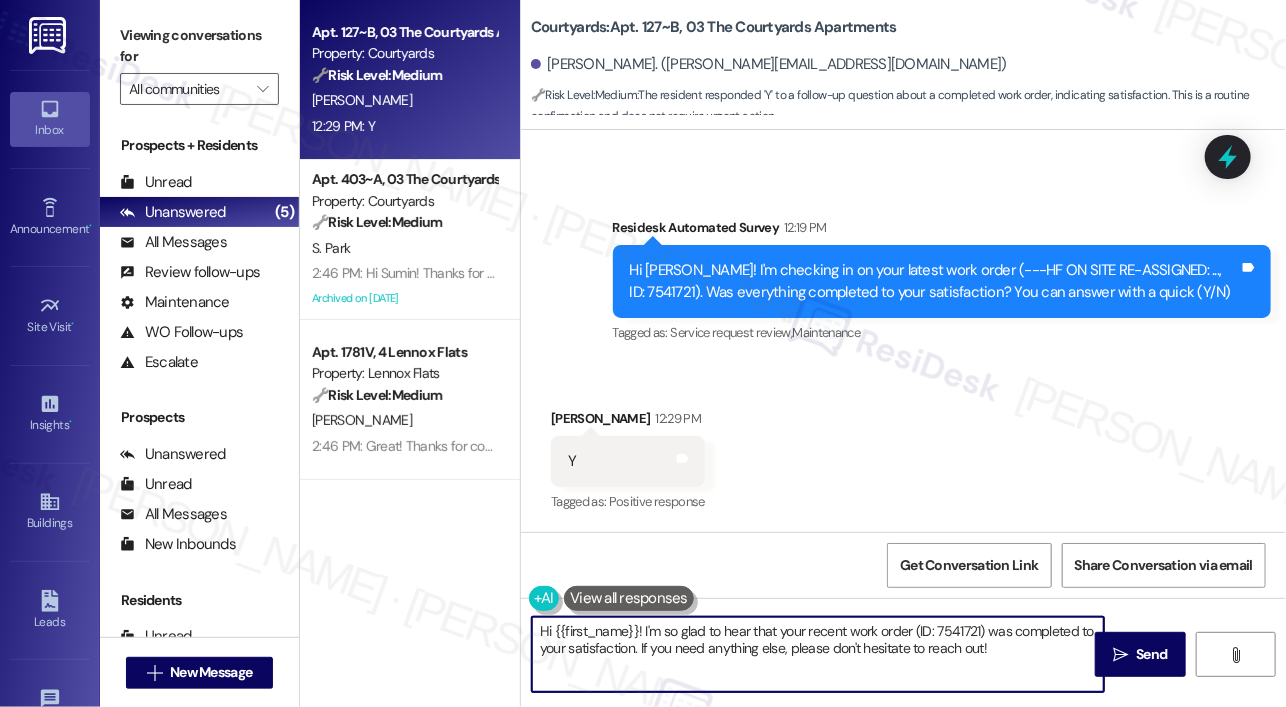 click on "Hi {{first_name}}! I'm so glad to hear that your recent work order (ID: 7541721) was completed to your satisfaction. If you need anything else, please don't hesitate to reach out!" at bounding box center (818, 654) 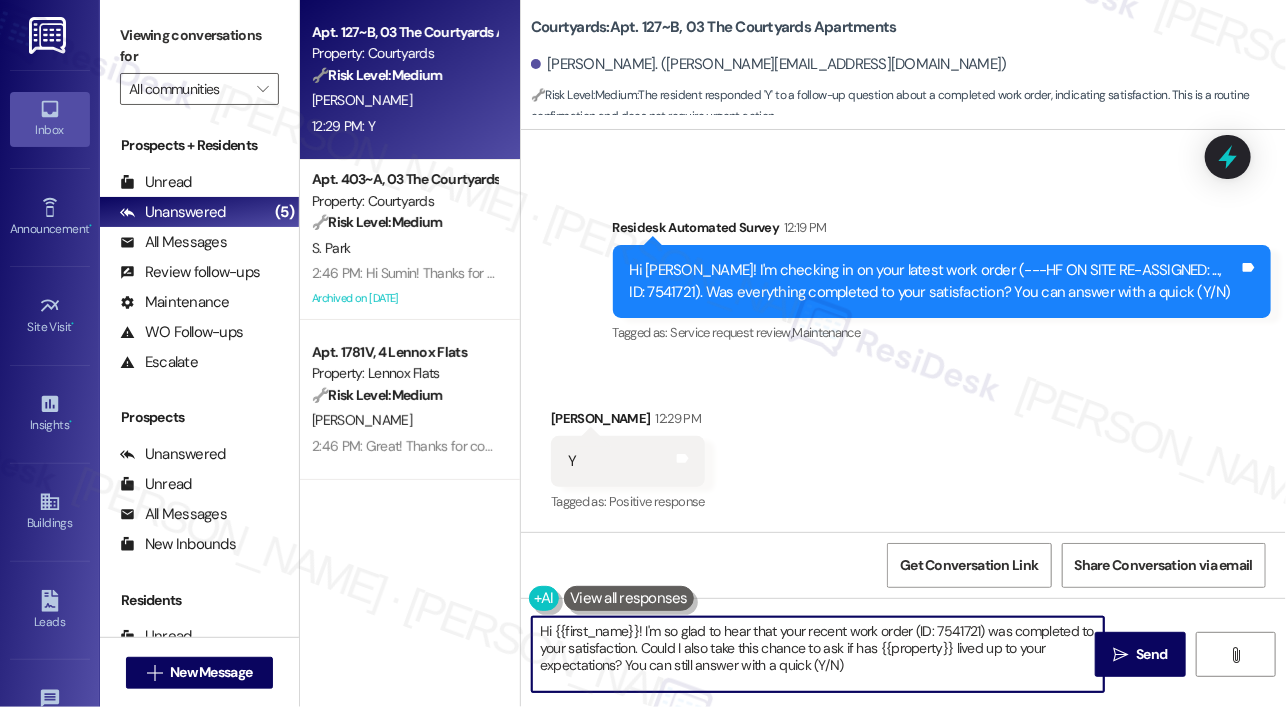 click on "Hi {{first_name}}! I'm so glad to hear that your recent work order (ID: 7541721) was completed to your satisfaction. Could I also take this chance to ask if has {{property}} lived up to your expectations? You can still answer with a quick (Y/N)" at bounding box center [818, 654] 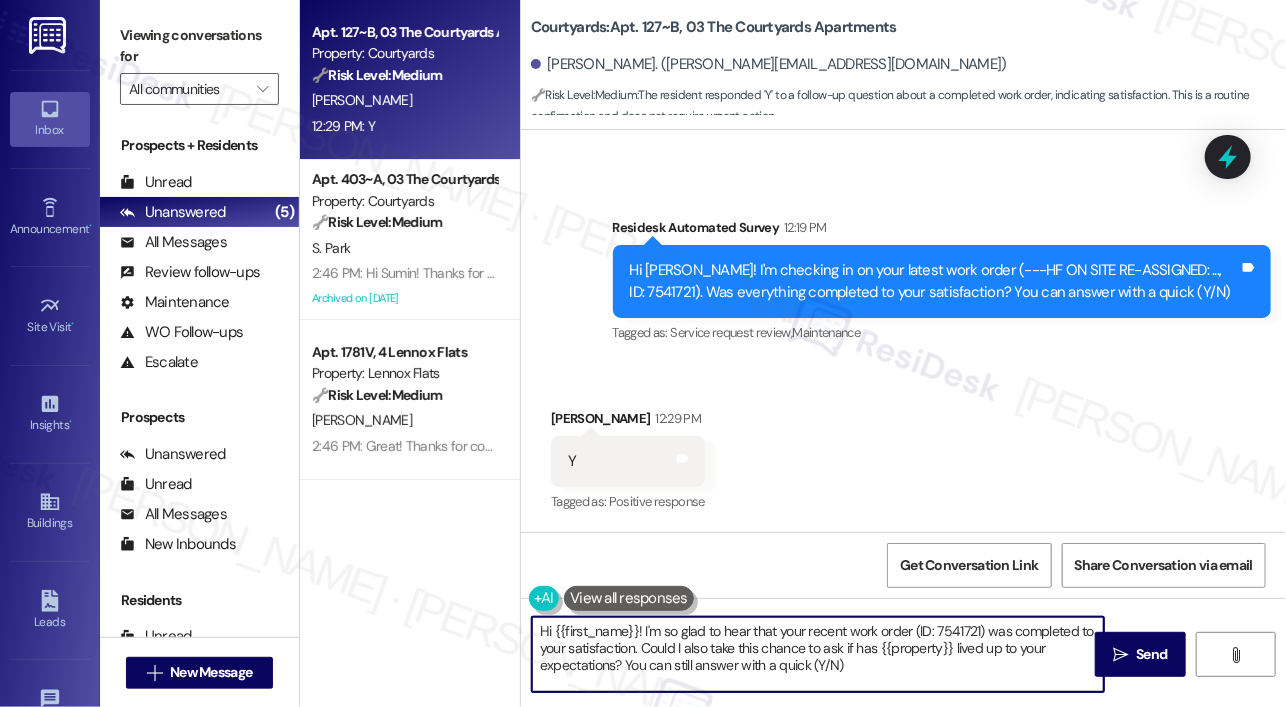 drag, startPoint x: 885, startPoint y: 667, endPoint x: 627, endPoint y: 670, distance: 258.01746 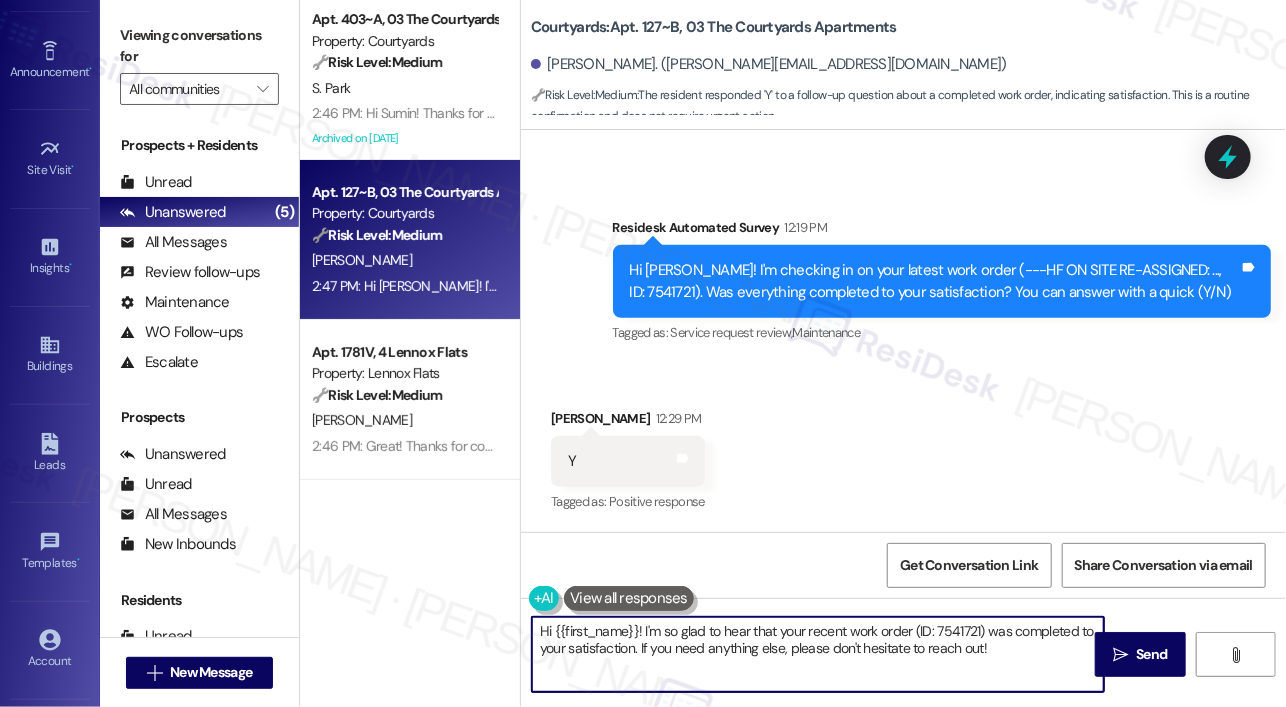 scroll, scrollTop: 241, scrollLeft: 0, axis: vertical 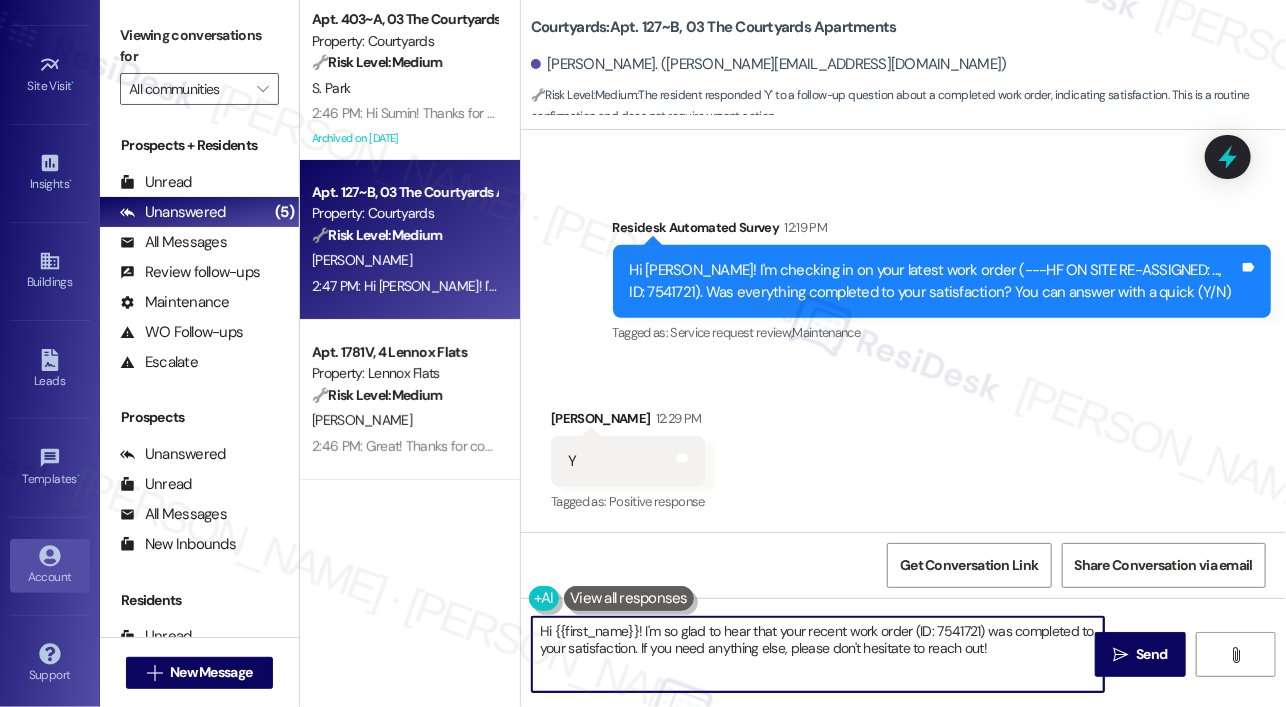 type on "Hi {{first_name}}! I'm so glad to hear that your recent work order (ID: 7541721) was completed to your satisfaction. If you need anything else, please don't hesitate to reach out!" 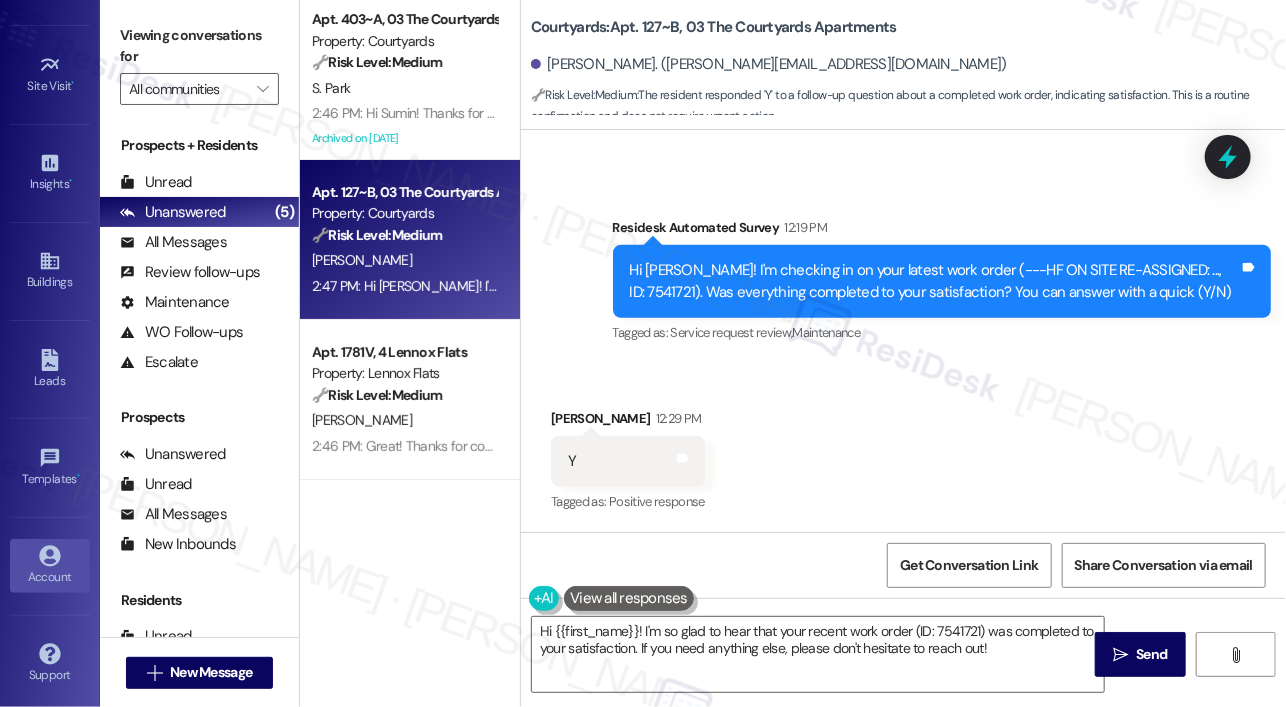 click 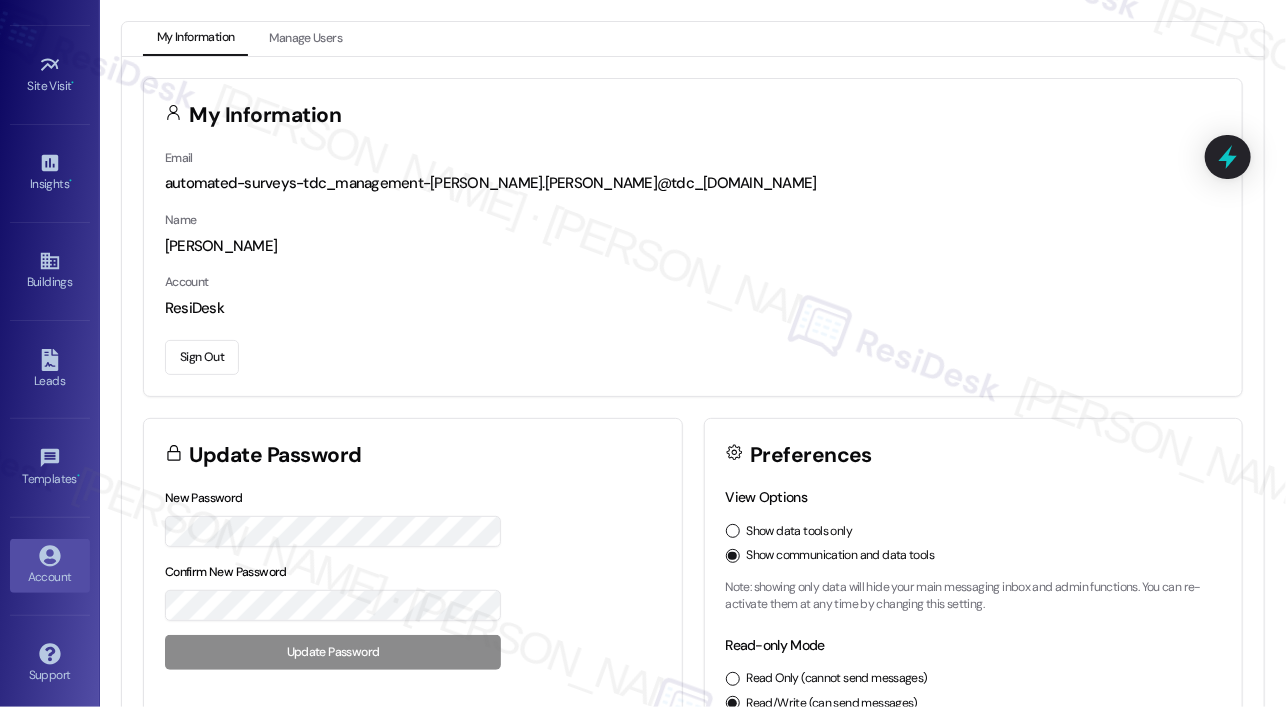 click on "Sign Out" at bounding box center (202, 357) 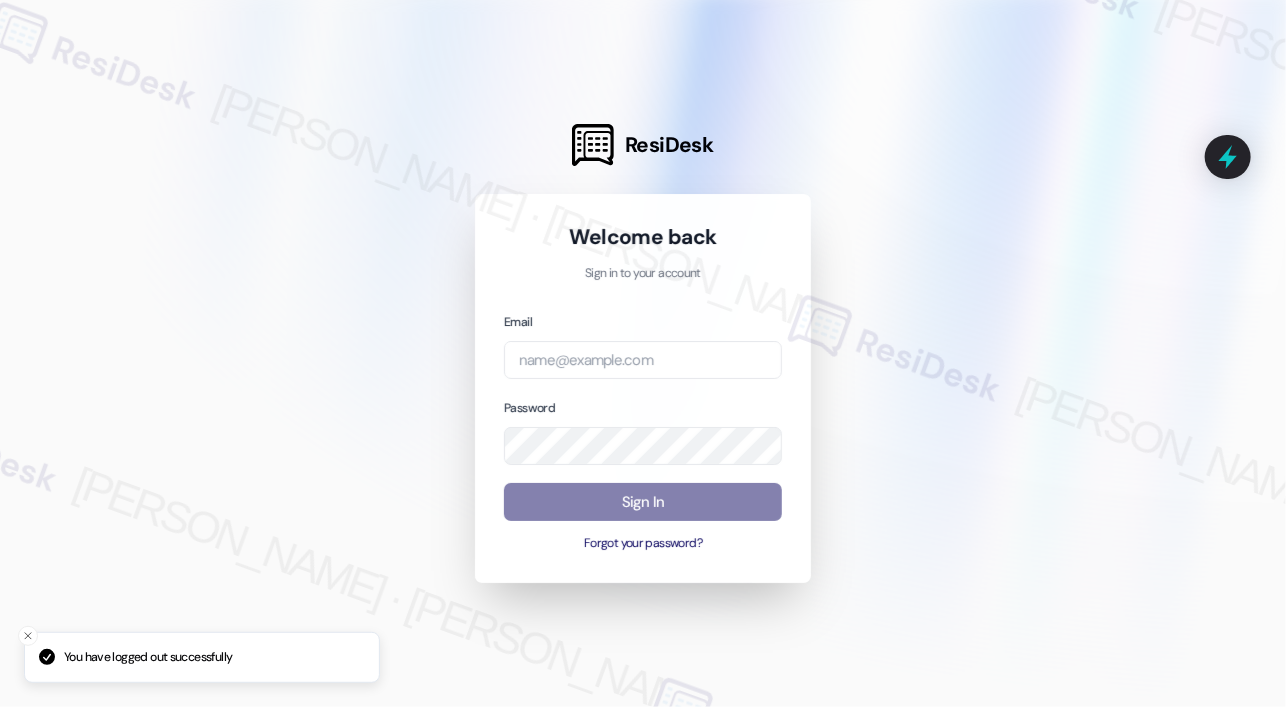 click on "Email" at bounding box center [643, 345] 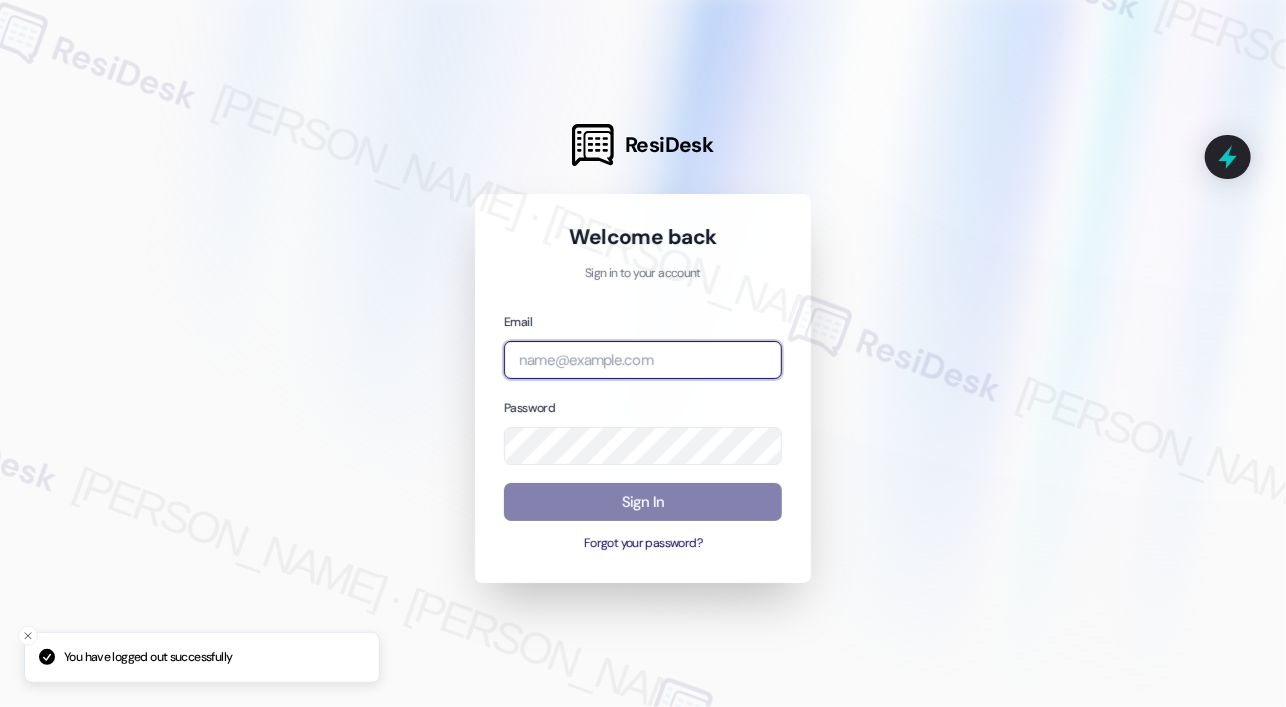 click at bounding box center [643, 360] 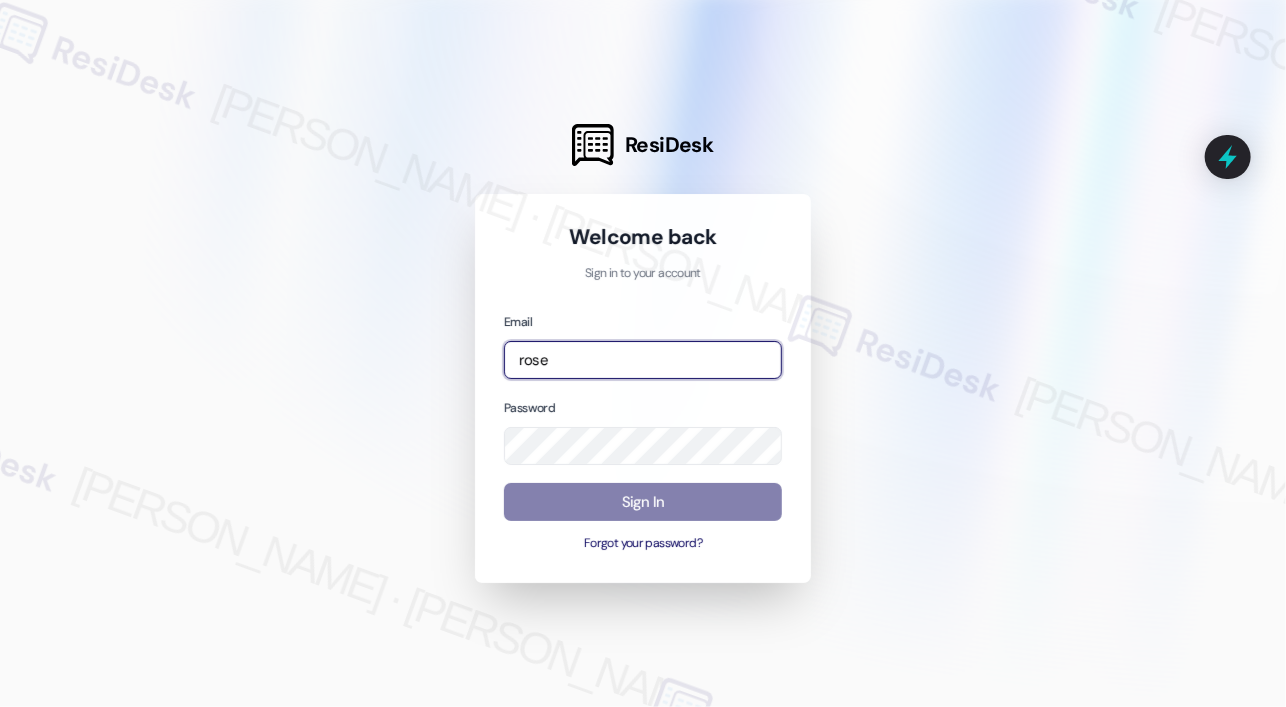 click at bounding box center [0, 707] 